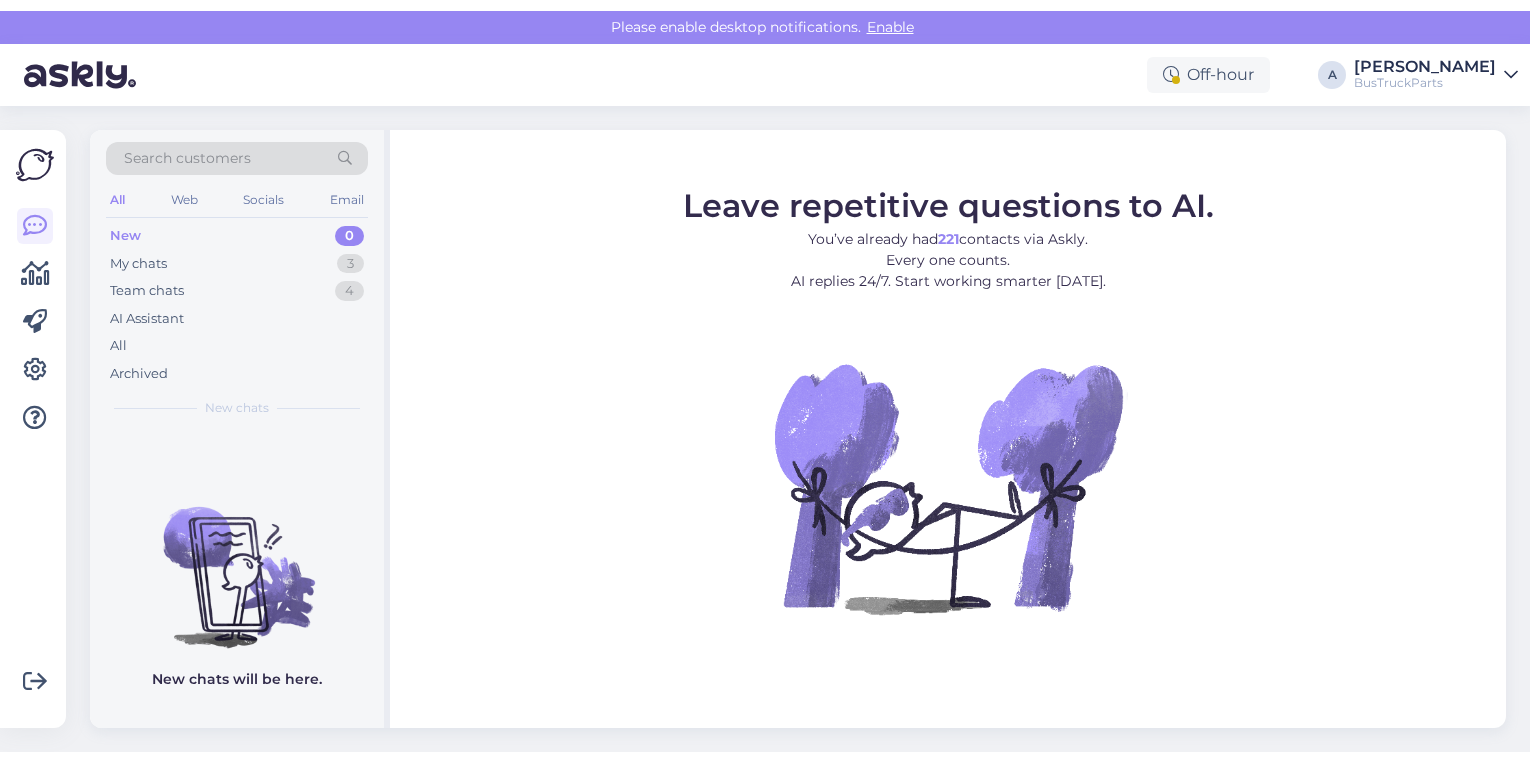 scroll, scrollTop: 0, scrollLeft: 0, axis: both 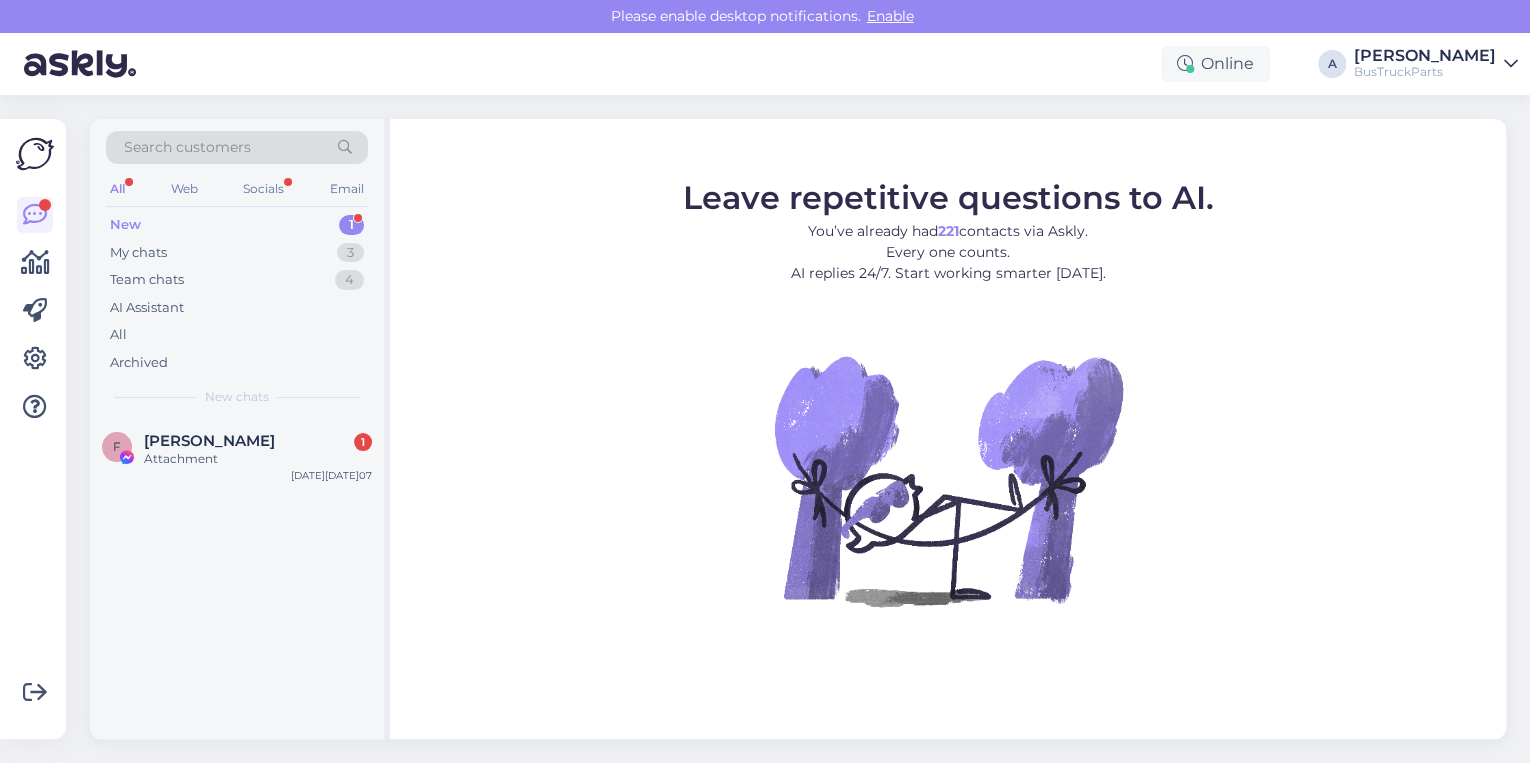 click on "New 1" at bounding box center (237, 225) 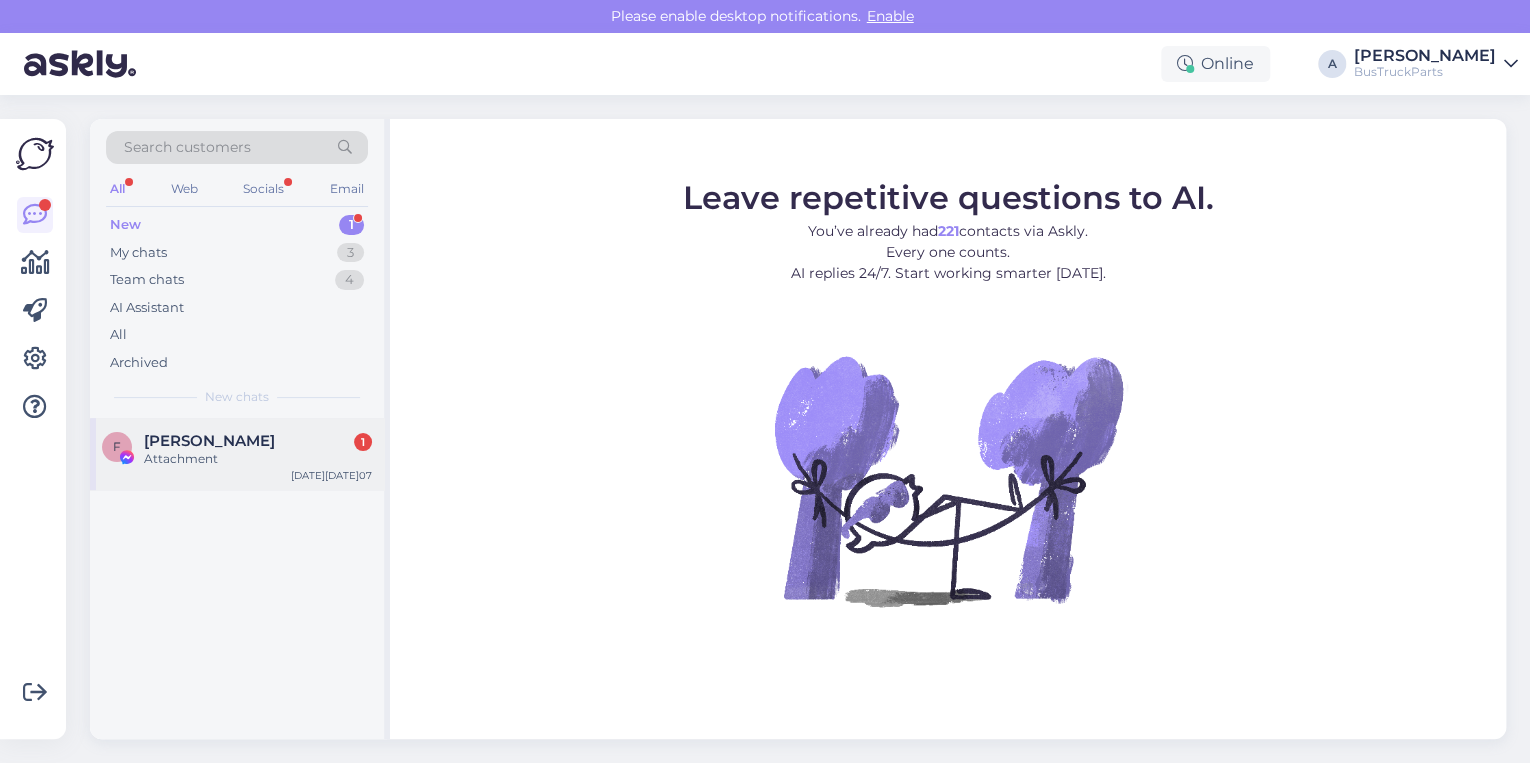 click on "[PERSON_NAME] 1" at bounding box center (258, 441) 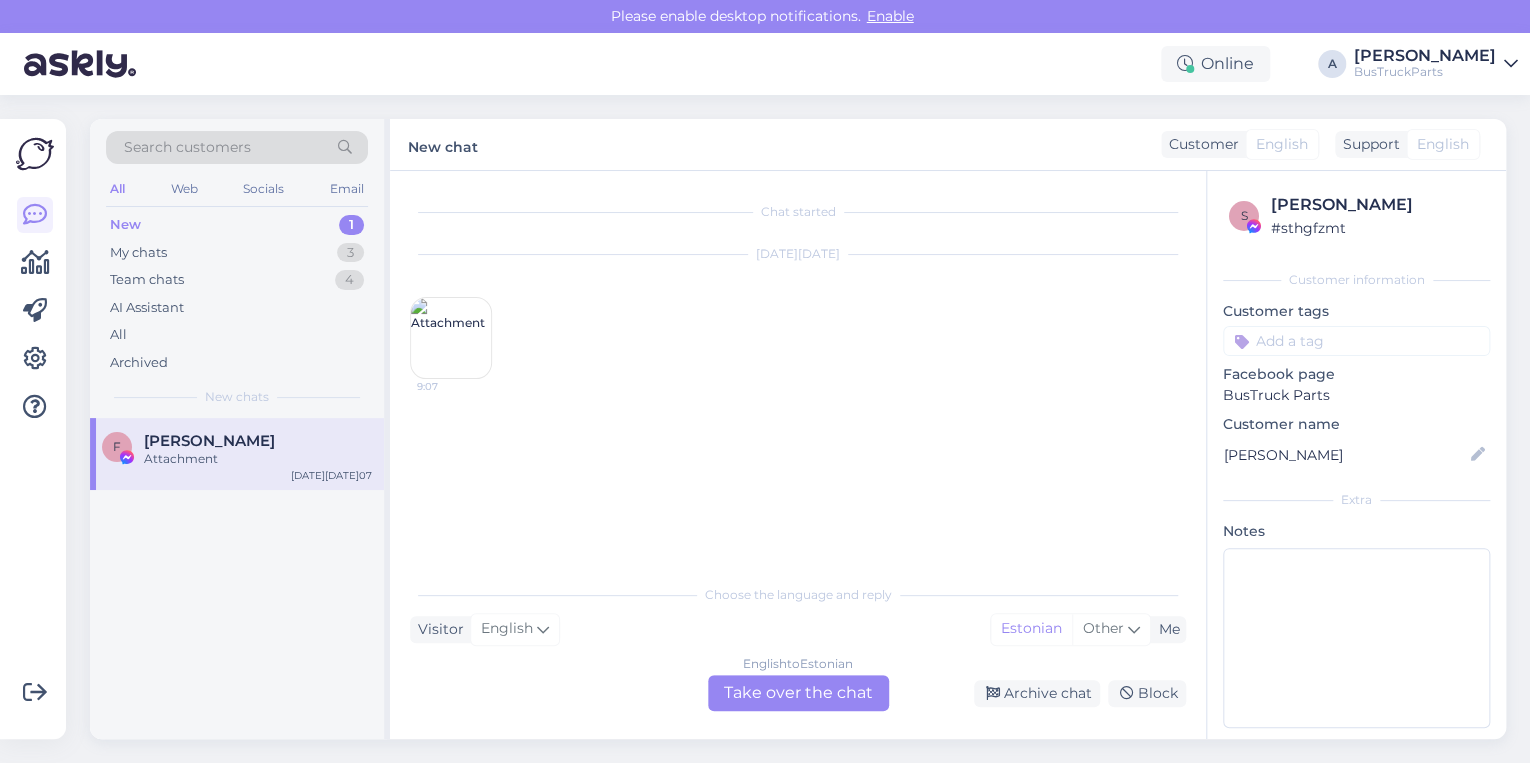 click on "English  to  Estonian Take over the chat" at bounding box center [798, 693] 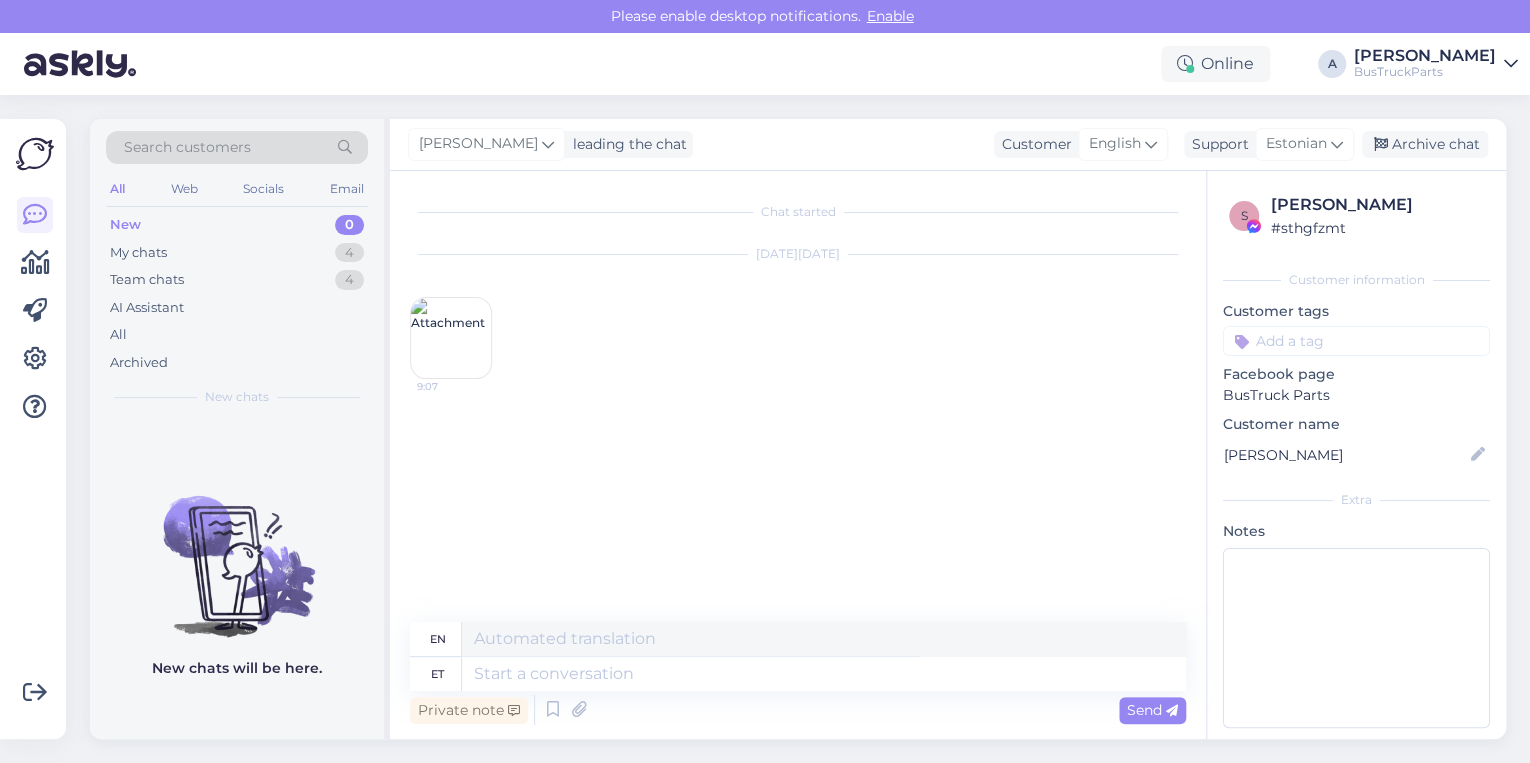 click at bounding box center [451, 338] 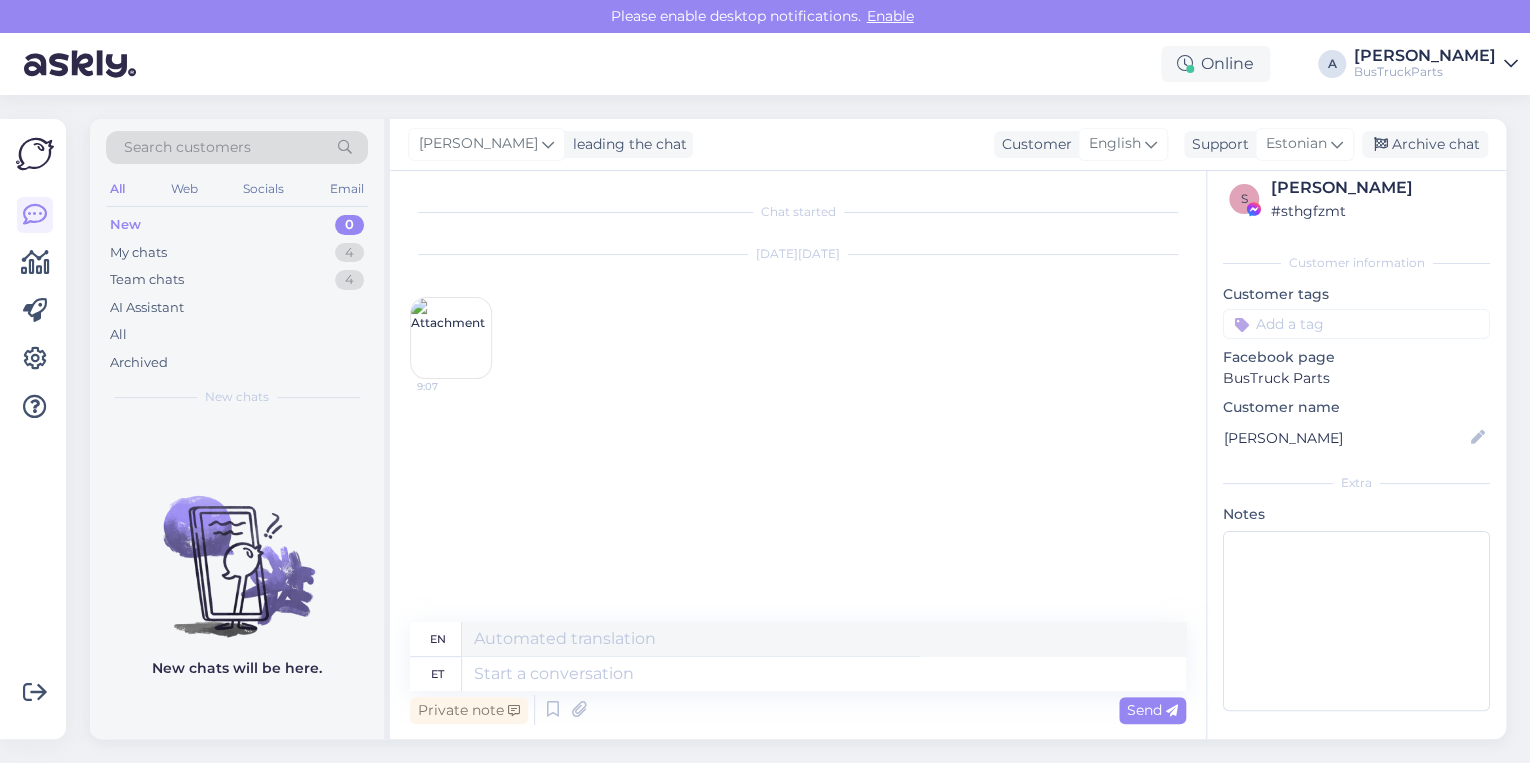 scroll, scrollTop: 0, scrollLeft: 0, axis: both 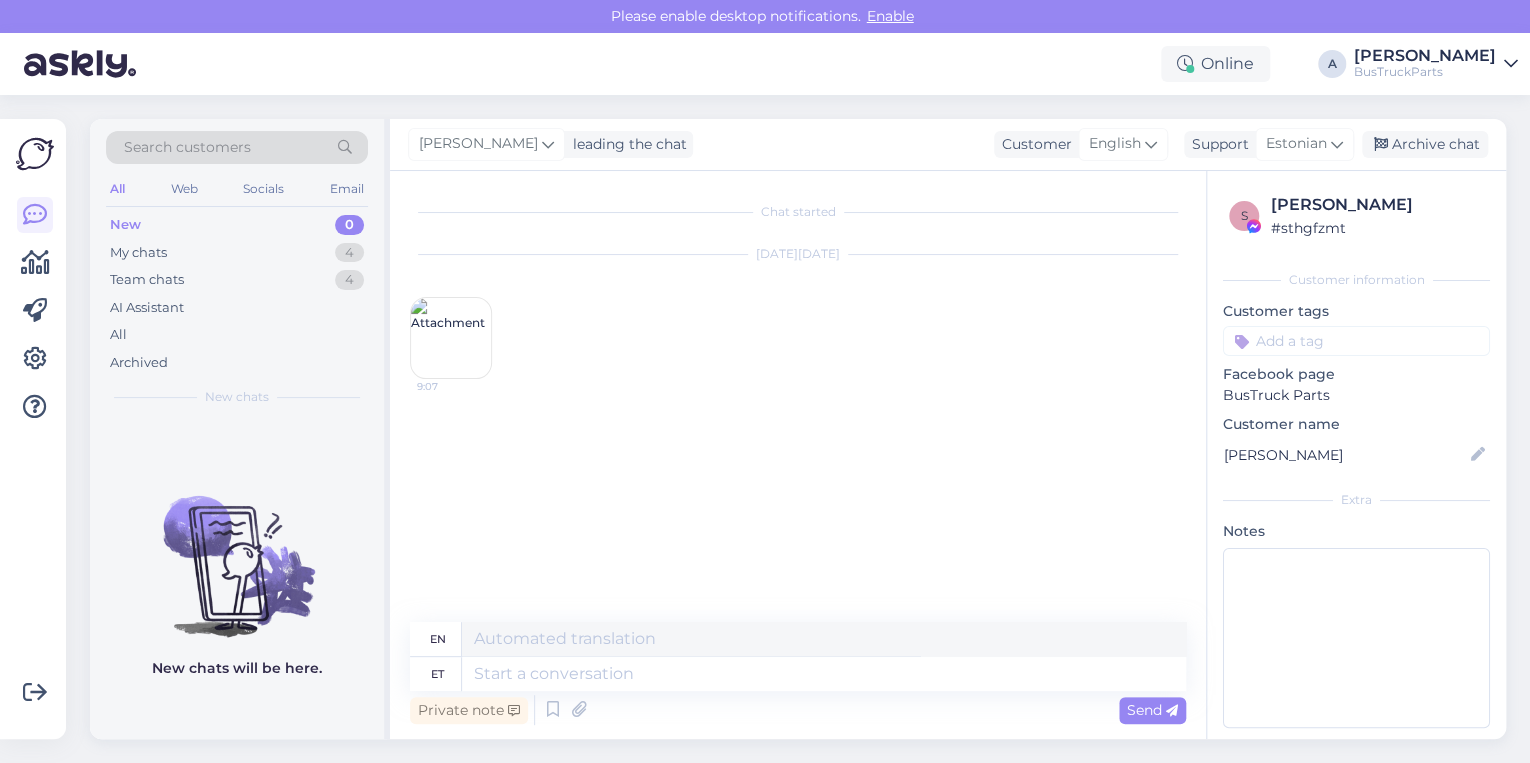 click at bounding box center (451, 338) 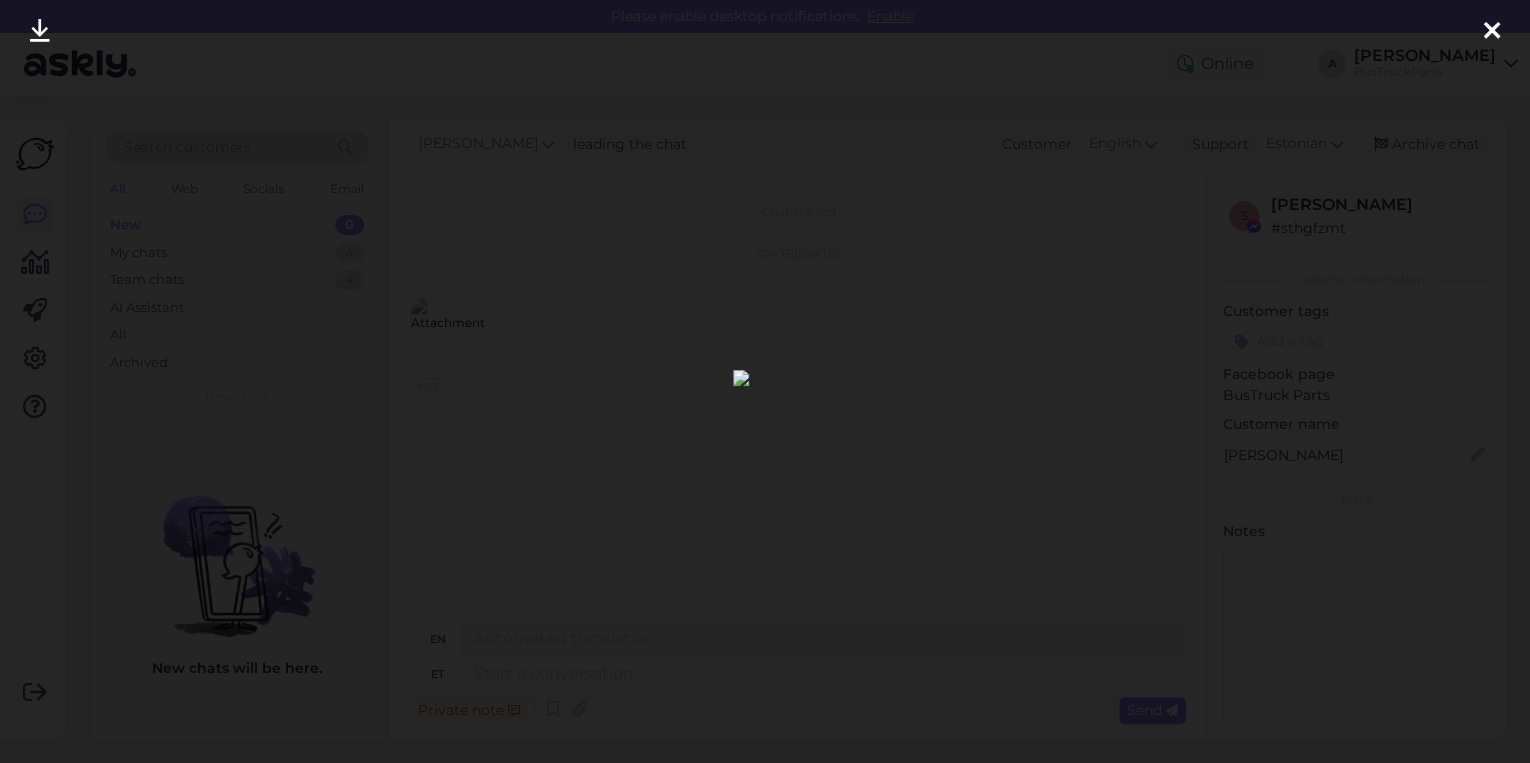click at bounding box center [765, 381] 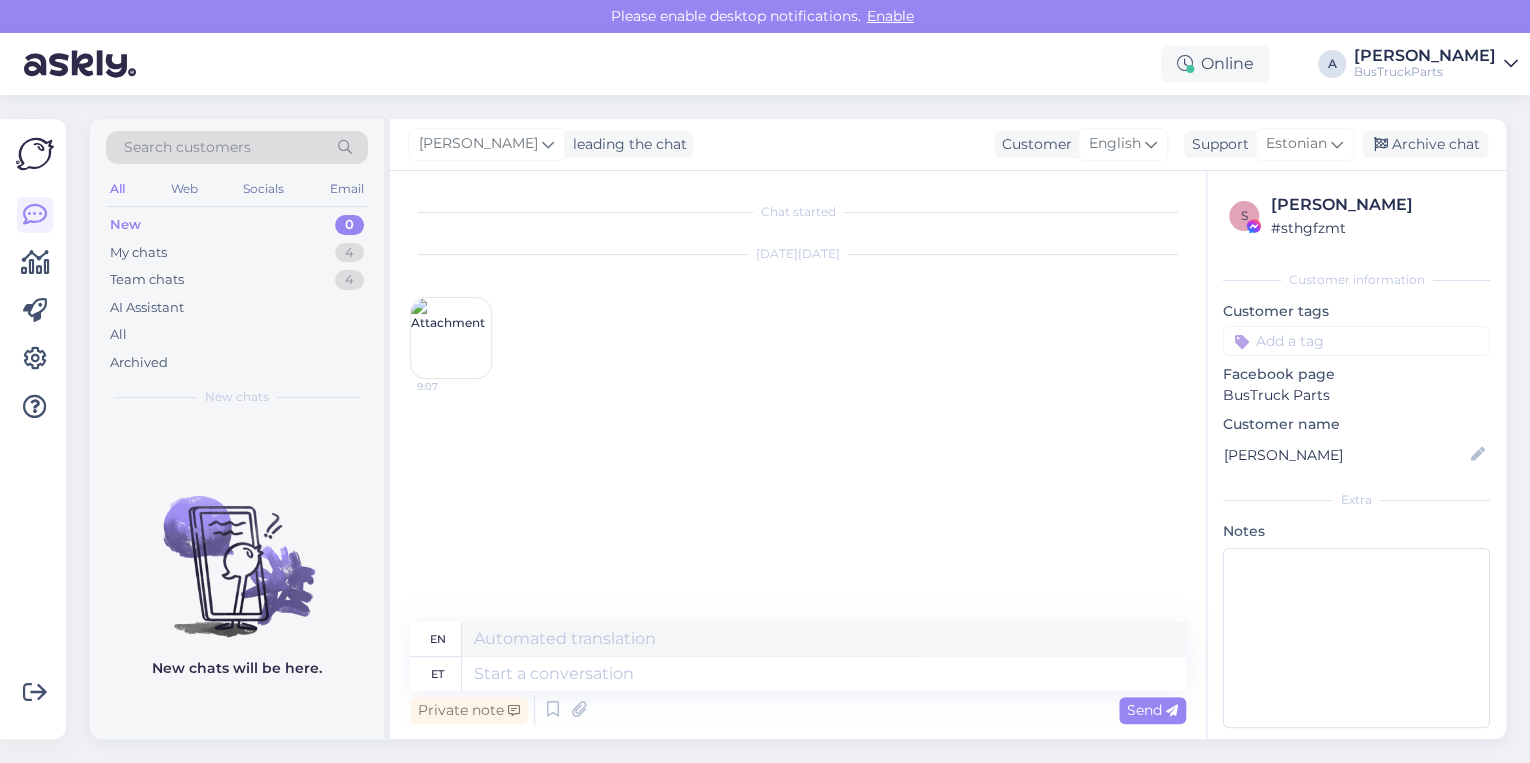 click at bounding box center [451, 338] 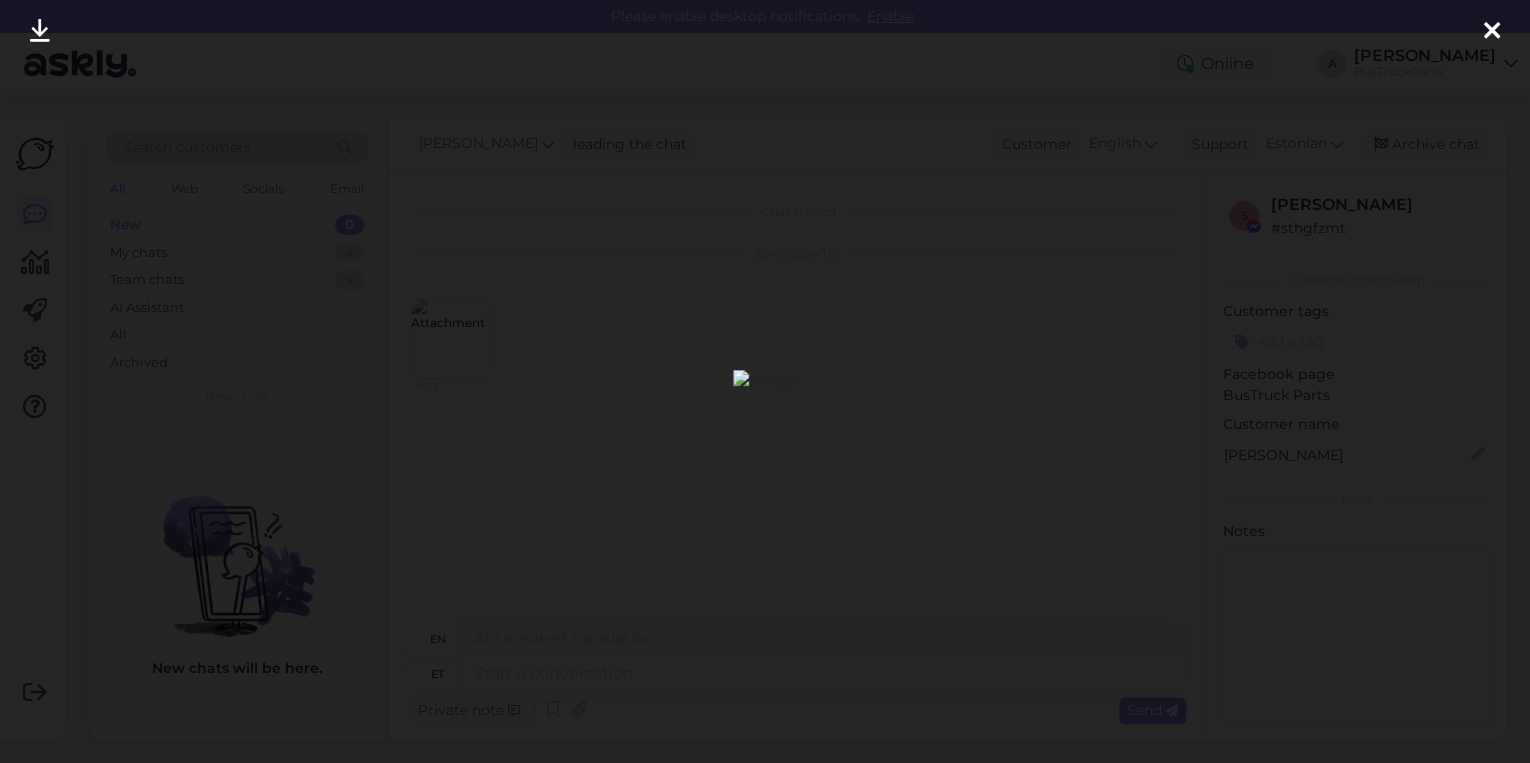 click at bounding box center (765, 381) 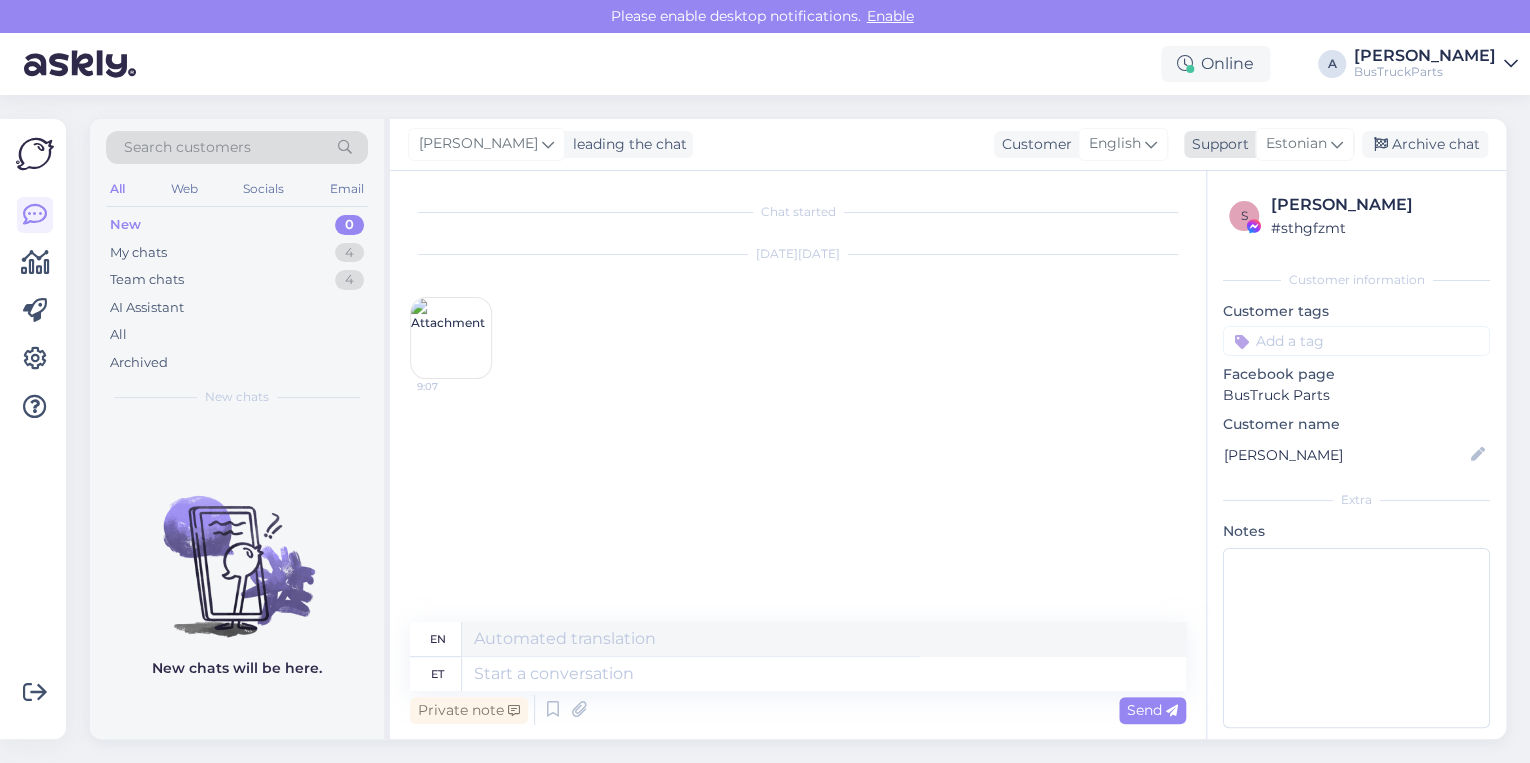 click on "Estonian" at bounding box center [1296, 144] 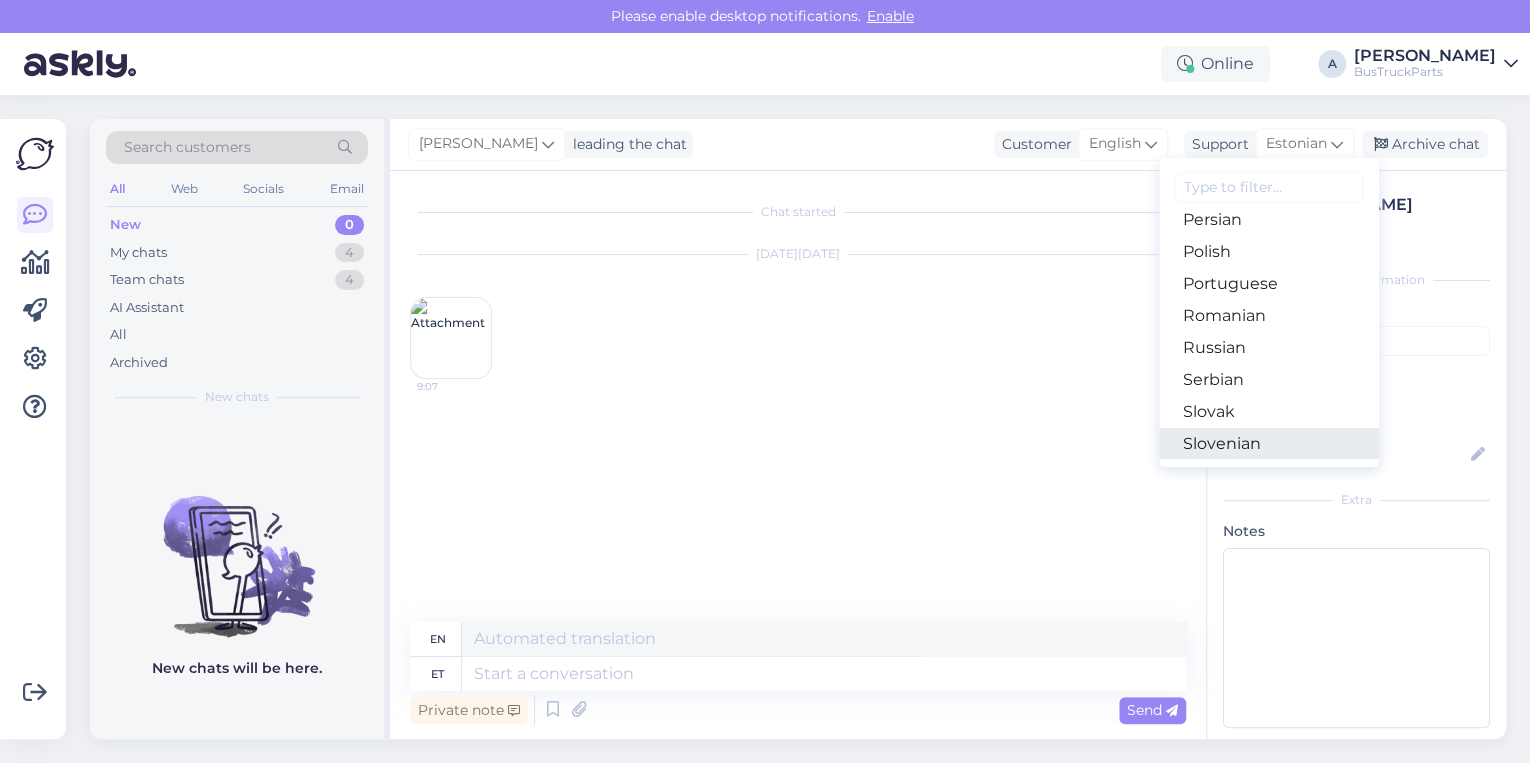 scroll, scrollTop: 720, scrollLeft: 0, axis: vertical 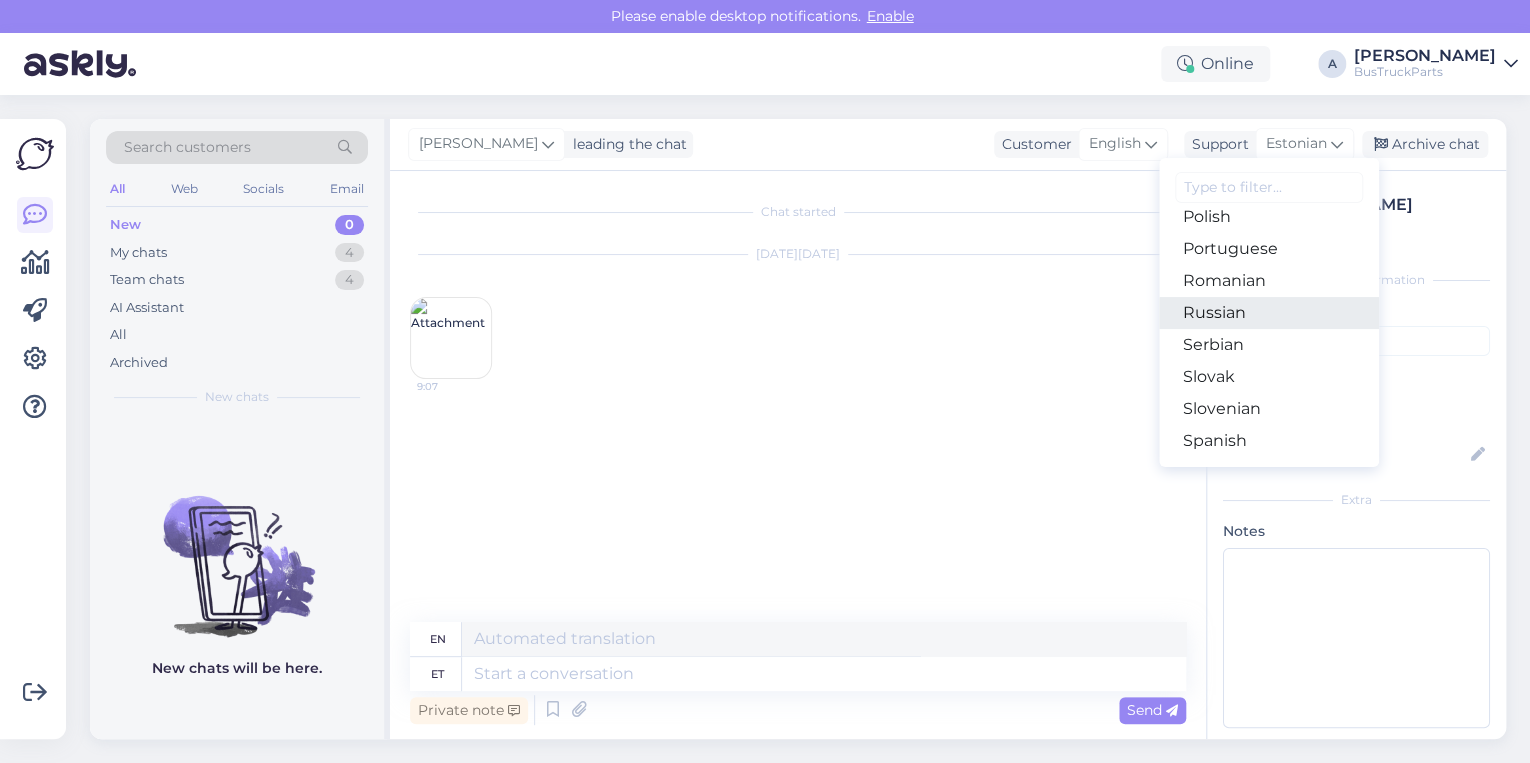 click on "Russian" at bounding box center (1269, 313) 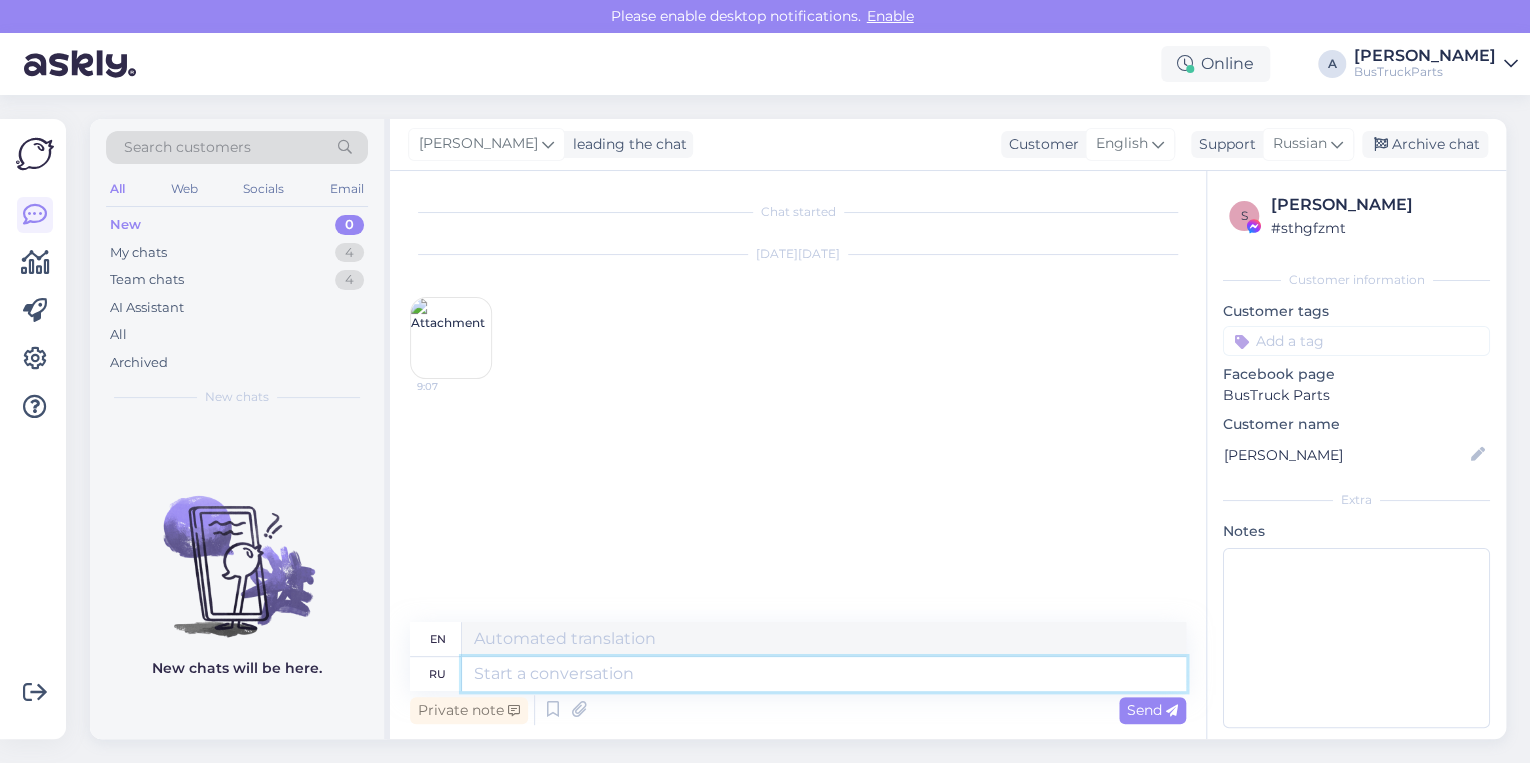 click at bounding box center (824, 674) 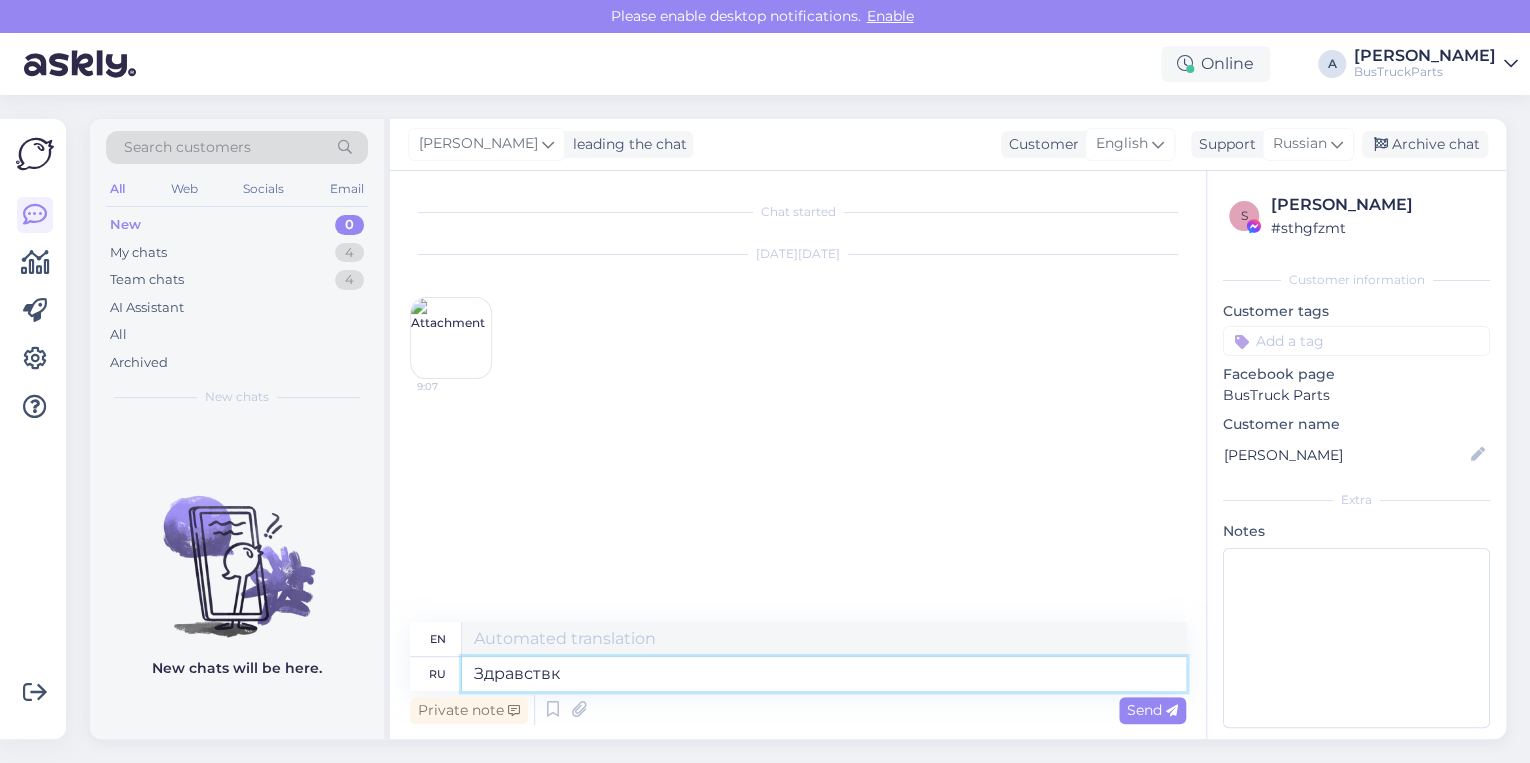 type on "Здравств" 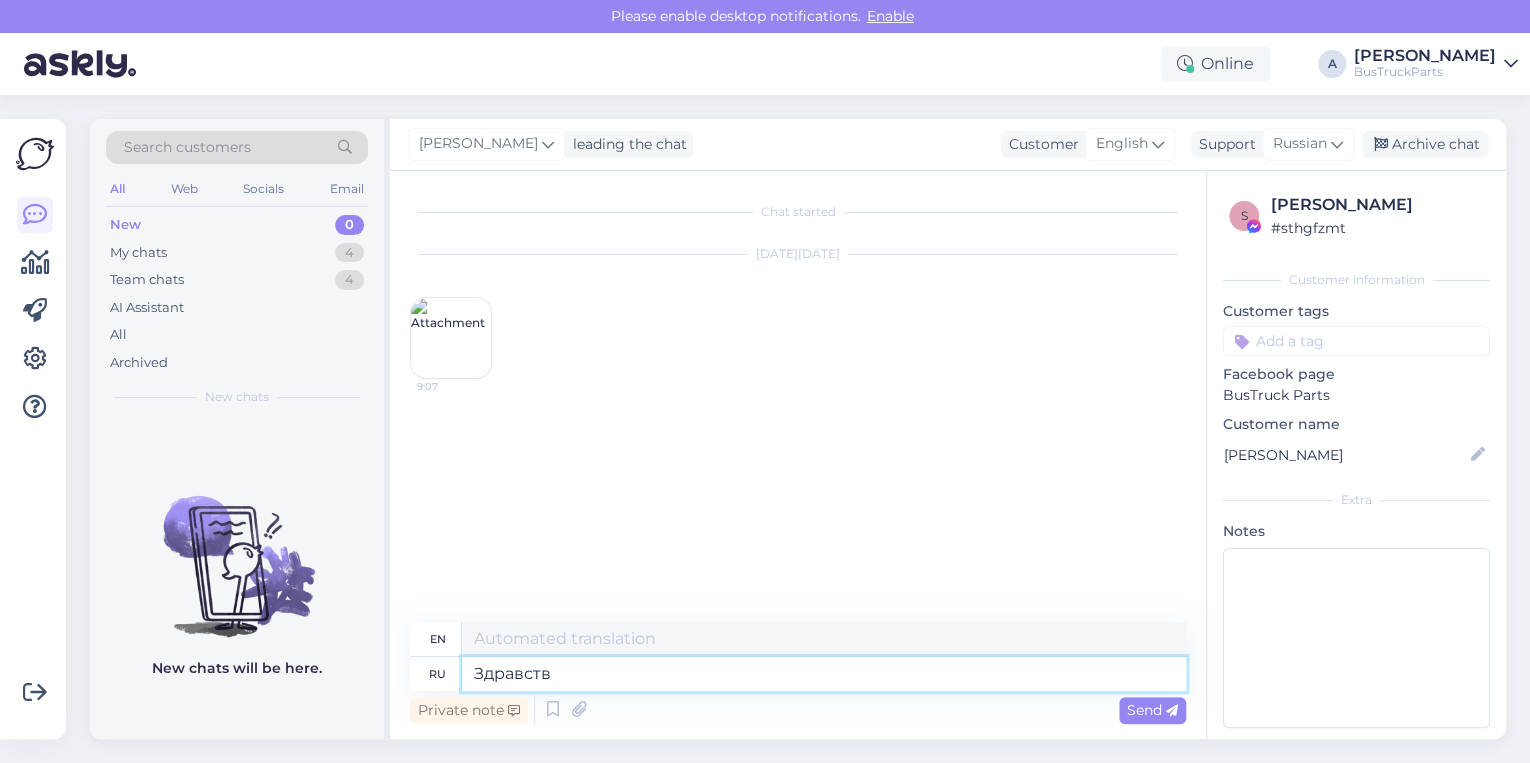 type on "Hello" 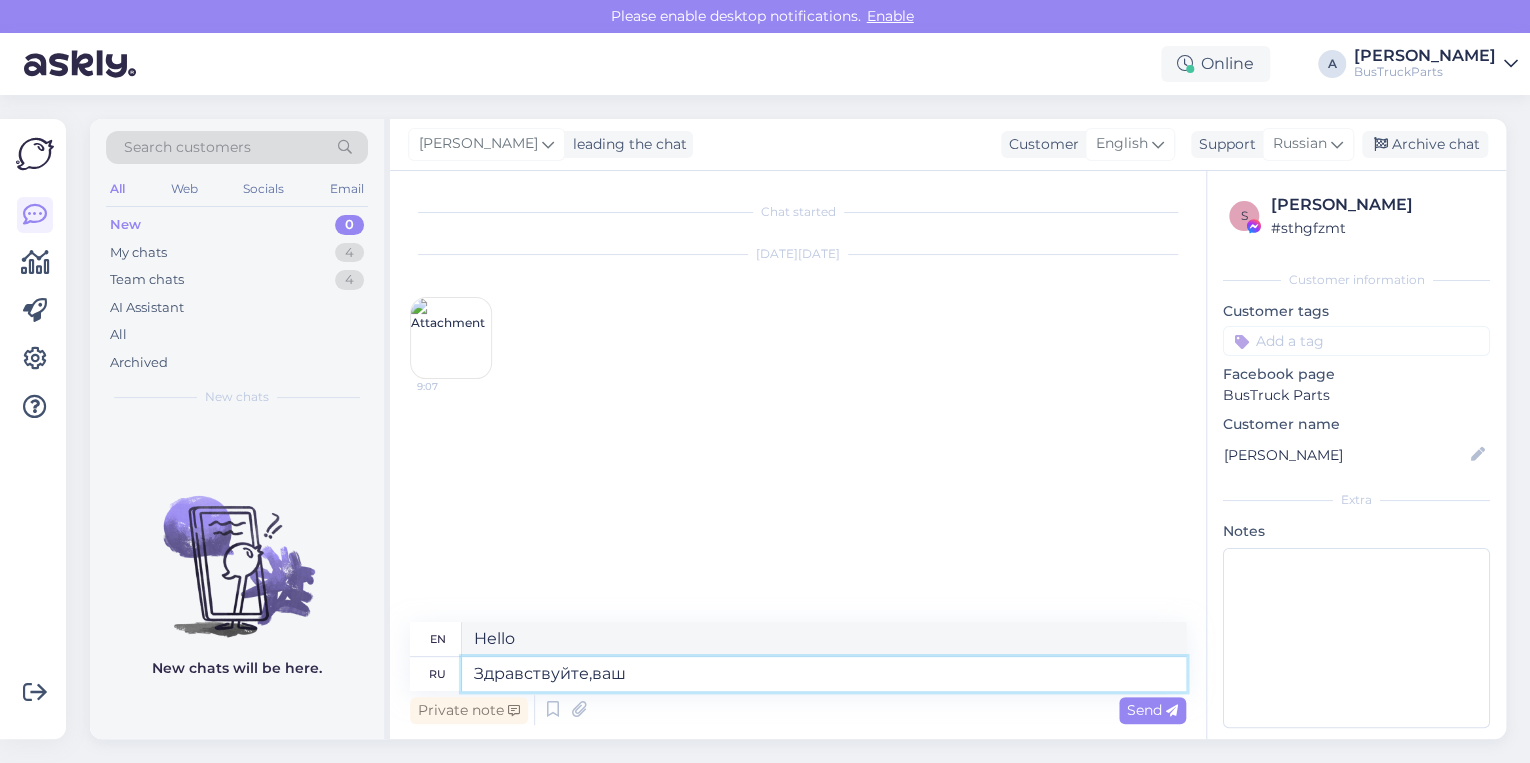type on "Здравствуйте,ваш" 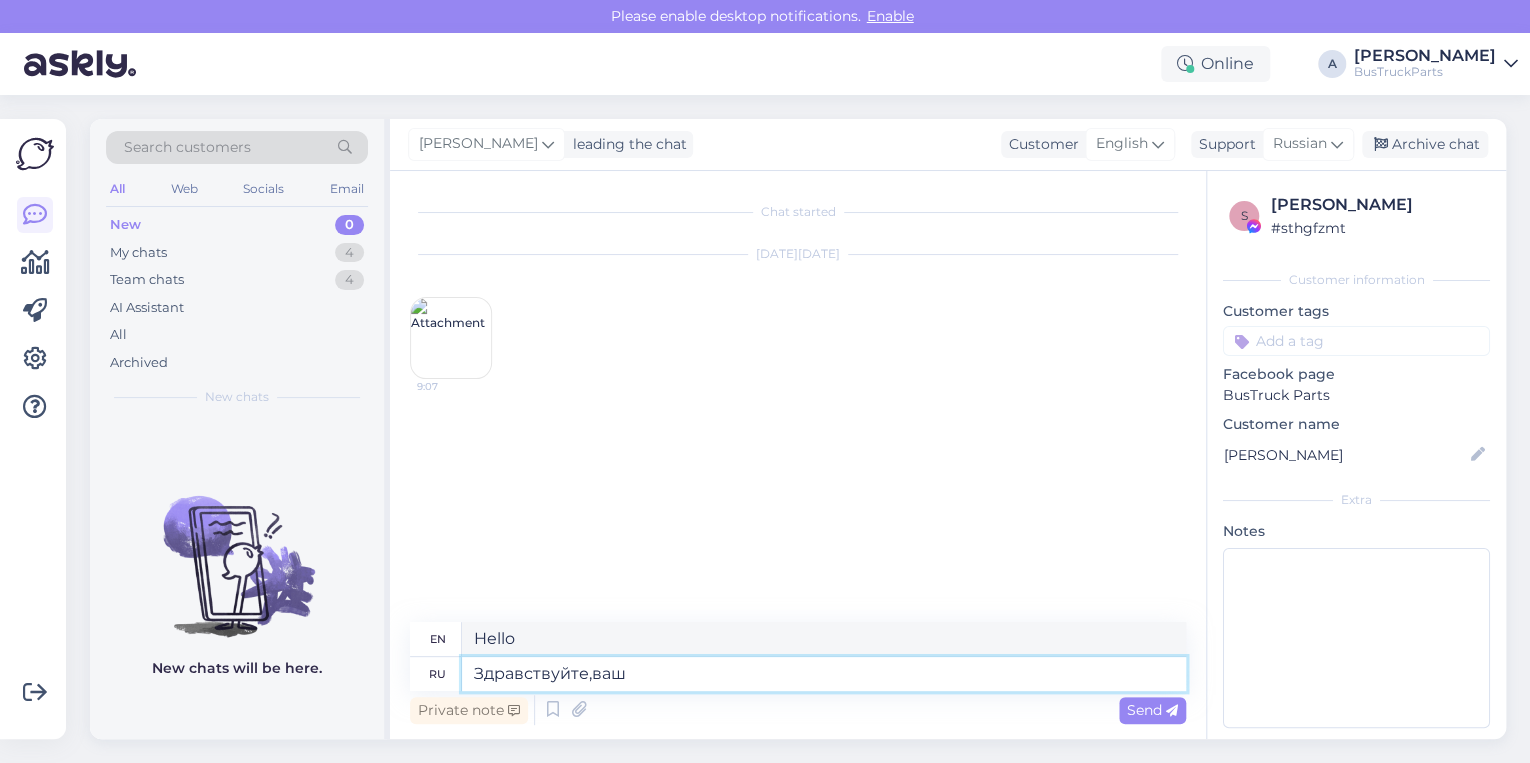 type on "Hello, your" 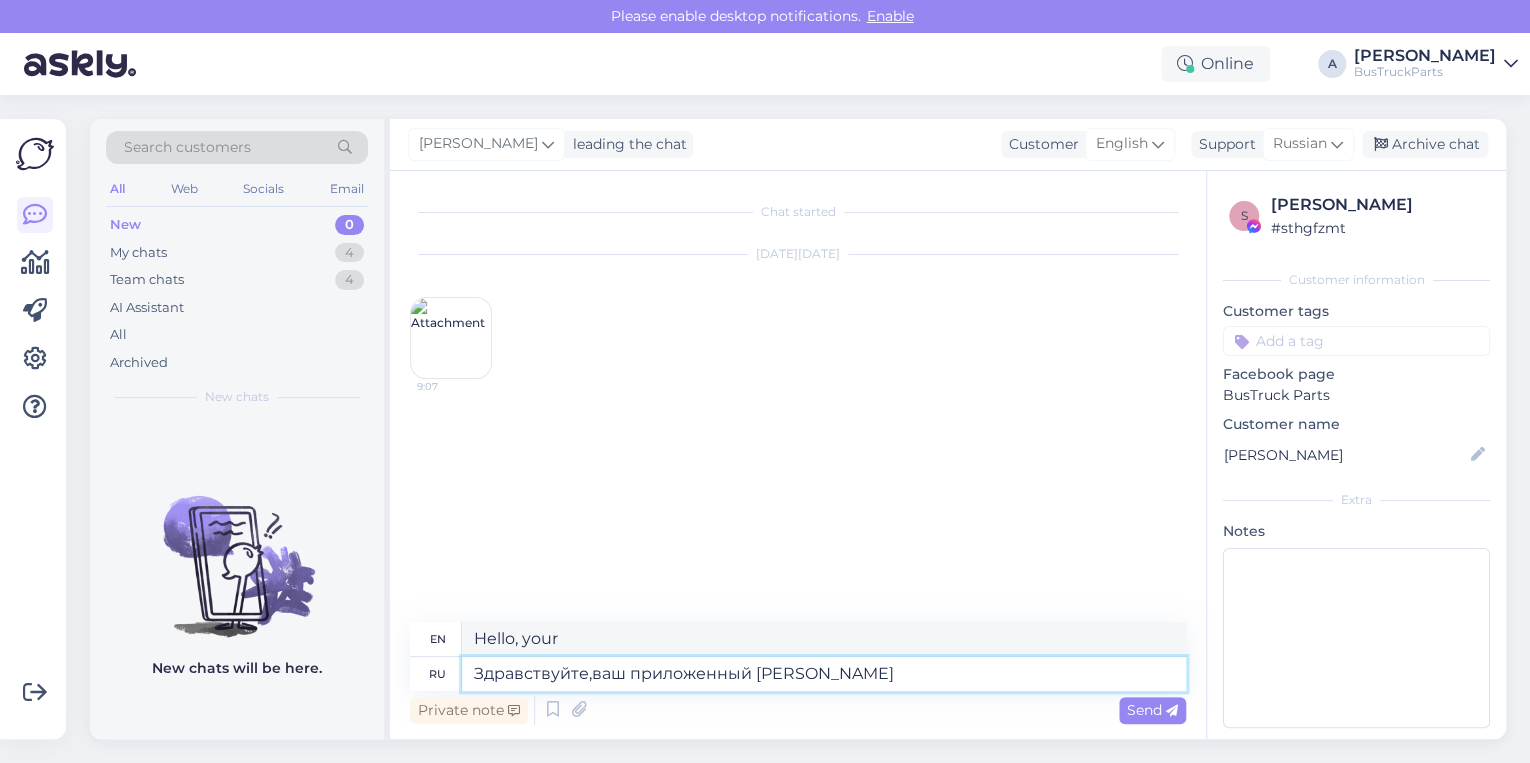 type on "Здравствуйте,ваш приложенный фа" 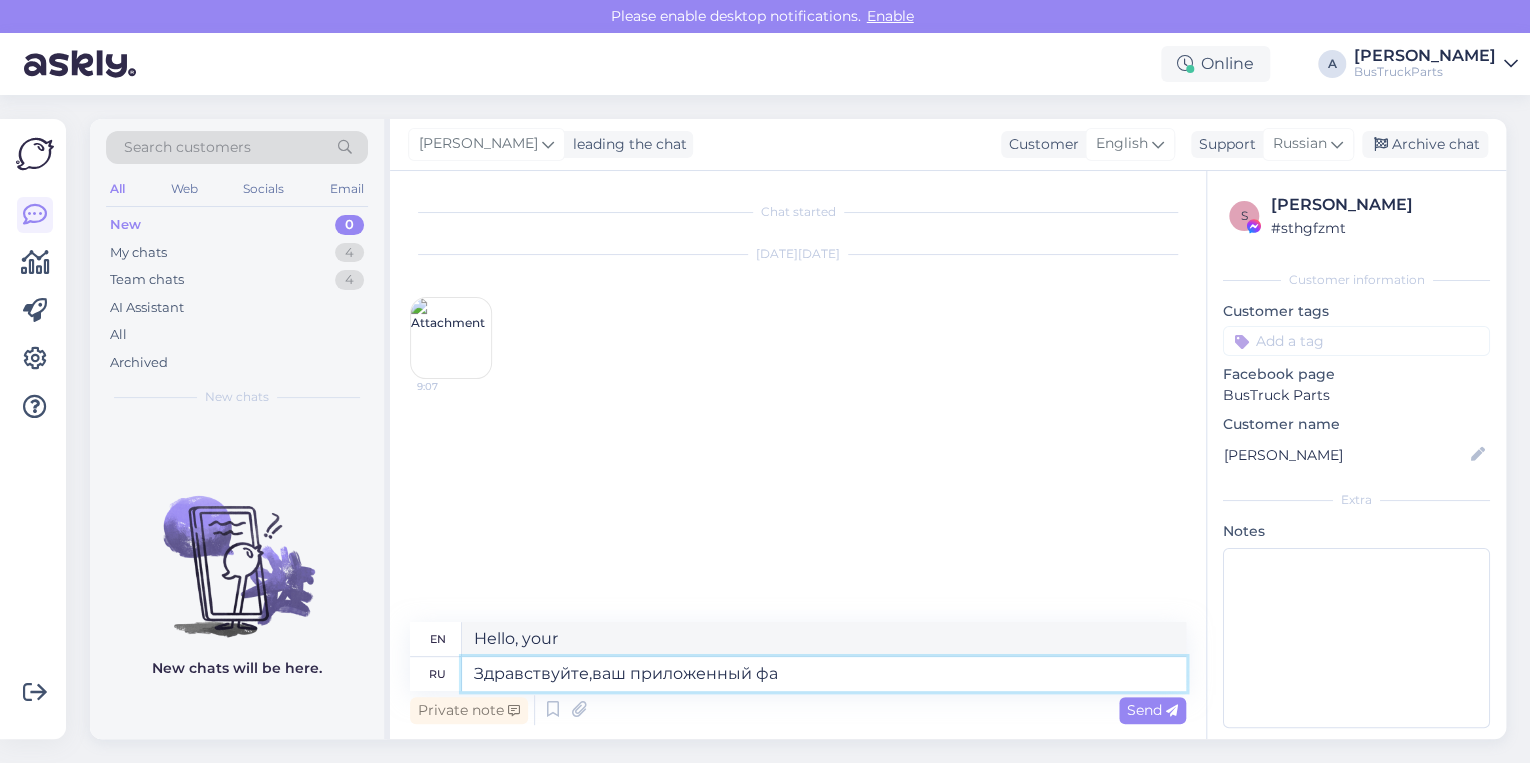 type on "Hello, your attachment" 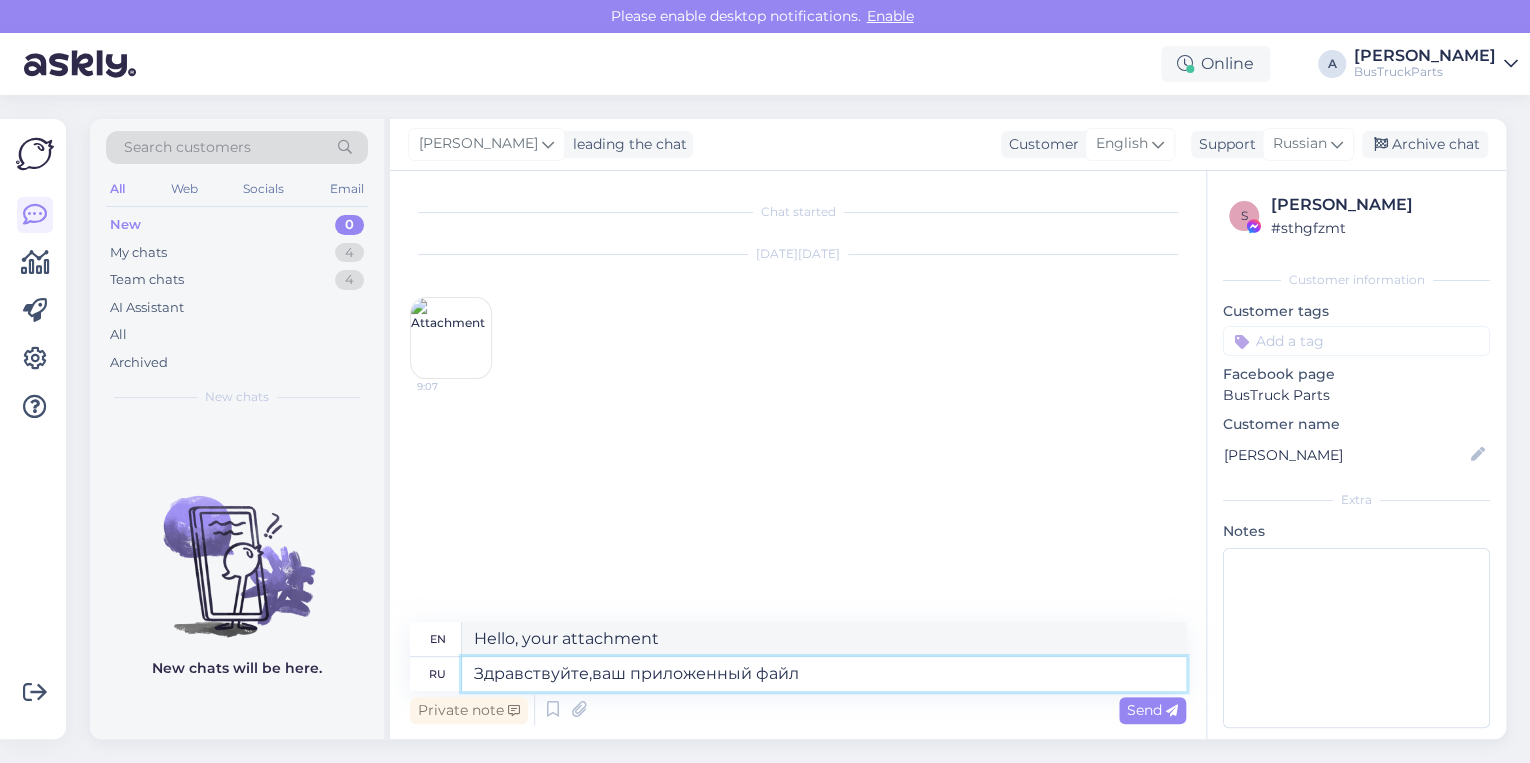 type on "Здравствуйте,ваш приложенный файл" 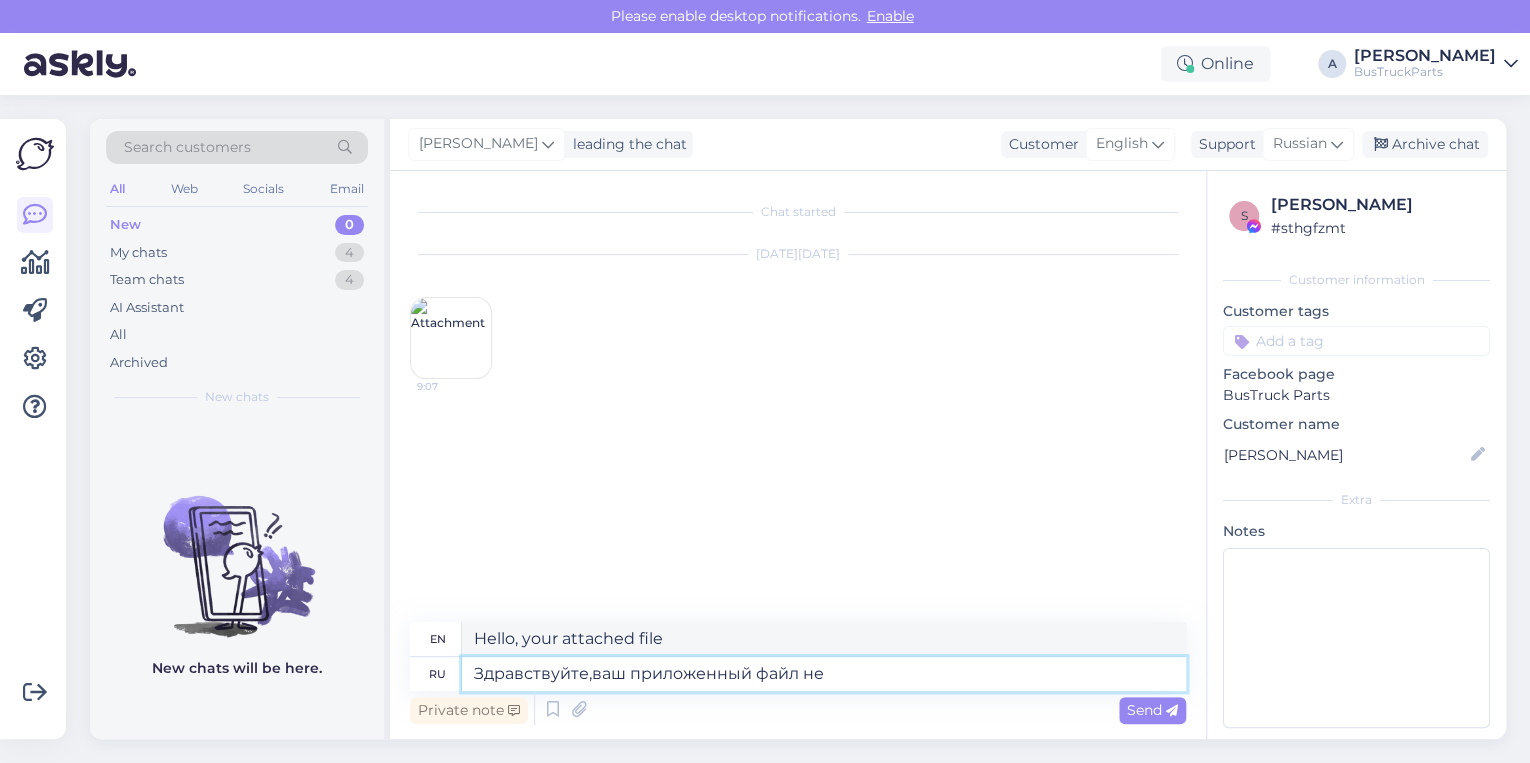 type on "Здравствуйте,ваш приложенный файл не о" 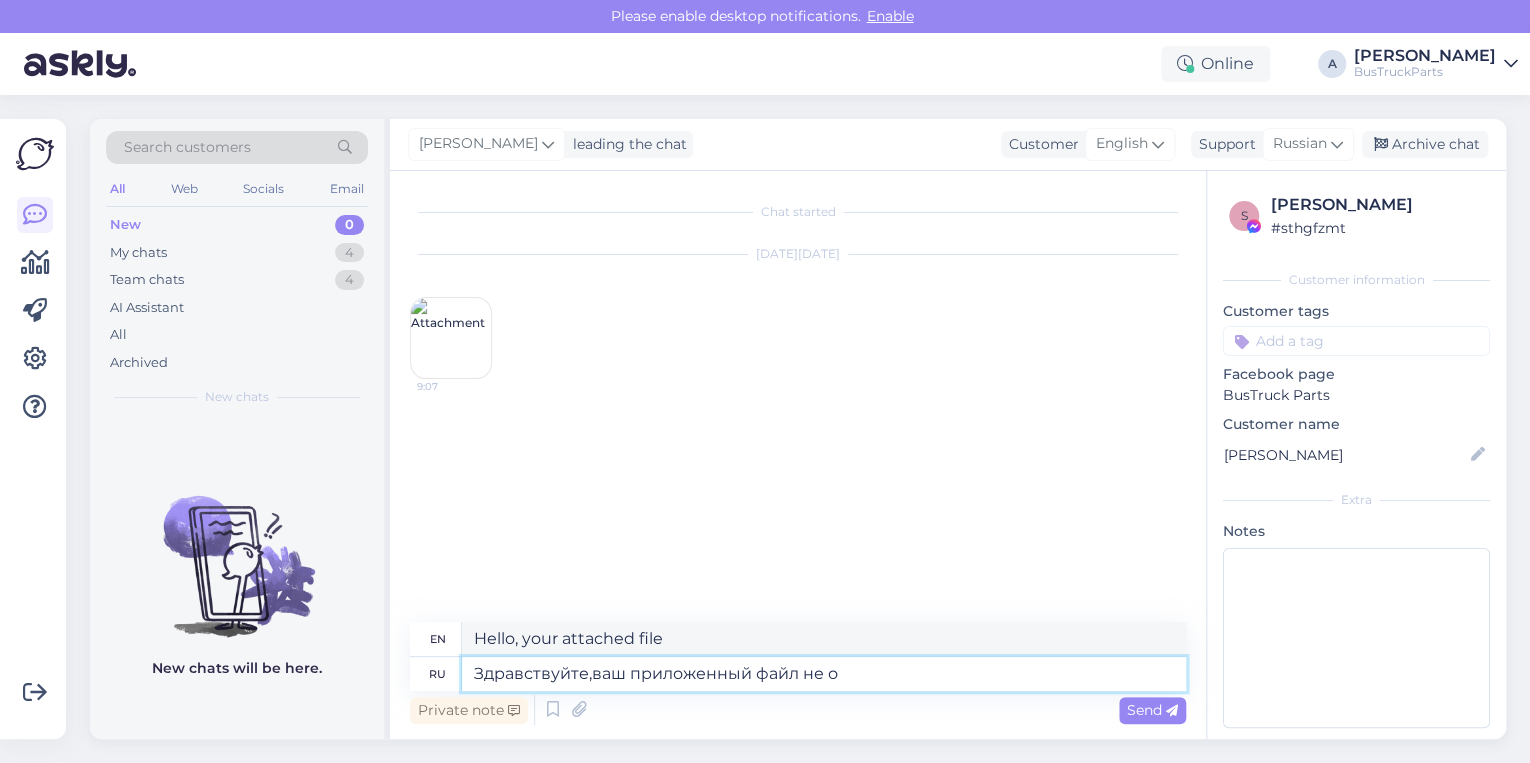 type on "Hello, your attached file is not" 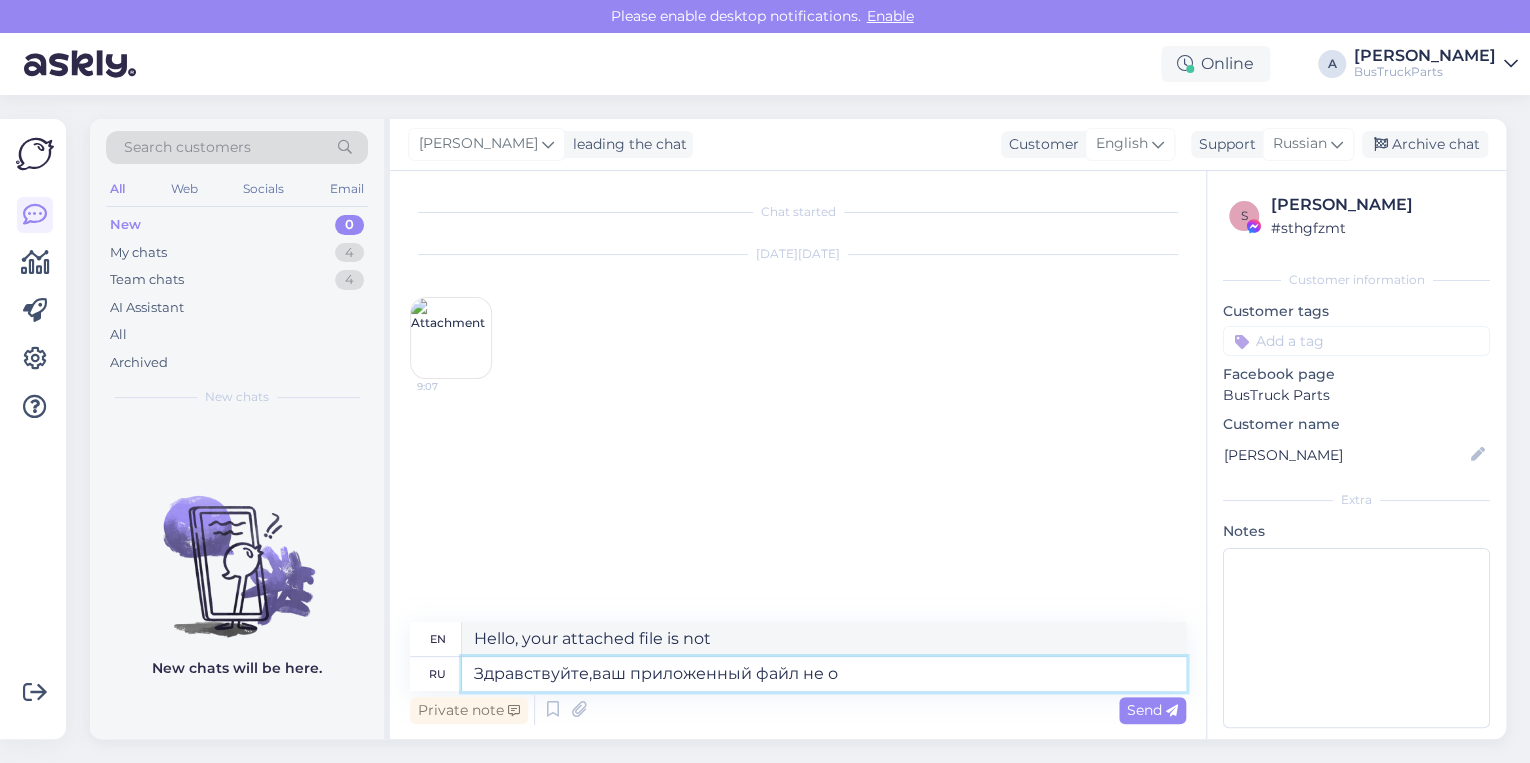 type on "Здравствуйте,ваш приложенный файл не от" 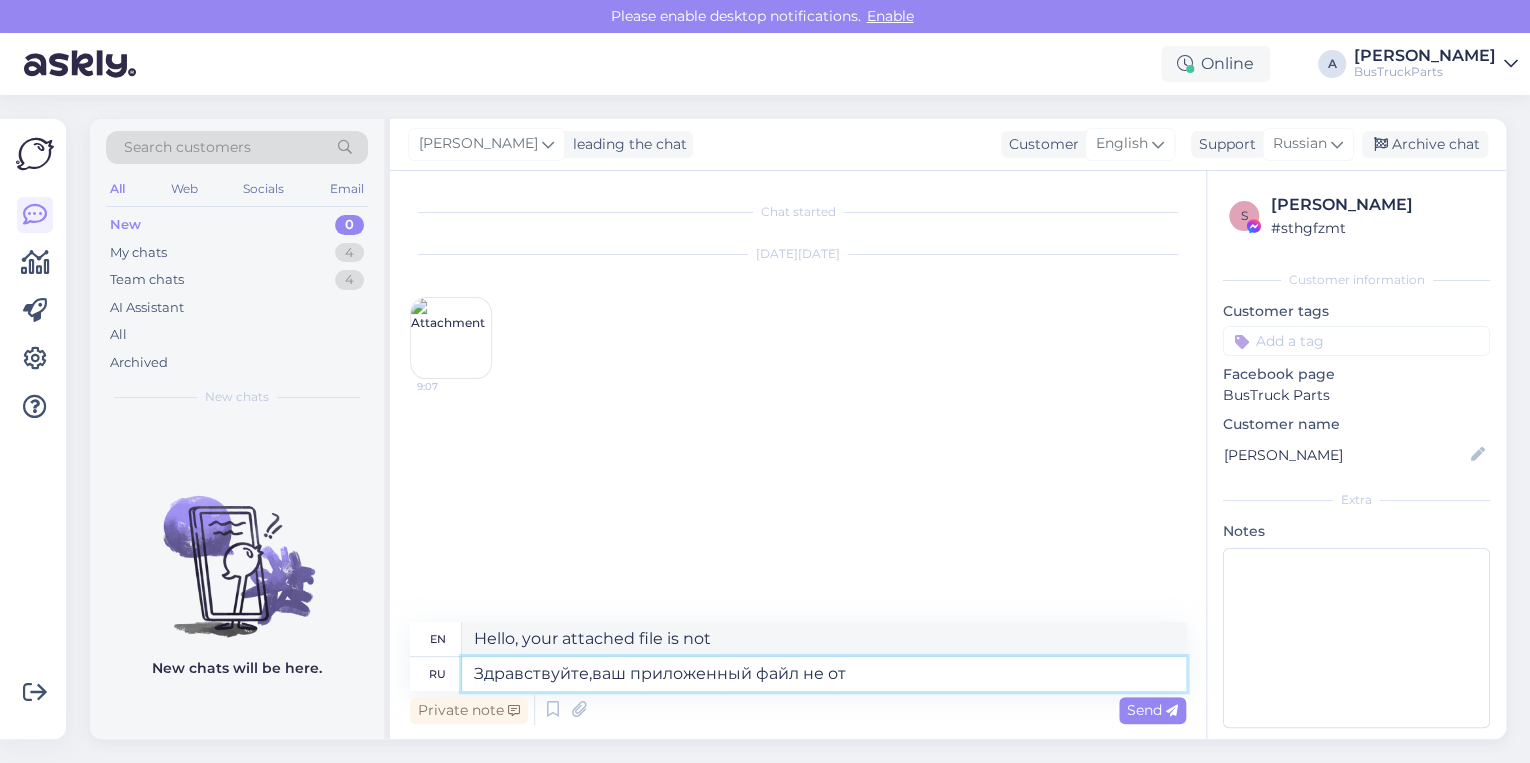 type on "Hello, your attached file is not from" 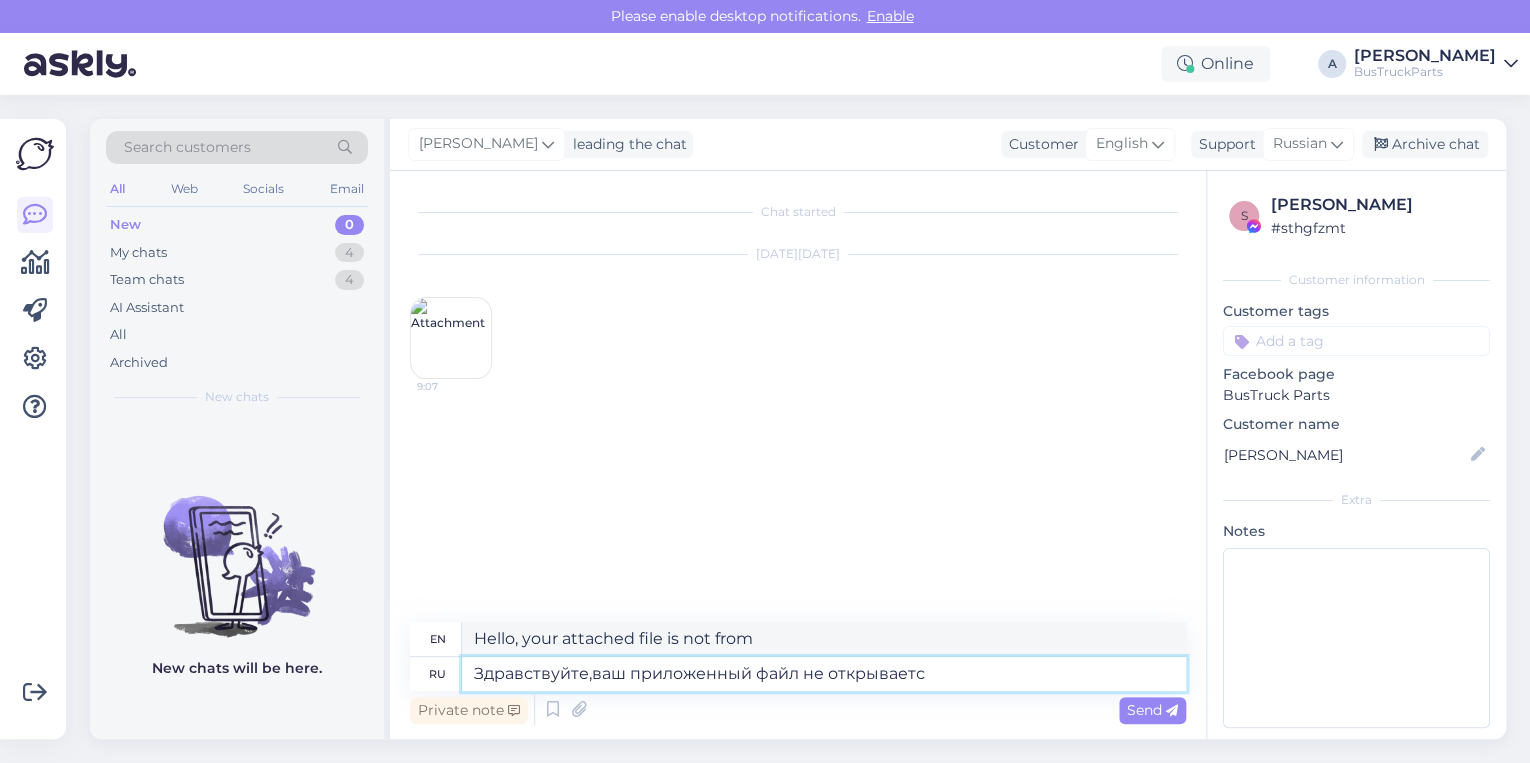 type on "Здравствуйте,ваш приложенный файл не открывается" 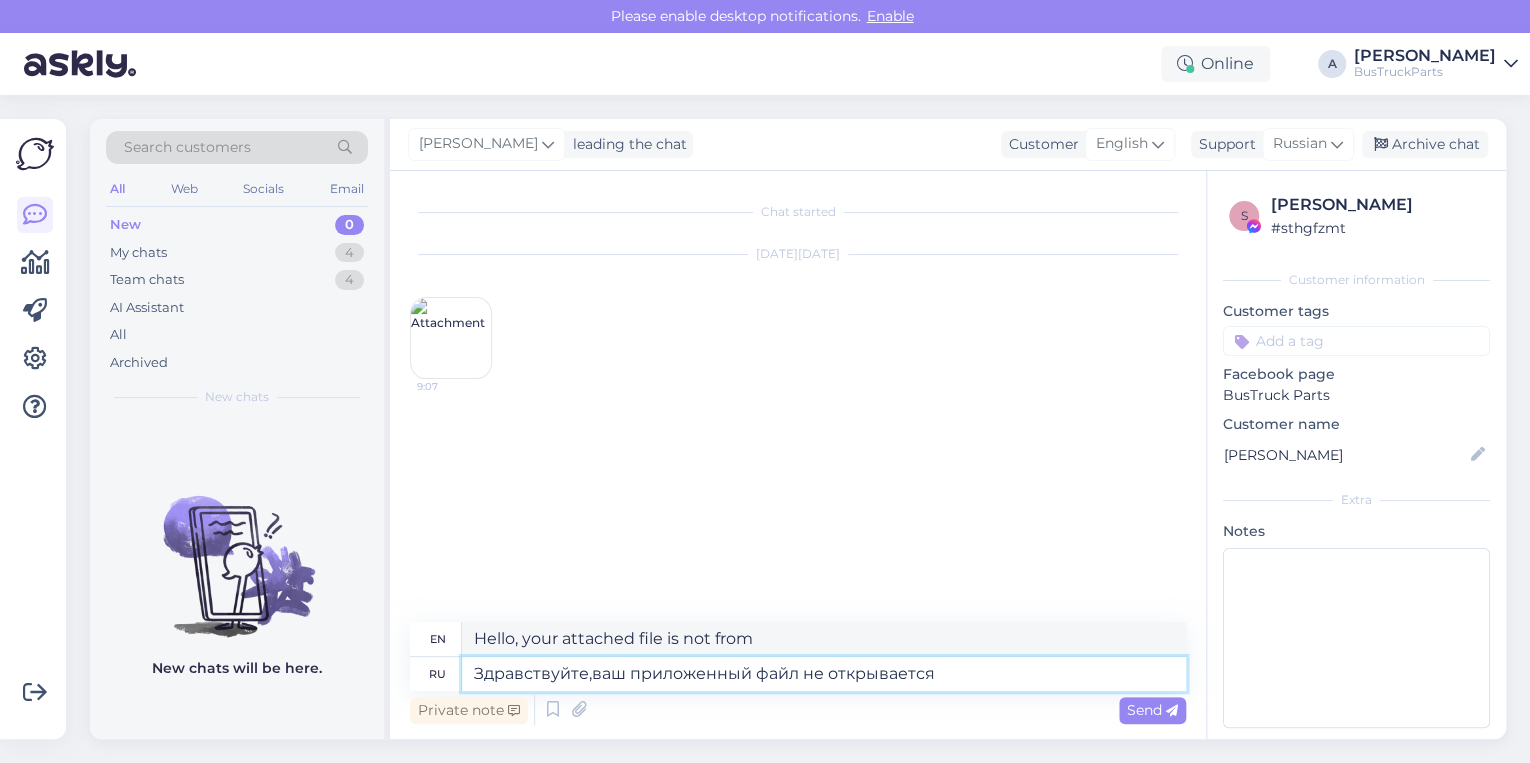 type on "Hello, your attached file cannot be opened." 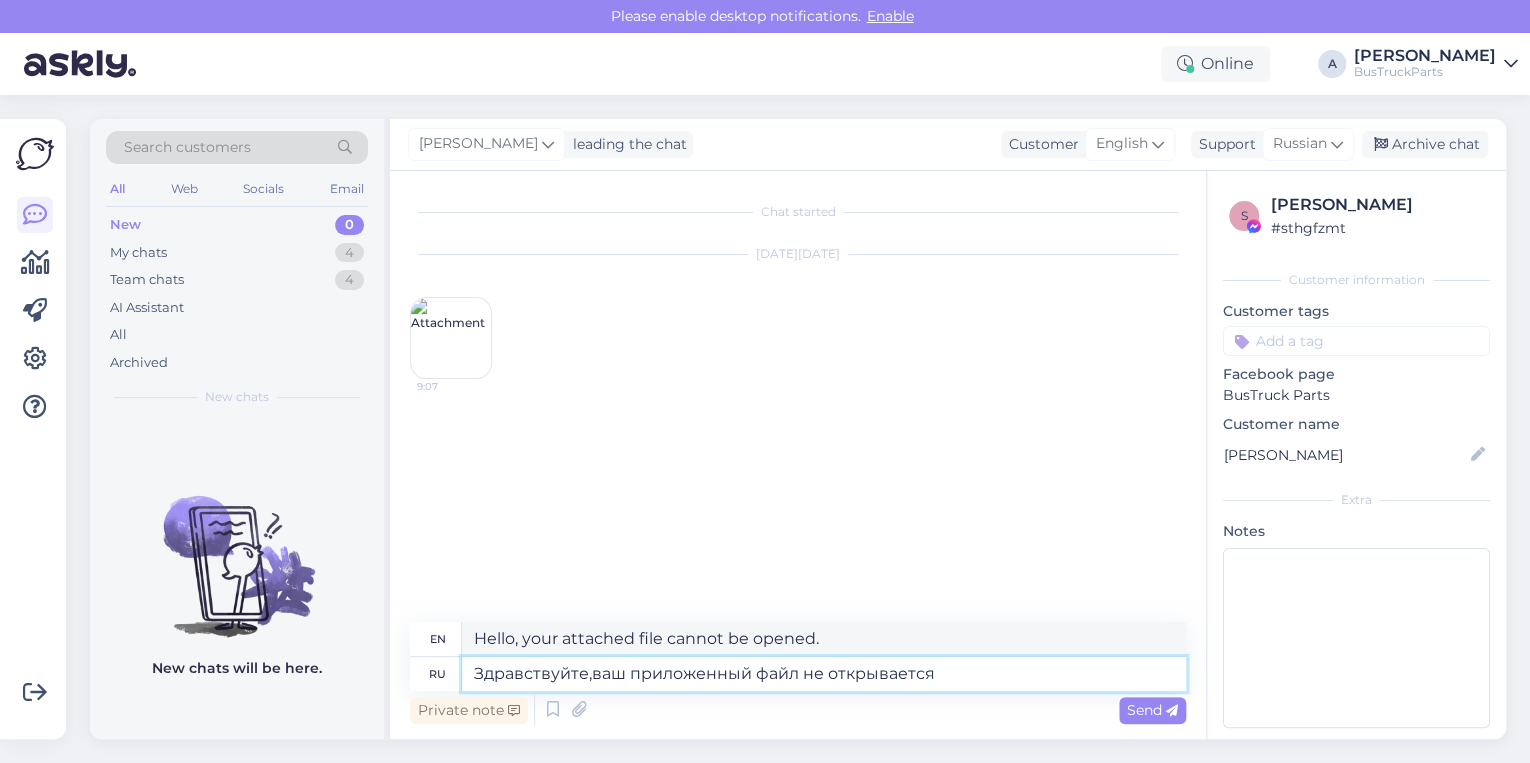 click on "Здравствуйте,ваш приложенный файл не открывается" at bounding box center [824, 674] 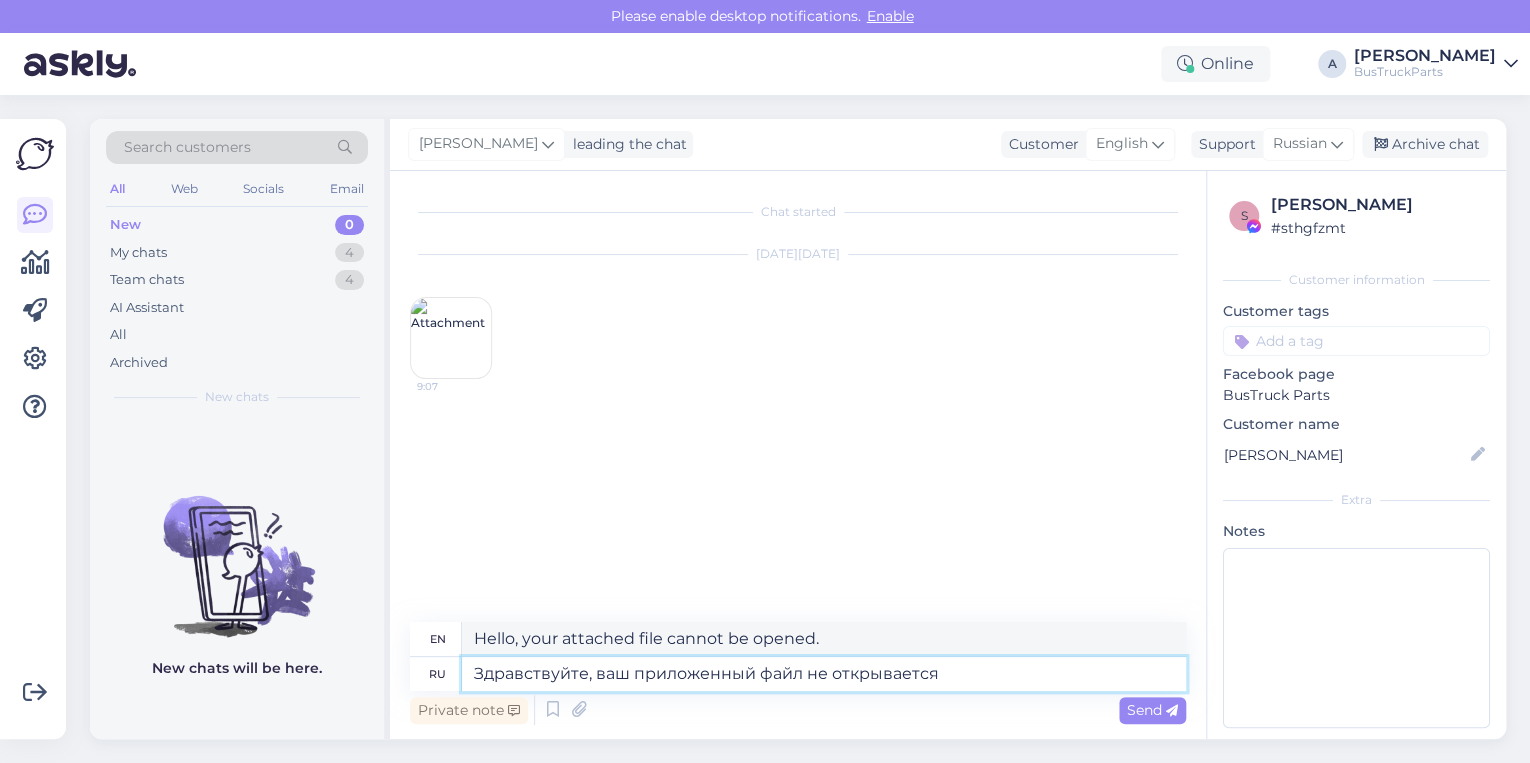 click on "Здравствуйте, ваш приложенный файл не открывается" at bounding box center (824, 674) 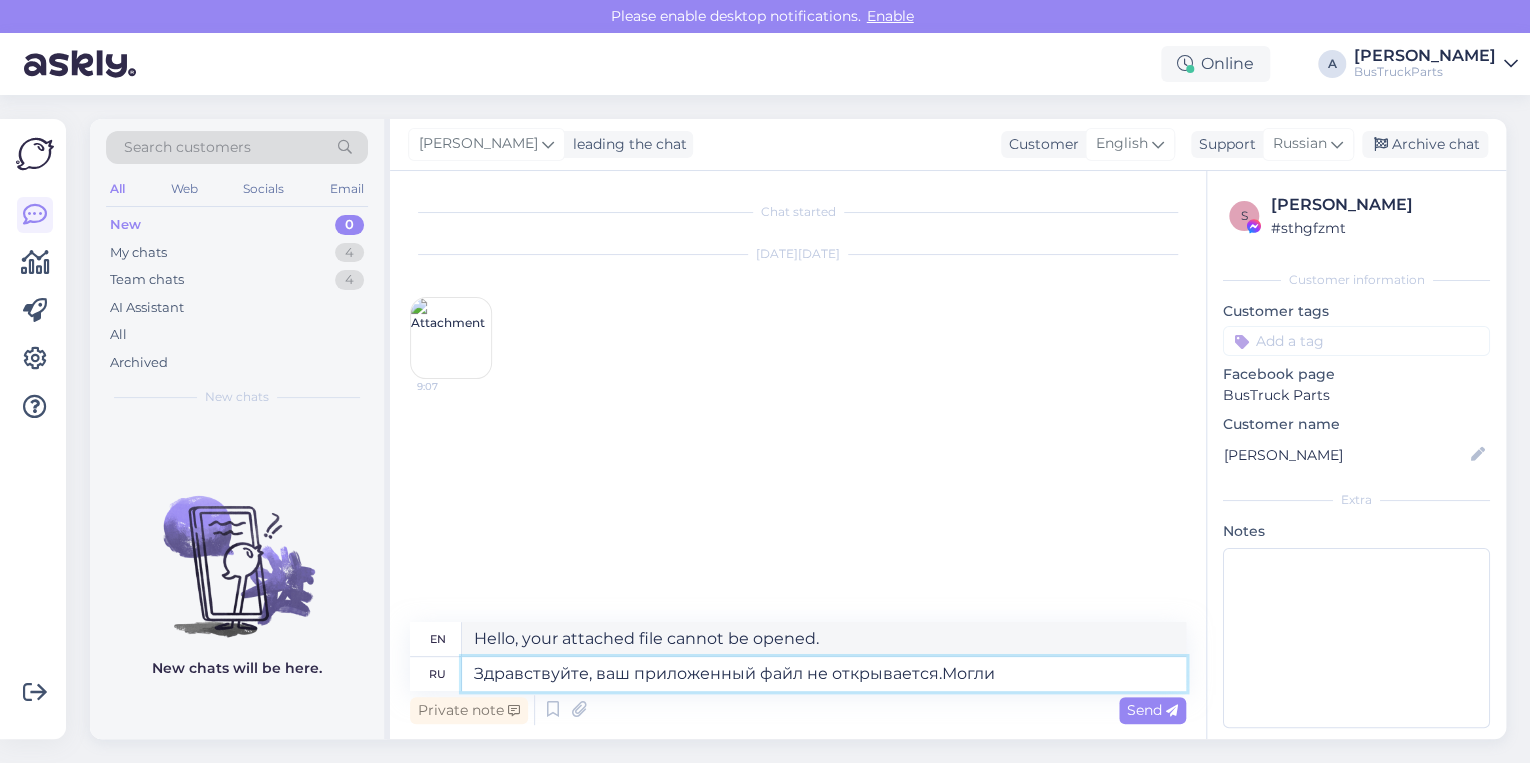 type on "Здравствуйте, ваш приложенный файл не открывается.Могли б" 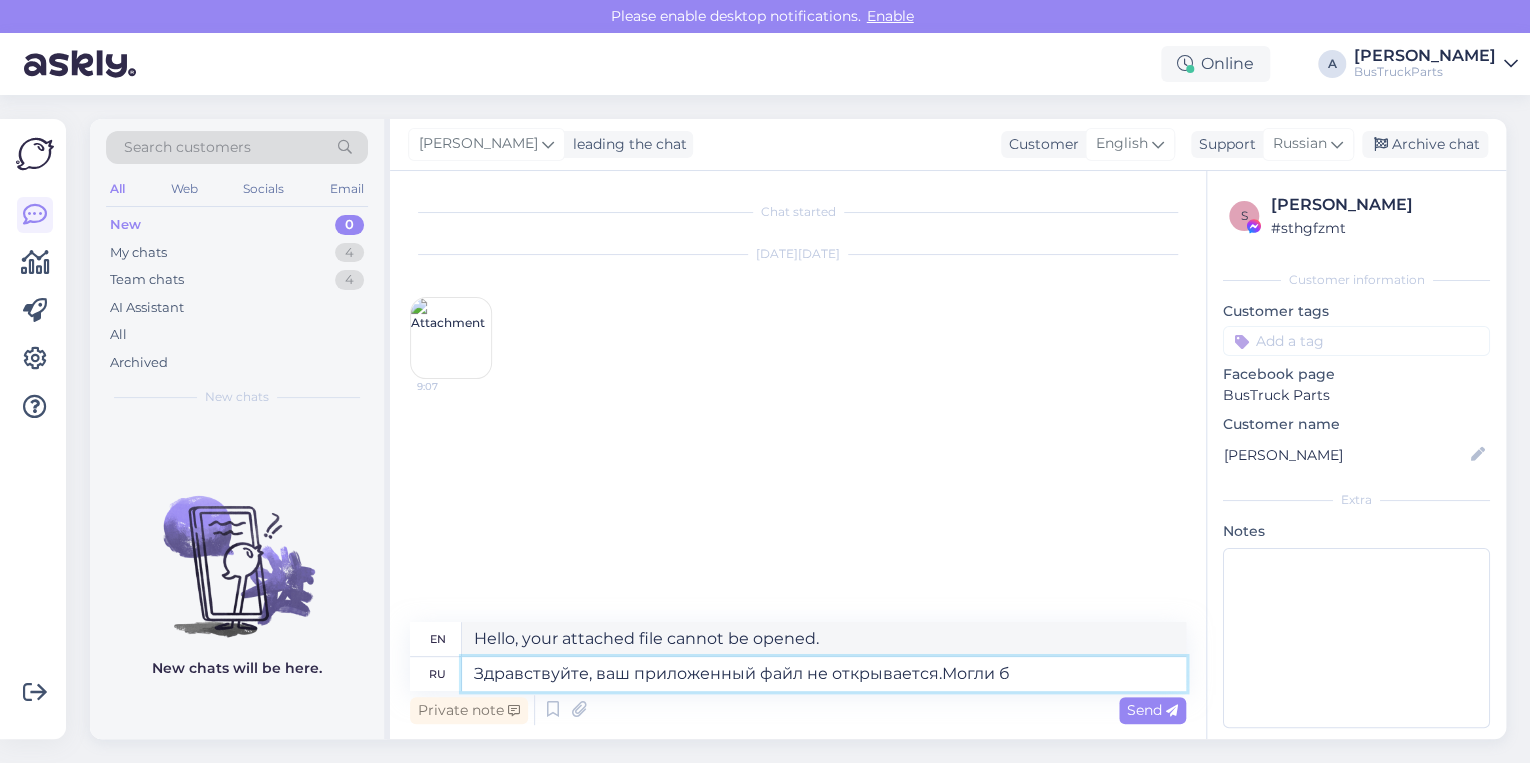 type on "Hello, your attached file is not opening. Could you..." 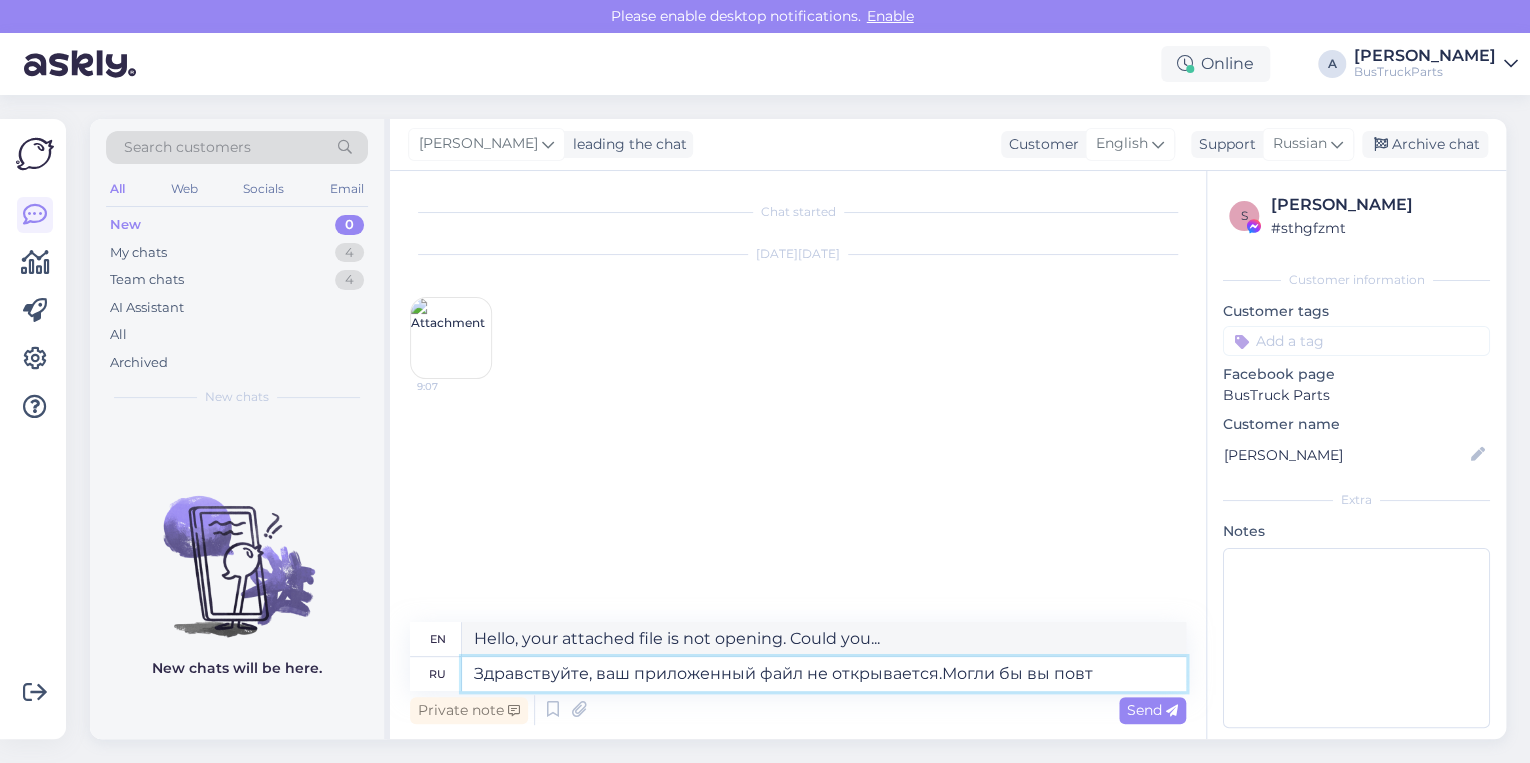 type on "Здравствуйте, ваш приложенный файл не открывается.Могли бы вы повто" 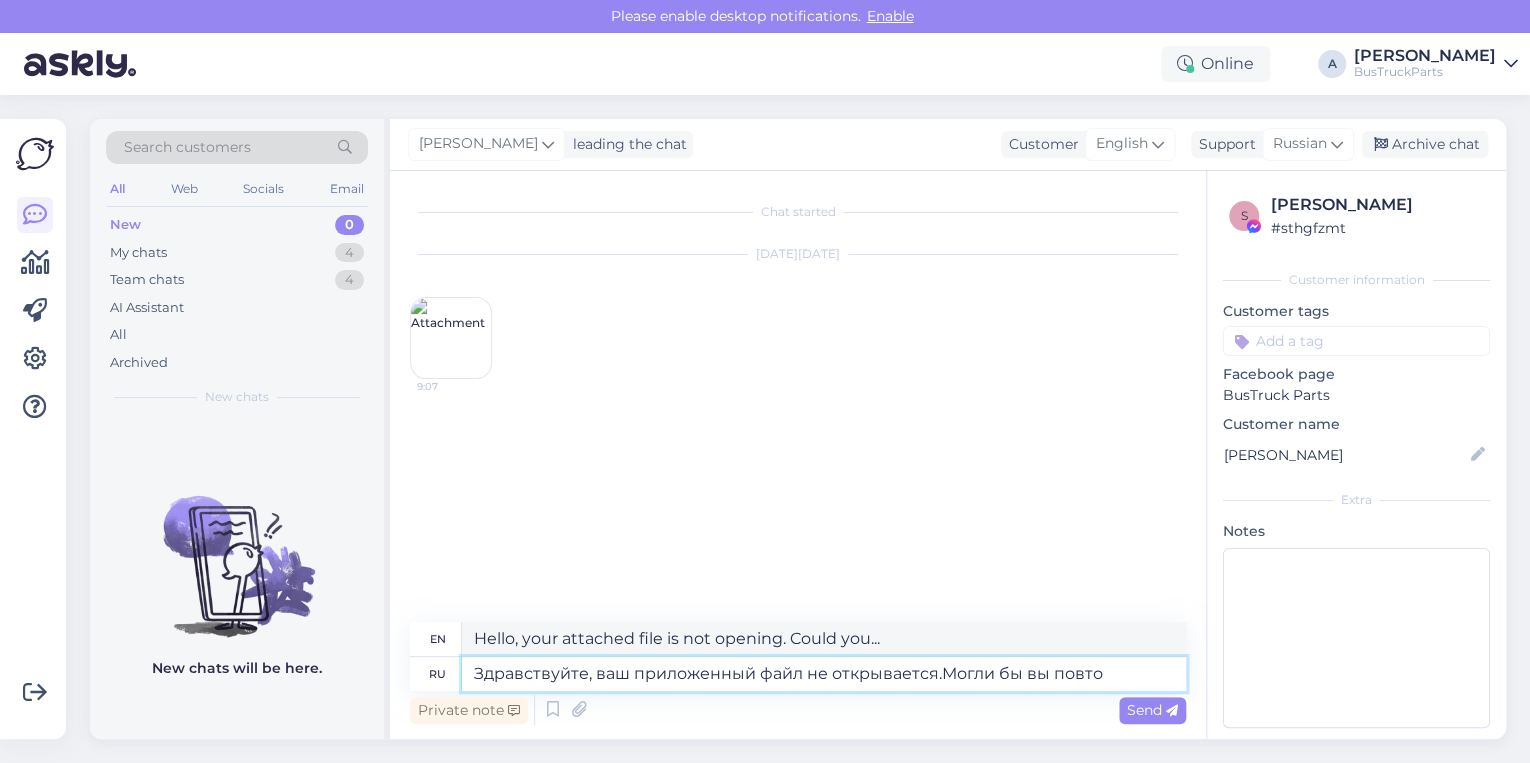 type on "Hello, the attached file is not opening. Could you please..." 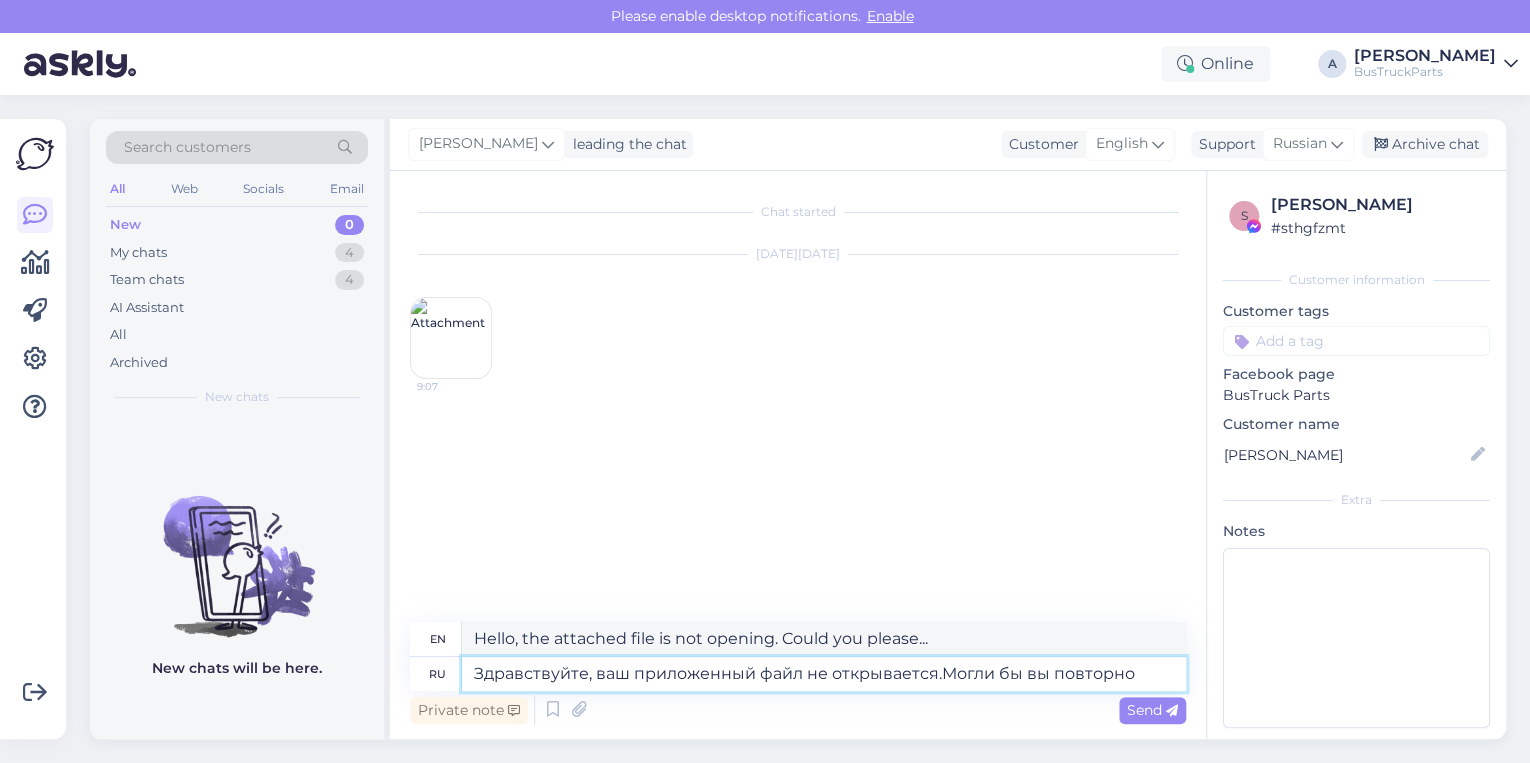 type on "Здравствуйте, ваш приложенный файл не открывается.Могли бы вы повторно" 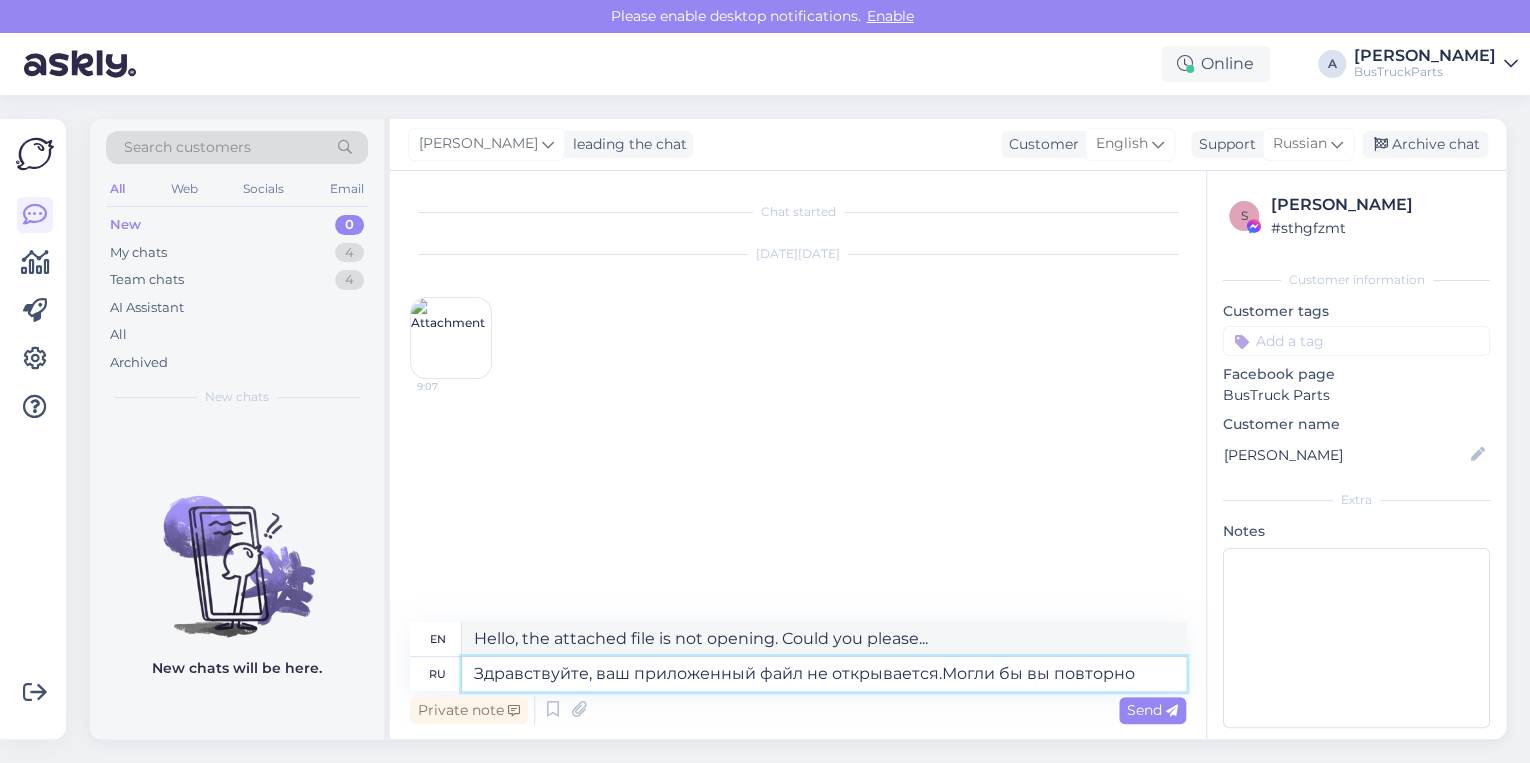 type on "Hello, your attached file is not opening. Could you please resend it?" 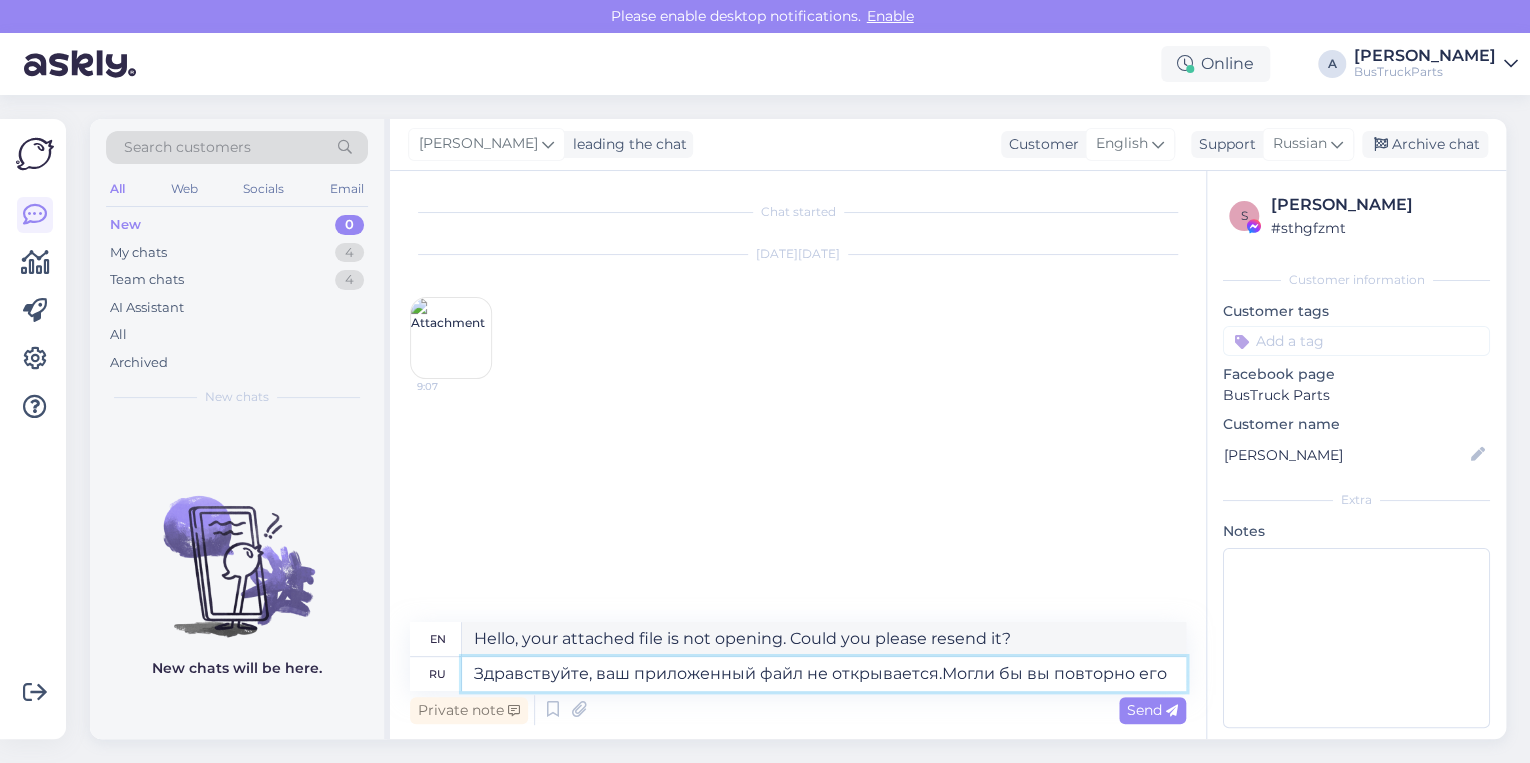 type on "Здравствуйте, ваш приложенный файл не открывается.Могли бы вы повторно его" 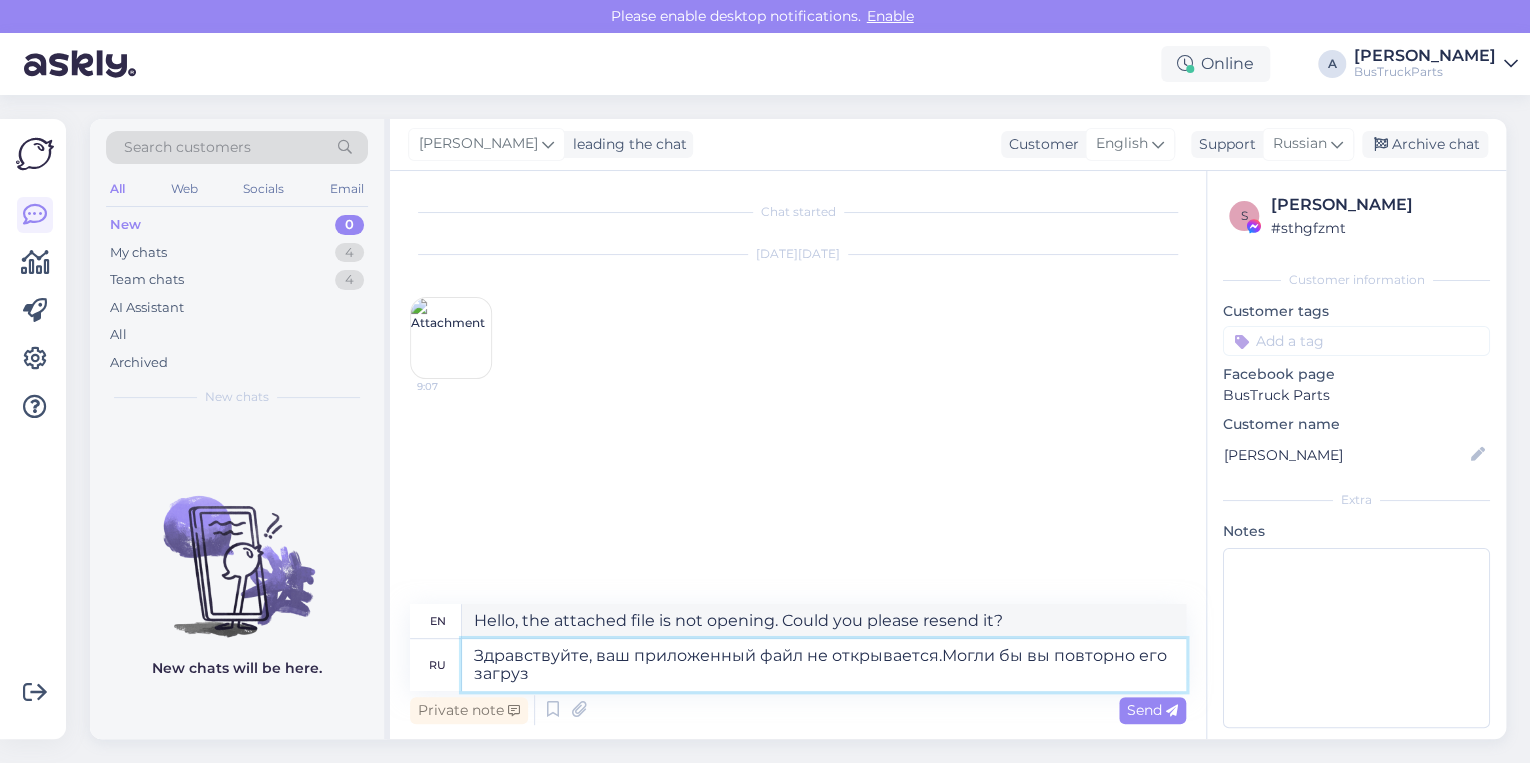 type on "Здравствуйте, ваш приложенный файл не открывается.Могли бы вы повторно его загрузи" 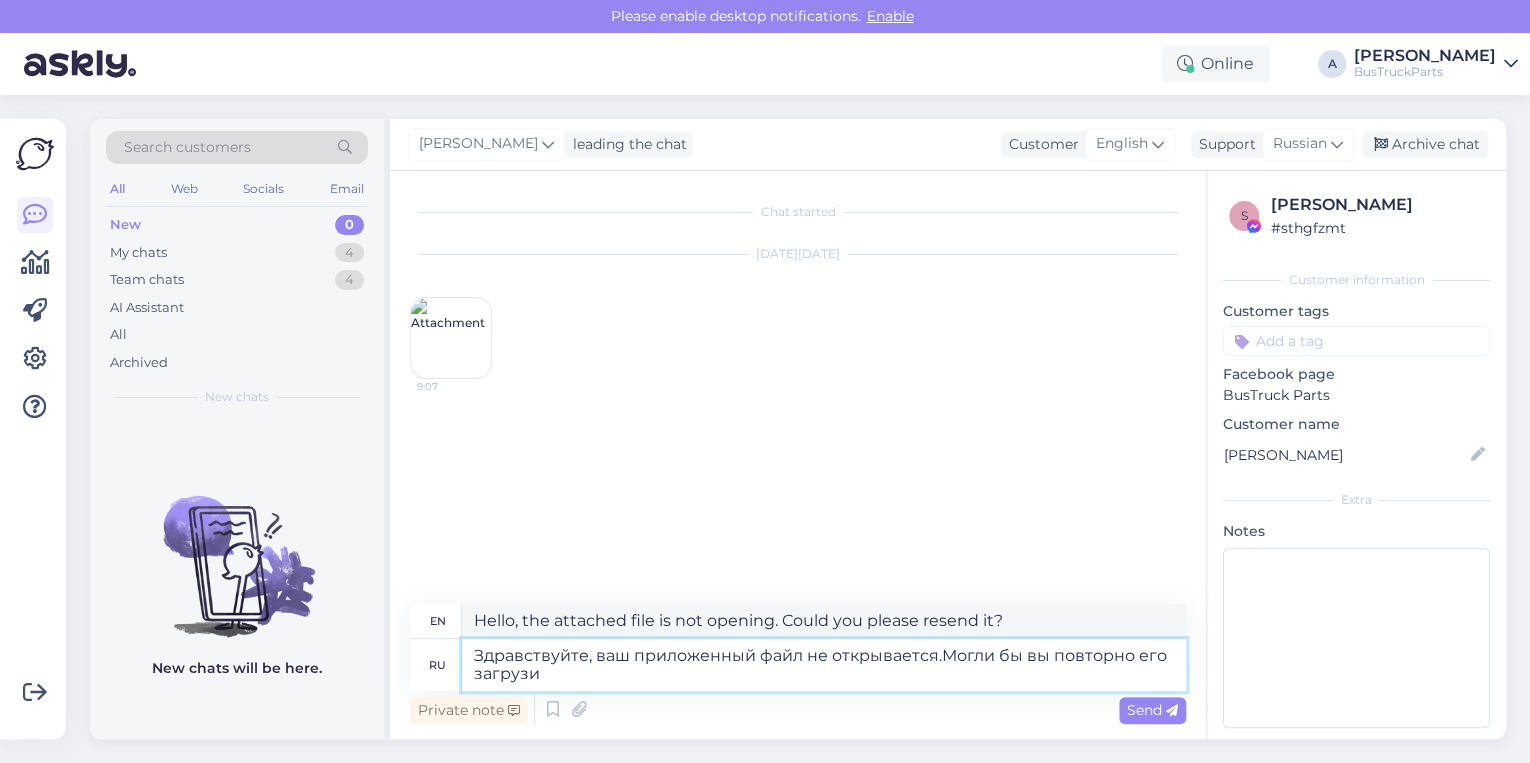 type on "Hello, the attached file cannot be opened. Could you please upload it again?" 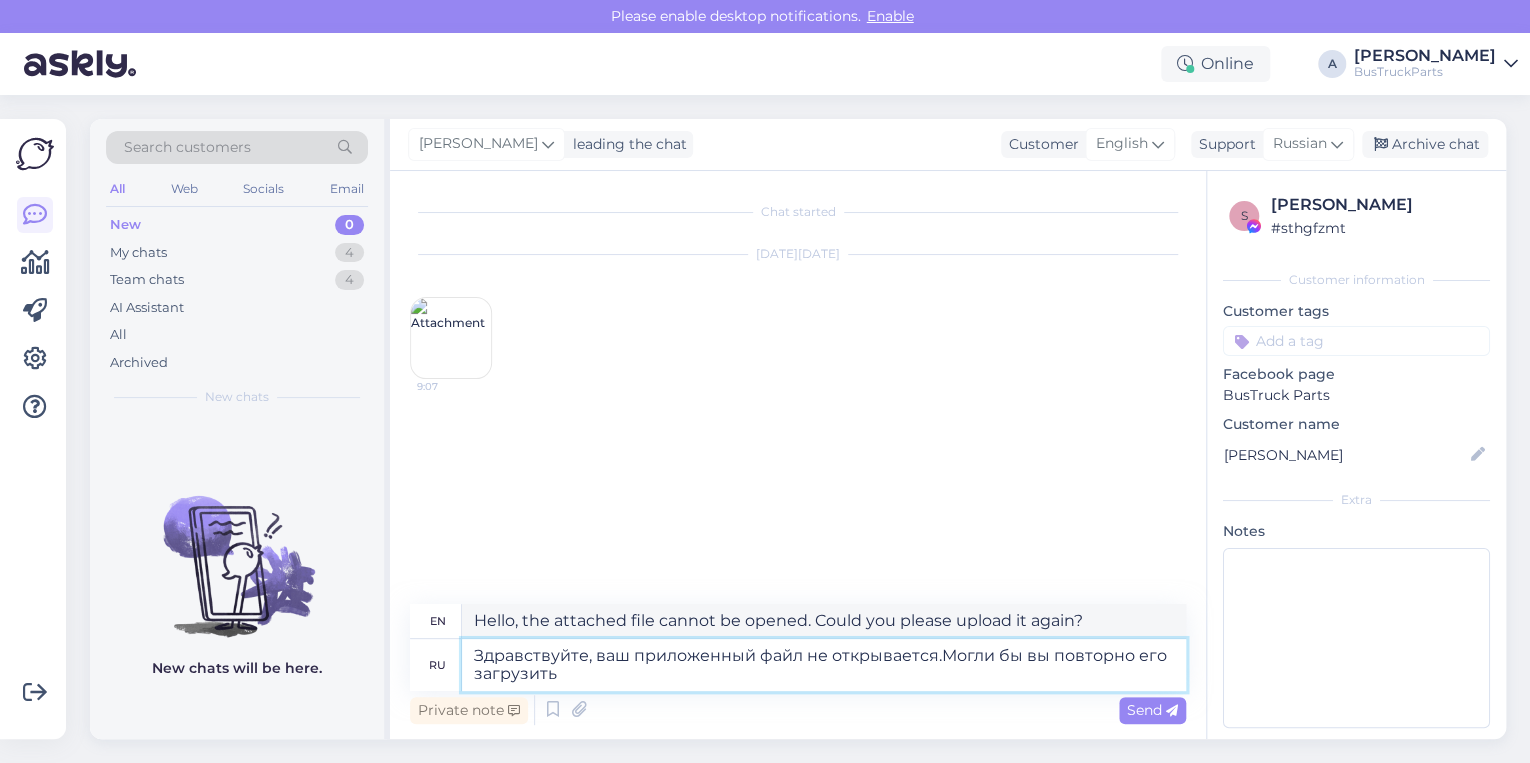drag, startPoint x: 952, startPoint y: 654, endPoint x: 938, endPoint y: 657, distance: 14.3178215 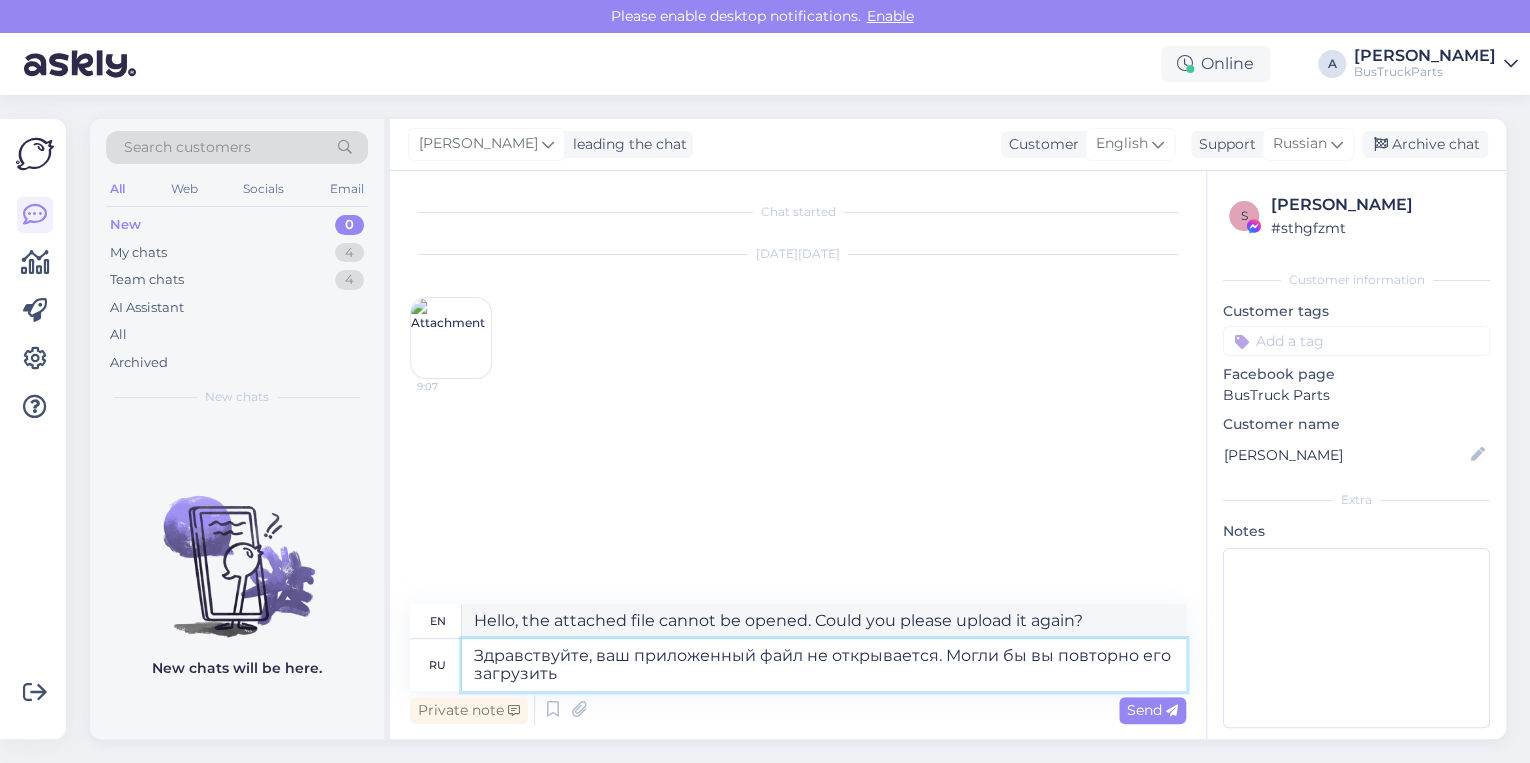 click on "Здравствуйте, ваш приложенный файл не открывается. Могли бы вы повторно его загрузить" at bounding box center (824, 665) 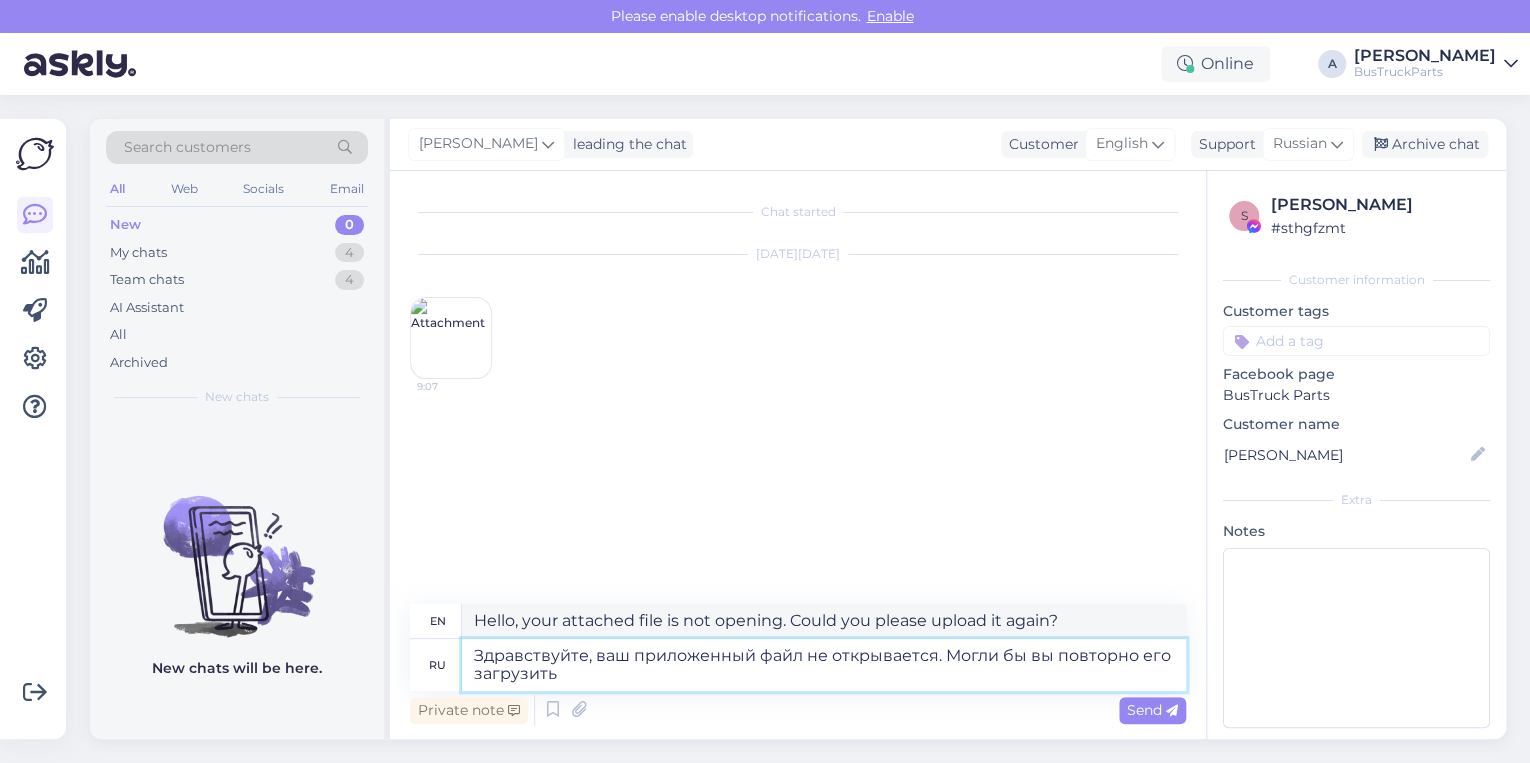 type on "Здравствуйте, ваш приложенный файл не открывается. Могли бы вы повторно его загрузить ?" 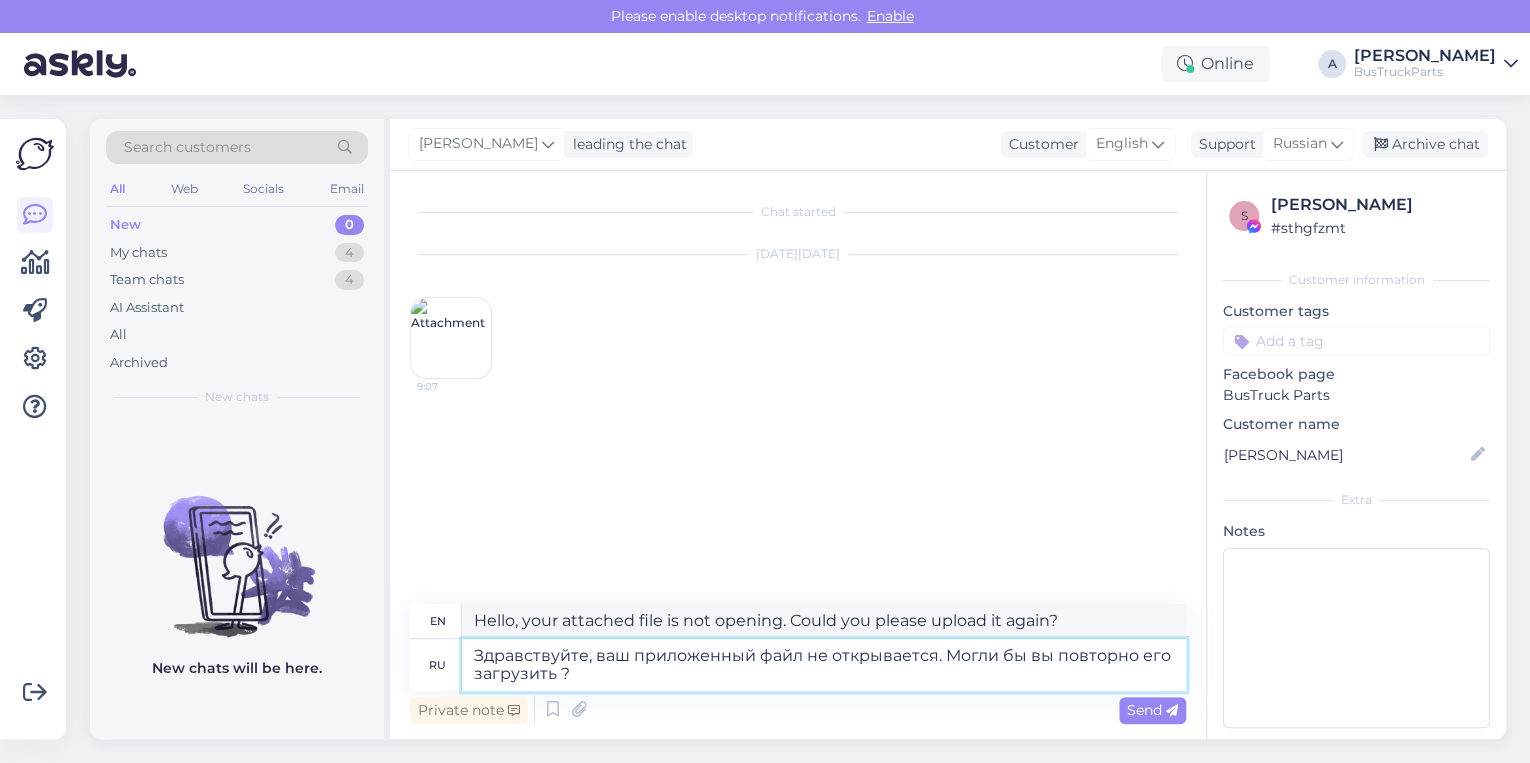 type on "Hello, the attached file is not opening. Could you please upload it again?" 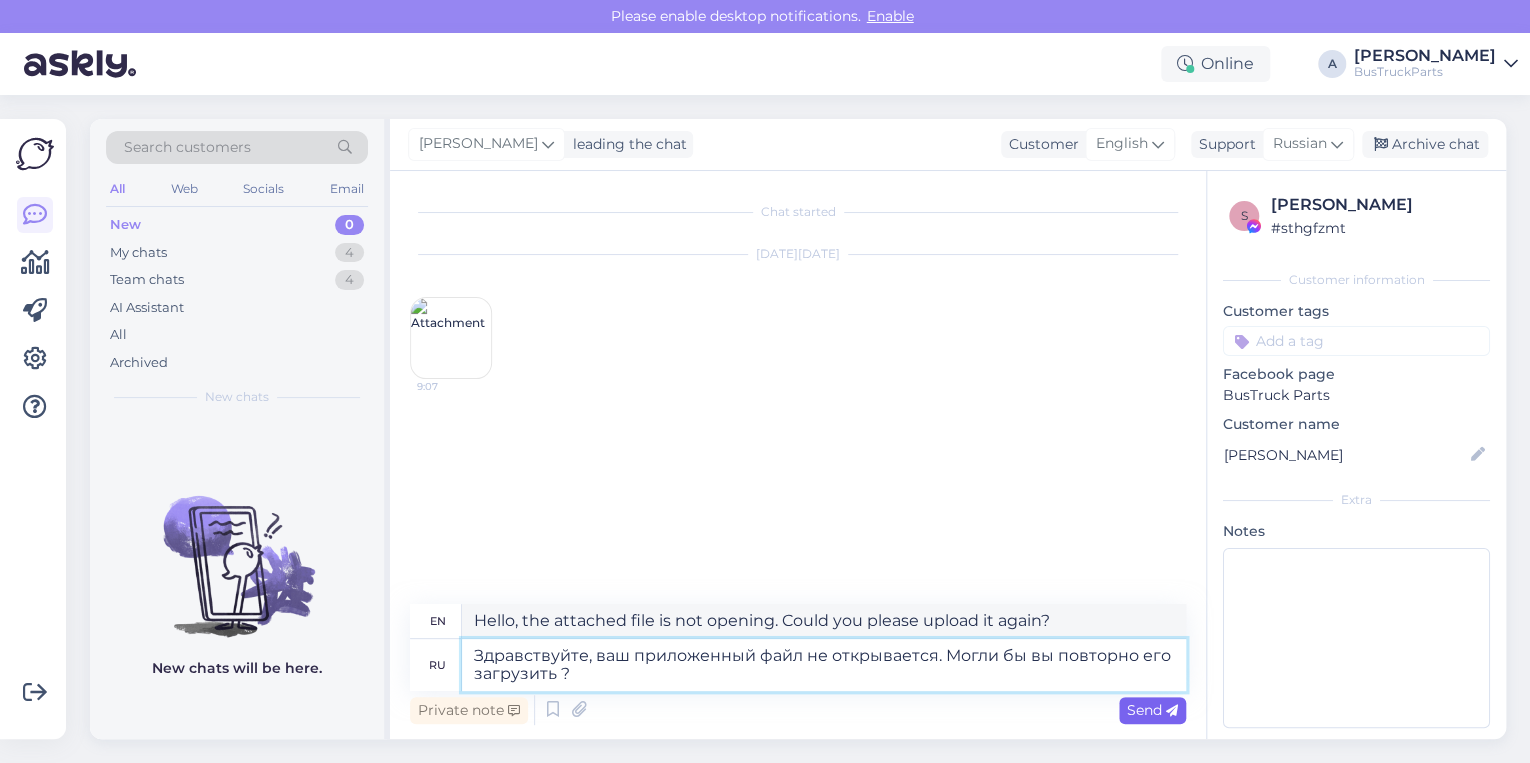 type on "Здравствуйте, ваш приложенный файл не открывается. Могли бы вы повторно его загрузить ?" 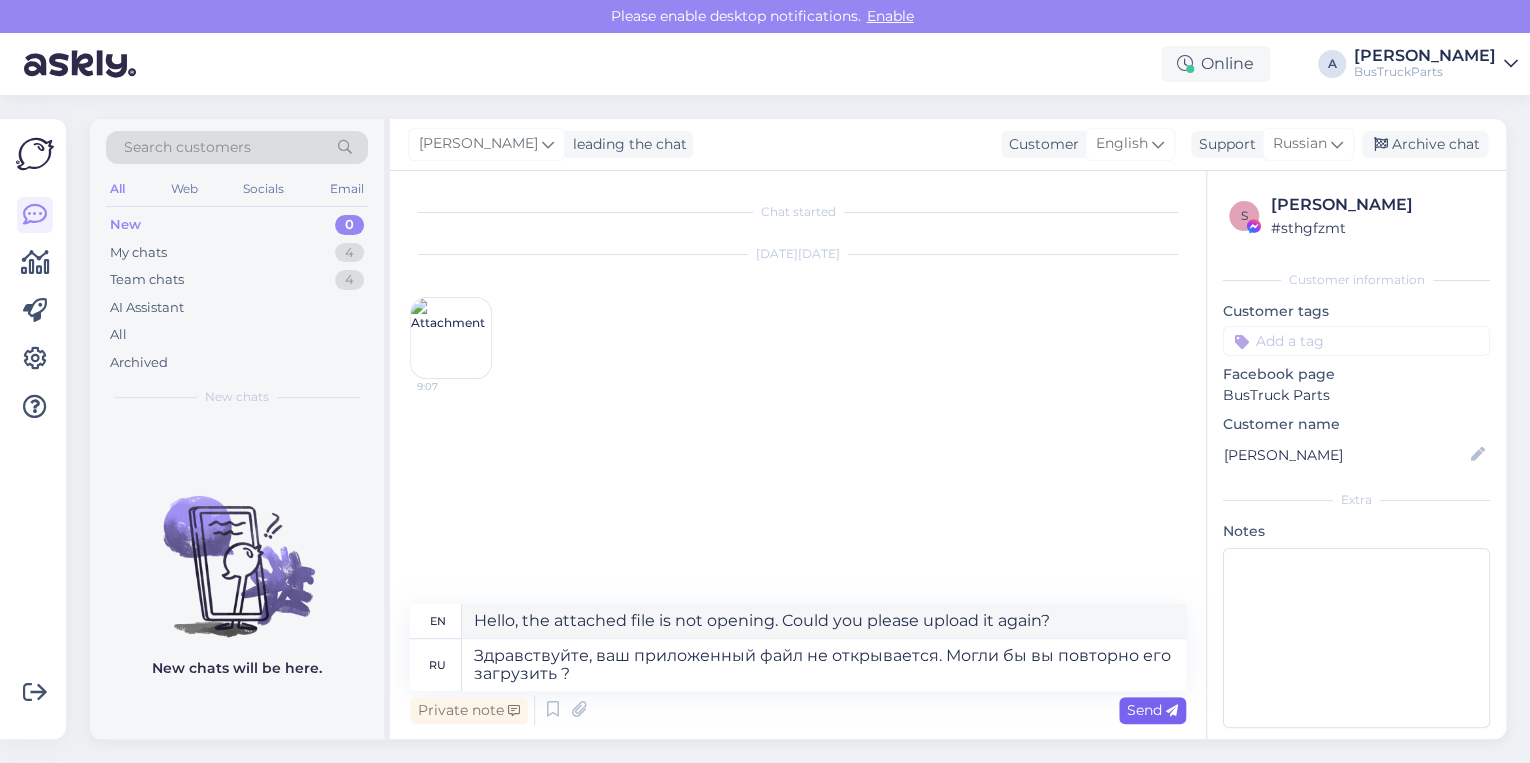 click at bounding box center (1172, 711) 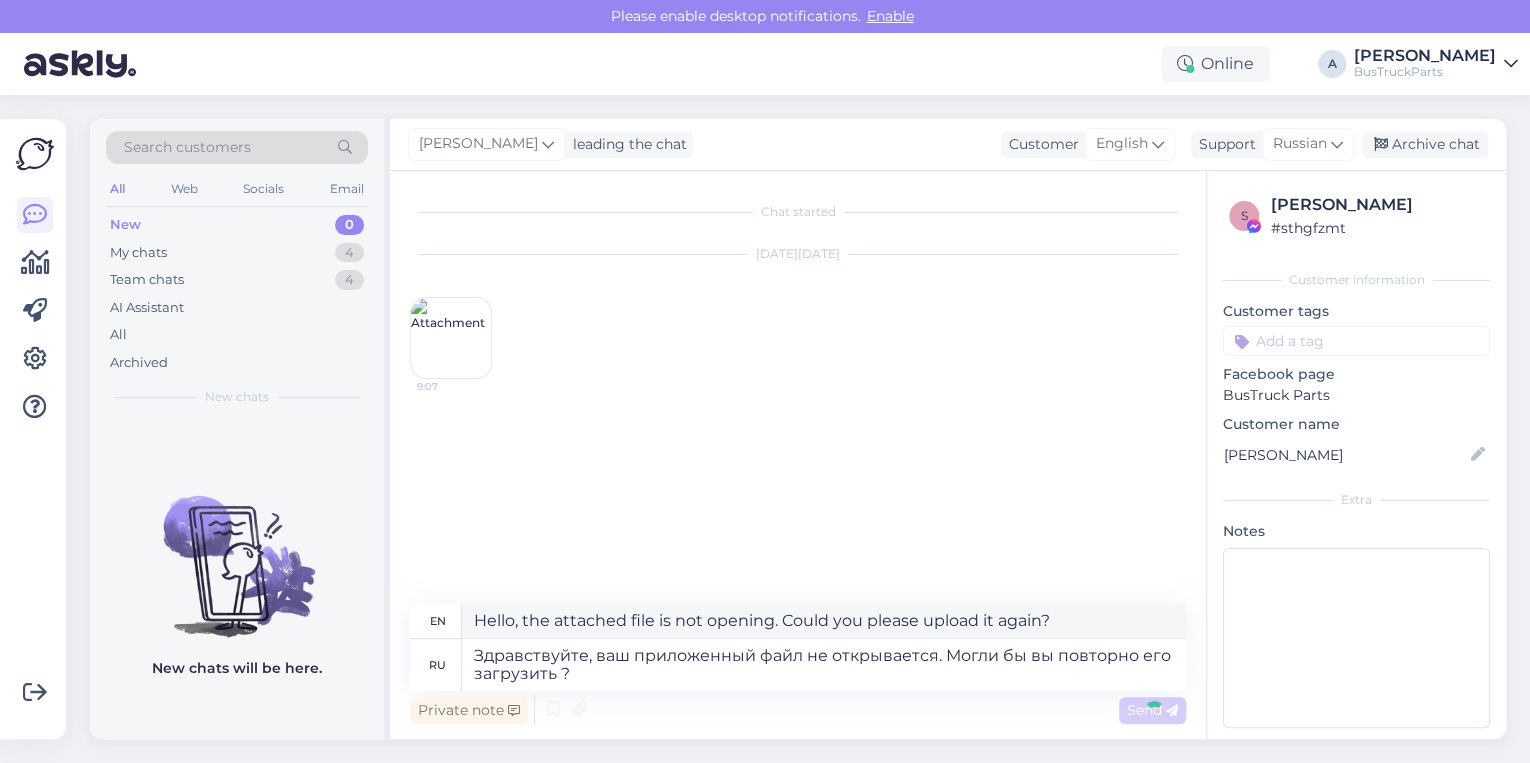 type 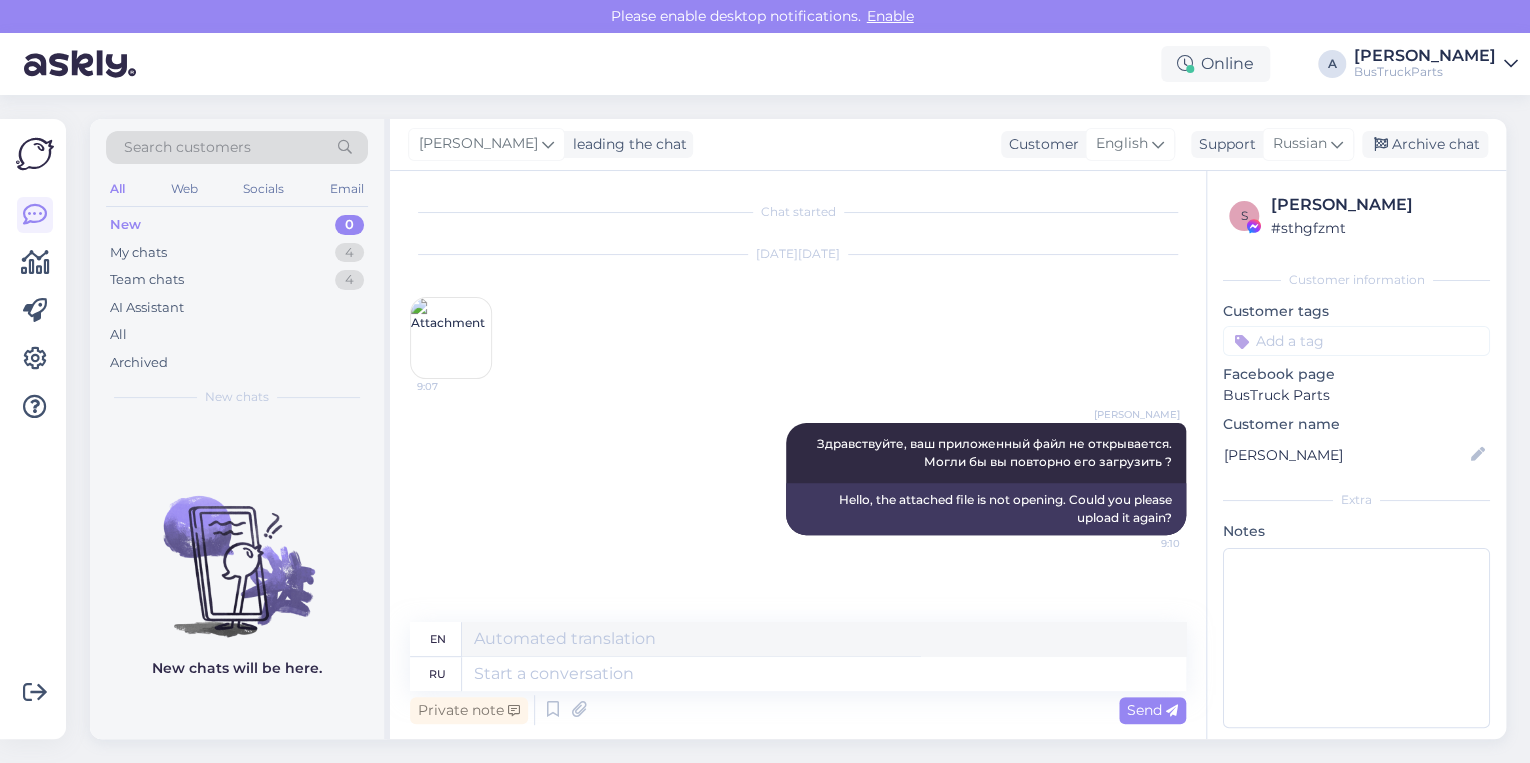 click at bounding box center (451, 338) 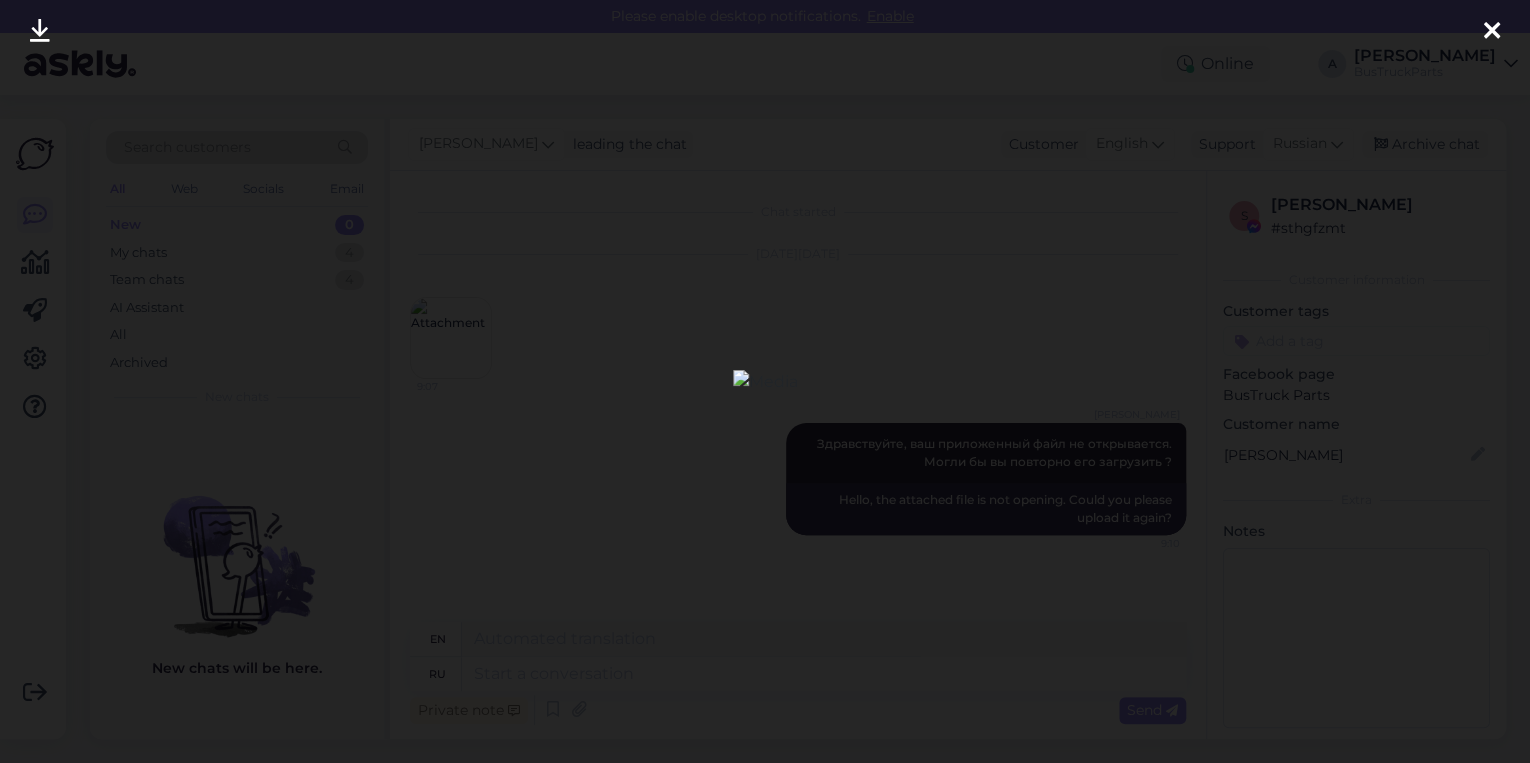 click at bounding box center [765, 381] 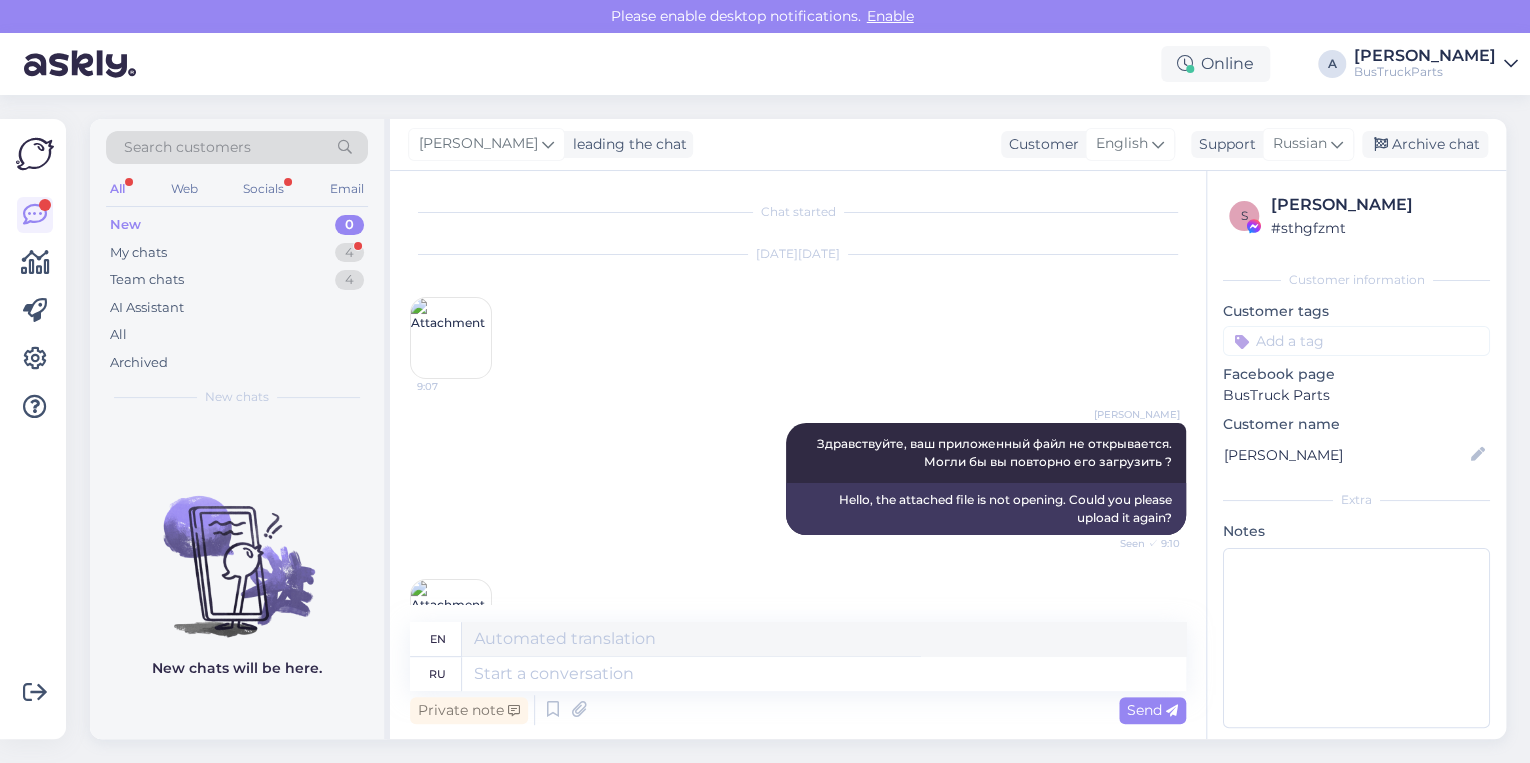 scroll, scrollTop: 77, scrollLeft: 0, axis: vertical 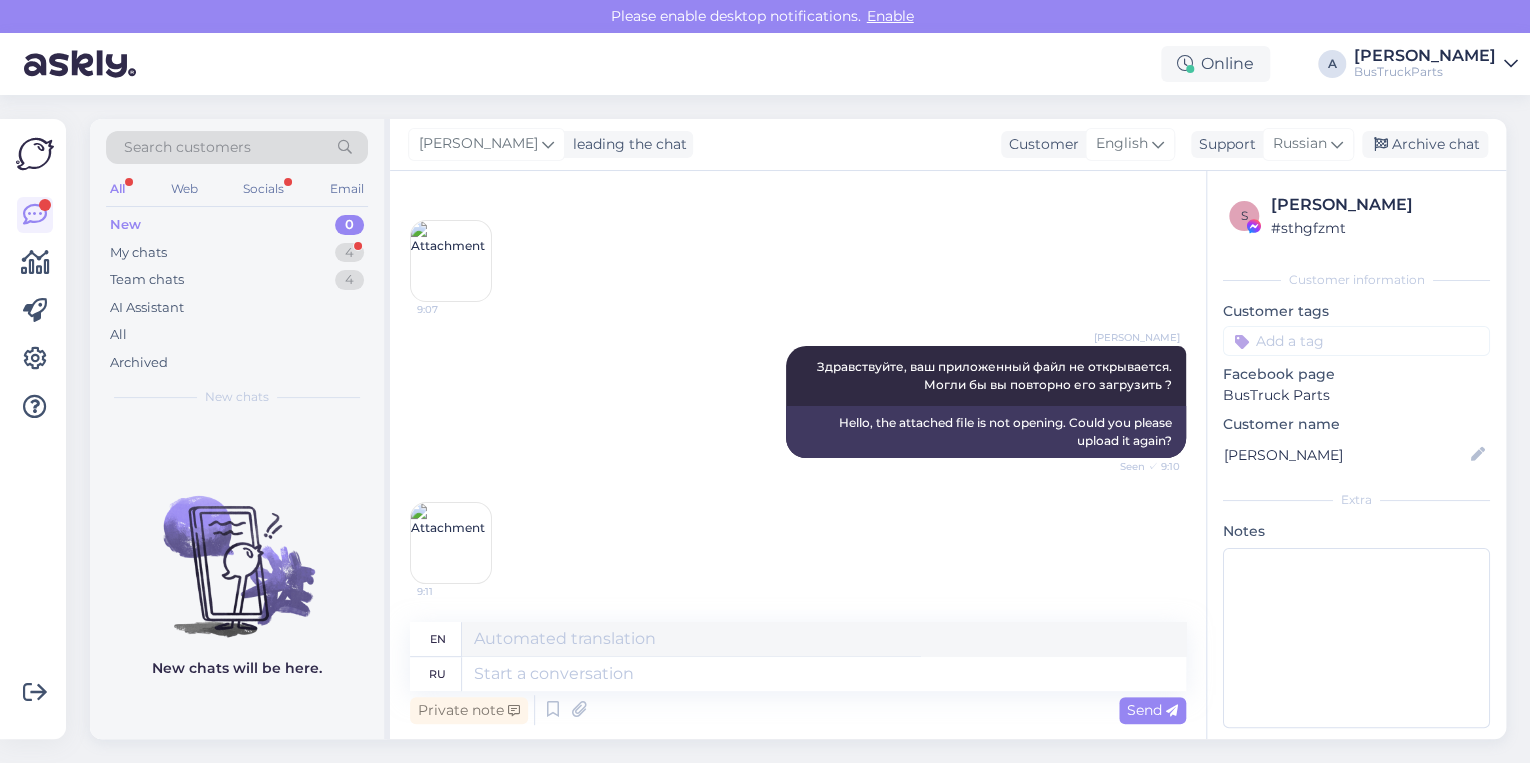 click at bounding box center (451, 543) 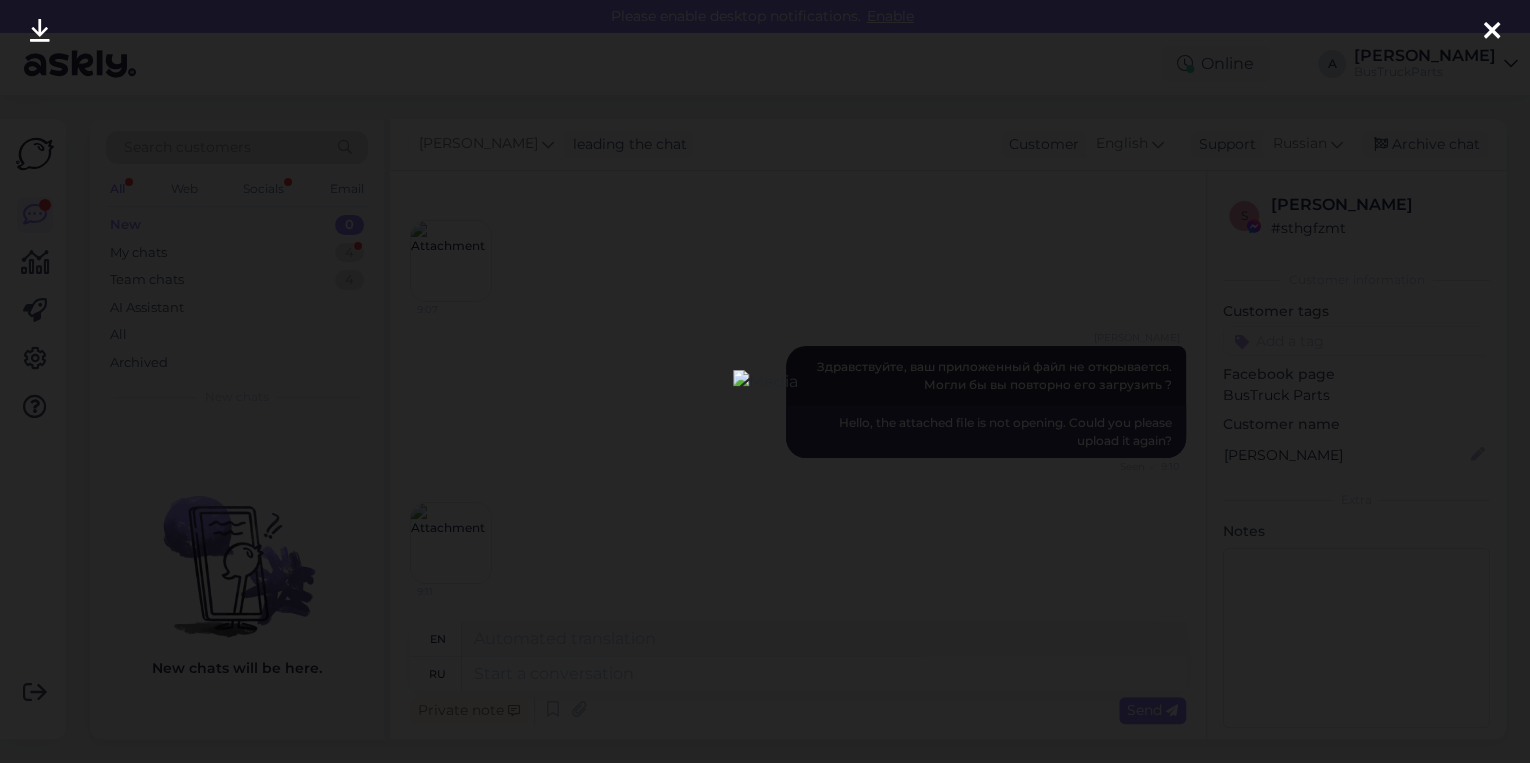 click at bounding box center [765, 381] 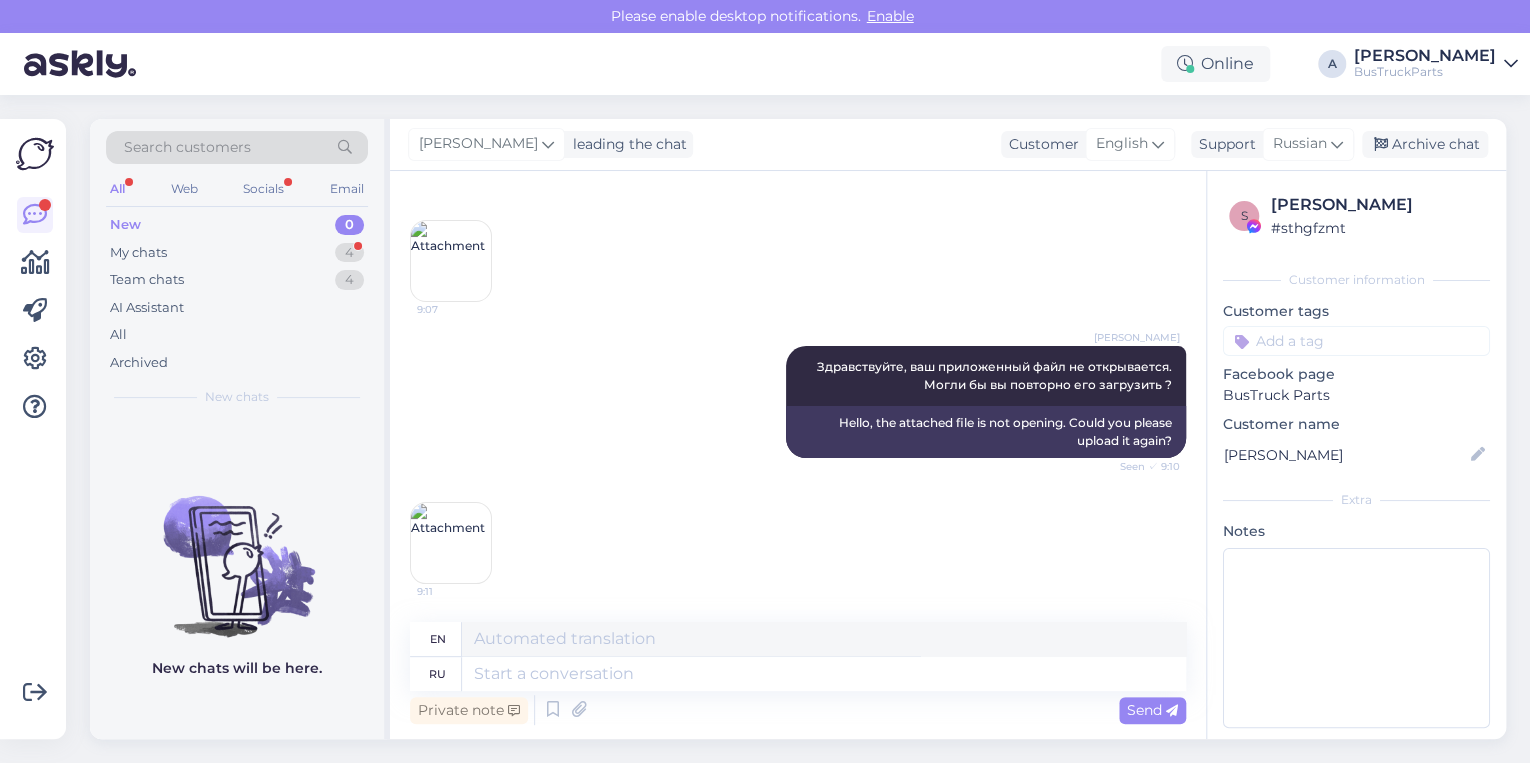 click at bounding box center (451, 543) 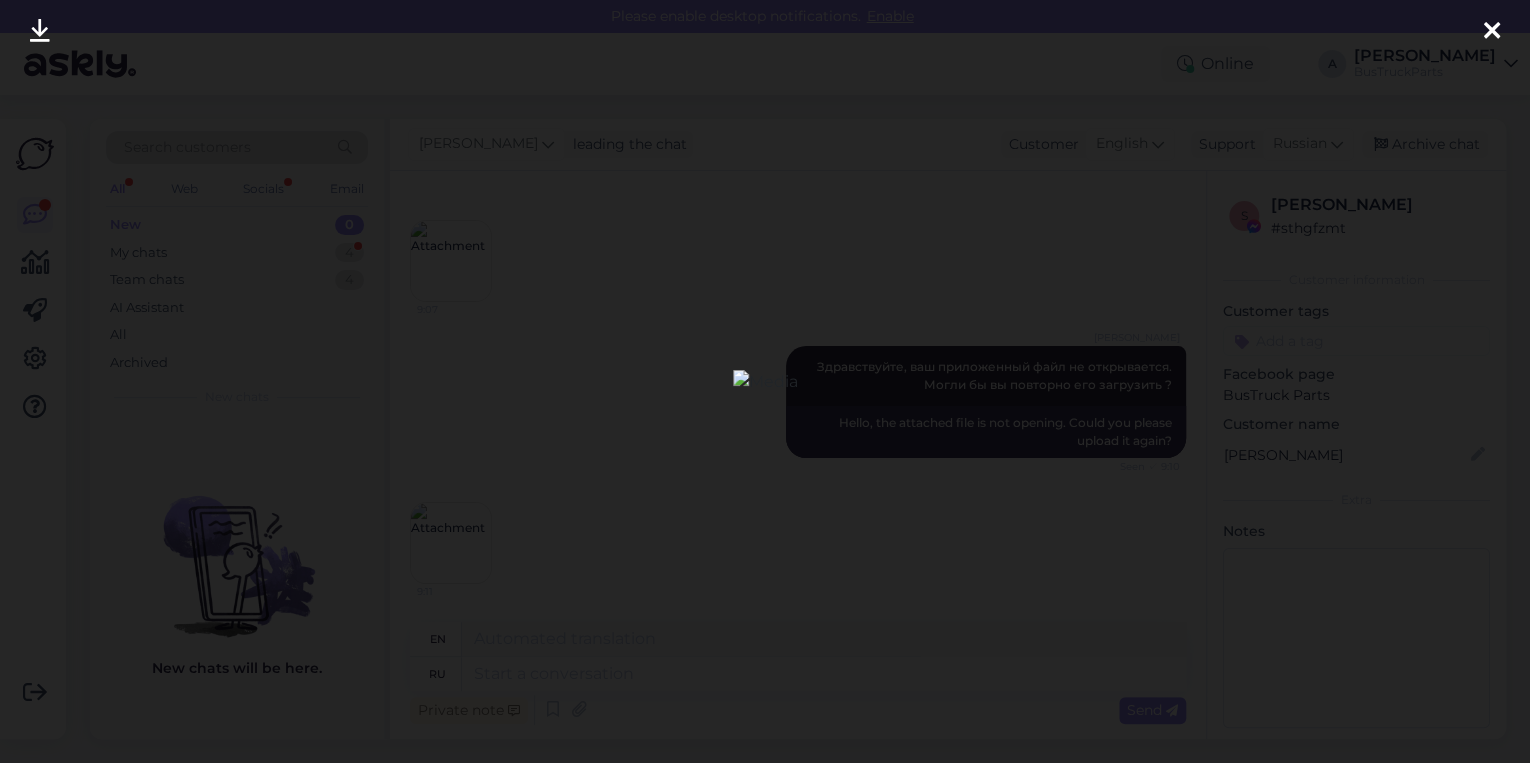 click at bounding box center [765, 381] 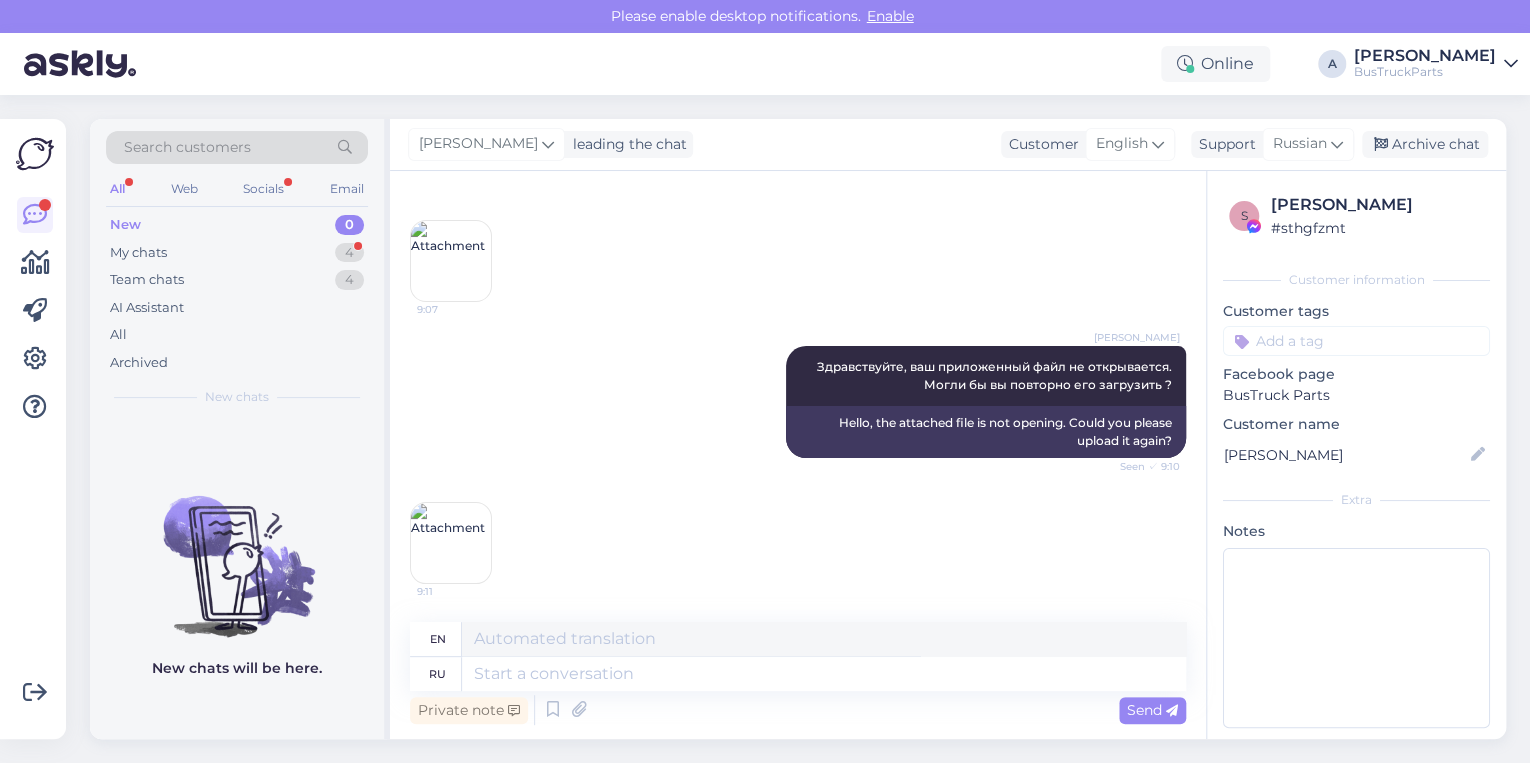 click at bounding box center (451, 543) 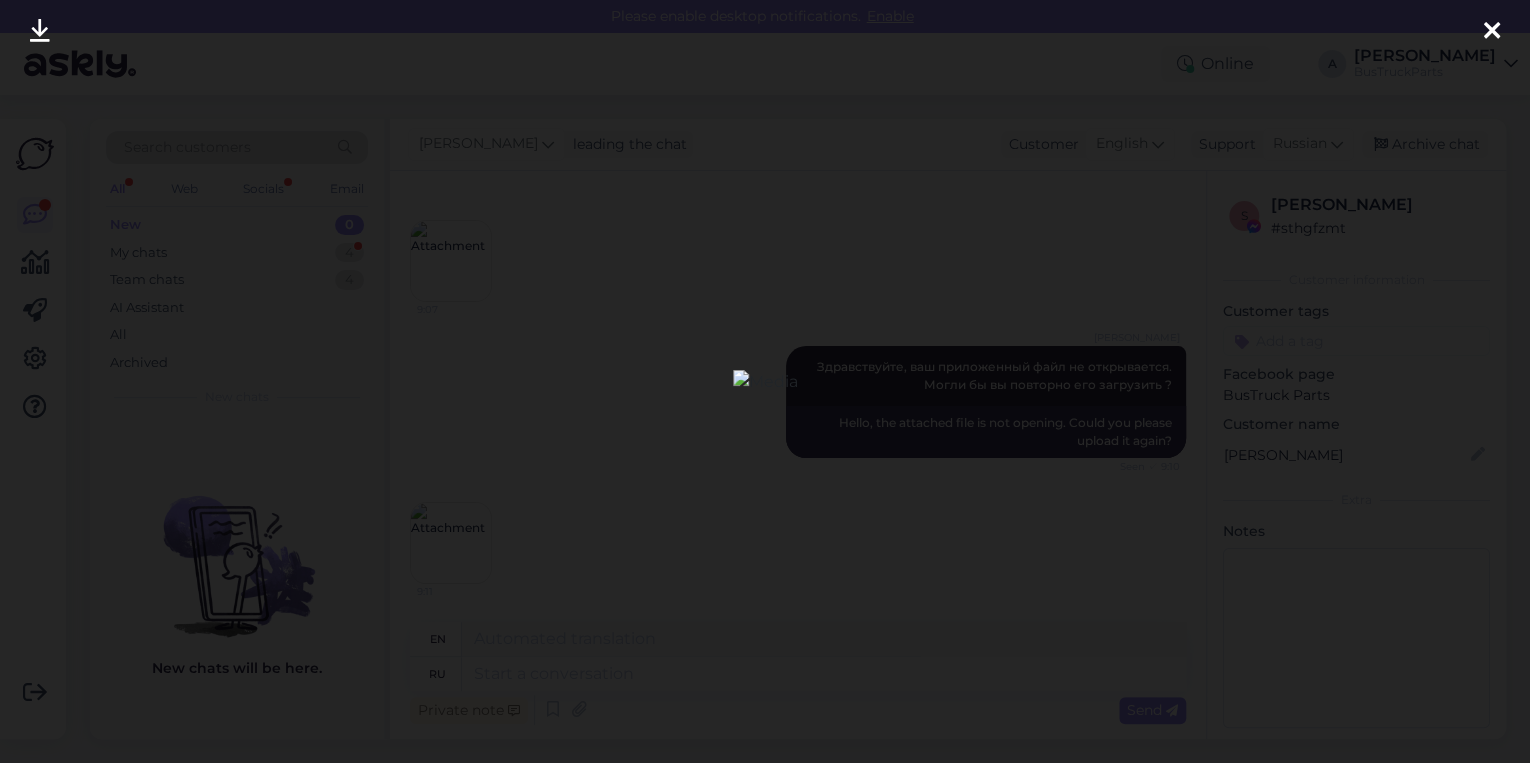 scroll, scrollTop: 324, scrollLeft: 0, axis: vertical 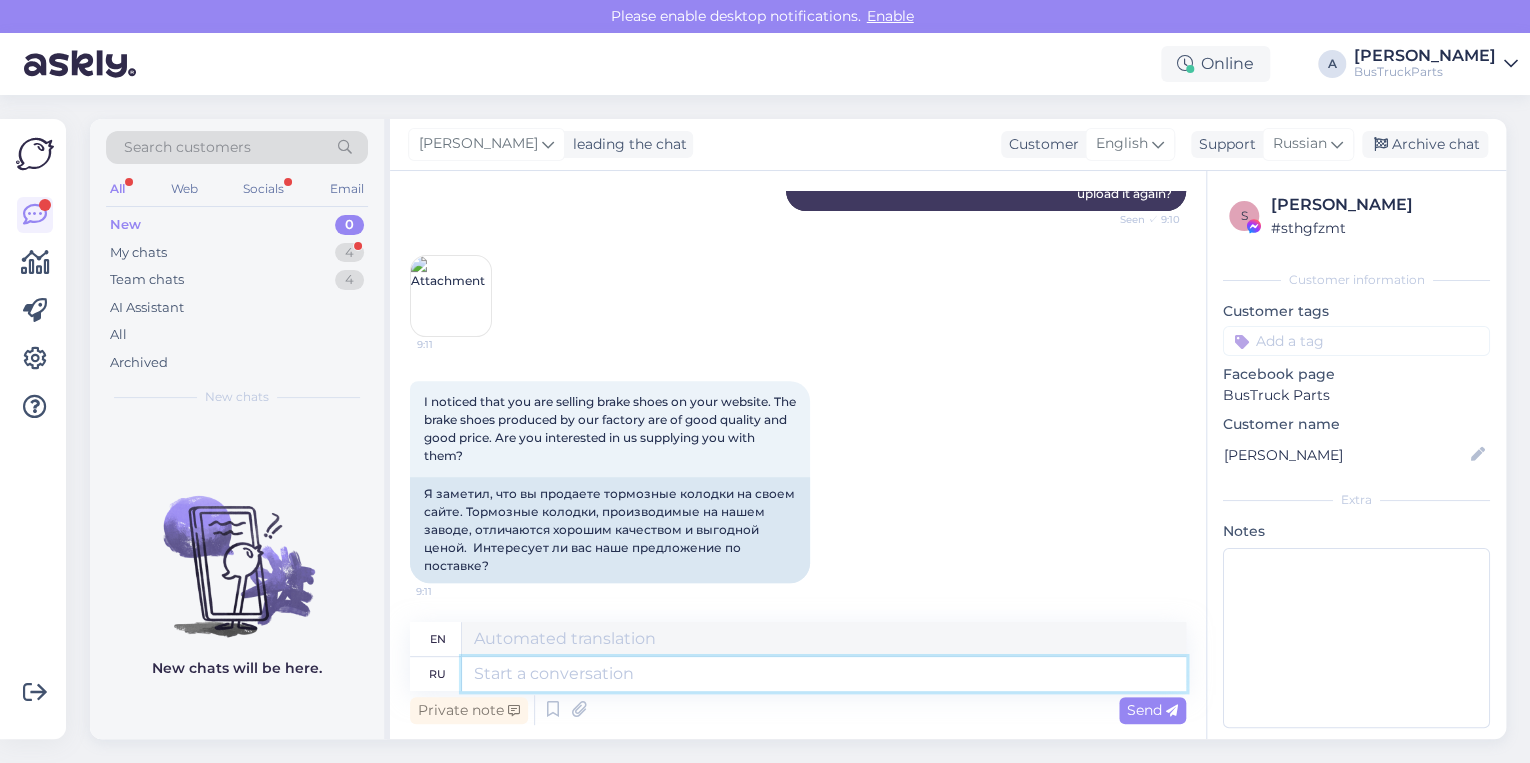 click at bounding box center [824, 674] 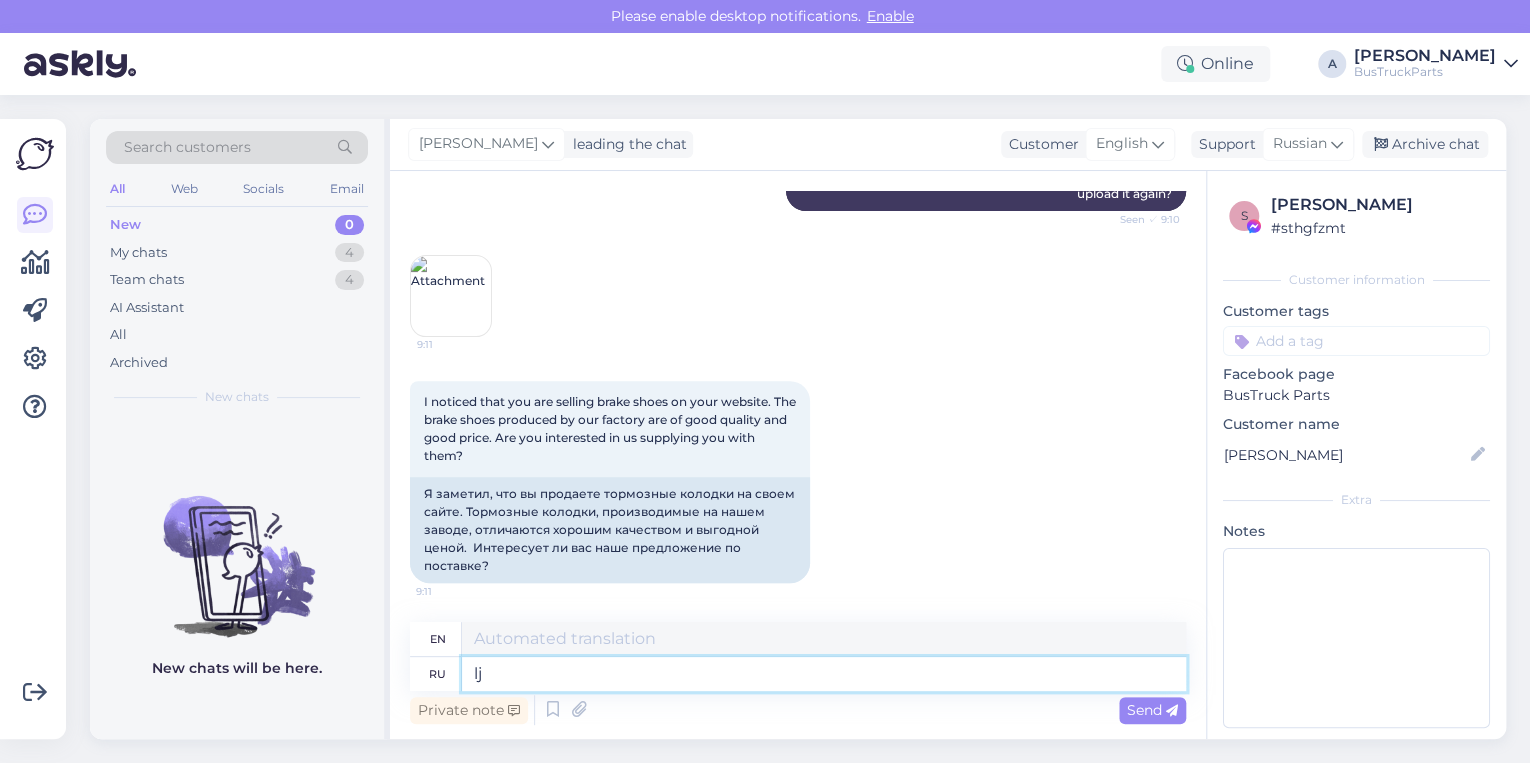 type on "l" 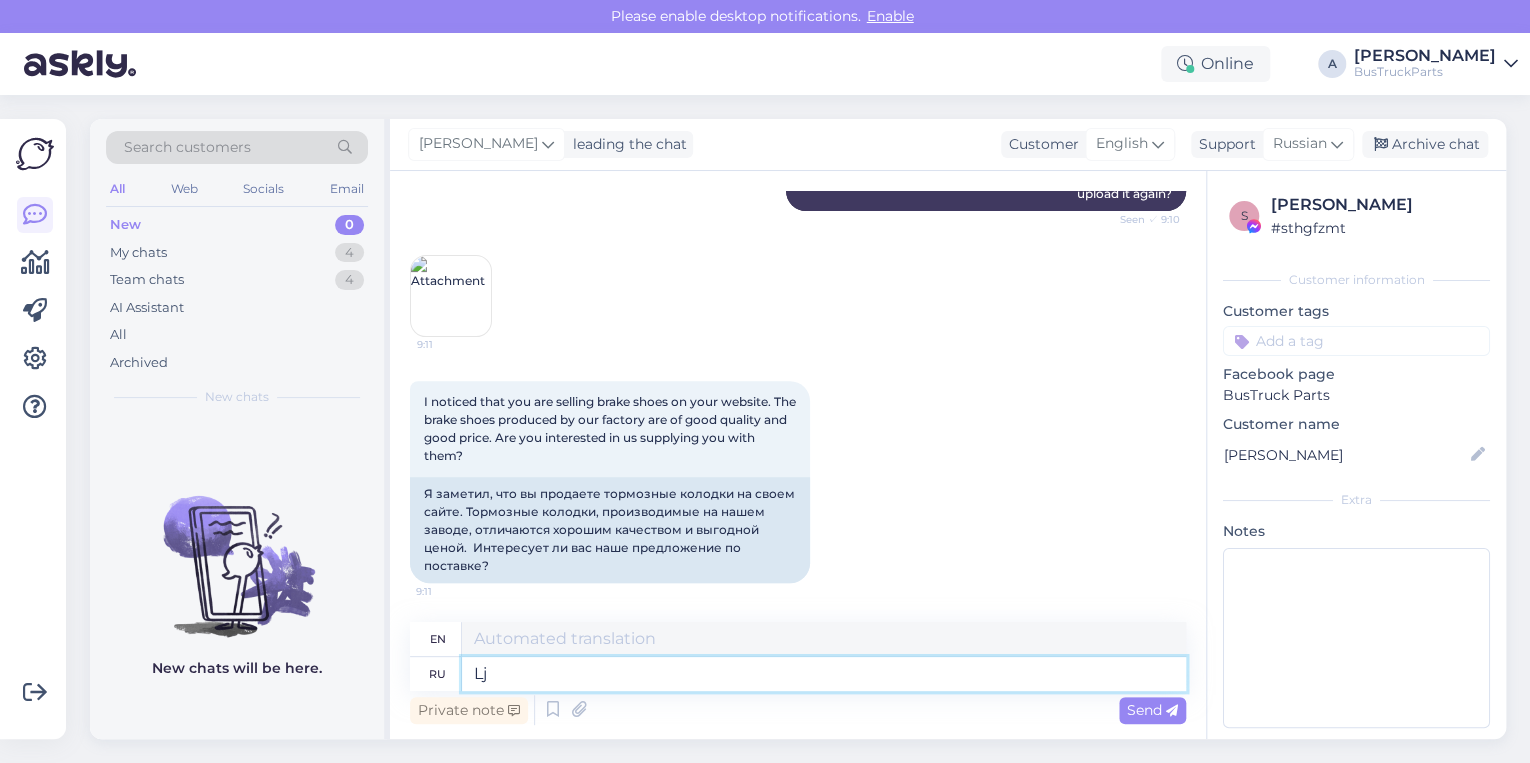 type on "L" 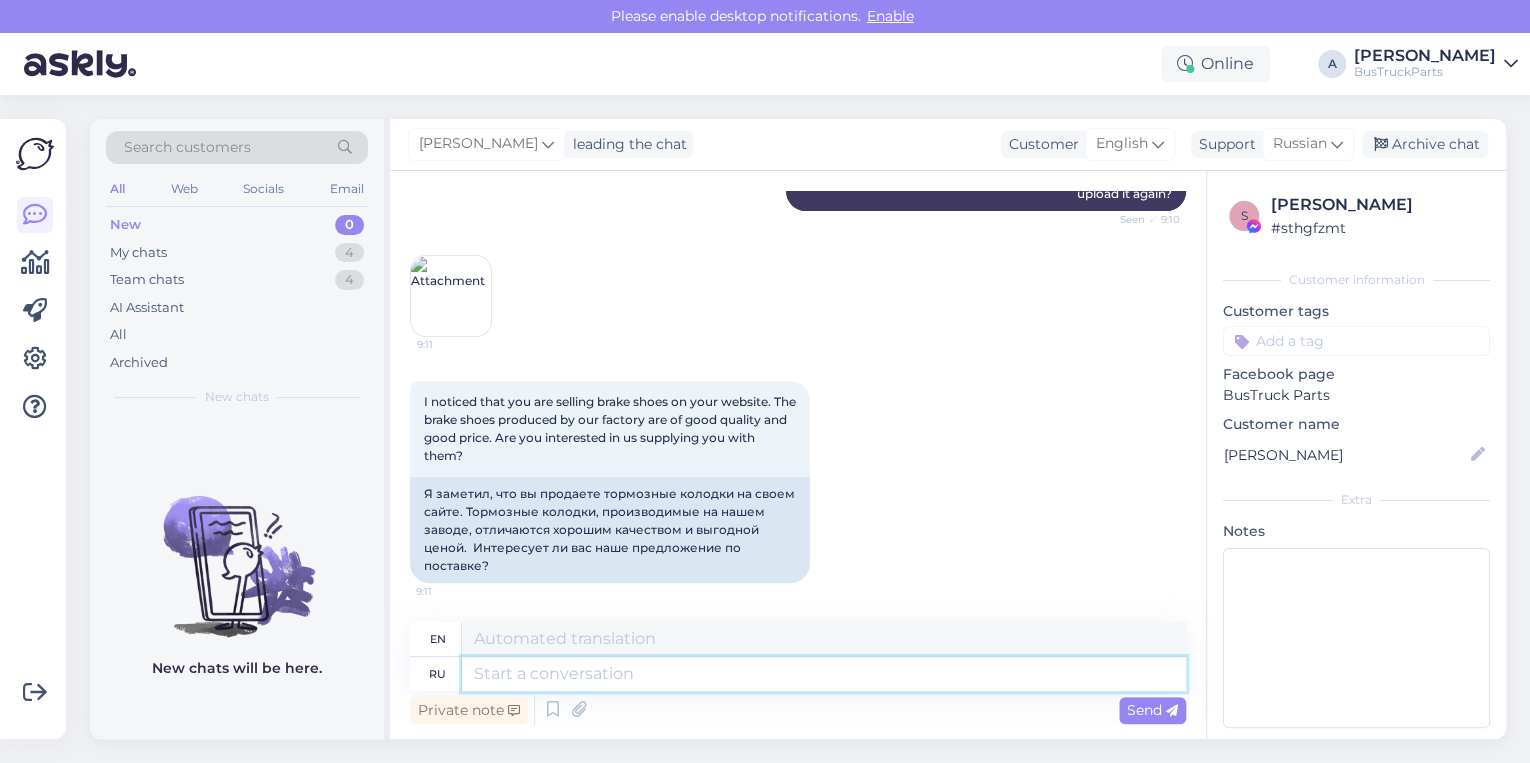 type on "Д" 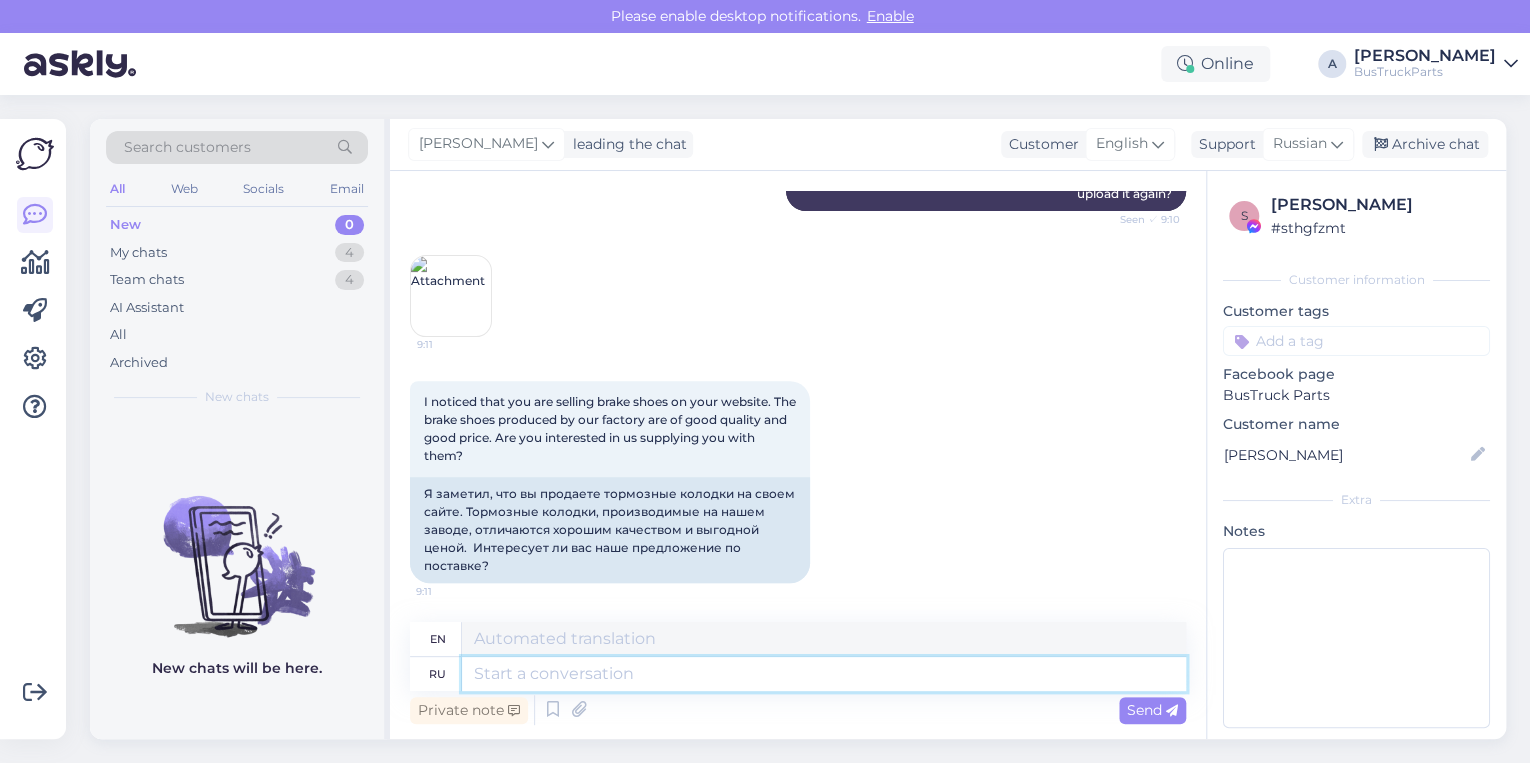 type on "з" 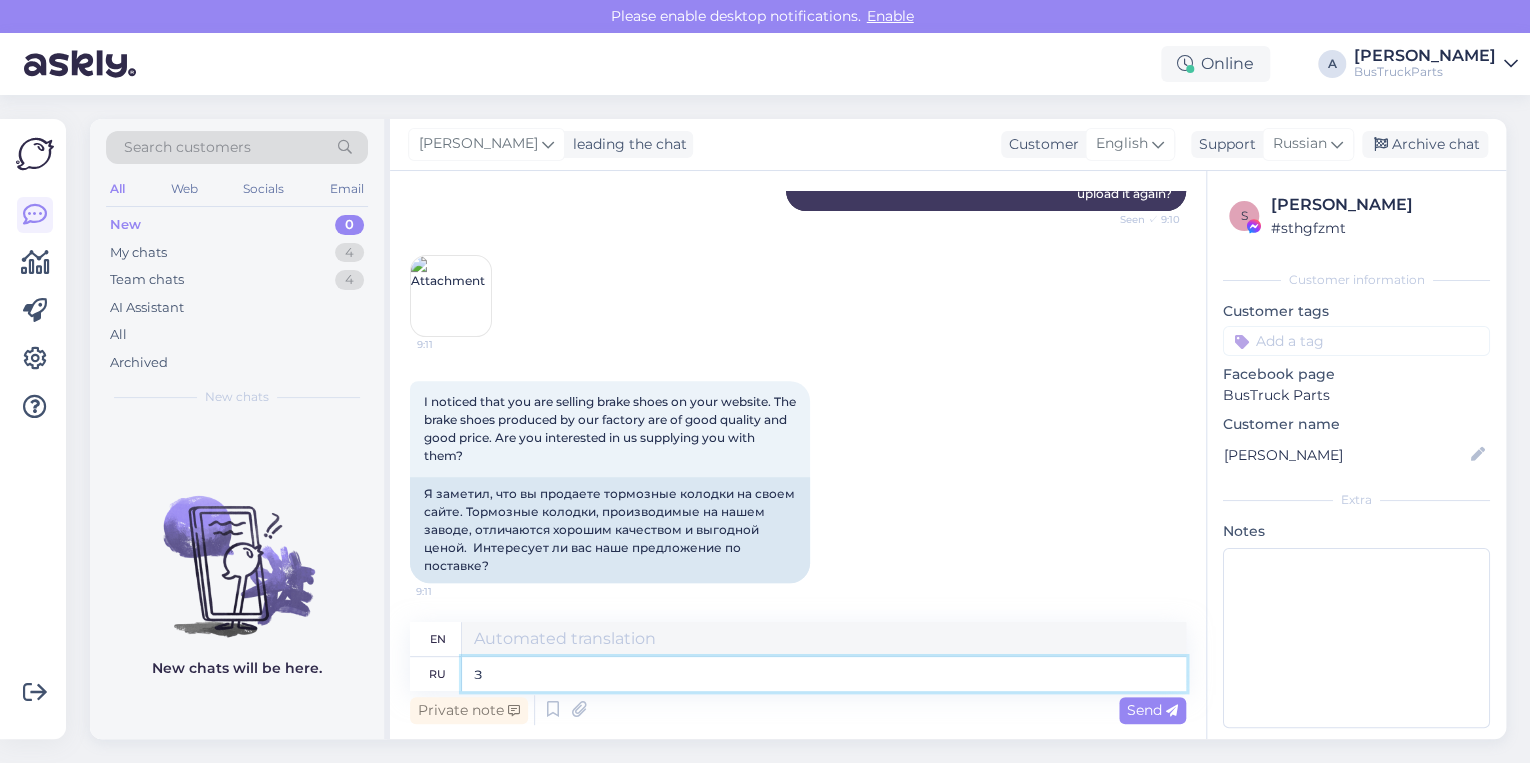 type 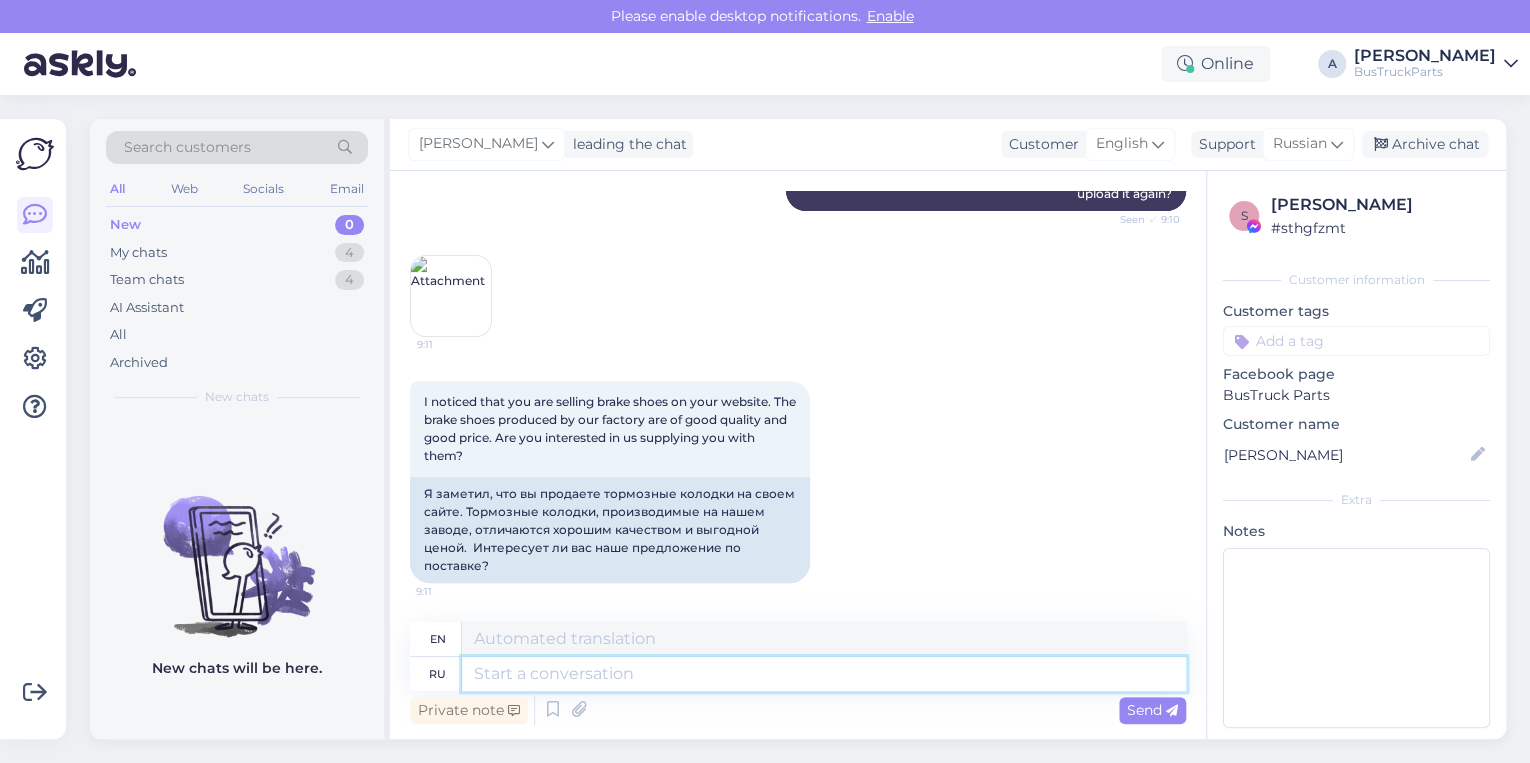 type on "z" 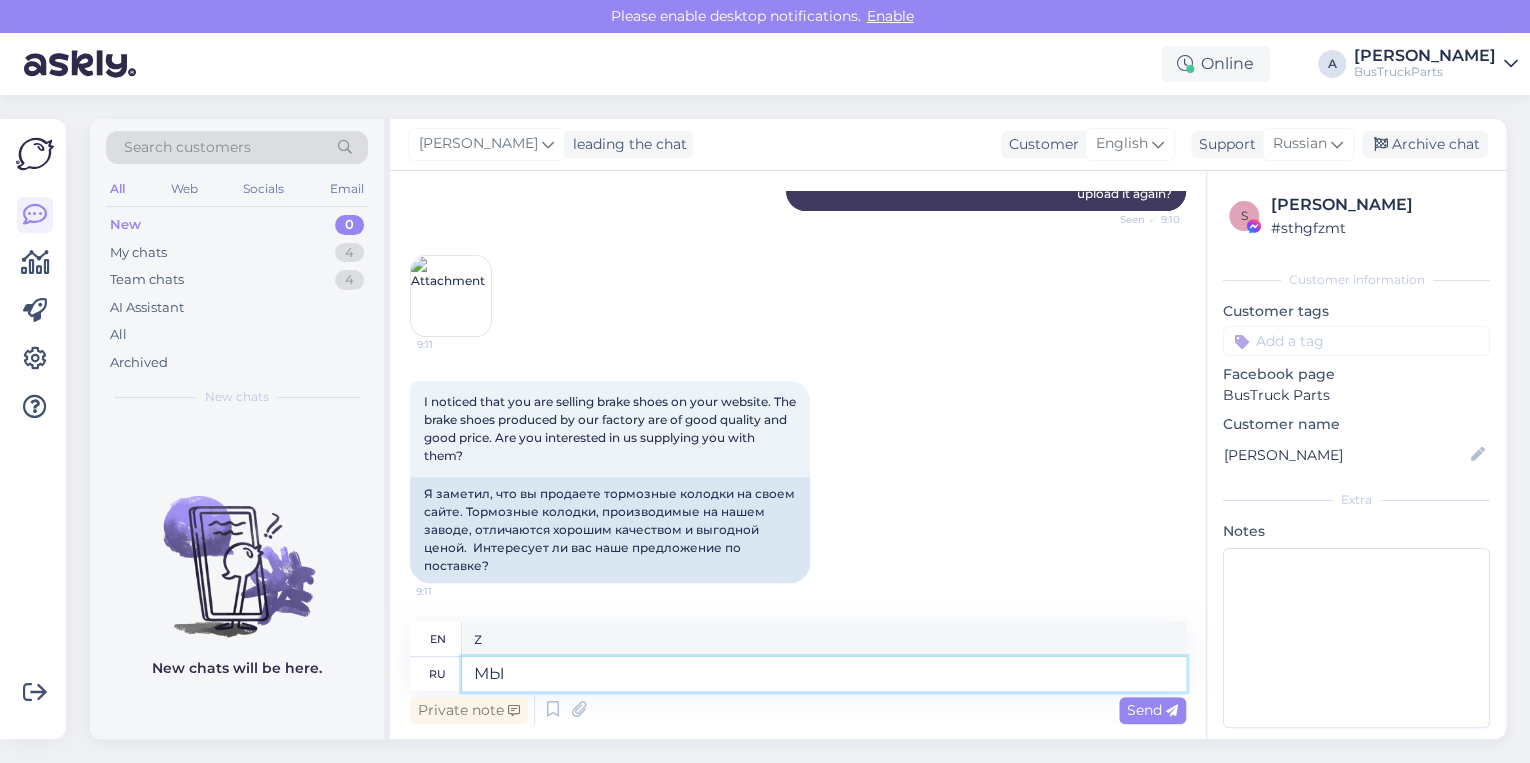 type on "МЫ" 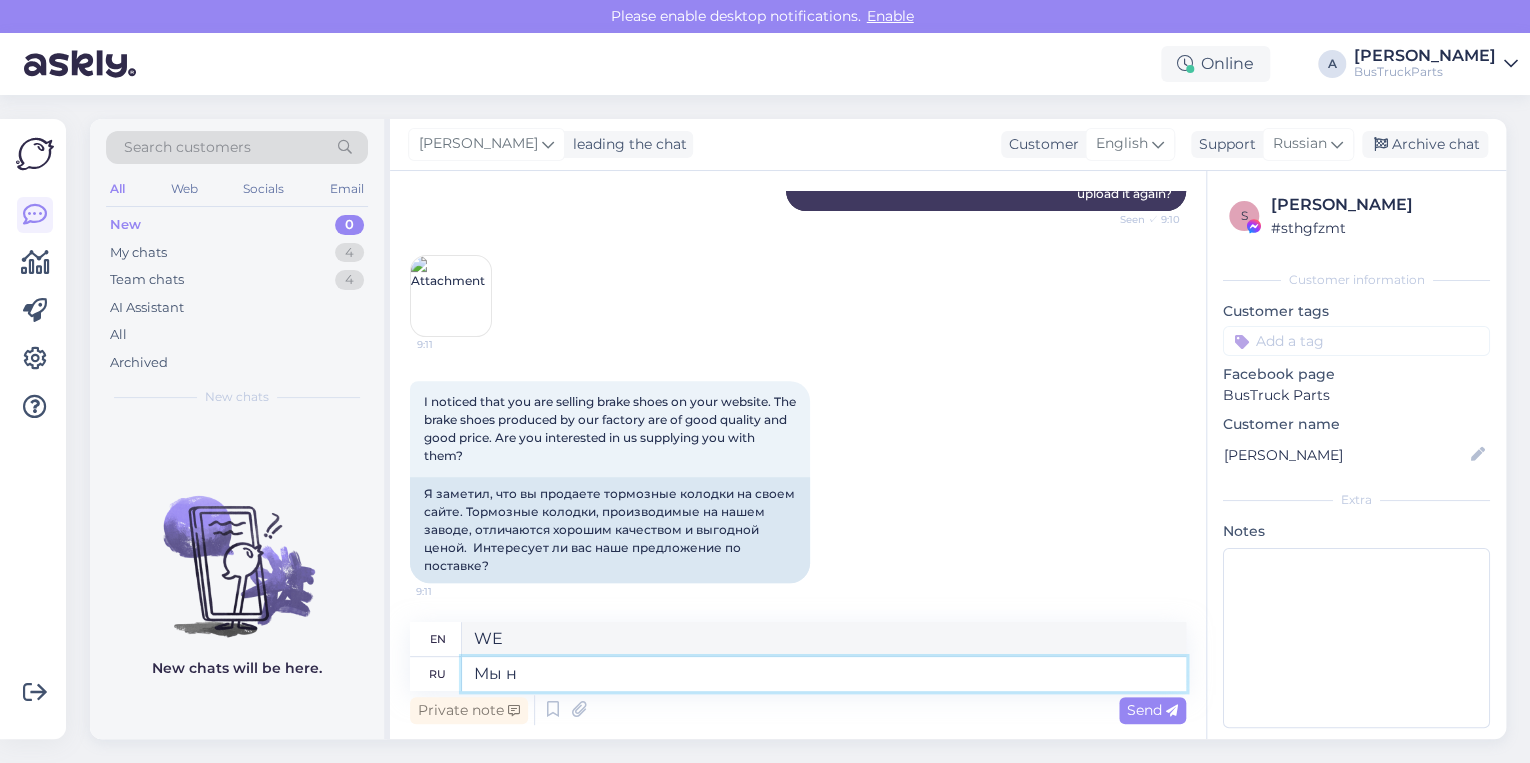 type on "Мы не" 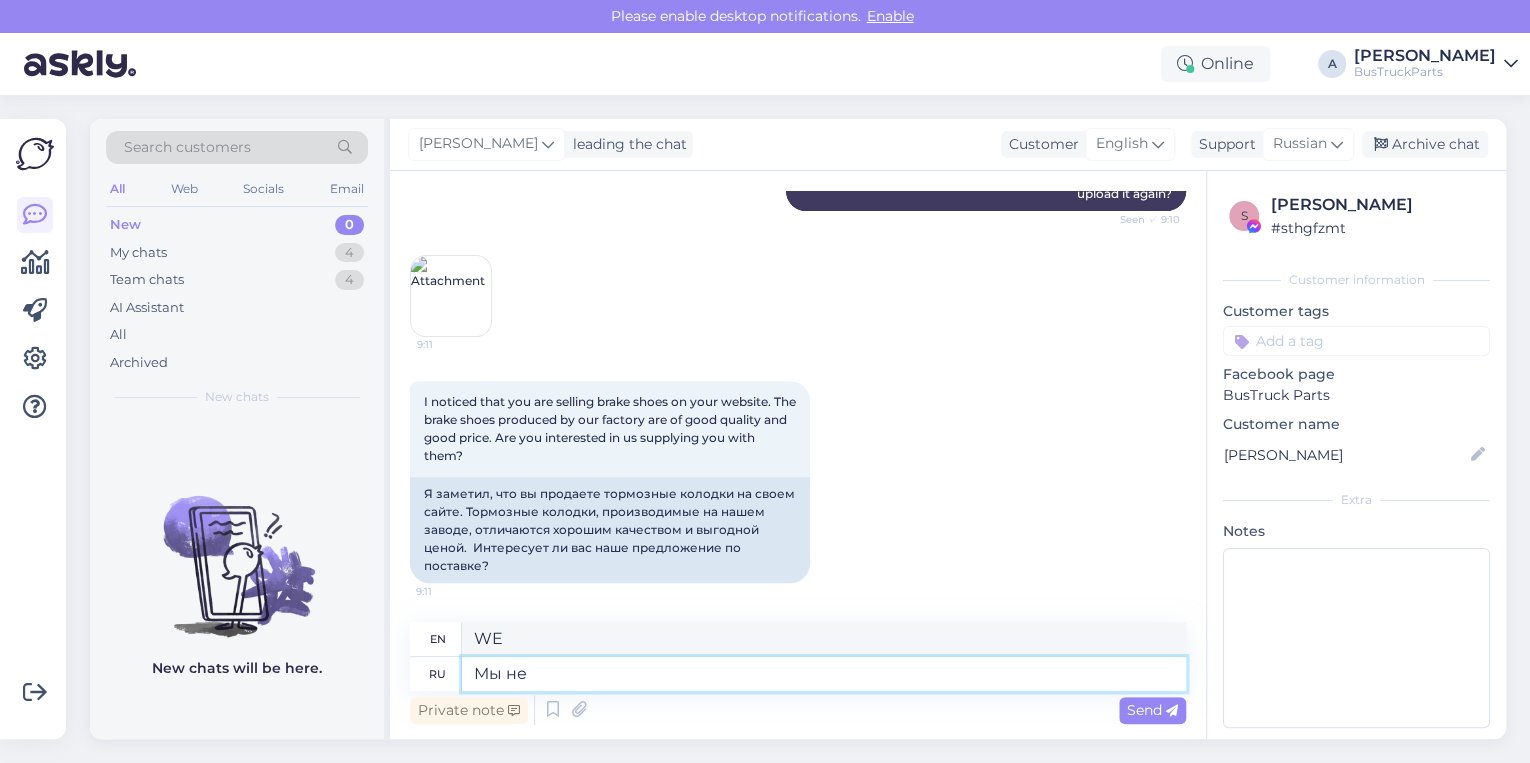 type on "We" 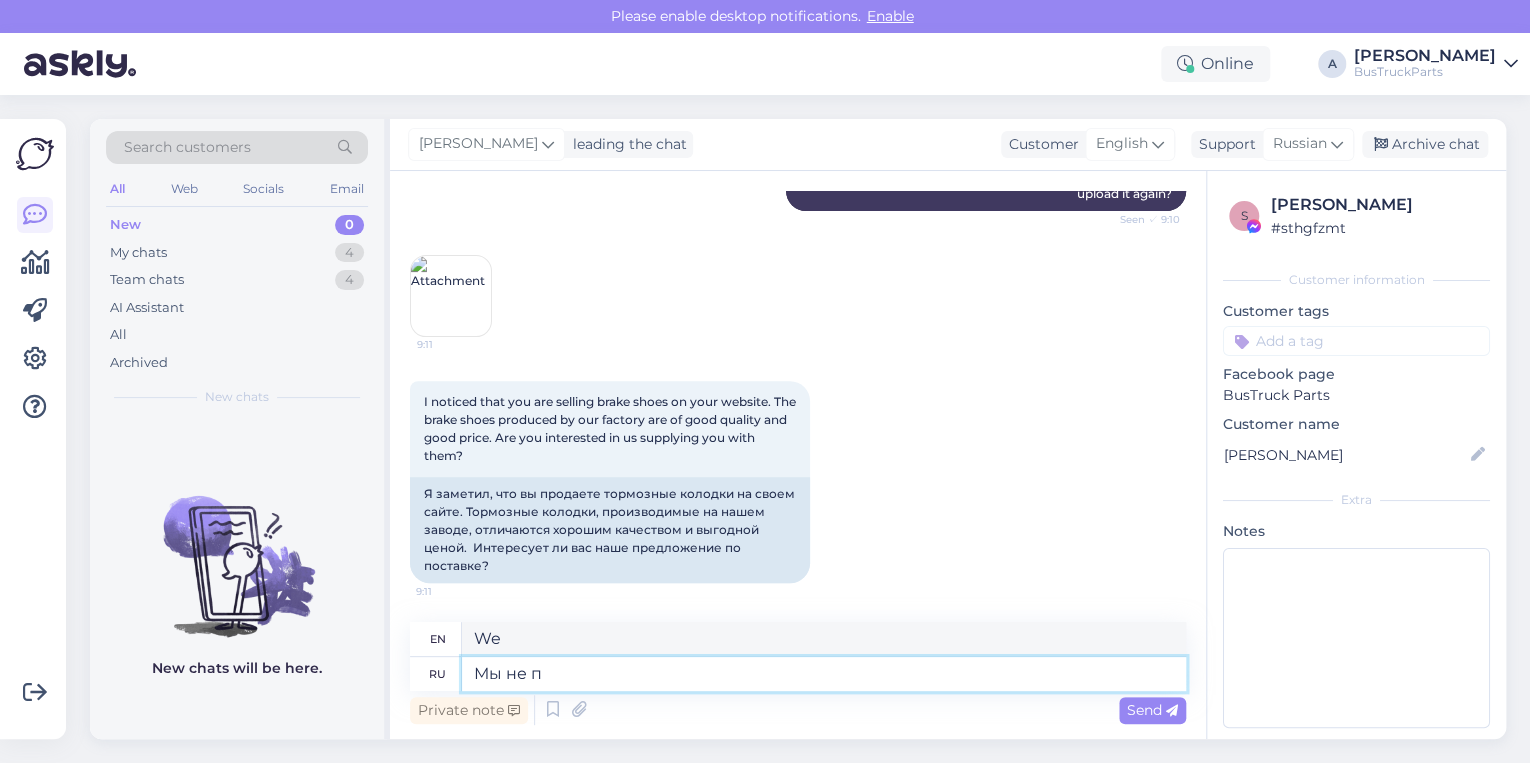 type on "Мы не пр" 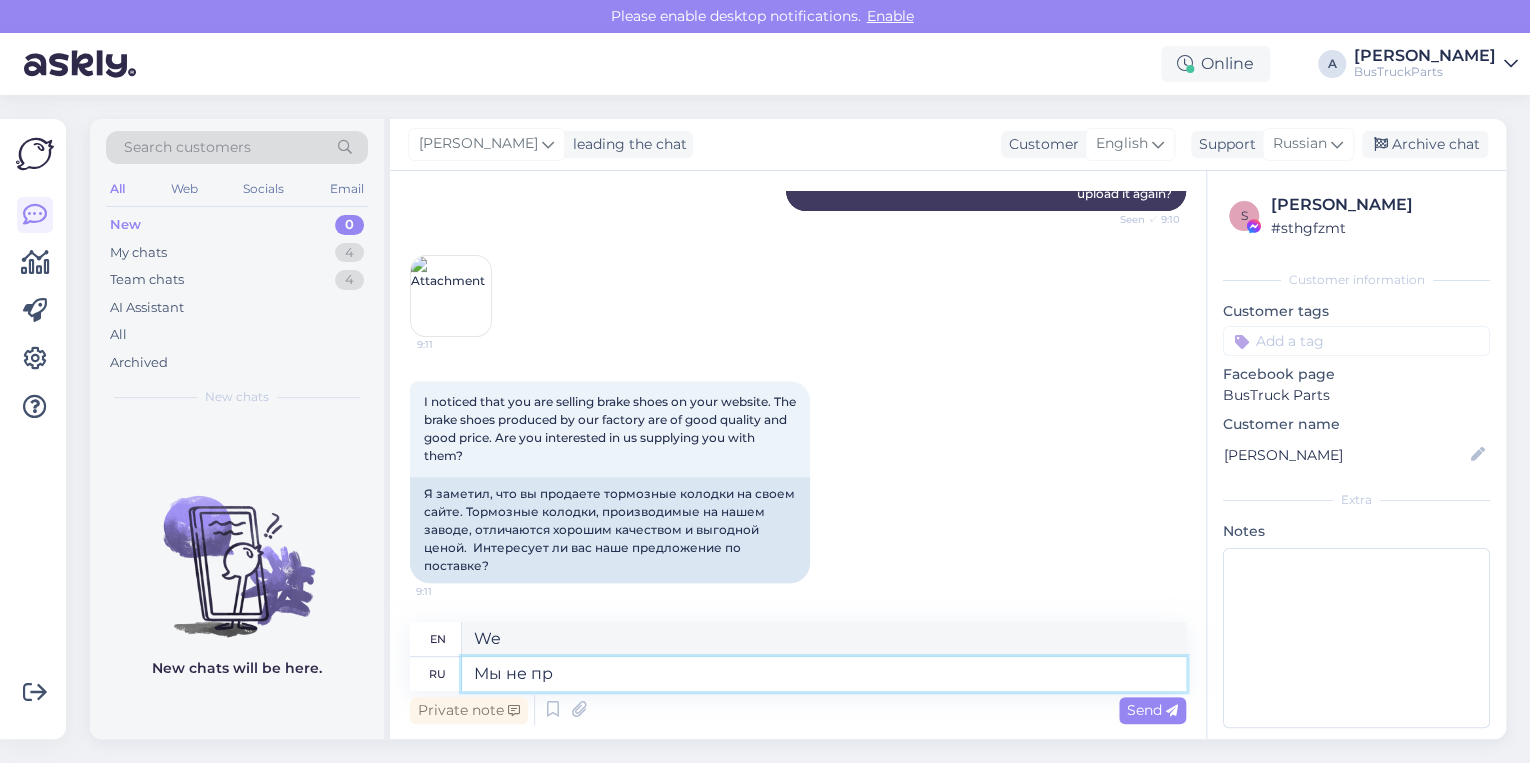 type on "We are not" 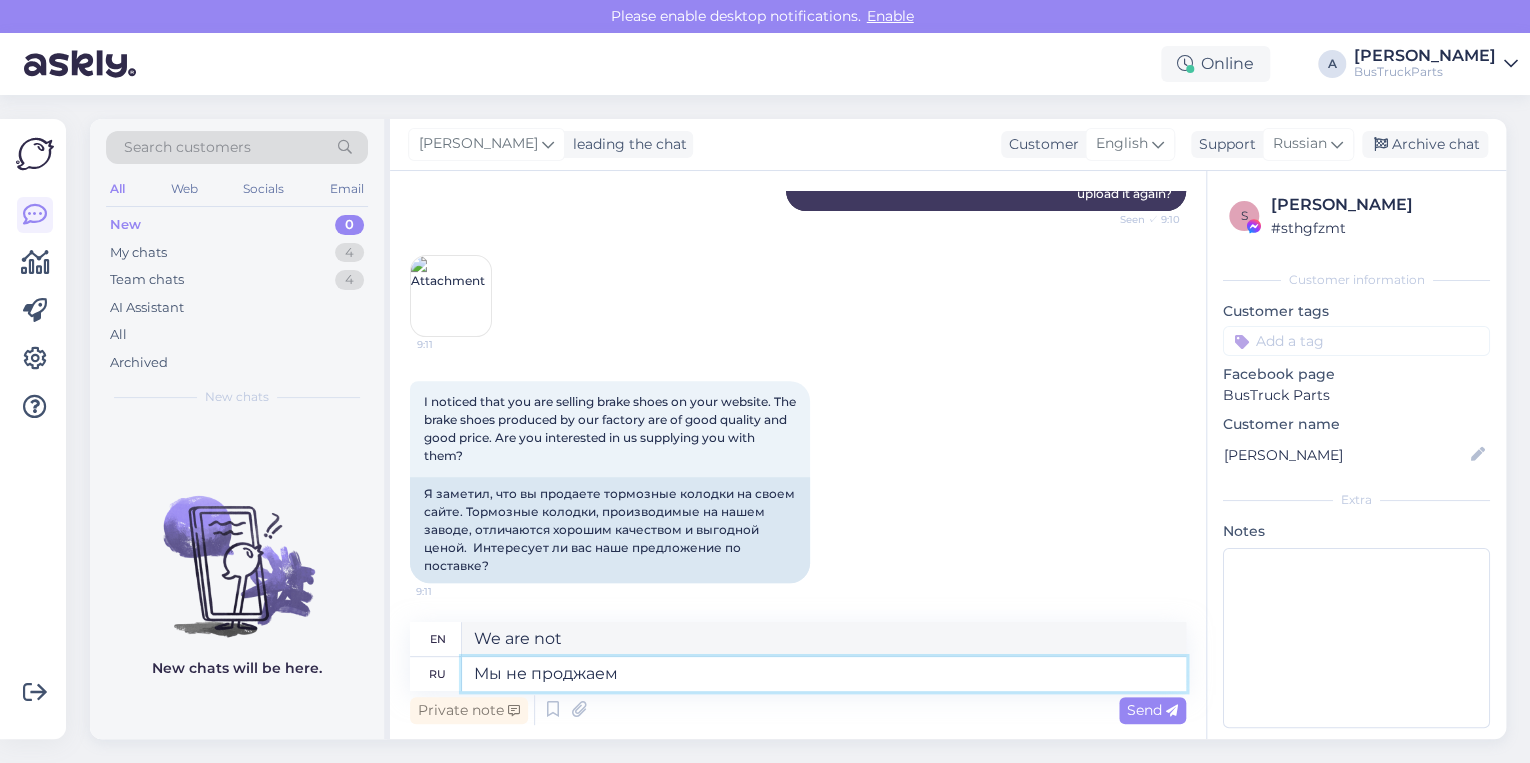 type on "Мы не проджаем" 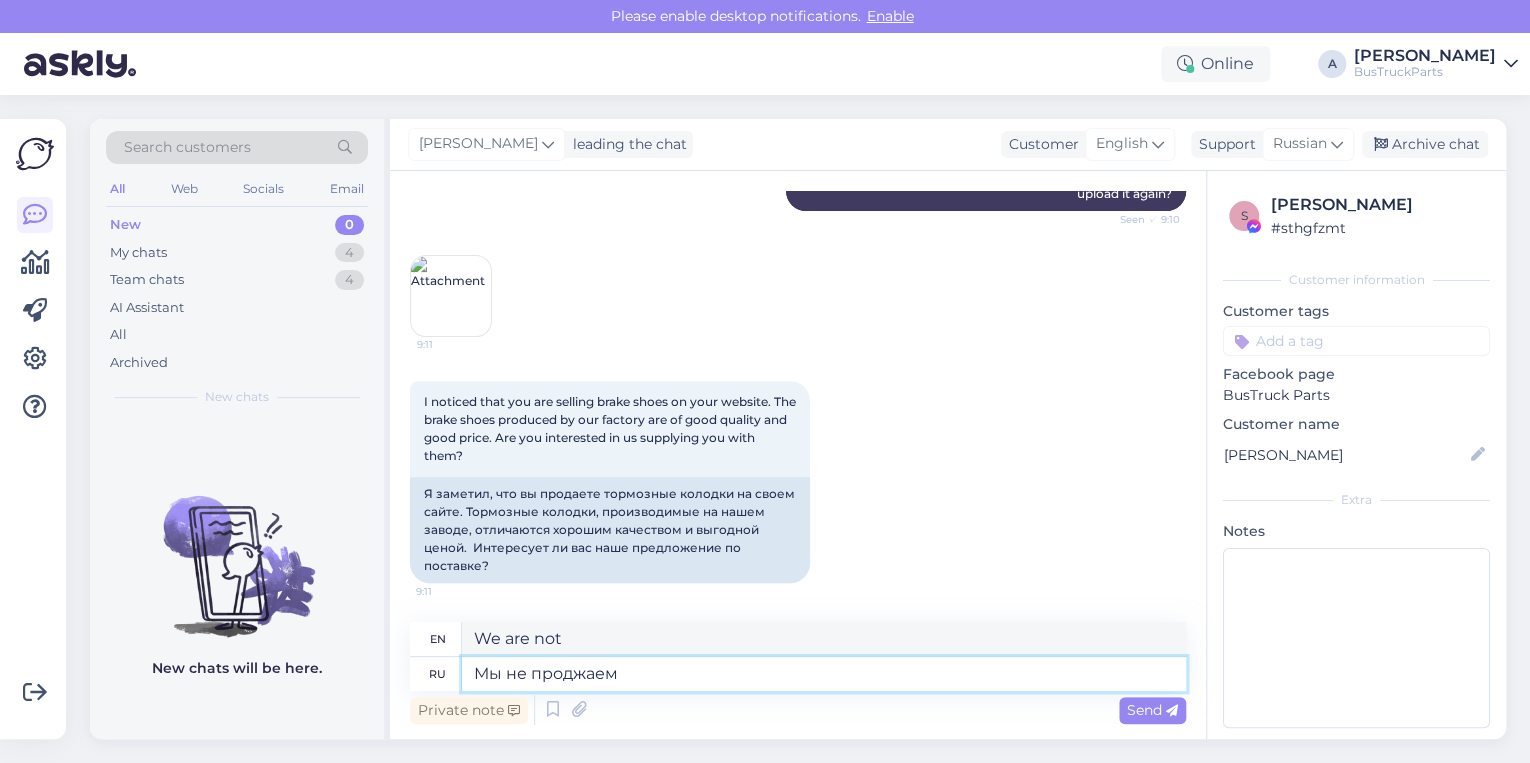 type on "We are not extending." 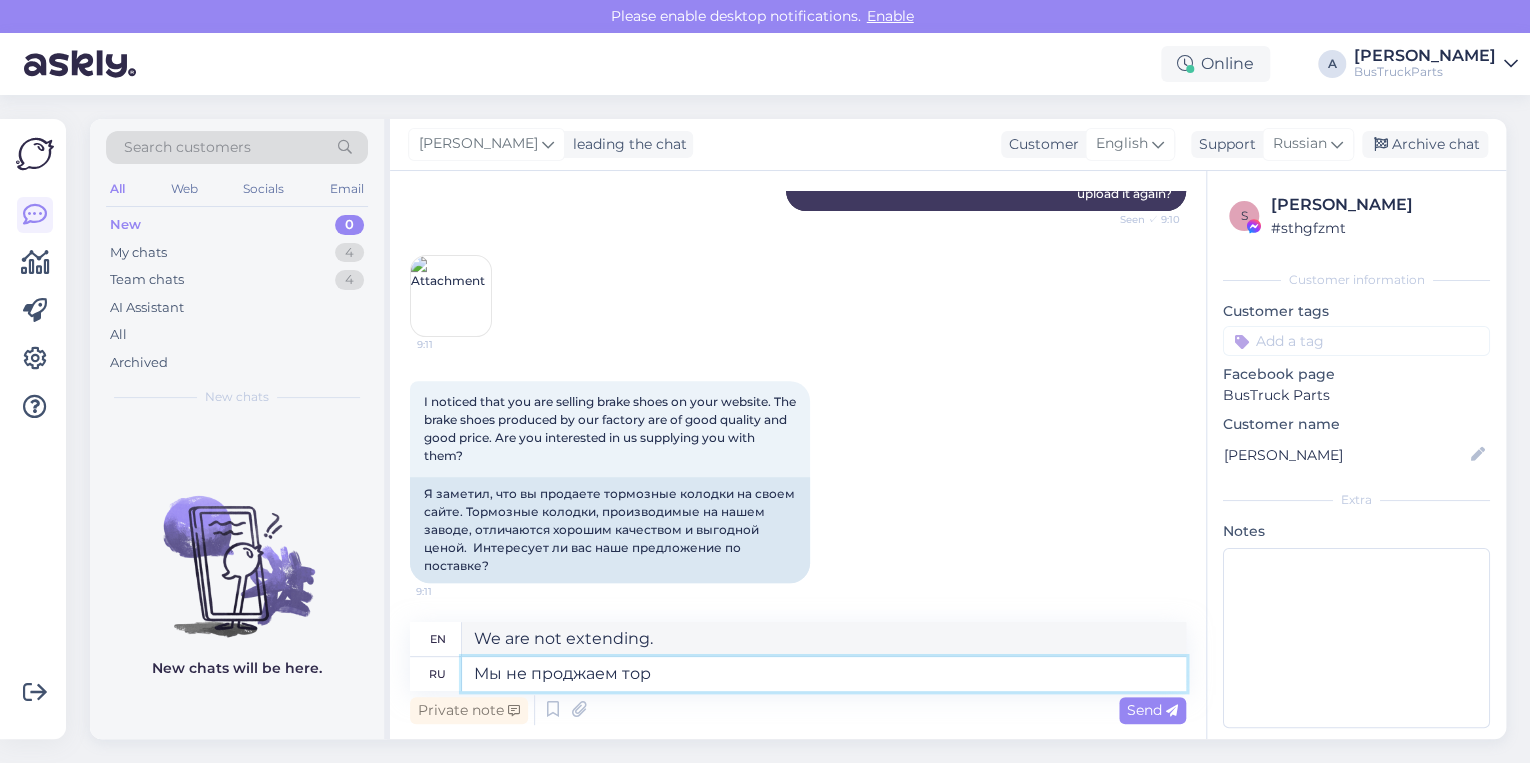 type on "Мы не проджаем торм" 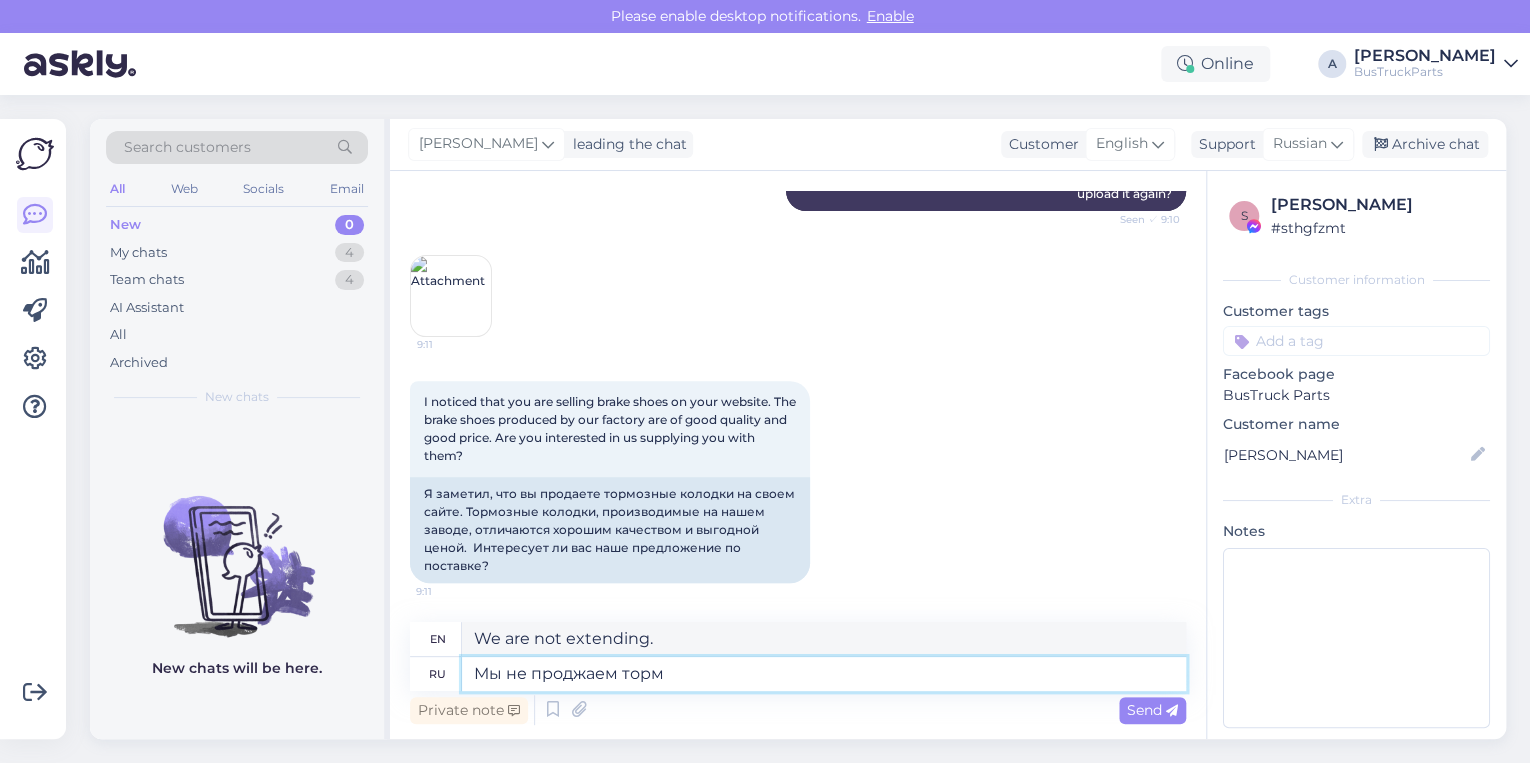 type on "We are not extending the truce." 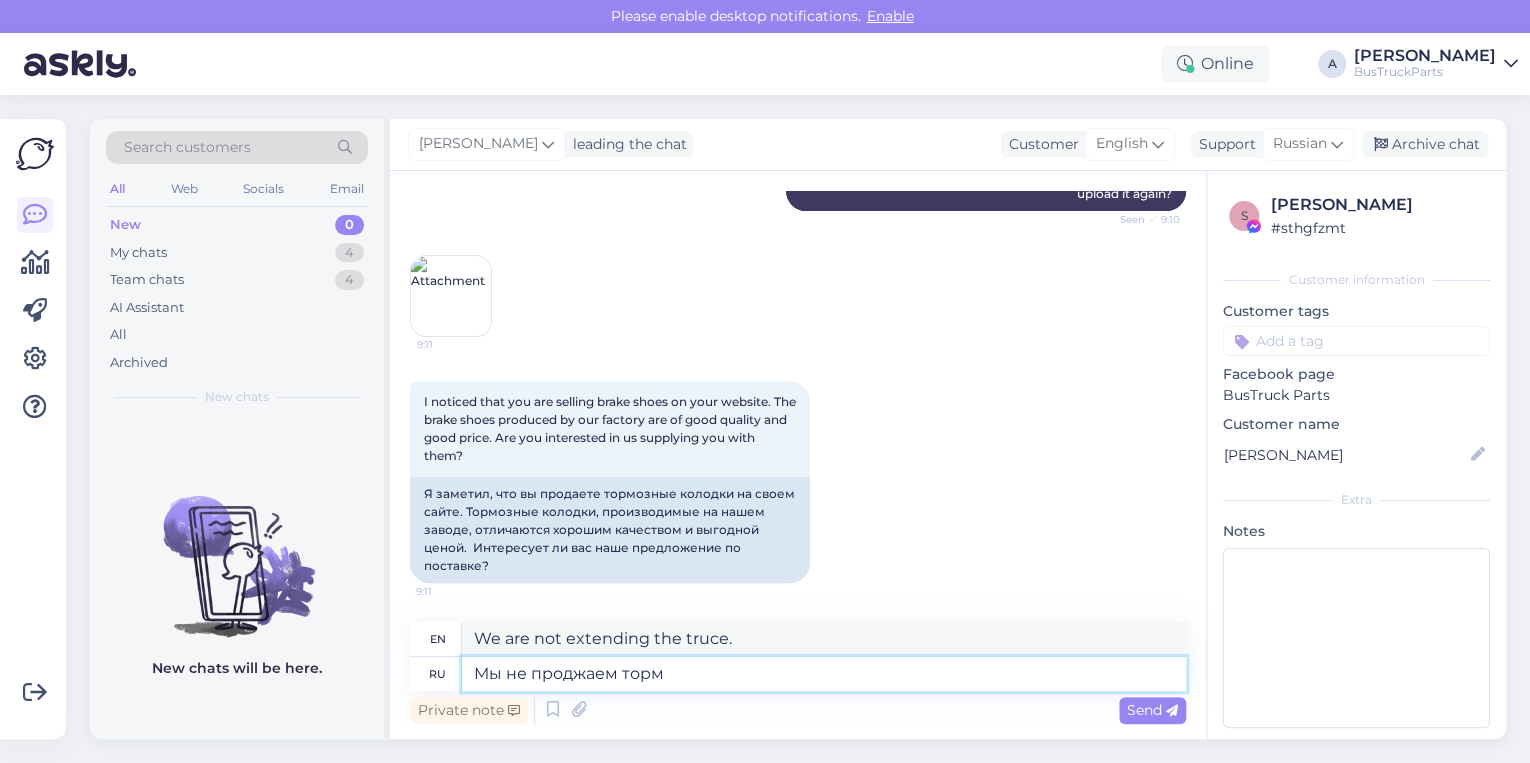 type on "Мы не проджаем тормо" 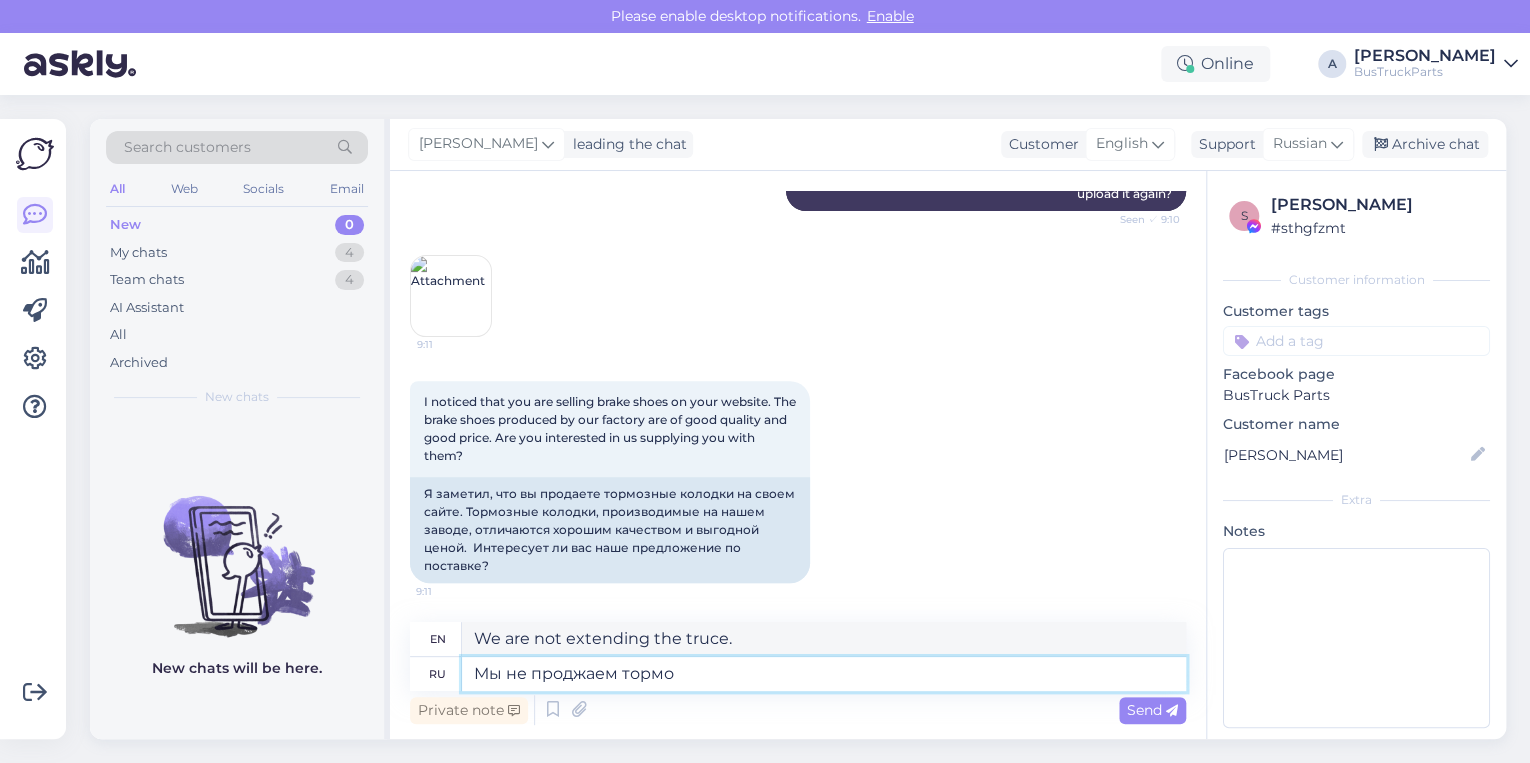 type on "We don't sell brakes." 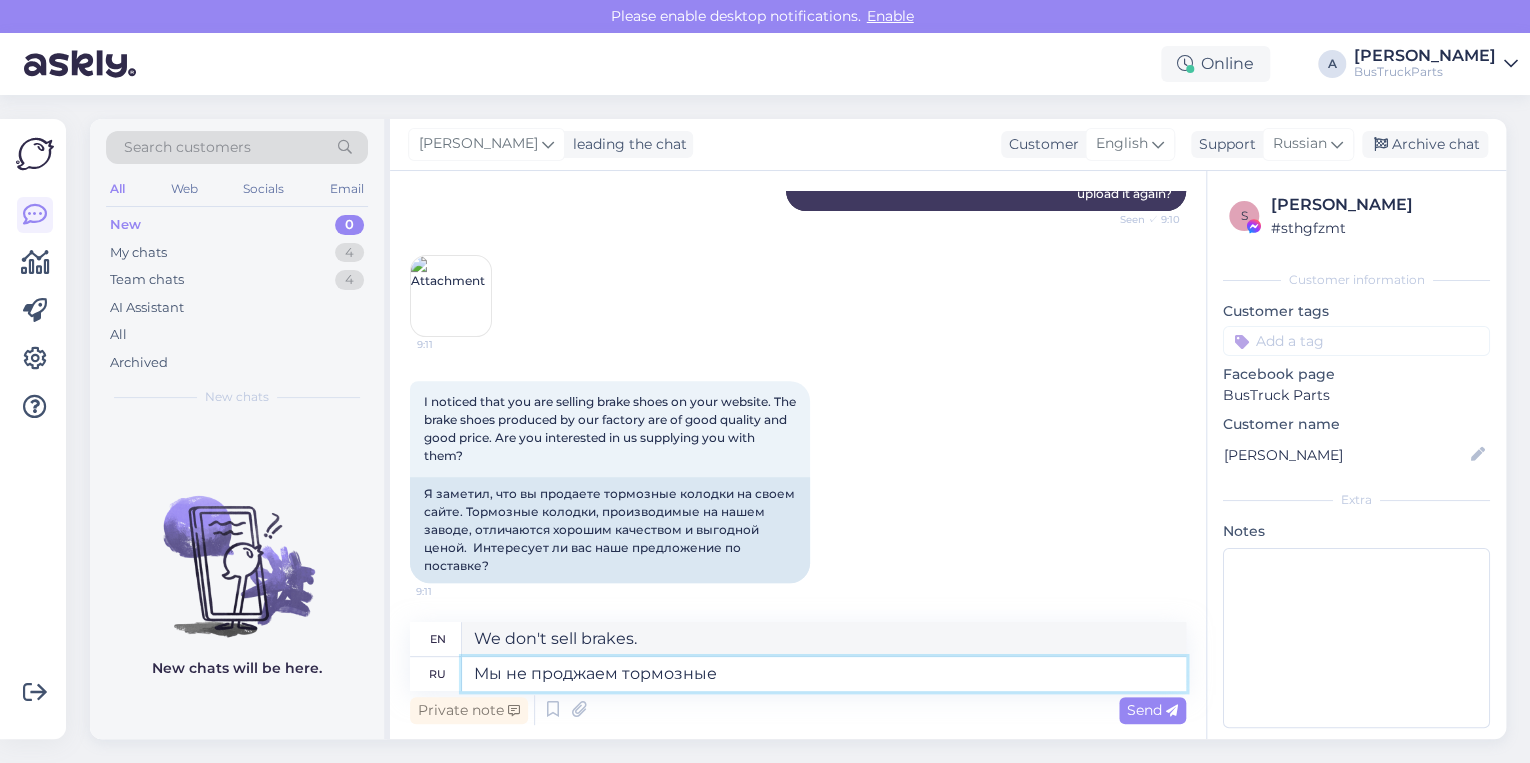 type on "Мы не проджаем тормозные к" 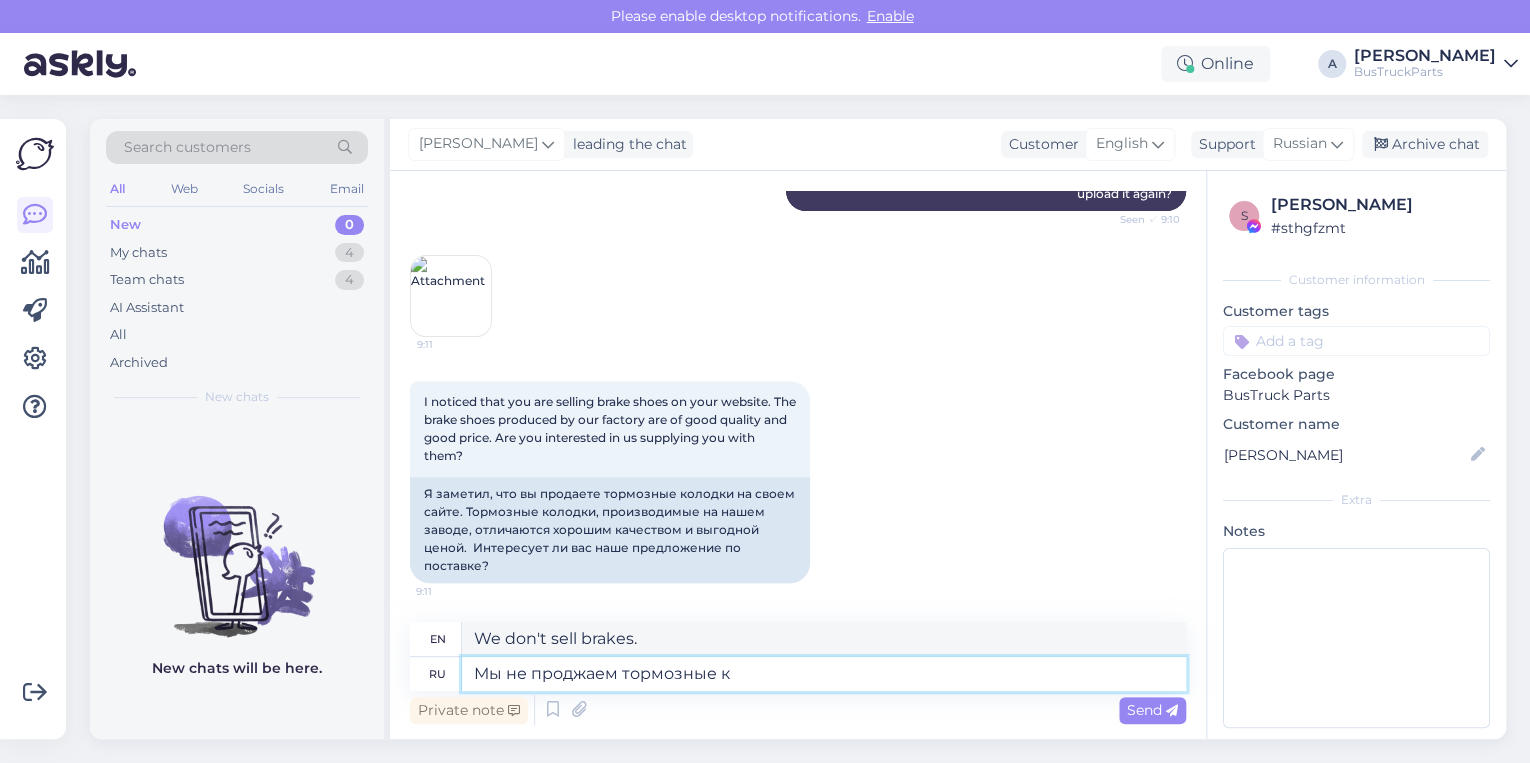 type on "We don't sell brake pads." 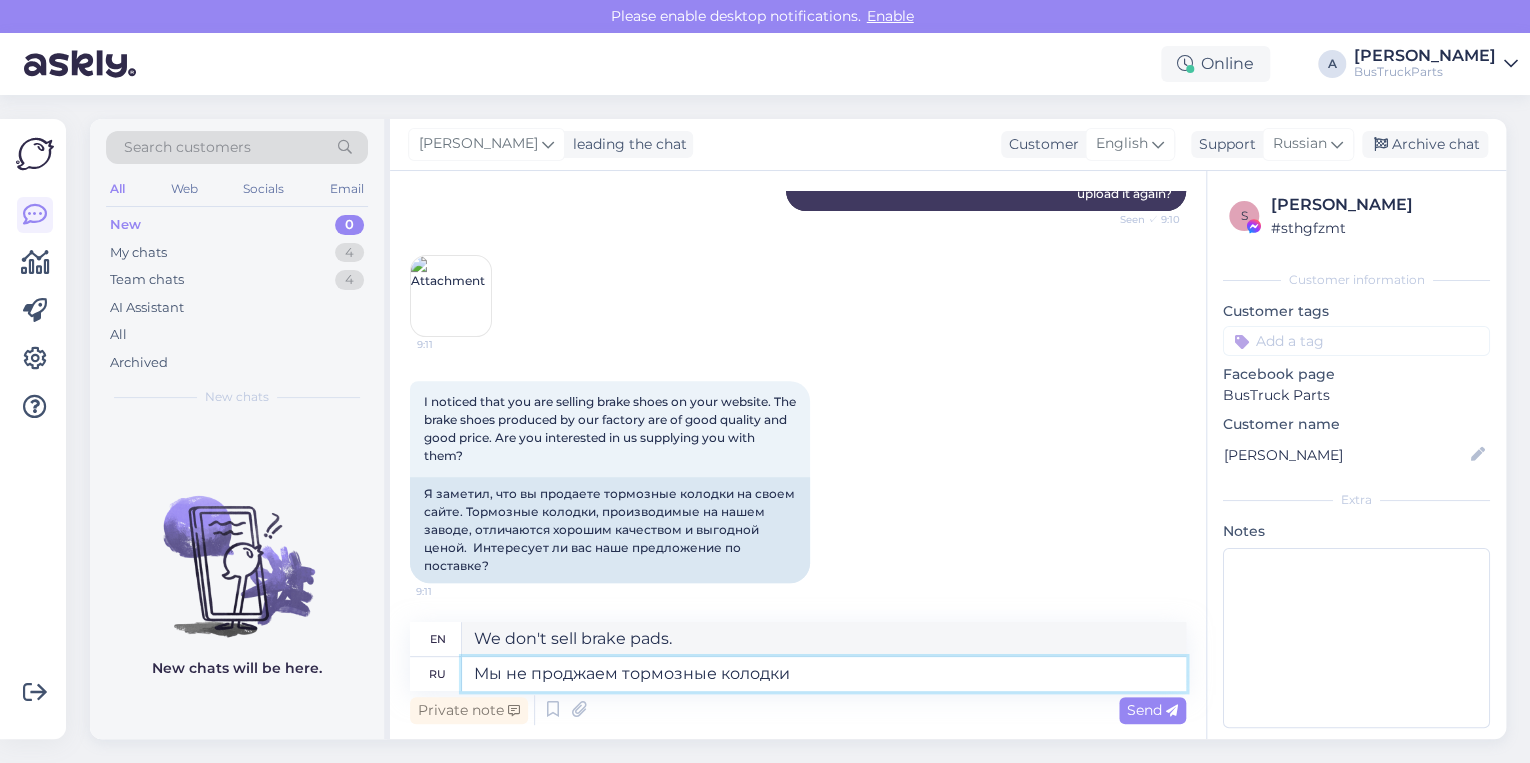 click on "Мы не проджаем тормозные колодки" at bounding box center [824, 674] 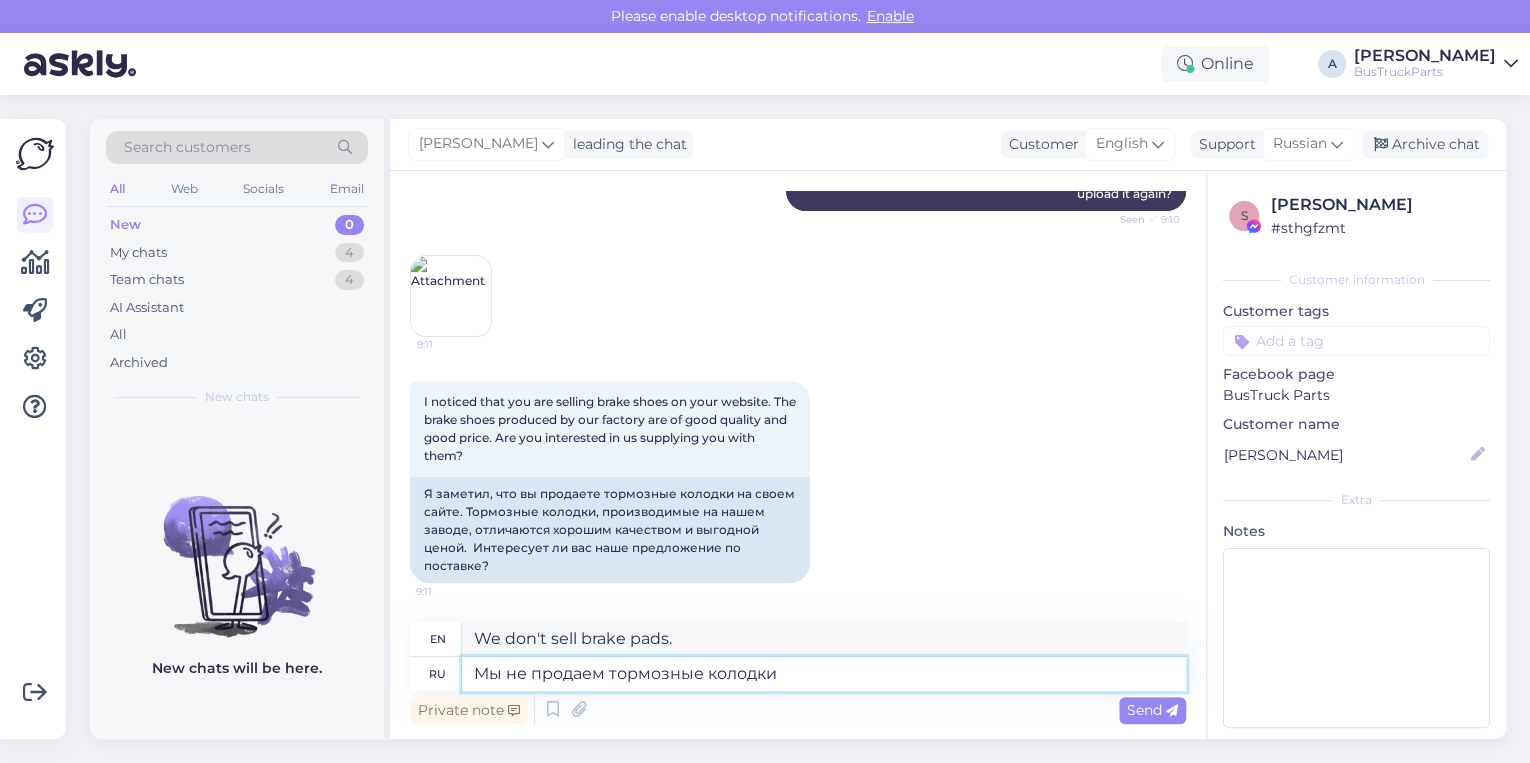 click on "Мы не продаем тормозные колодки" at bounding box center [824, 674] 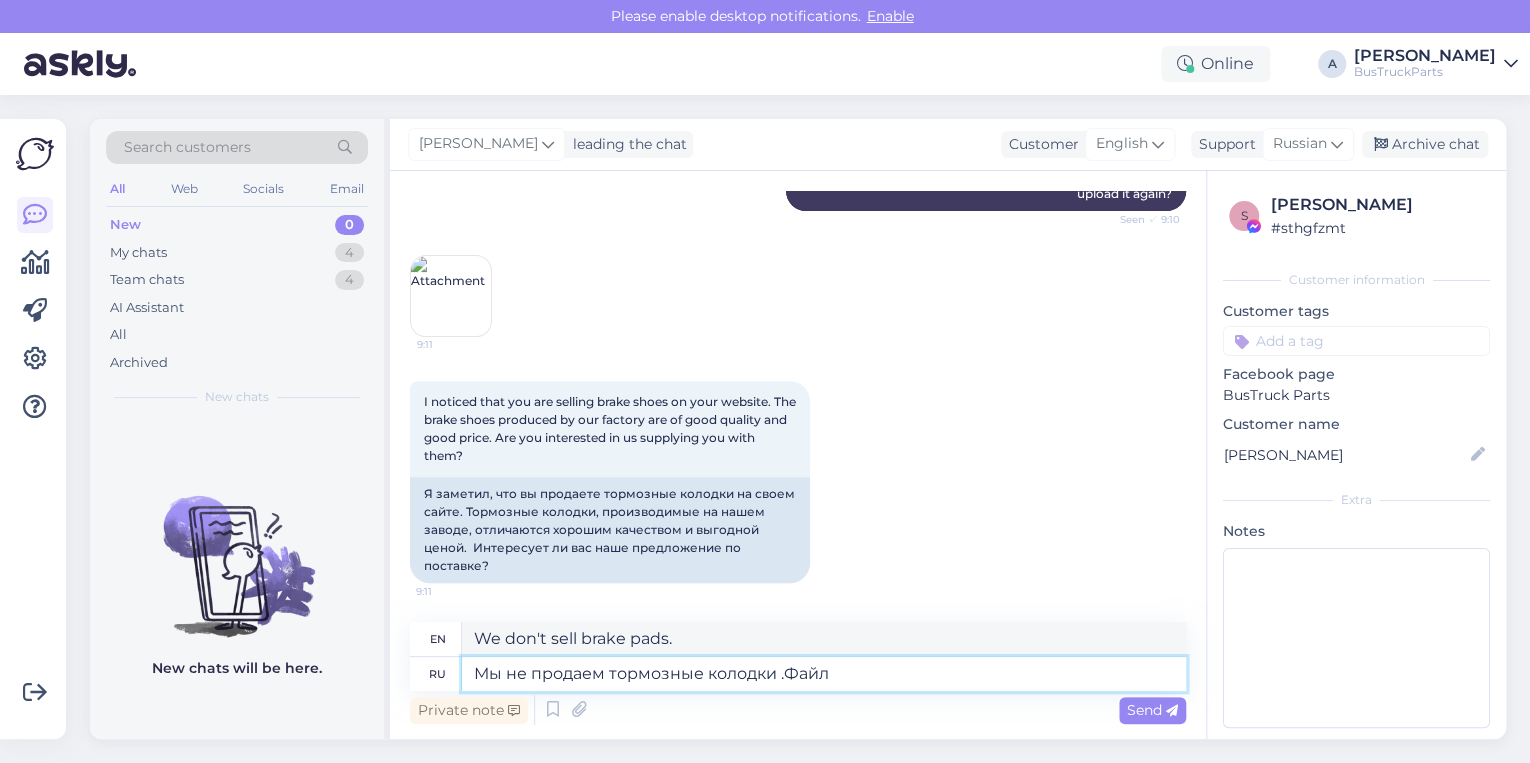 type on "Мы не продаем тормозные колодки .Файл" 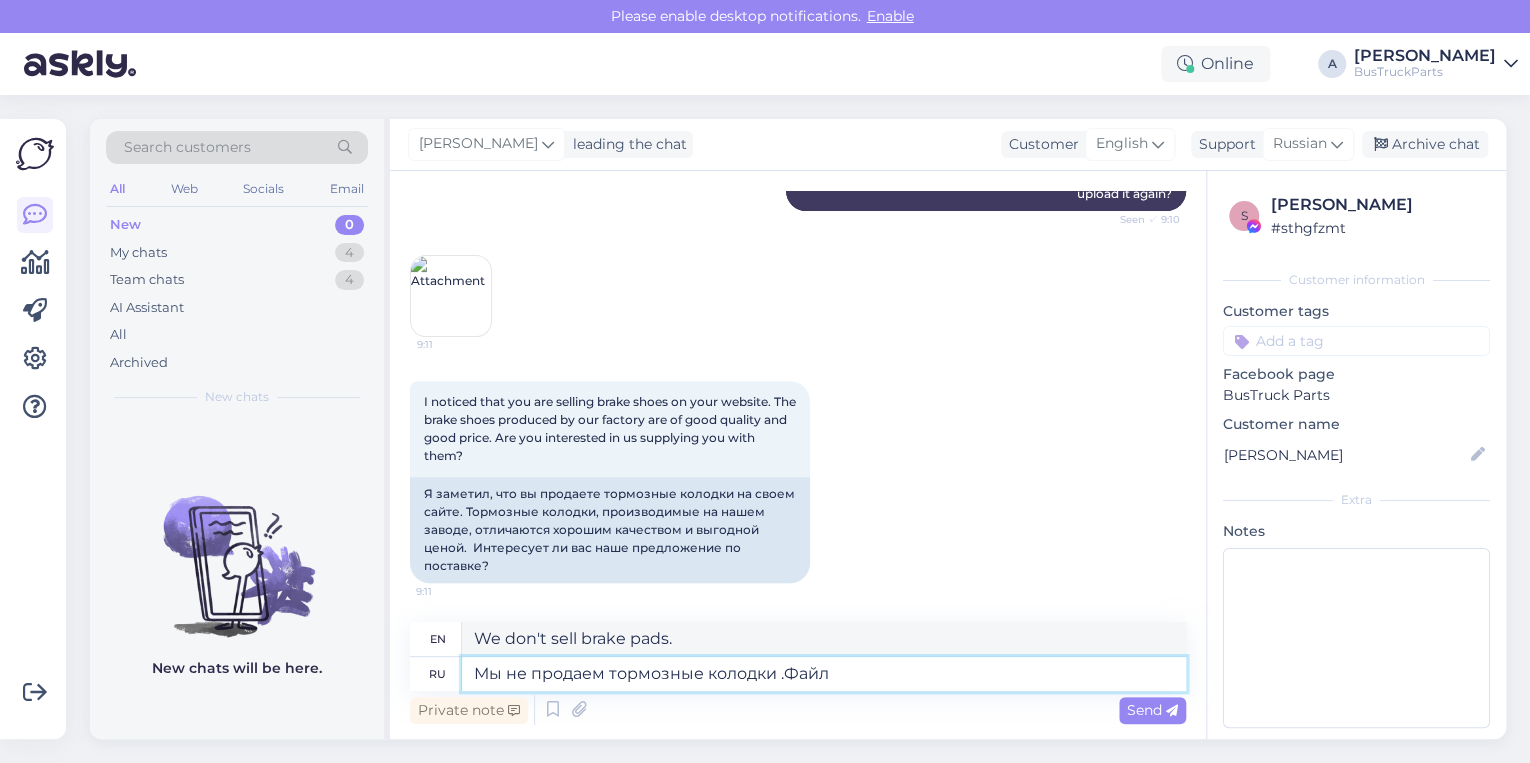 type on "We don't sell brake pads.  Fai" 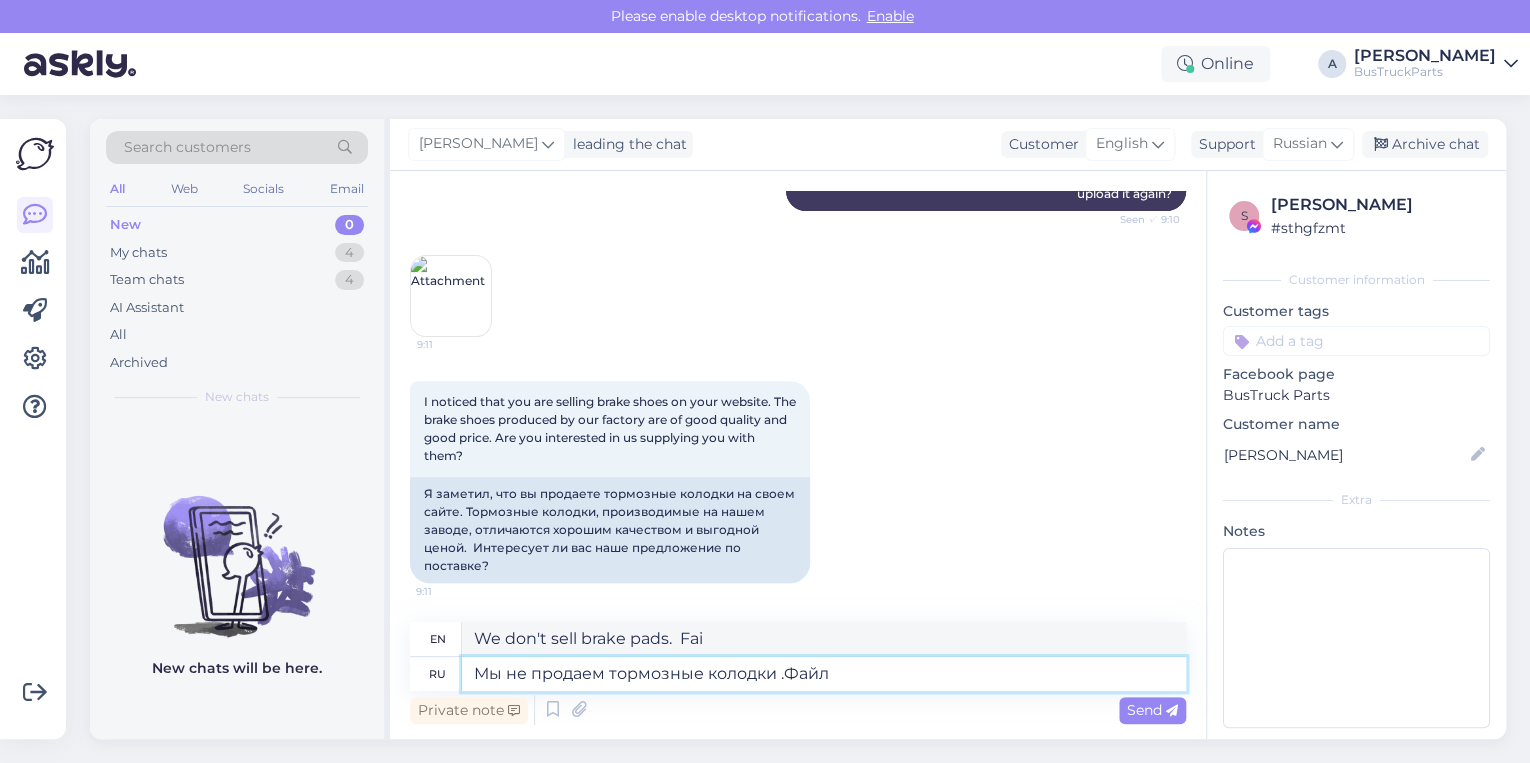 type on "Мы не продаем тормозные колодки .Файл в" 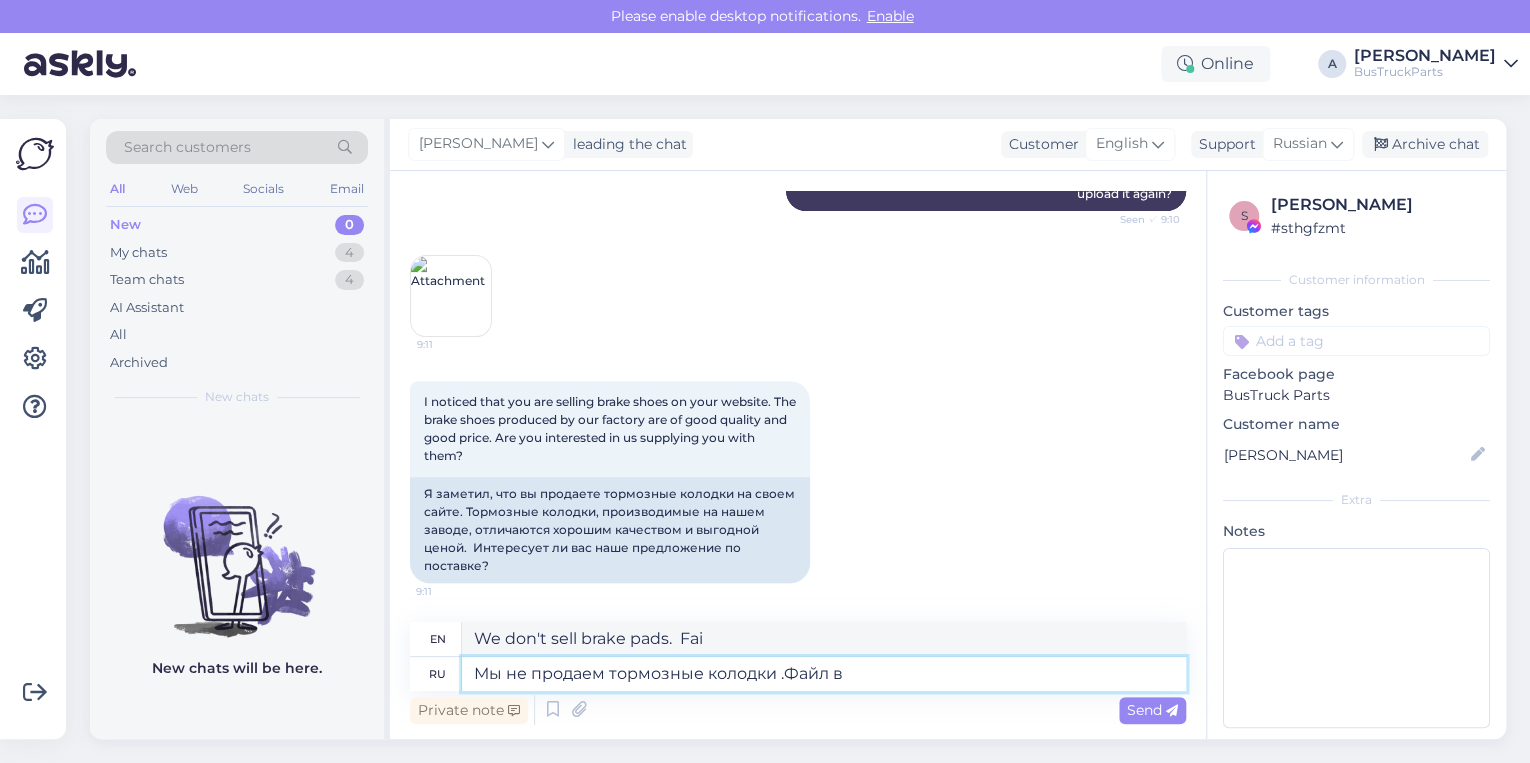 type on "We don't sell brake pads. File" 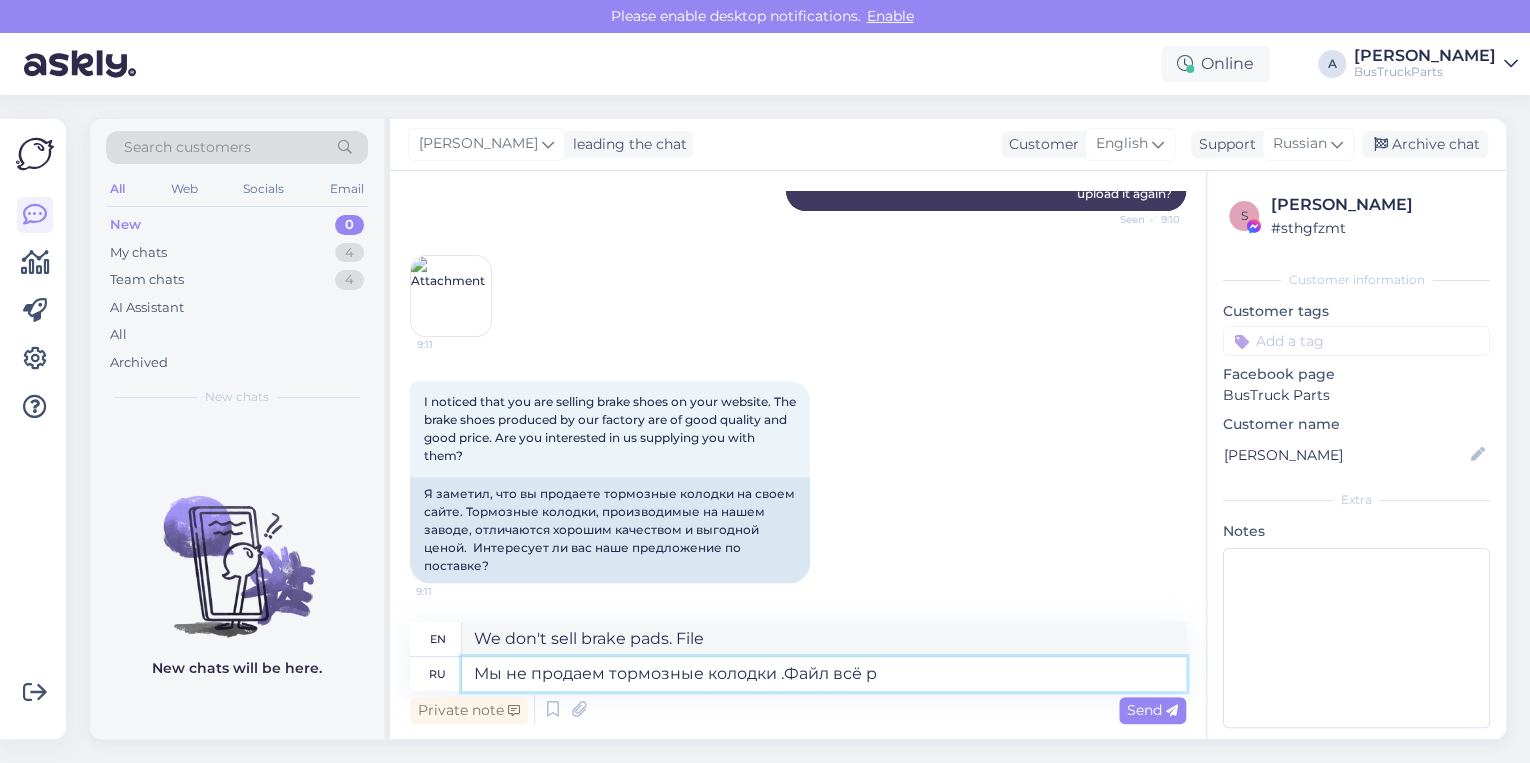 type on "Мы не продаем тормозные колодки .Файл всё ра" 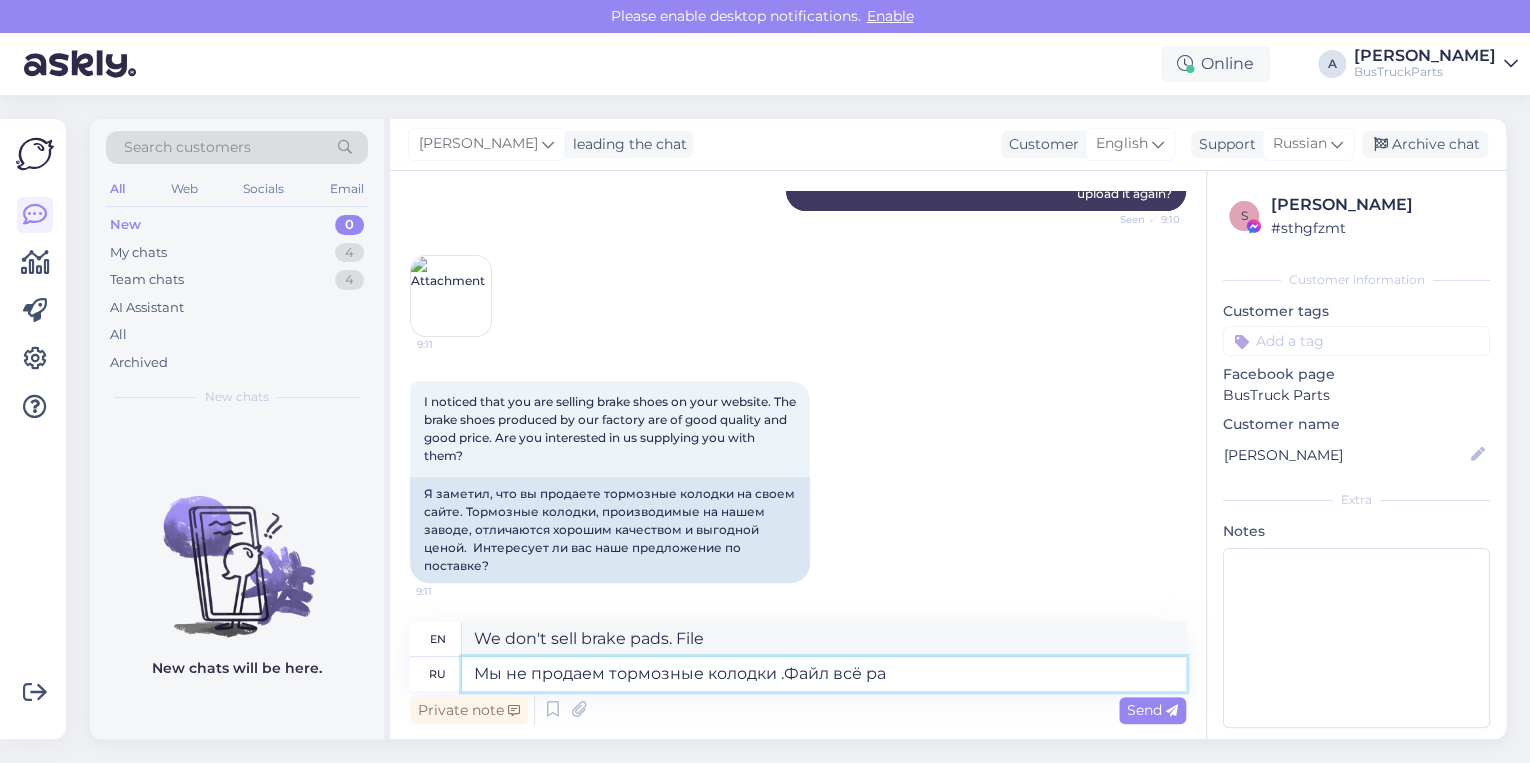 type on "We don't sell brake pads.  File closed." 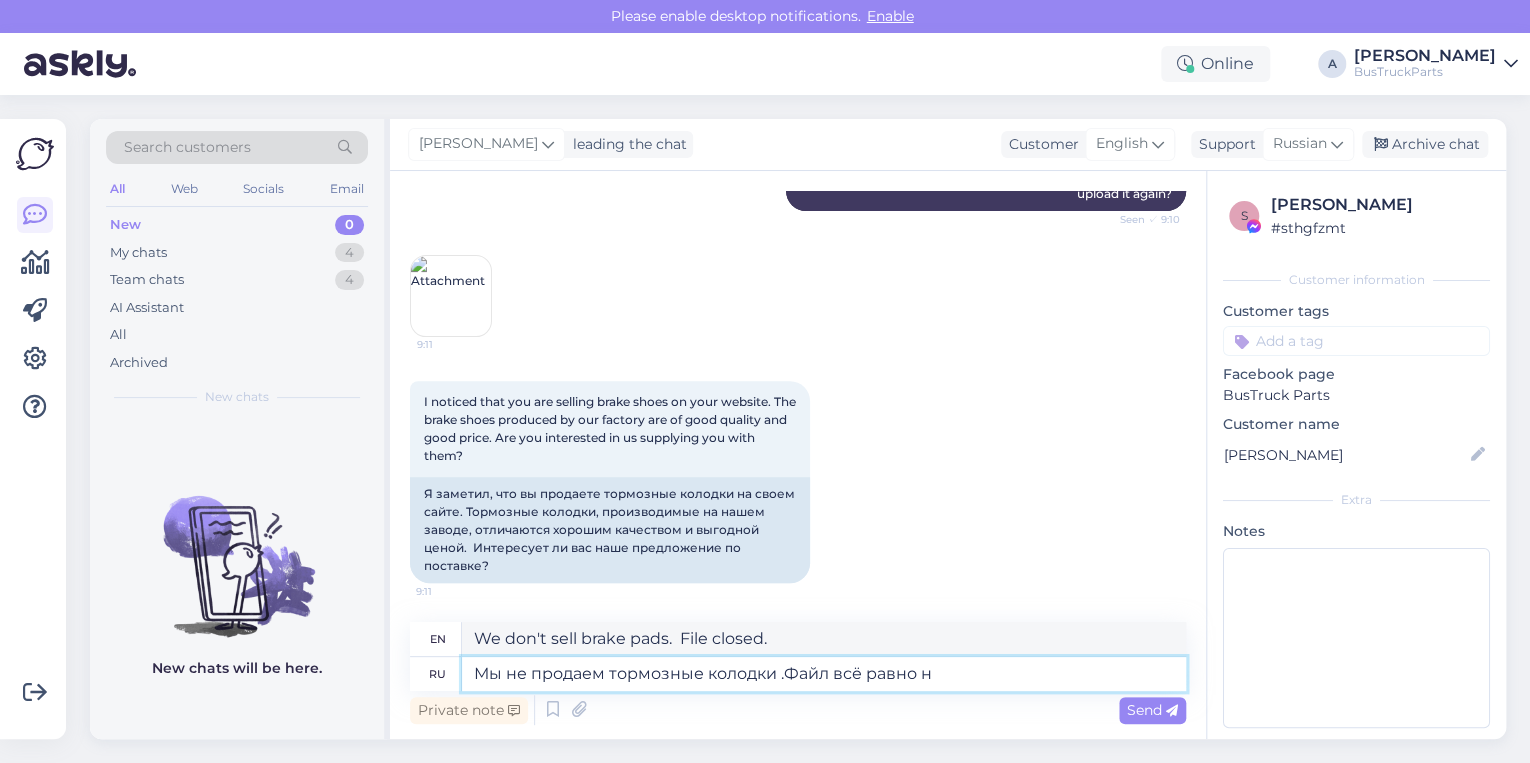 type on "Мы не продаем тормозные колодки .Файл всё равно не" 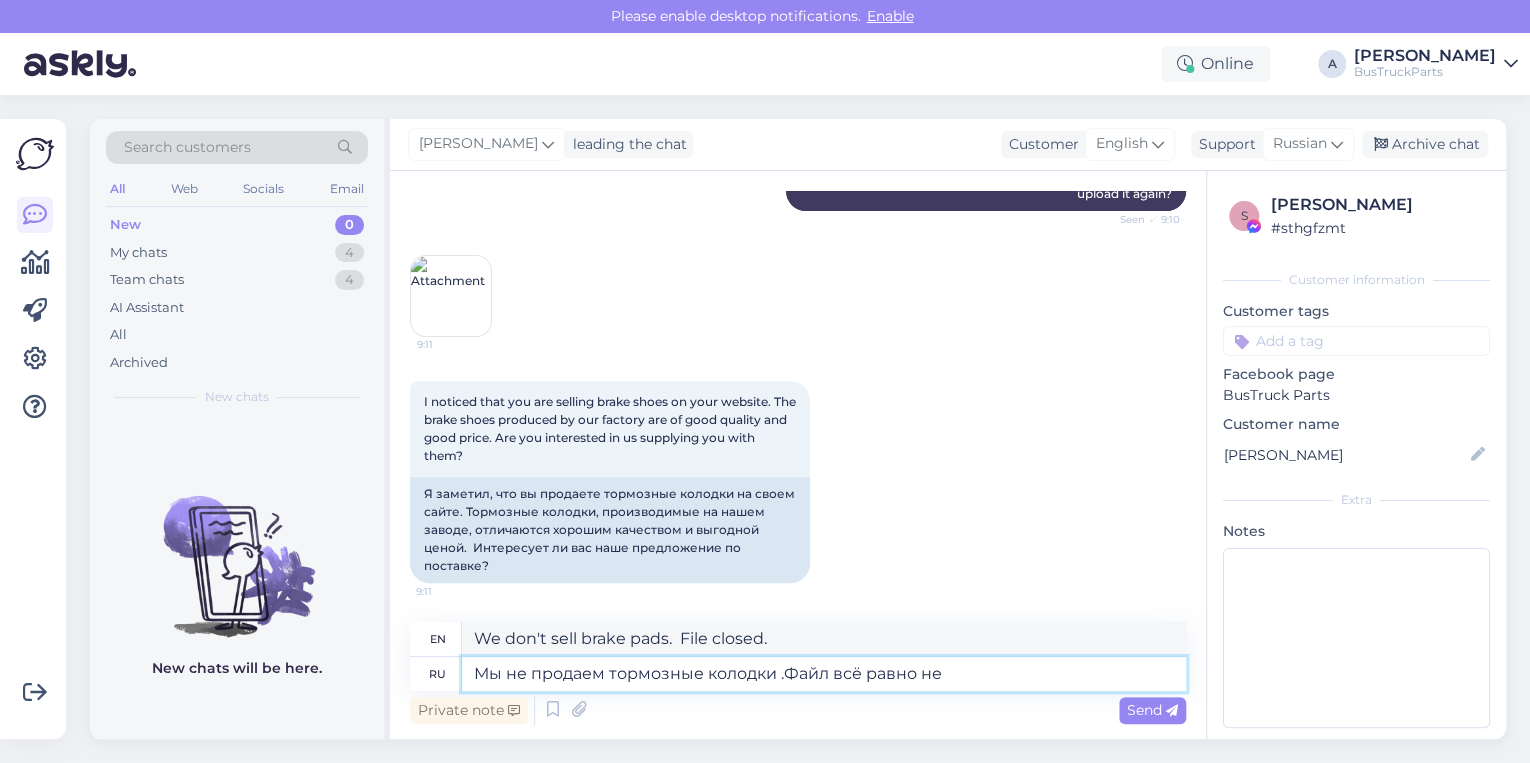 type on "We don't sell brake pads.  The file is still... (the sentence is incomplete in the original text)" 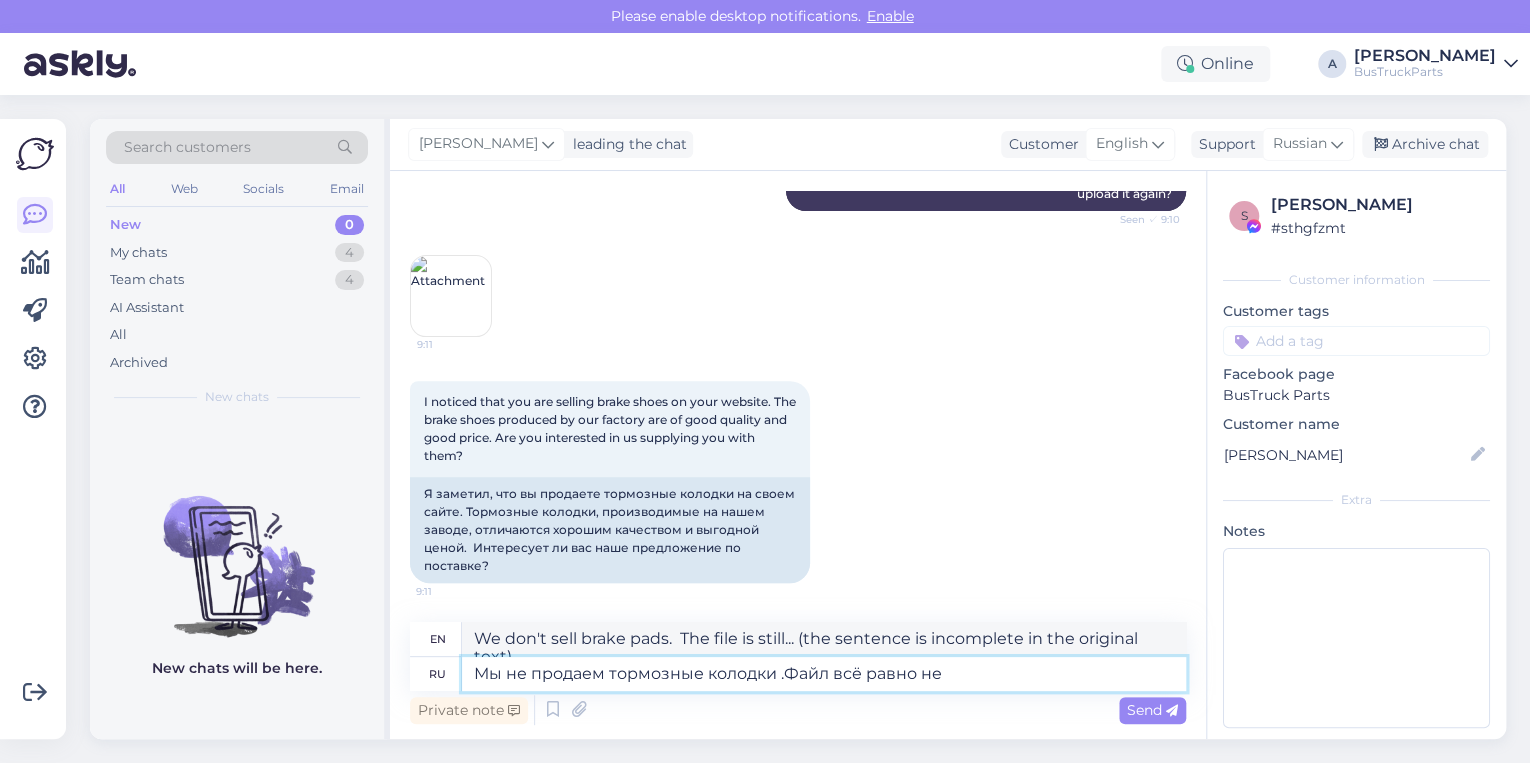 type on "Мы не продаем тормозные колодки .Файл всё равно не" 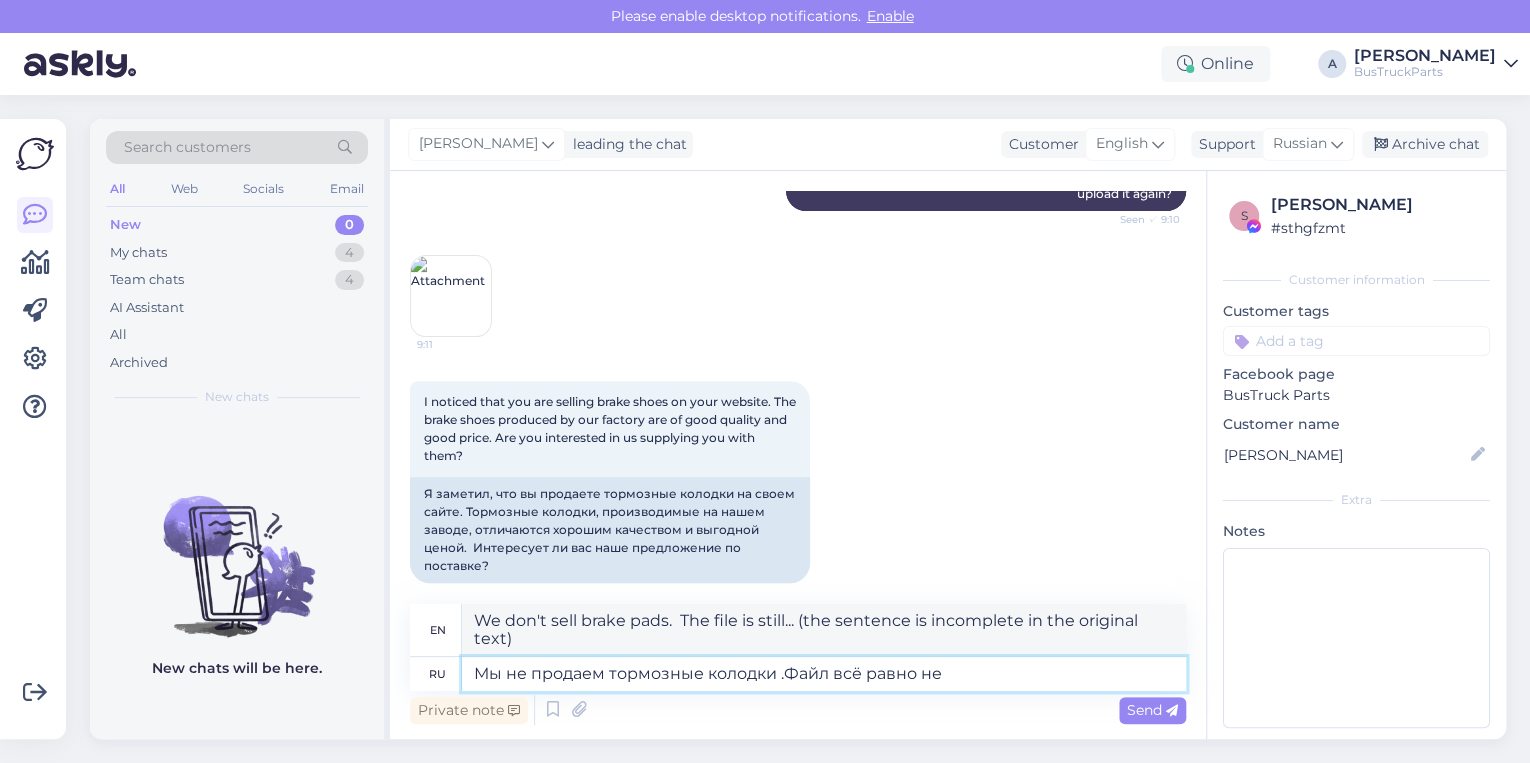 type on "We don't sell brake pads. The file is still not..." 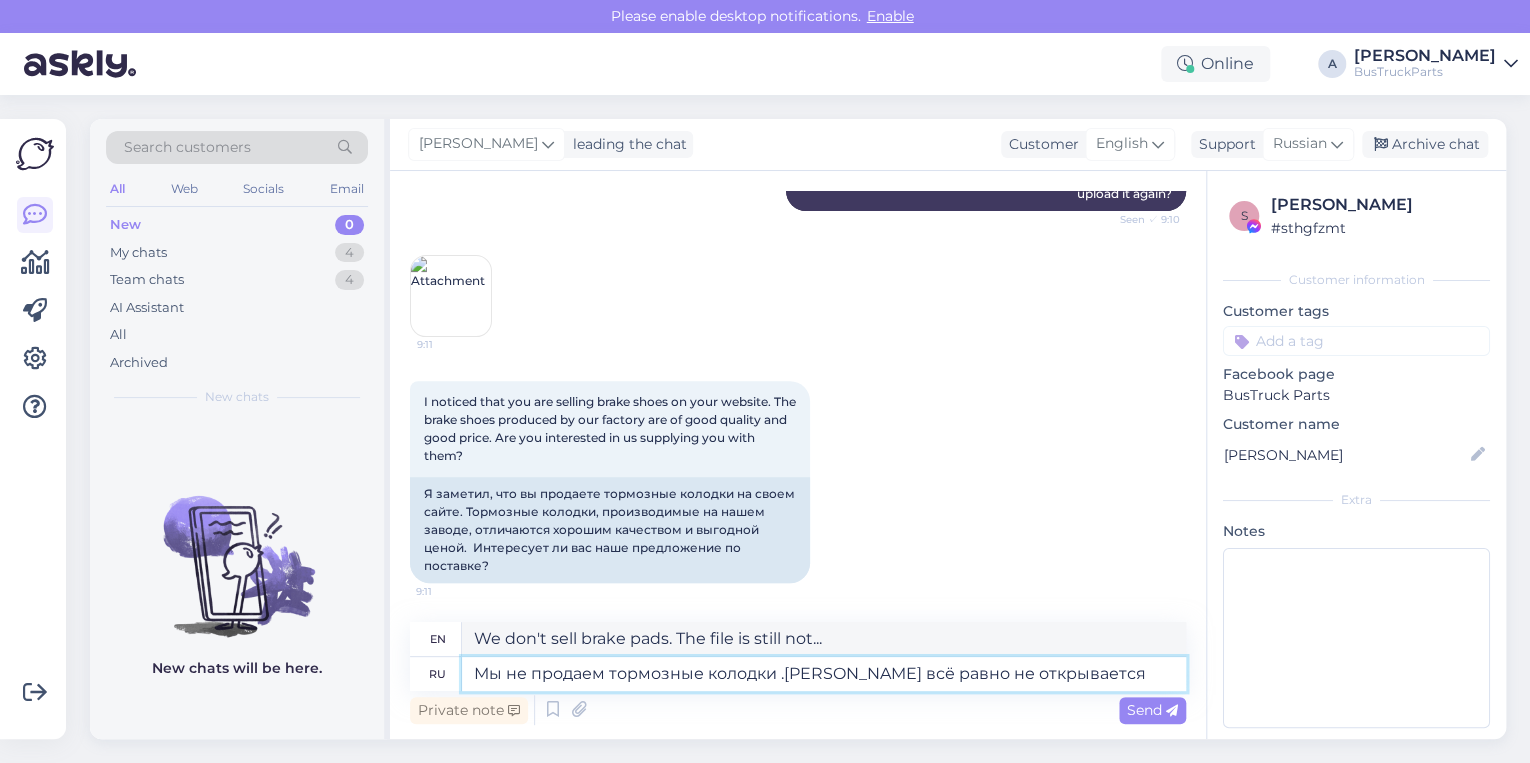 type on "Мы не продаем тормозные колодки .[PERSON_NAME] всё равно не открывается." 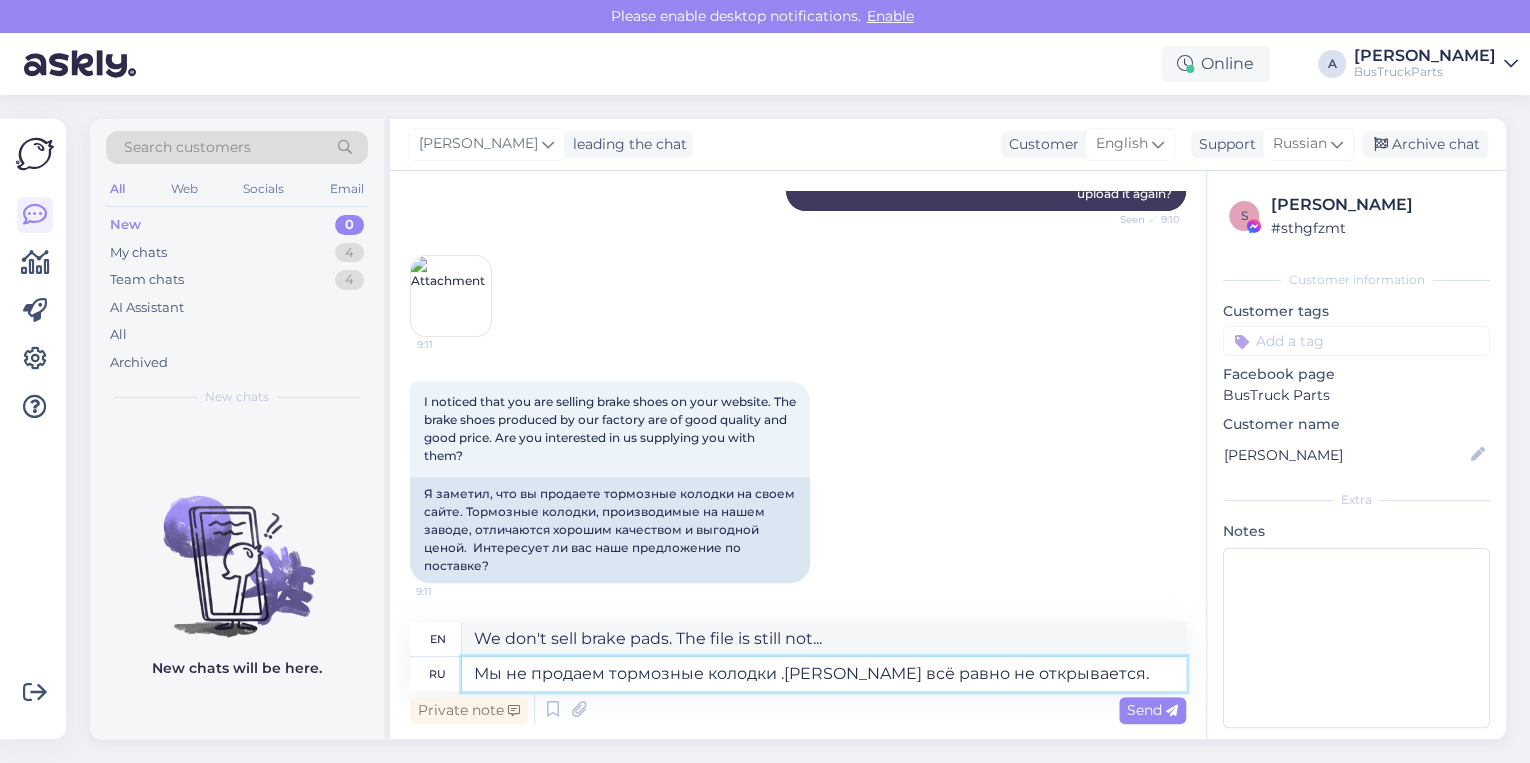 type on "We don't sell brake pads. The file still won't open." 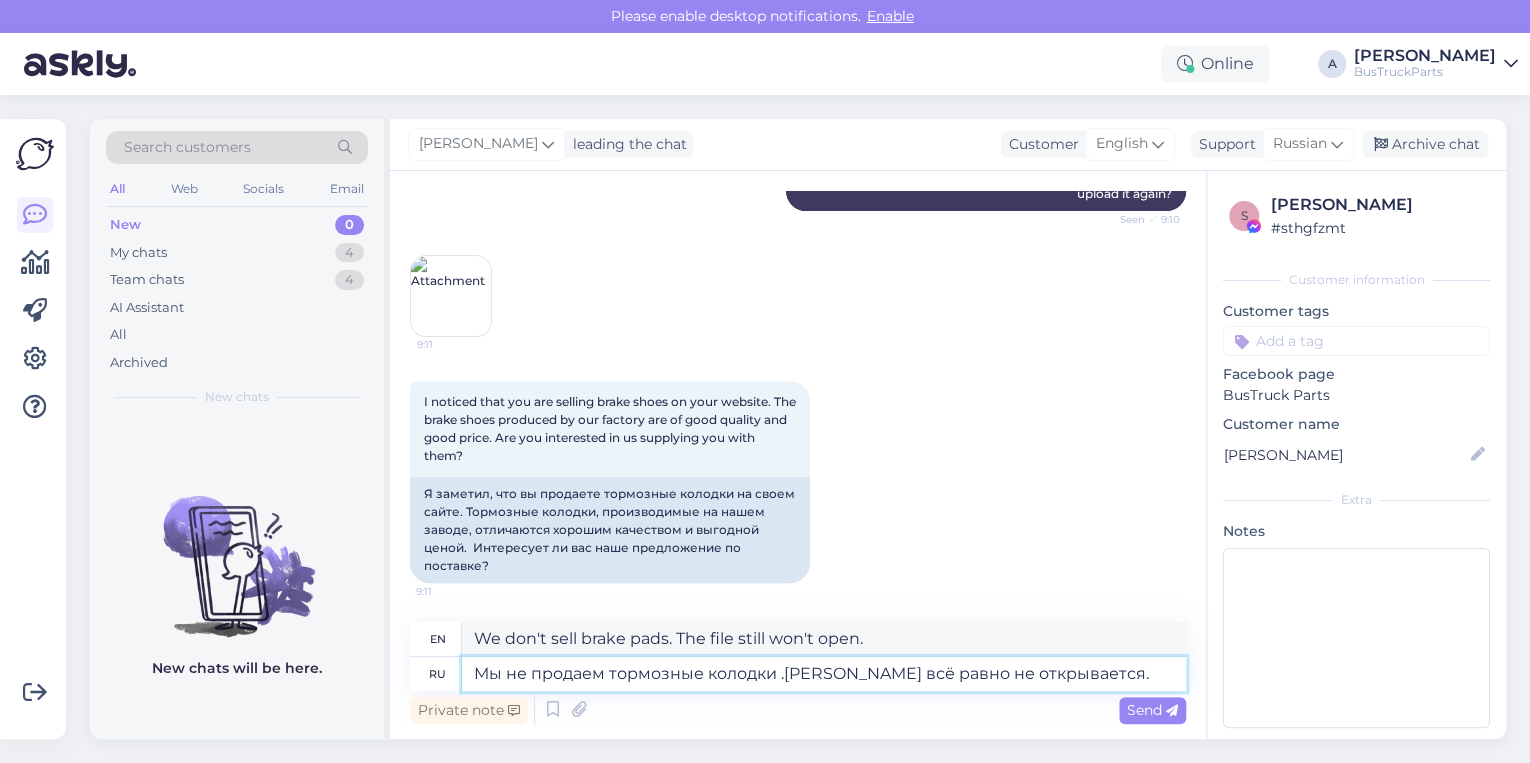 click on "Мы не продаем тормозные колодки .[PERSON_NAME] всё равно не открывается." at bounding box center [824, 674] 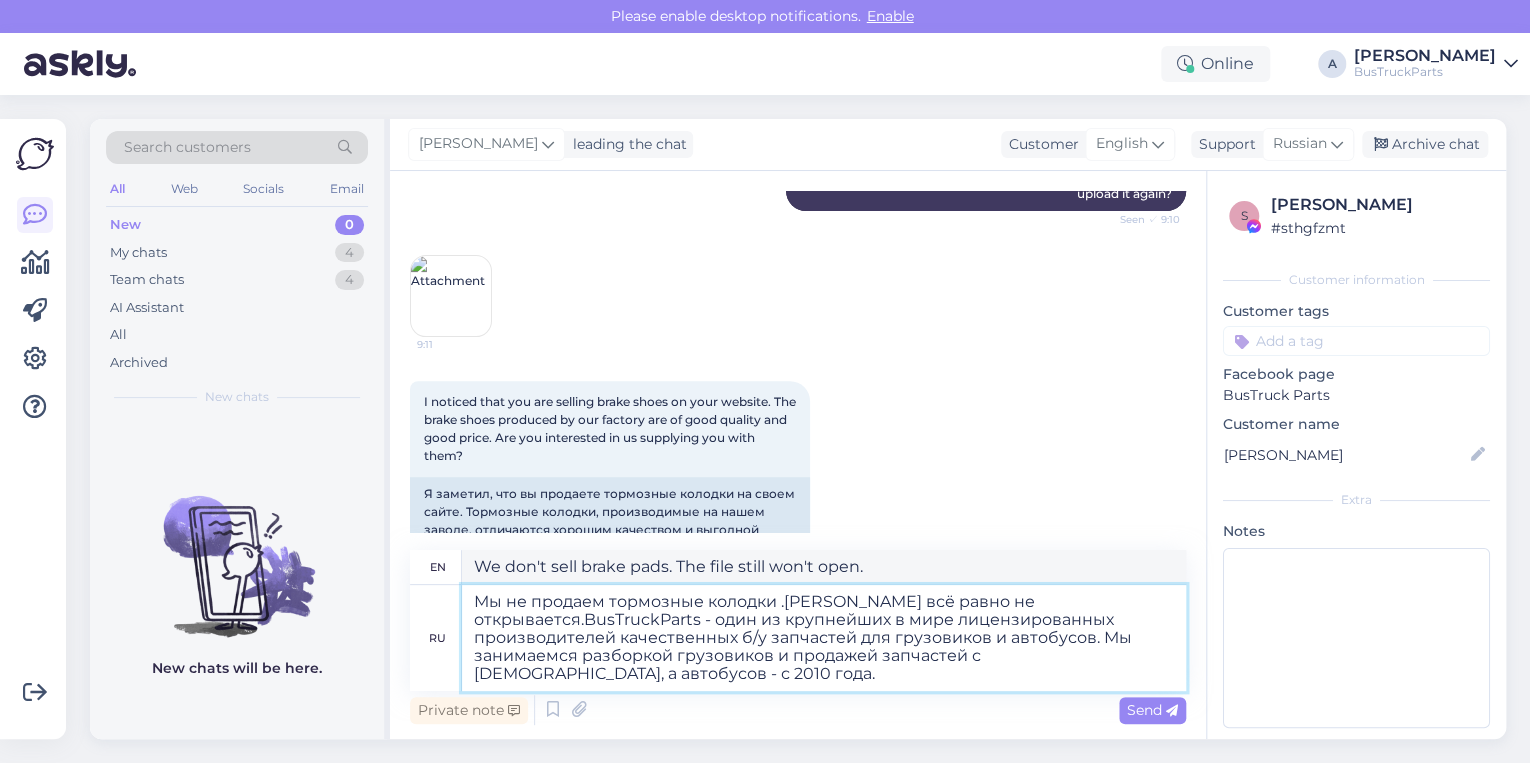 type on "We do not sell brake pads. The file still won't open. BusTruckParts is one of the world's largest licensed manufacturers of high-quality used parts for trucks and buses. We have been dismantling trucks and selling parts since 19[DATE] and buses since 20[DATE]" 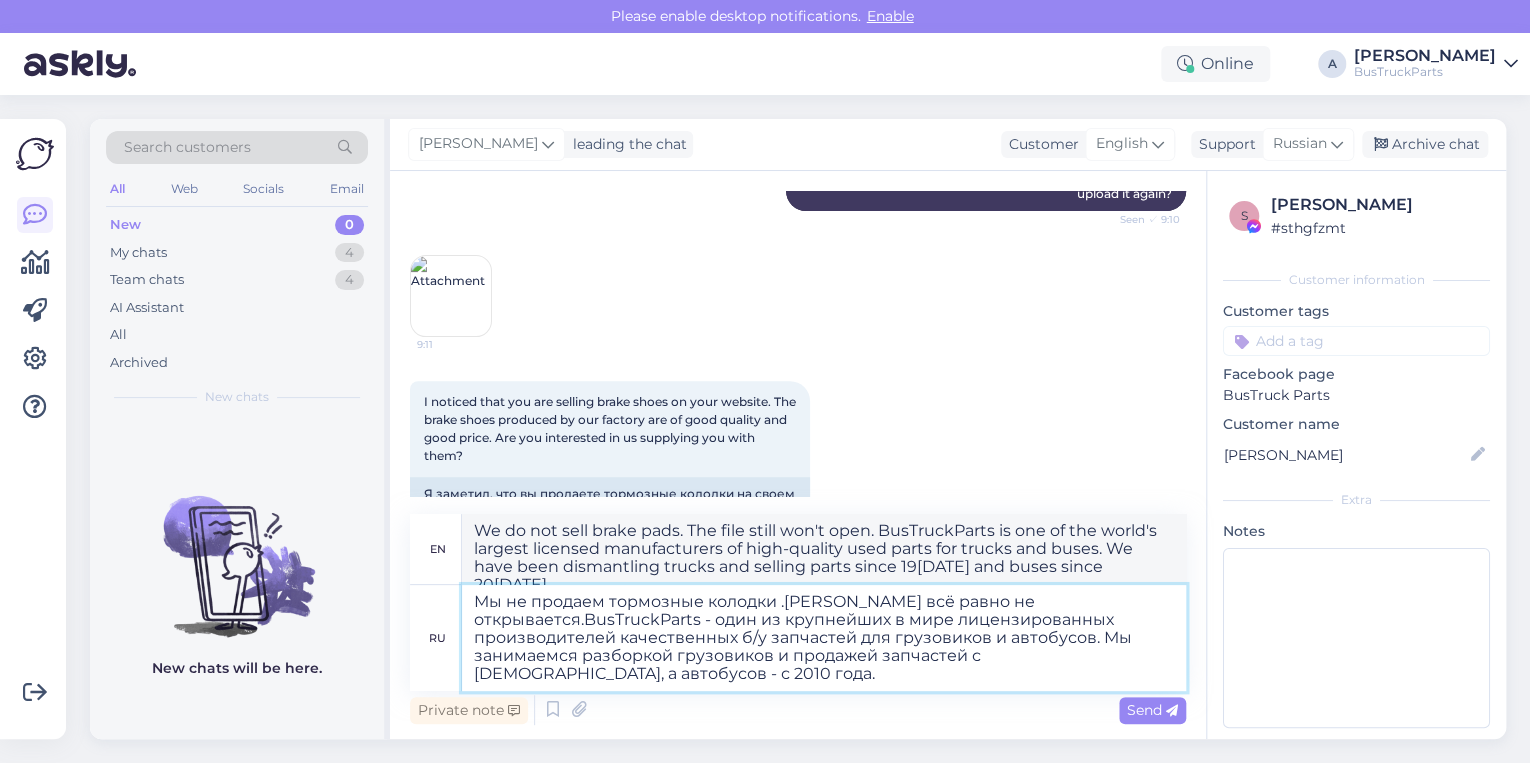 click on "Мы не продаем тормозные колодки .[PERSON_NAME] всё равно не открывается.BusTruckParts - один из крупнейших в мире лицензированных производителей качественных б/у запчастей для грузовиков и автобусов. Мы занимаемся разборкой грузовиков и продажей запчастей с [DEMOGRAPHIC_DATA], а автобусов - с 2010 года." at bounding box center (824, 638) 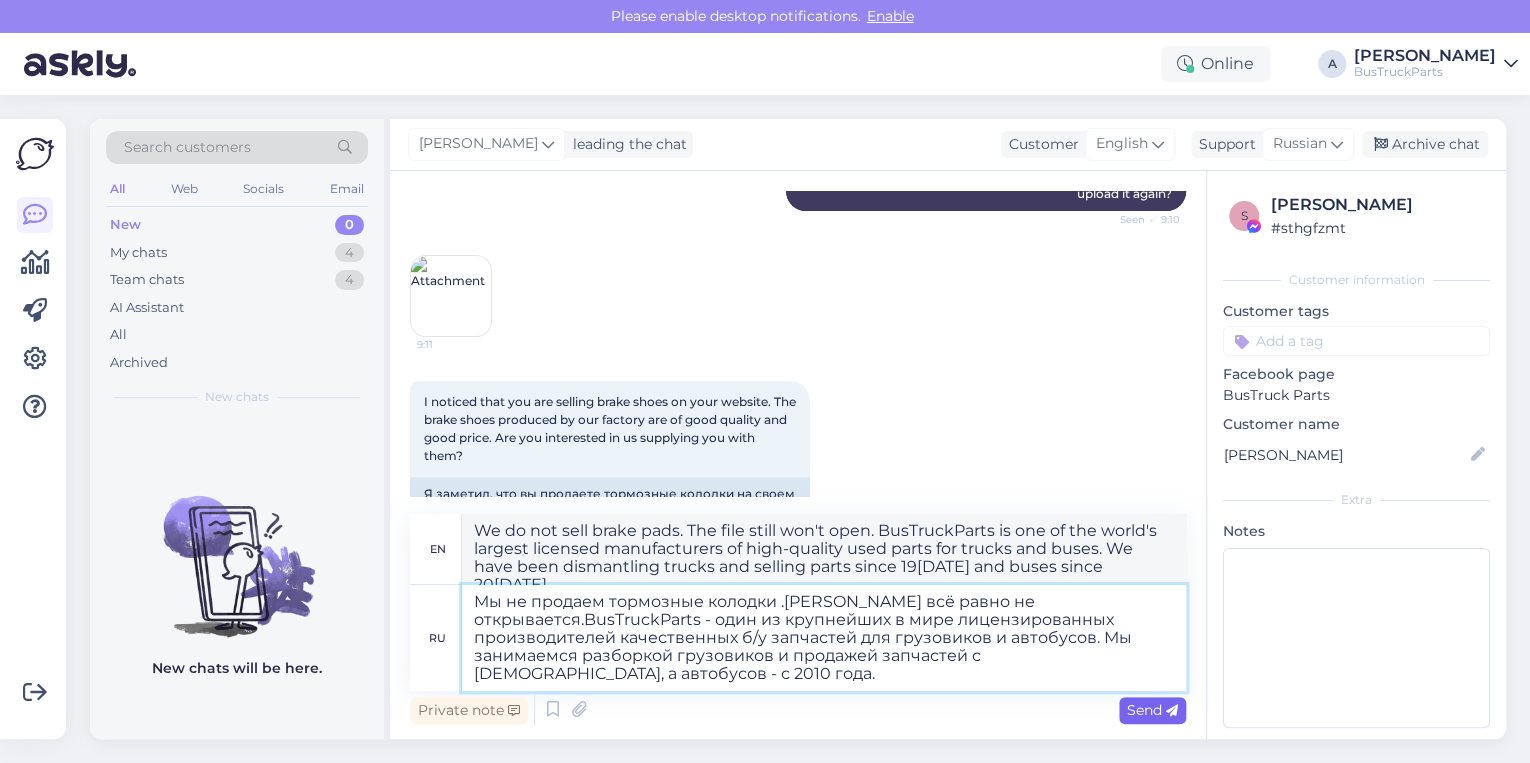 type on "Мы не продаем тормозные колодки .[PERSON_NAME] всё равно не открывается.BusTruckParts - один из крупнейших в мире лицензированных производителей качественных б/у запчастей для грузовиков и автобусов. Мы занимаемся разборкой грузовиков и продажей запчастей с [DEMOGRAPHIC_DATA], а автобусов - с 2010 года." 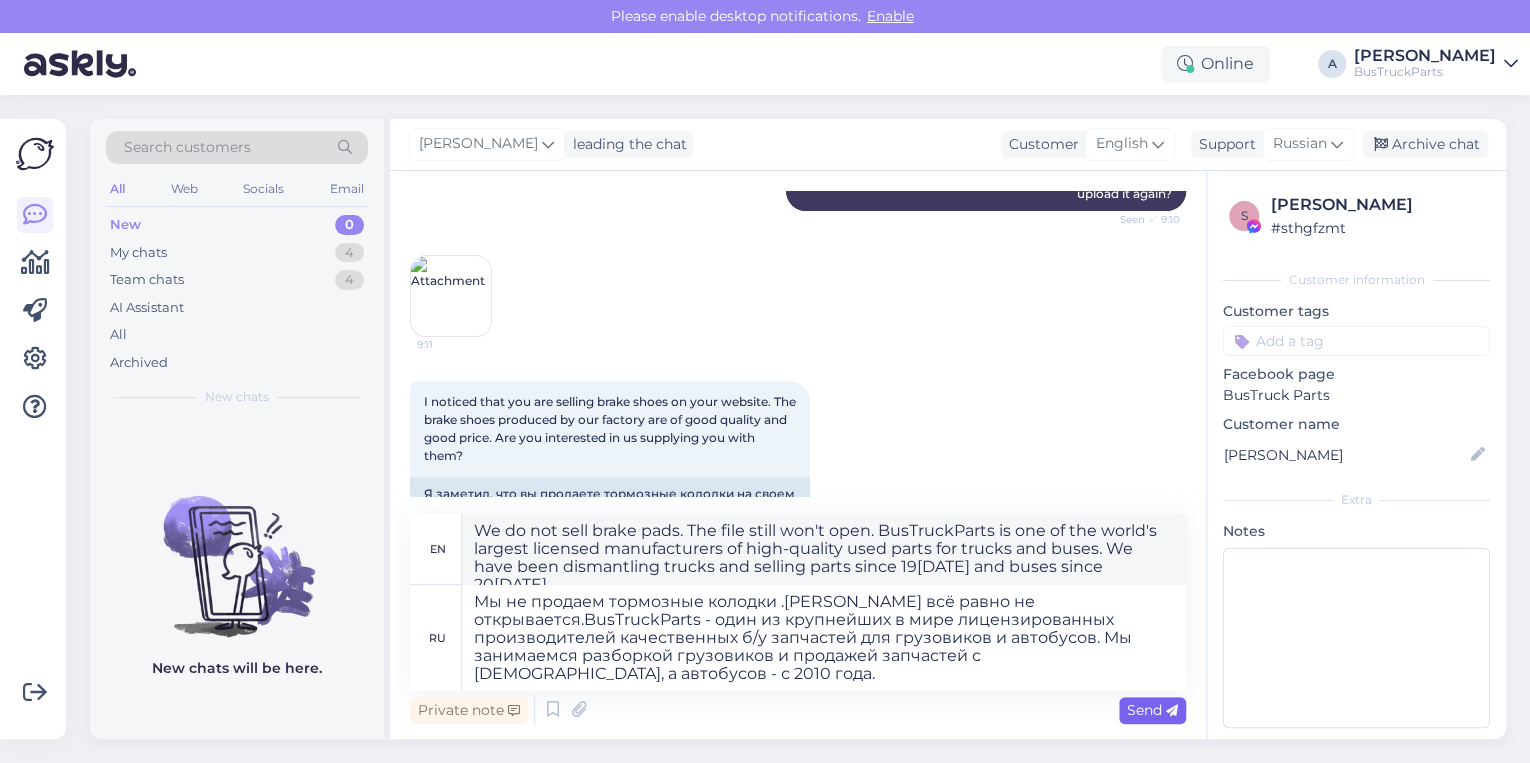 click on "Send" at bounding box center [1152, 710] 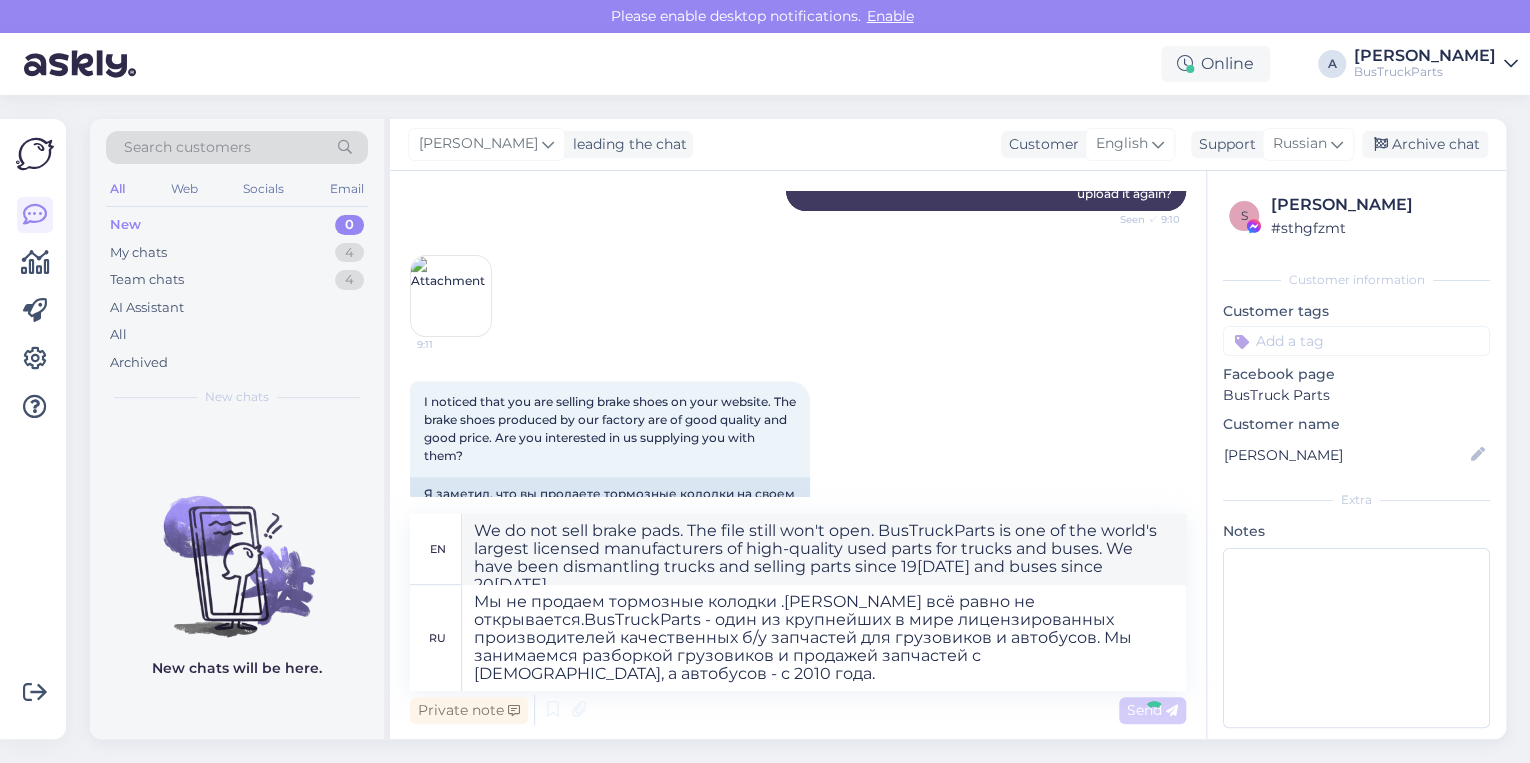 type 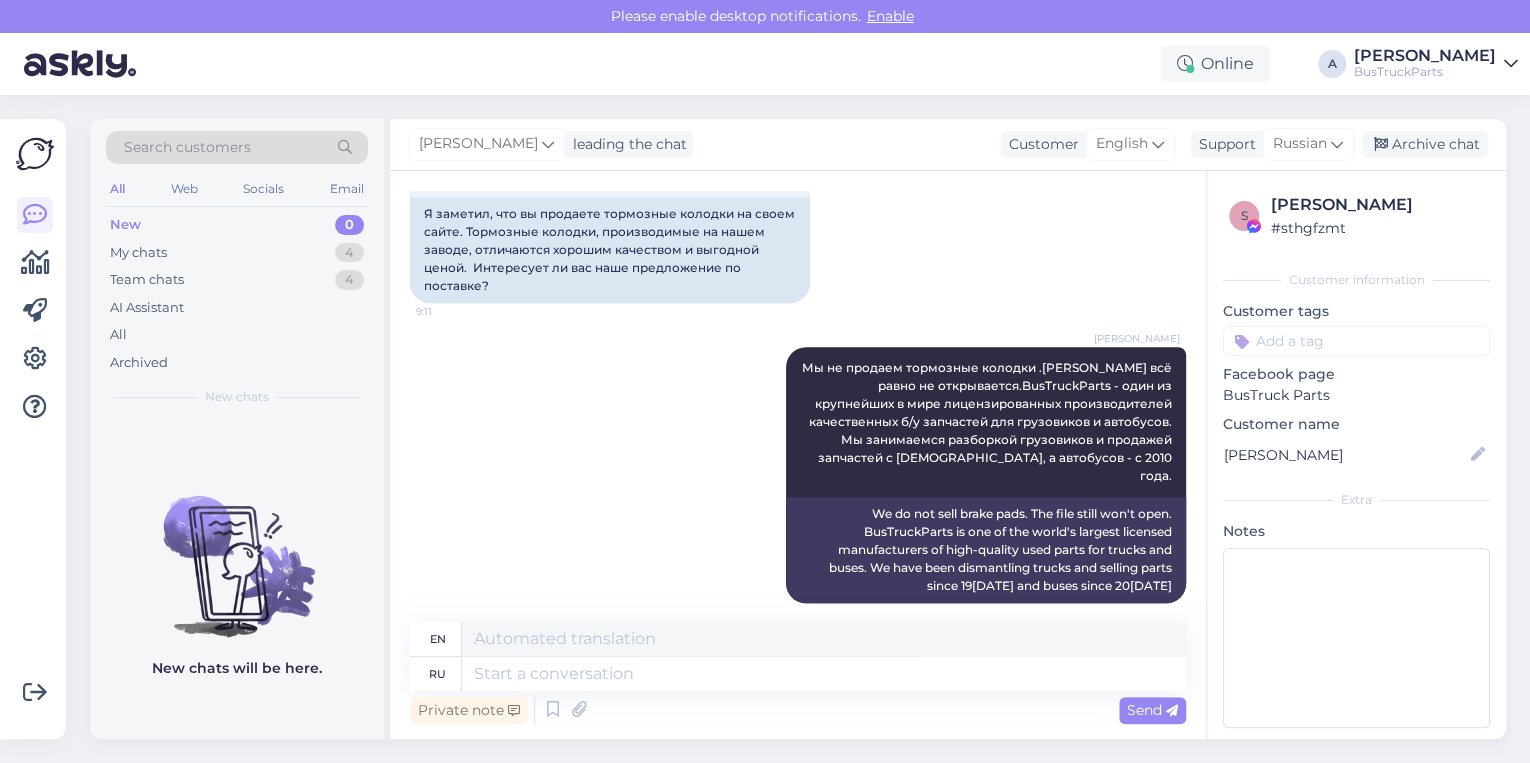 scroll, scrollTop: 605, scrollLeft: 0, axis: vertical 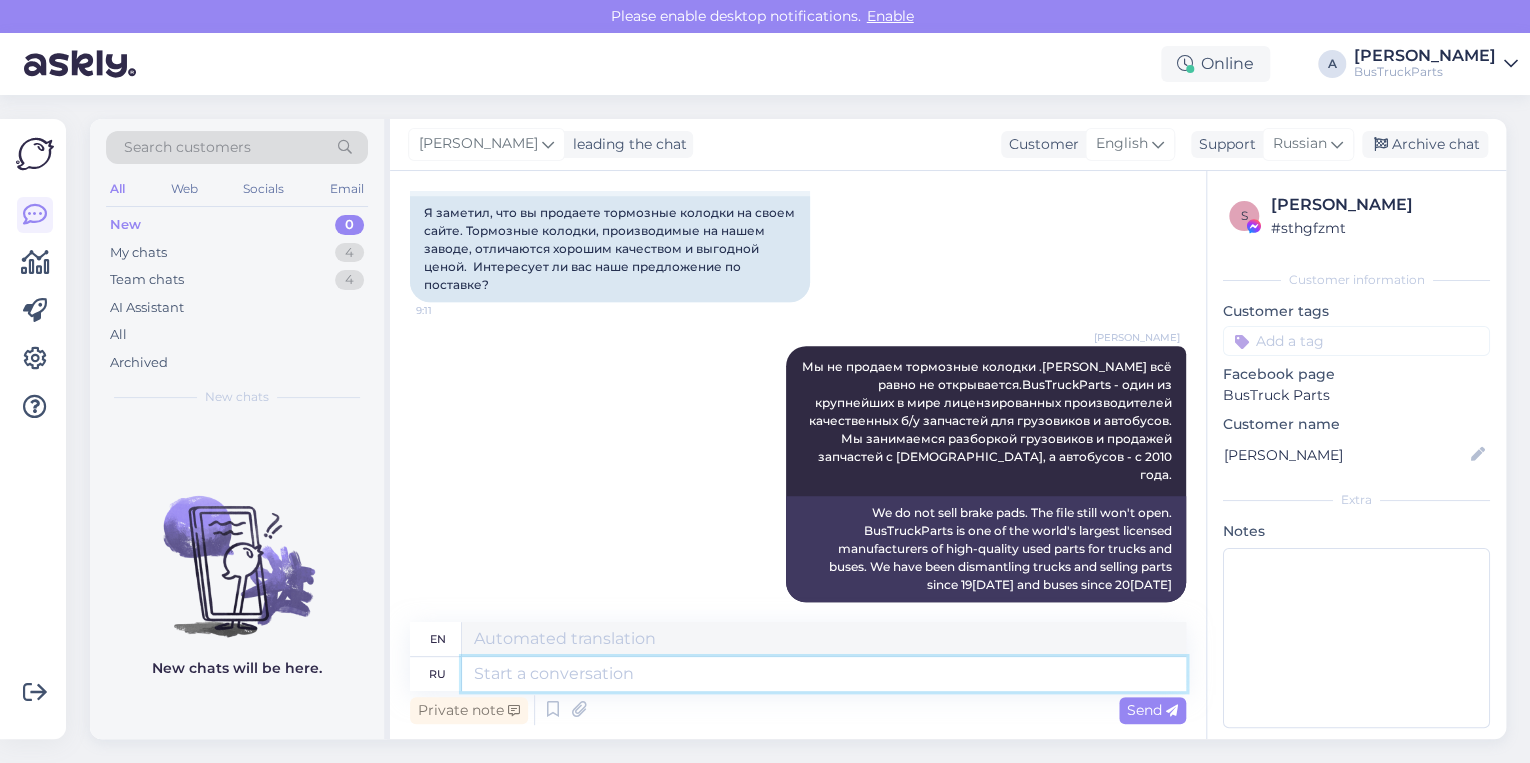 click at bounding box center (824, 674) 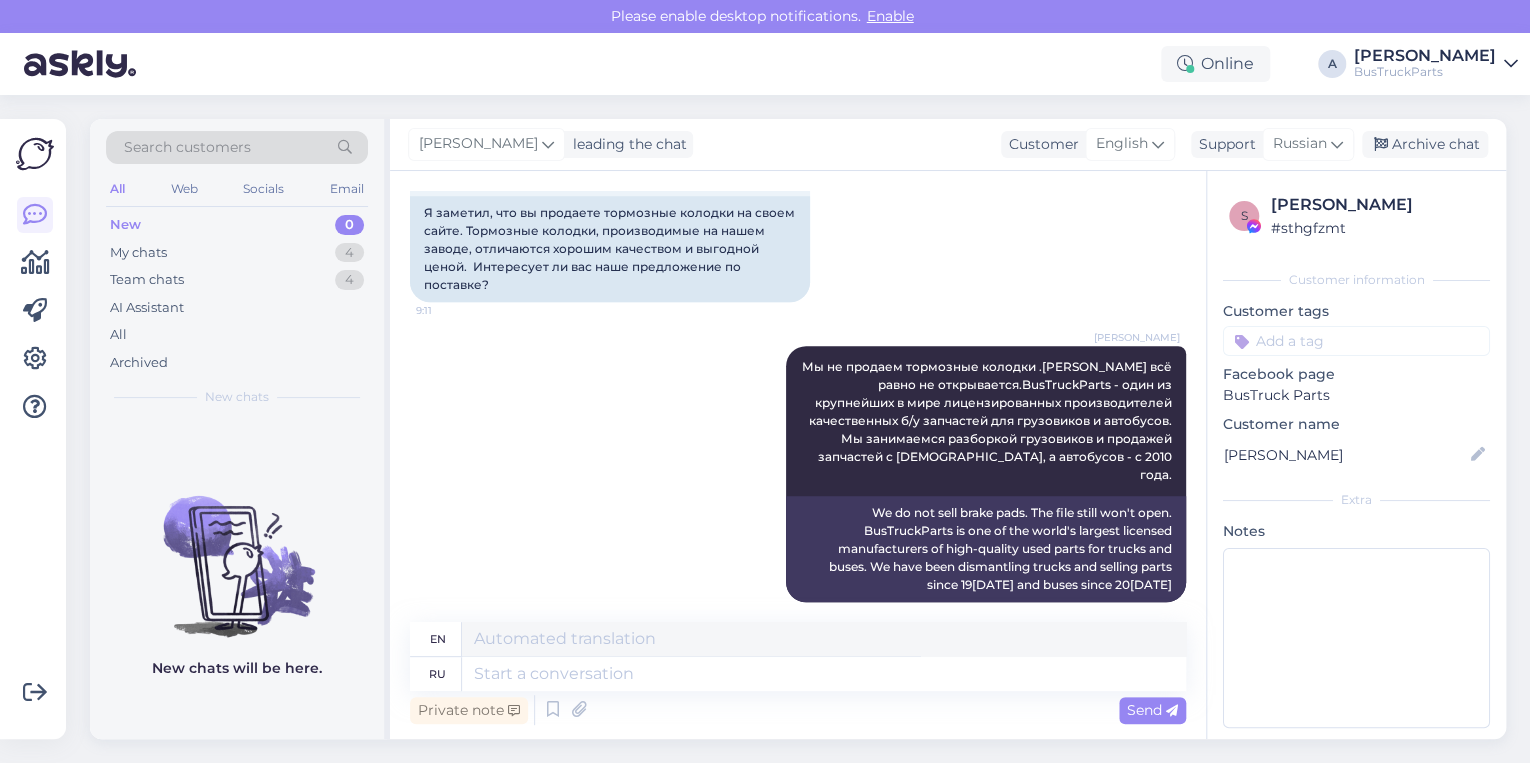 click on "[PERSON_NAME] не продаем тормозные колодки .[PERSON_NAME] всё равно не открывается.BusTruckParts - один из крупнейших в мире лицензированных производителей качественных б/у запчастей для грузовиков и автобусов. Мы занимаемся разборкой грузовиков и продажей запчастей с 19[DEMOGRAPHIC_DATA] а автобусов - с 2010 года. 9:13  We do not sell brake pads. The file still won't open. BusTruckParts is one of the world's largest licensed manufacturers of high-quality used parts for trucks and buses. We have been dismantling trucks and selling parts since 19[DATE] and buses since 20[DATE]" at bounding box center (798, 474) 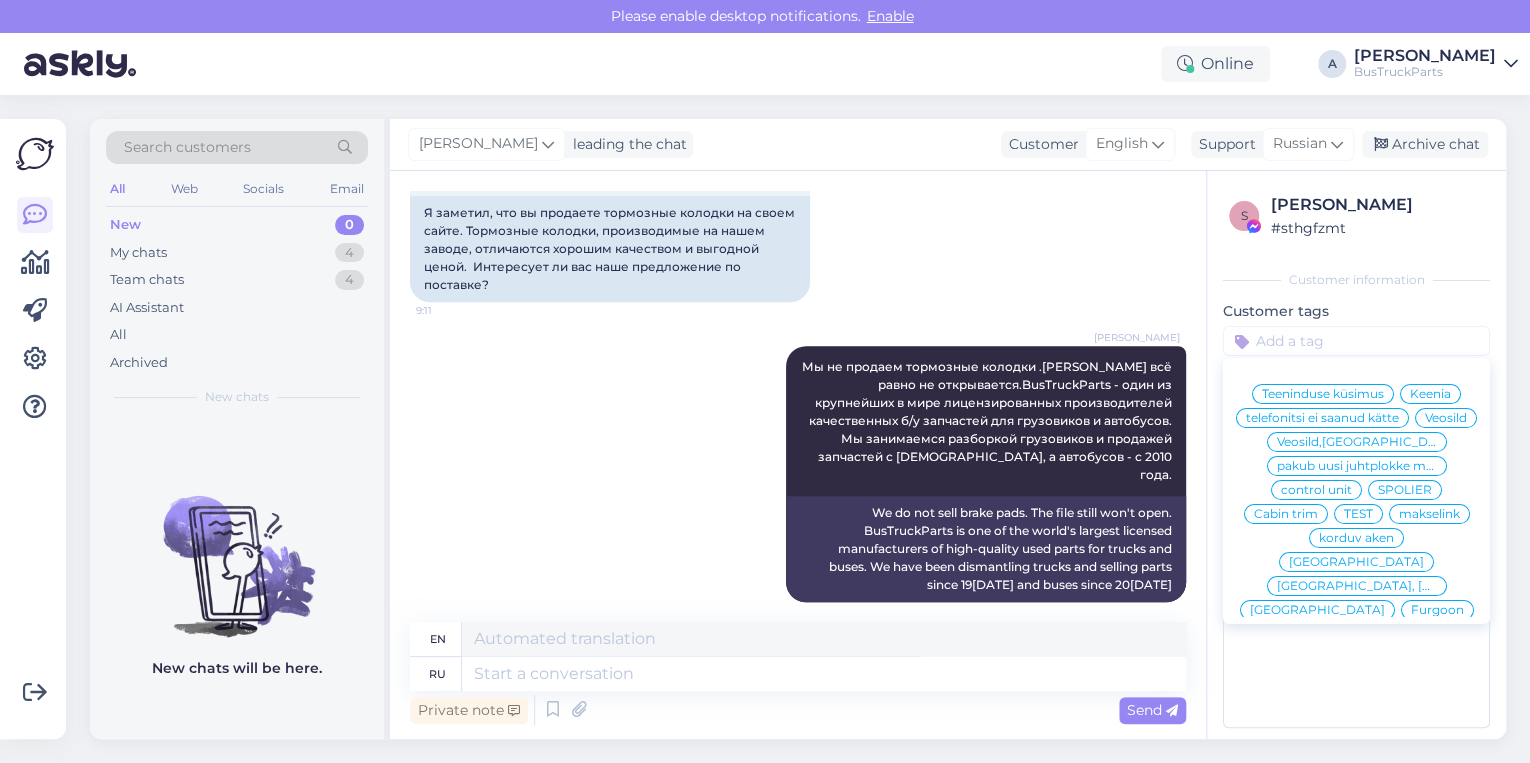 click at bounding box center (1356, 341) 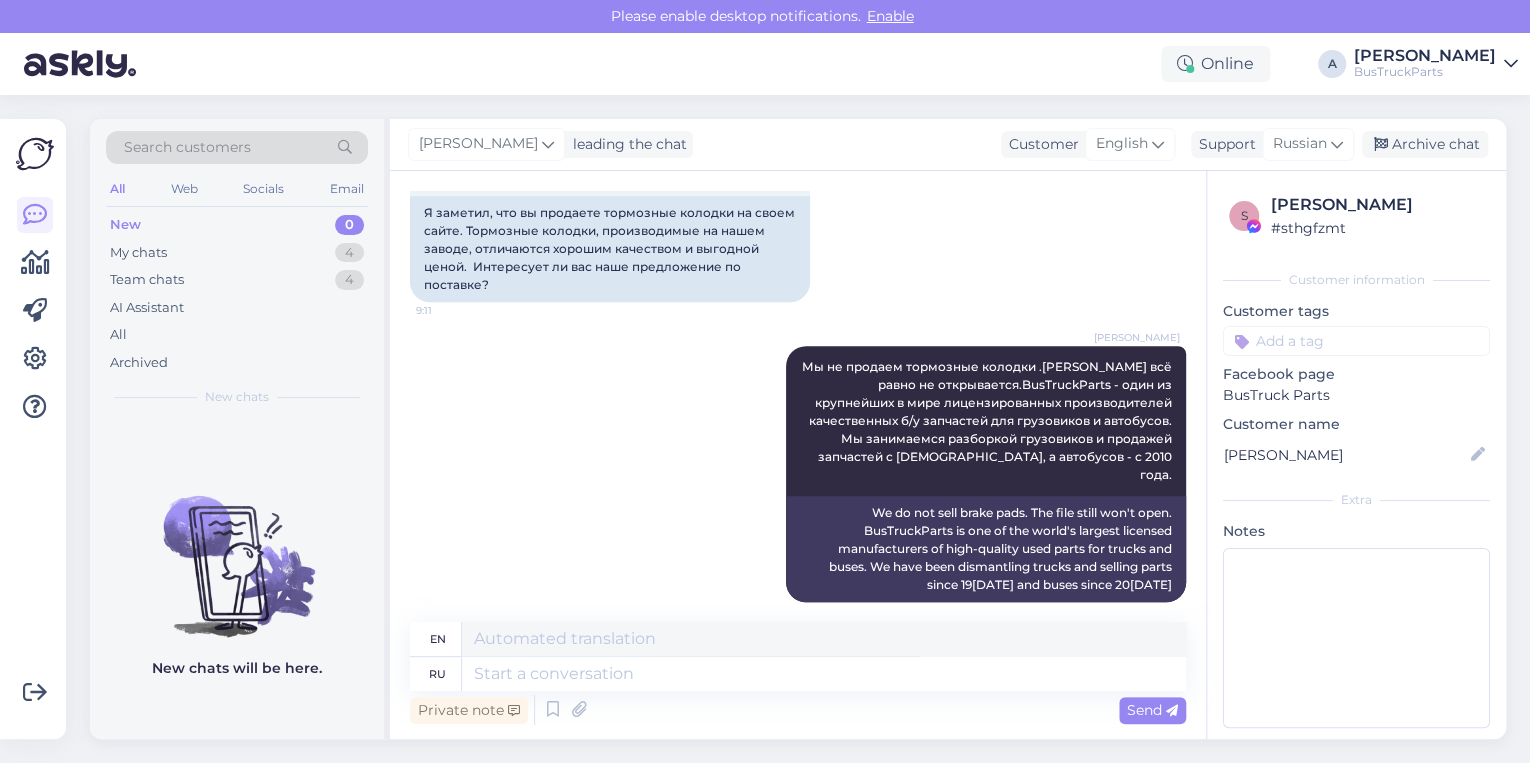 paste on "piduriklotsid" 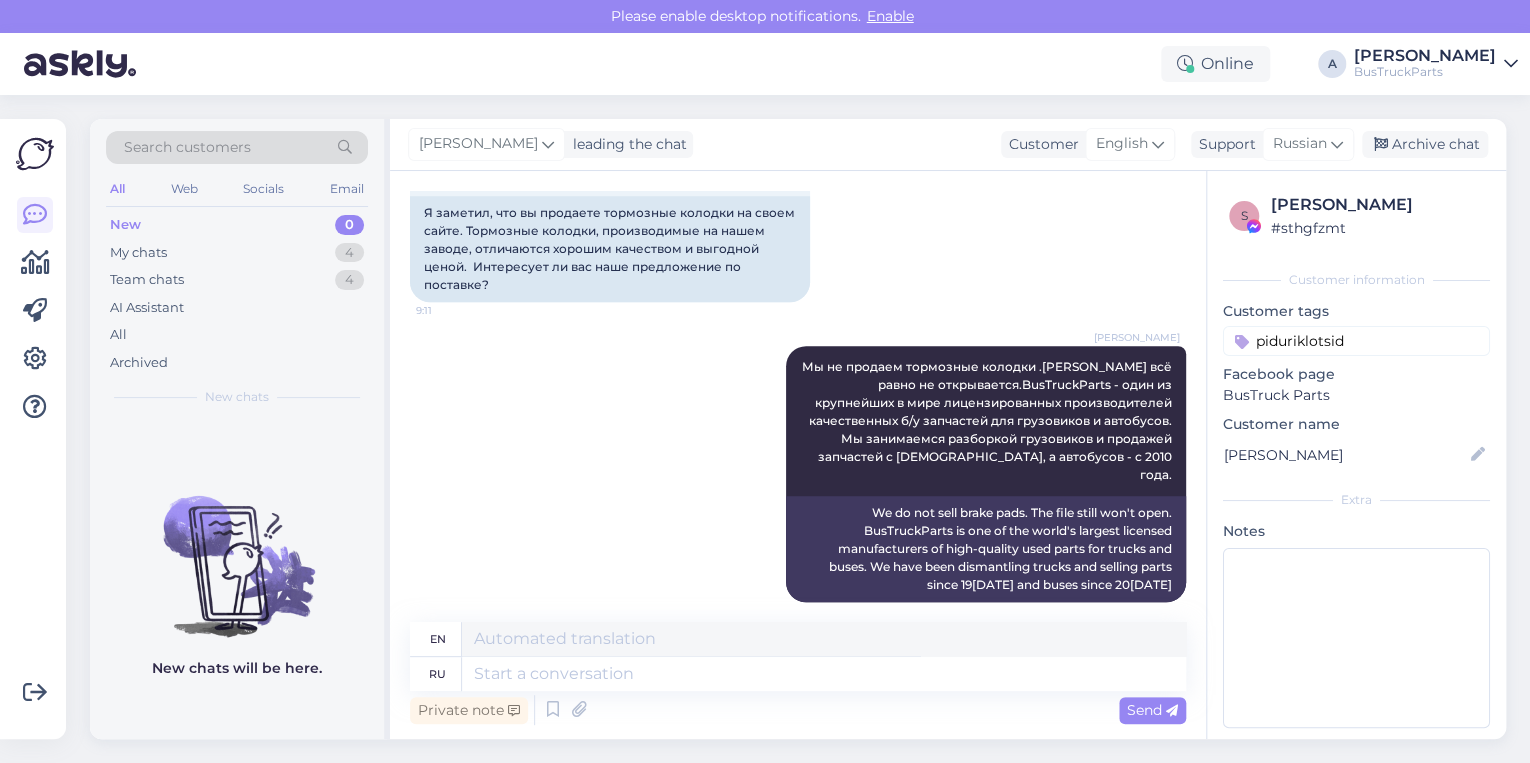 click on "piduriklotsid" at bounding box center [1356, 341] 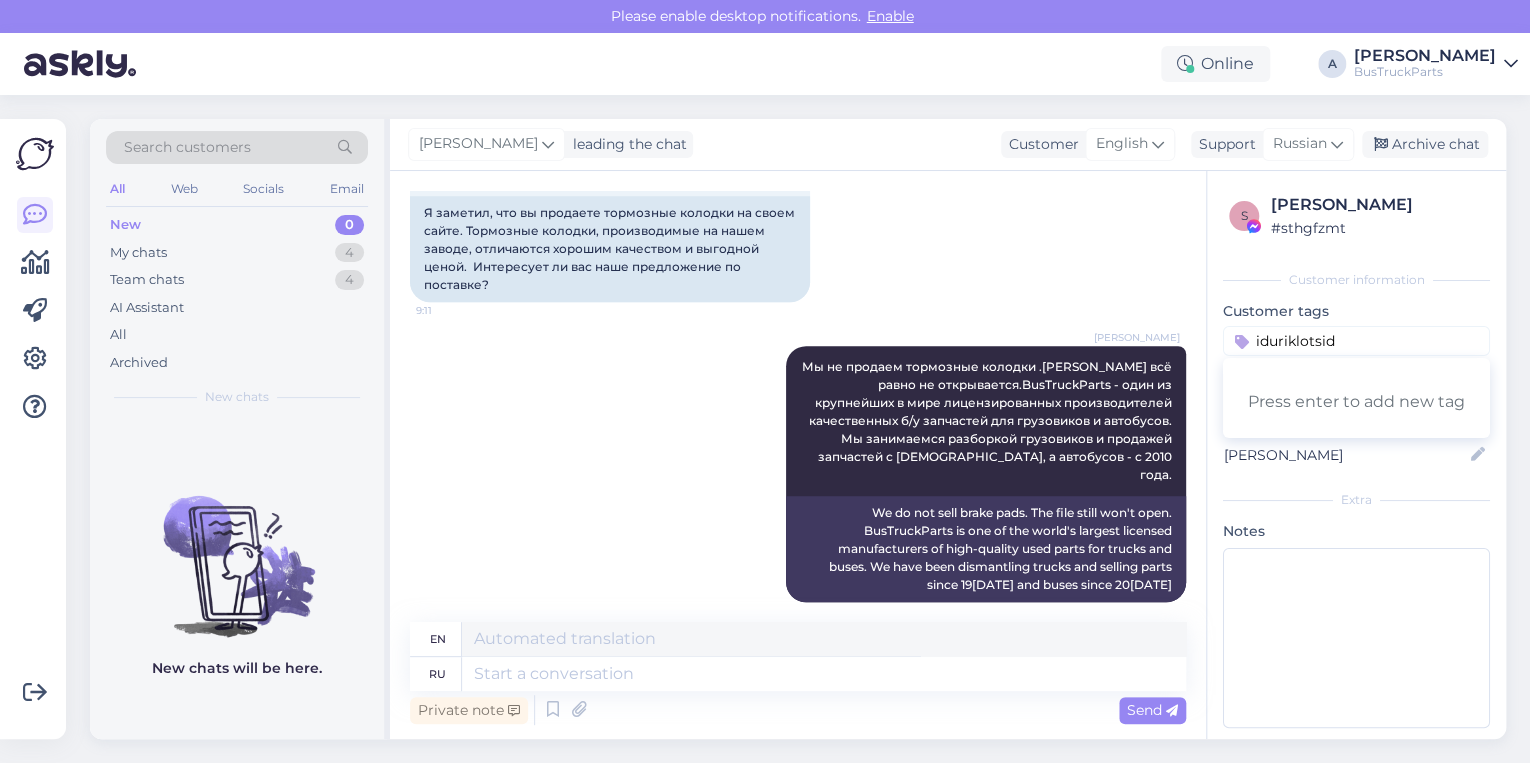 type on "Piduriklotsid" 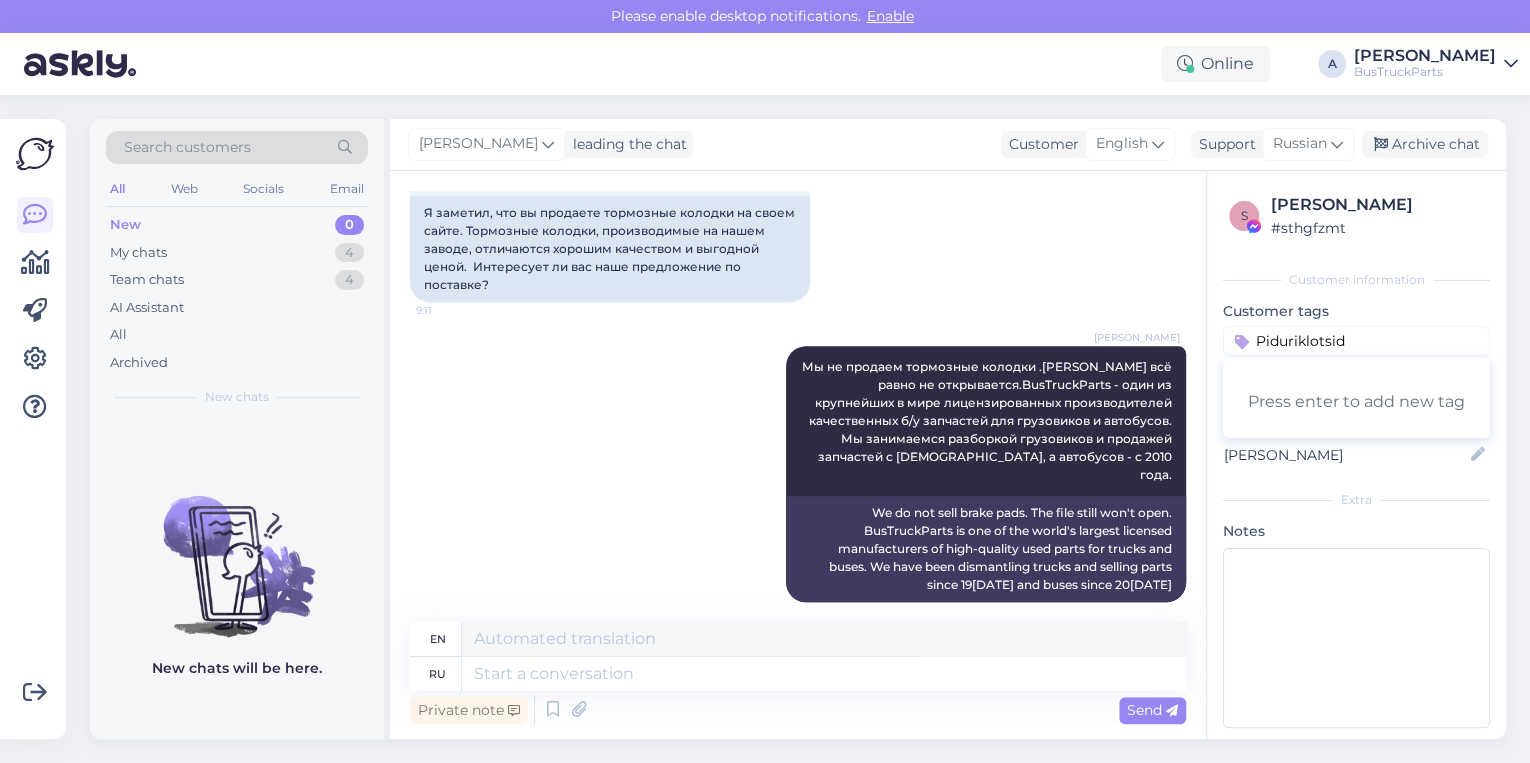 click on "Piduriklotsid" at bounding box center (1356, 341) 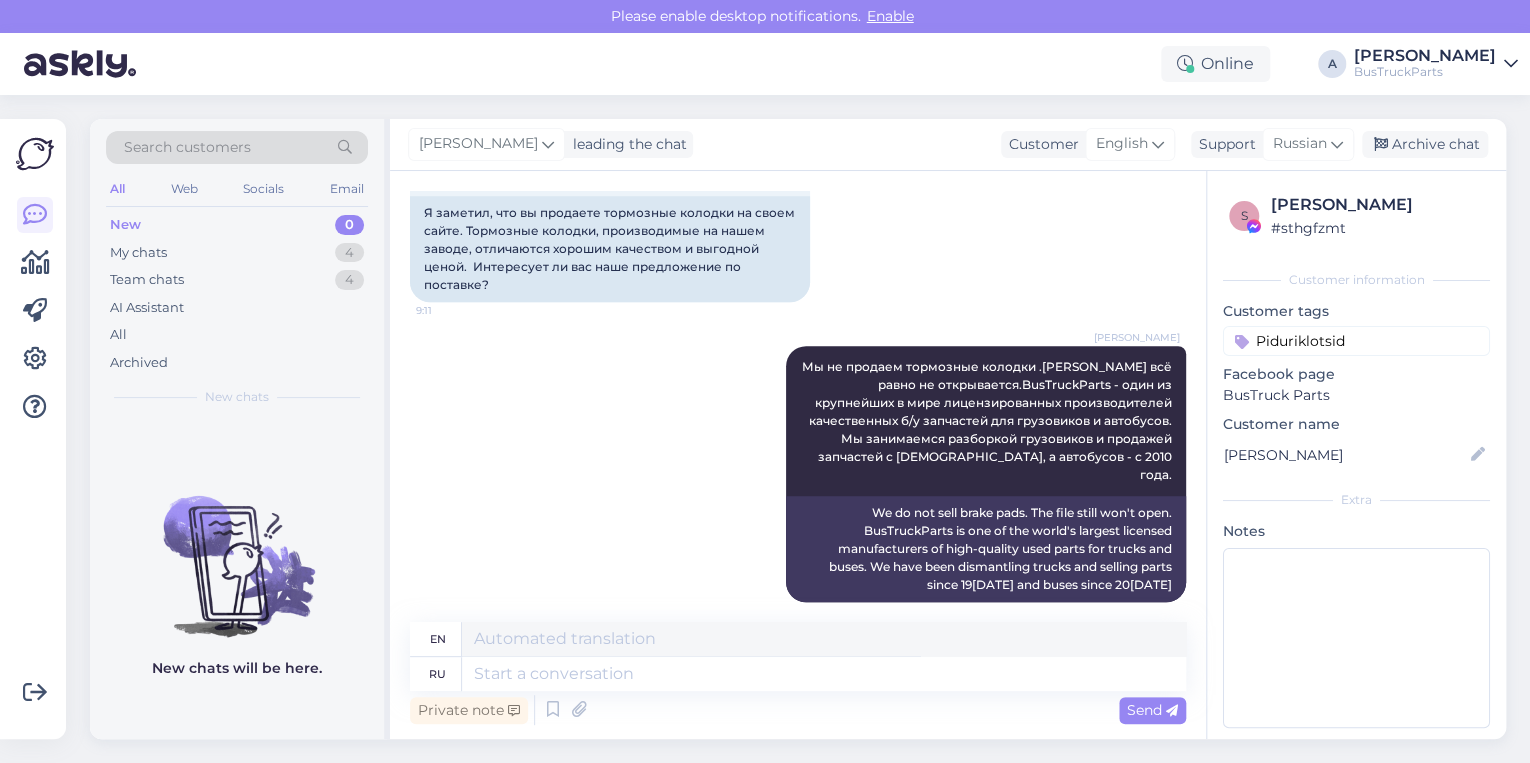 type 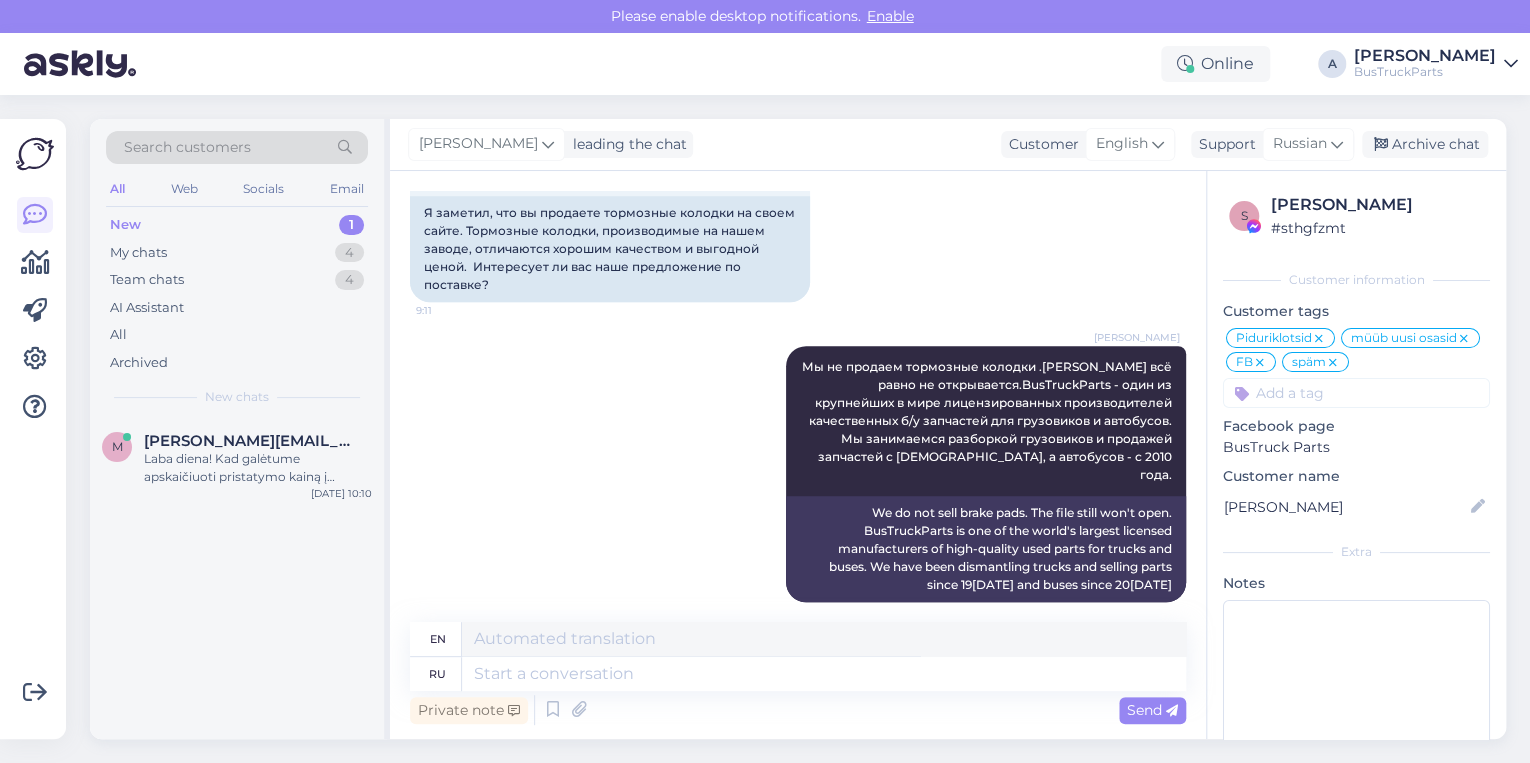 click on "New 1" at bounding box center [237, 225] 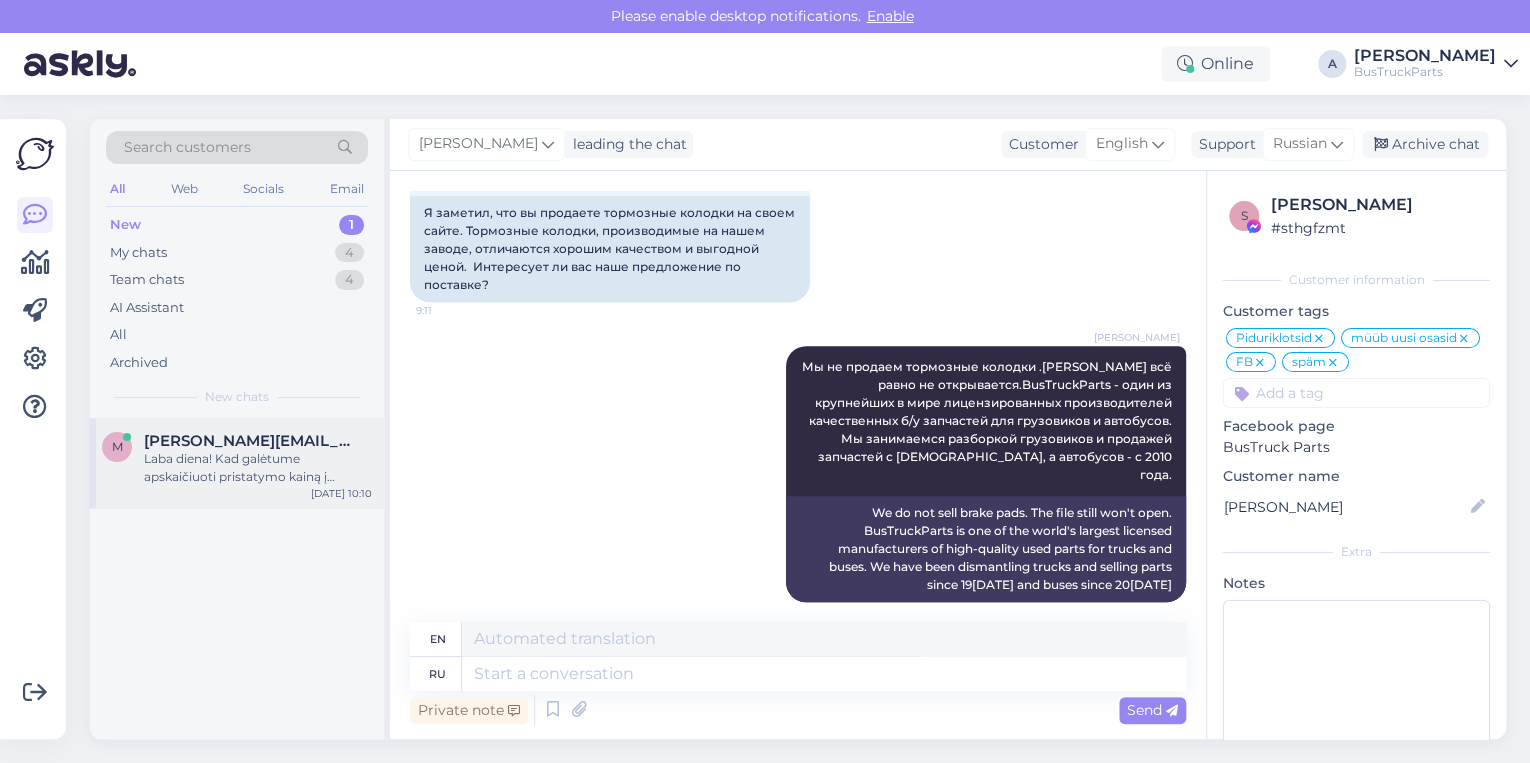 click on "[PERSON_NAME][EMAIL_ADDRESS][DOMAIN_NAME]" at bounding box center (248, 441) 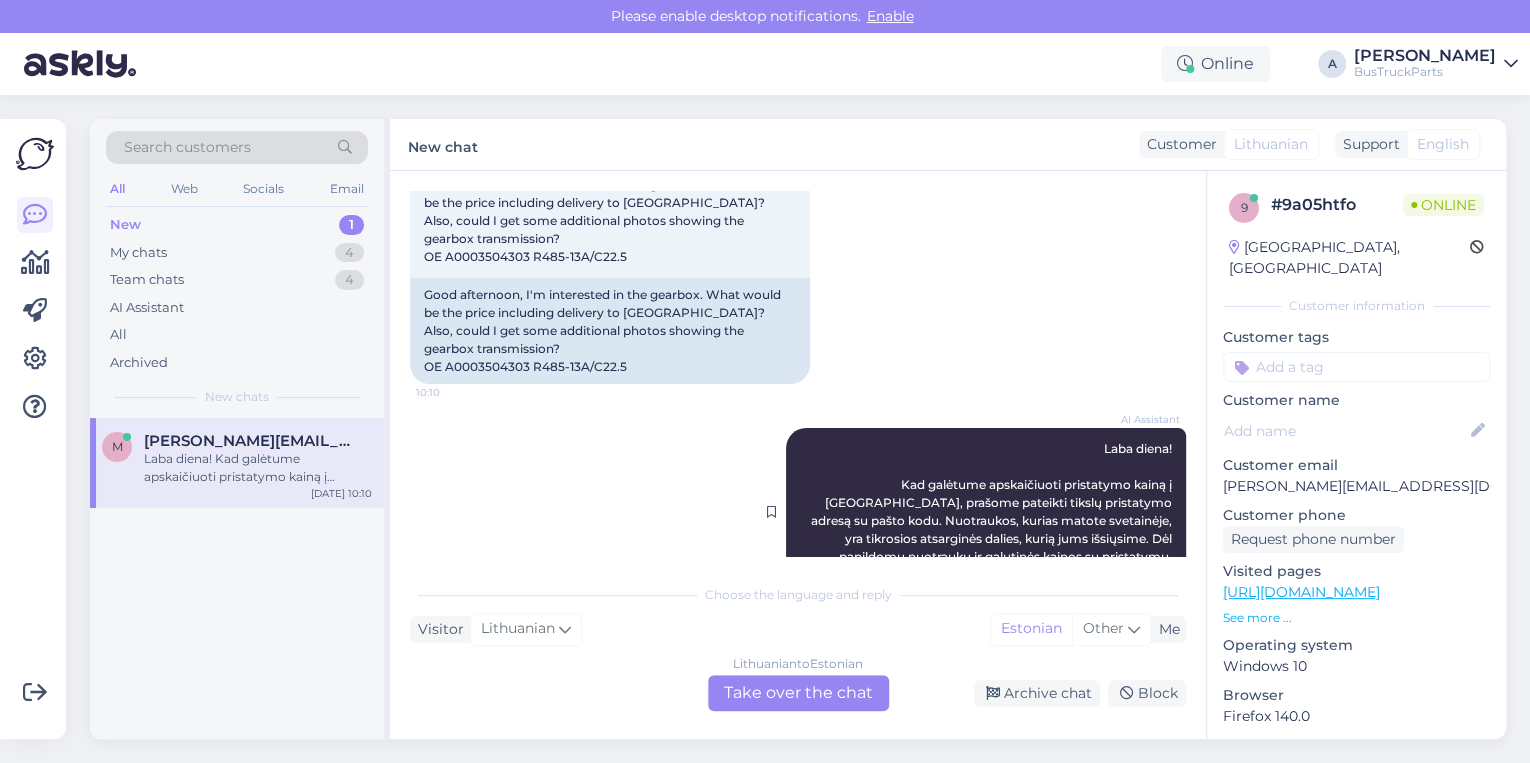 scroll, scrollTop: 96, scrollLeft: 0, axis: vertical 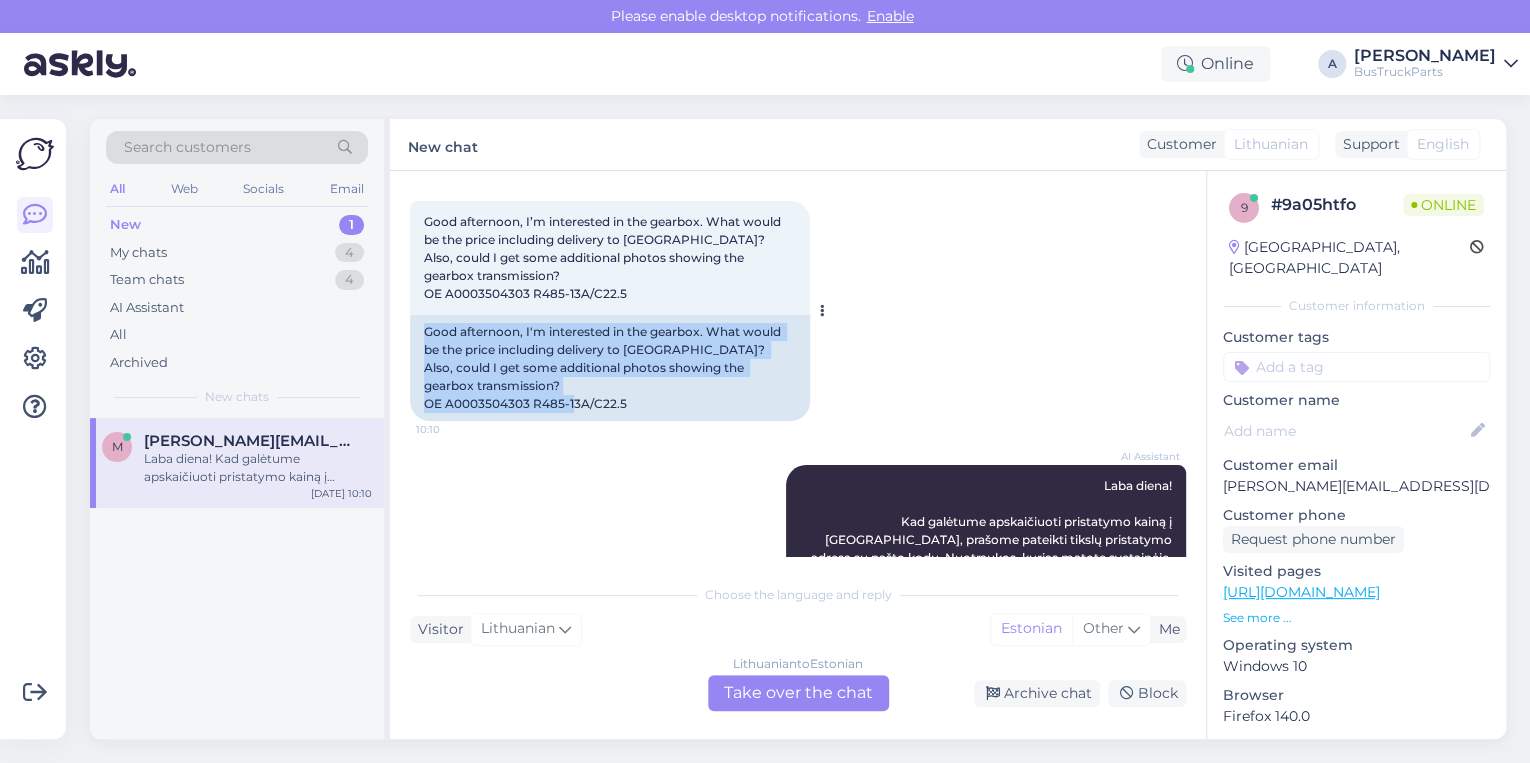 drag, startPoint x: 644, startPoint y: 382, endPoint x: 413, endPoint y: 334, distance: 235.93431 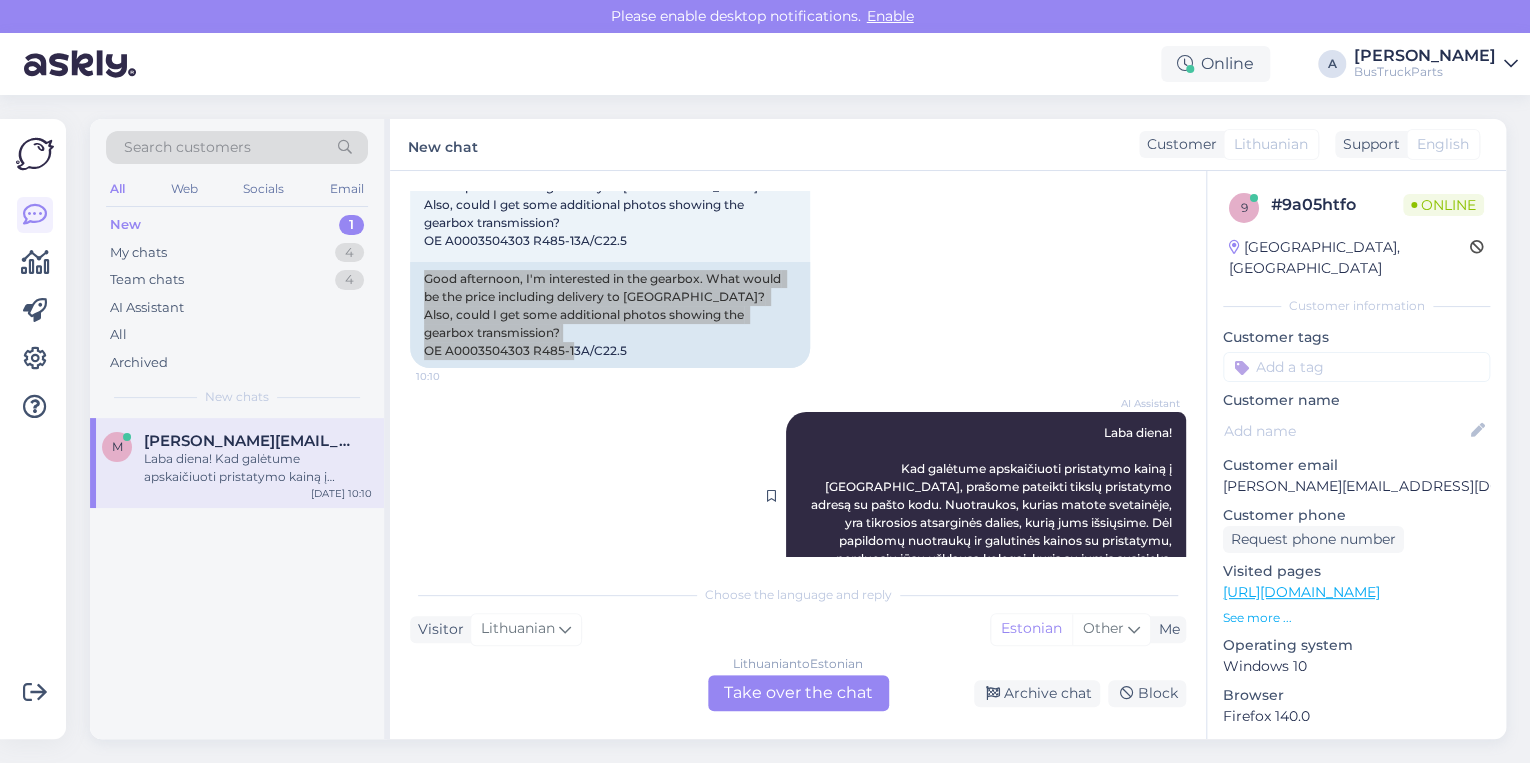 scroll, scrollTop: 176, scrollLeft: 0, axis: vertical 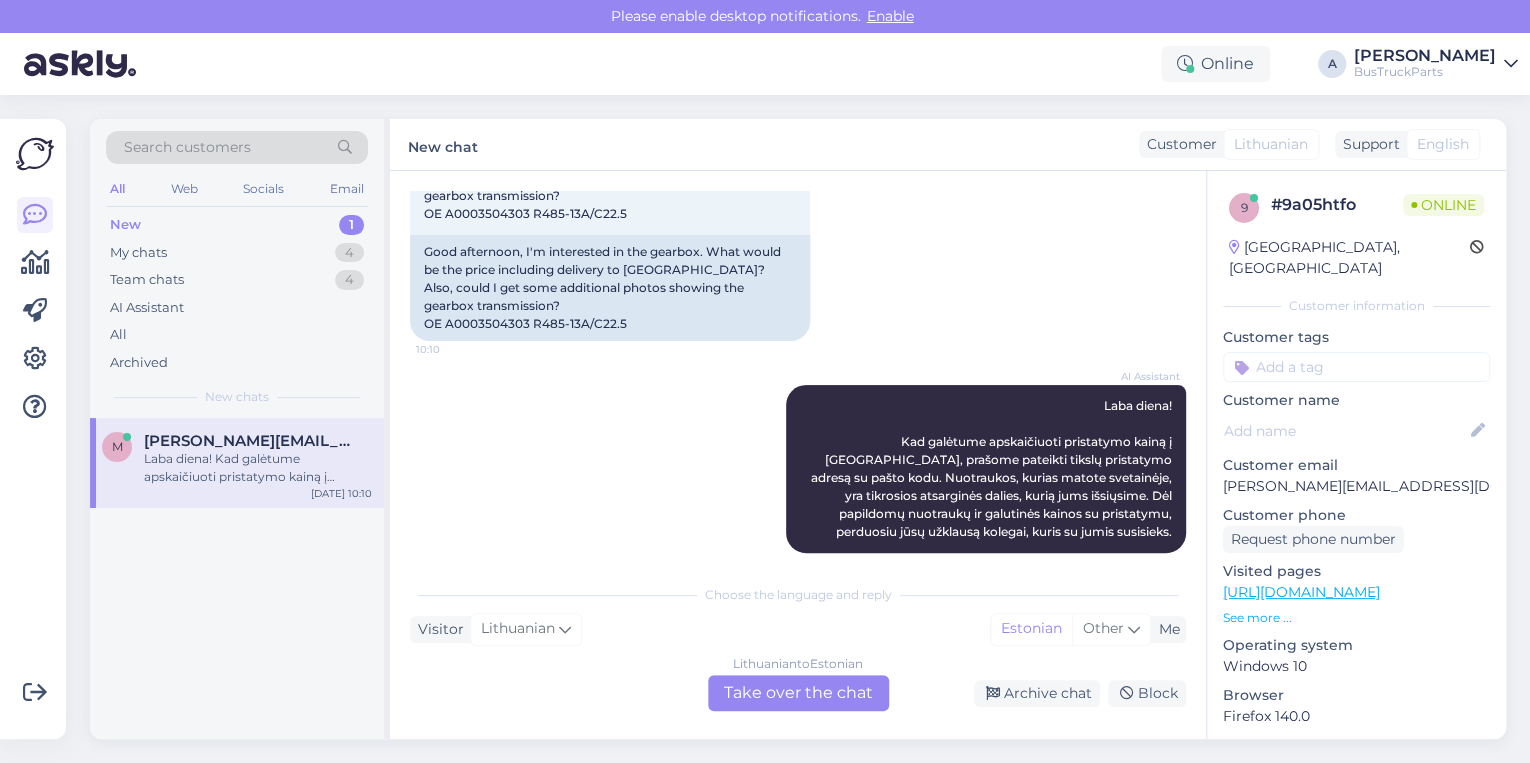 click on "Lithuanian  to  Estonian Take over the chat" at bounding box center [798, 693] 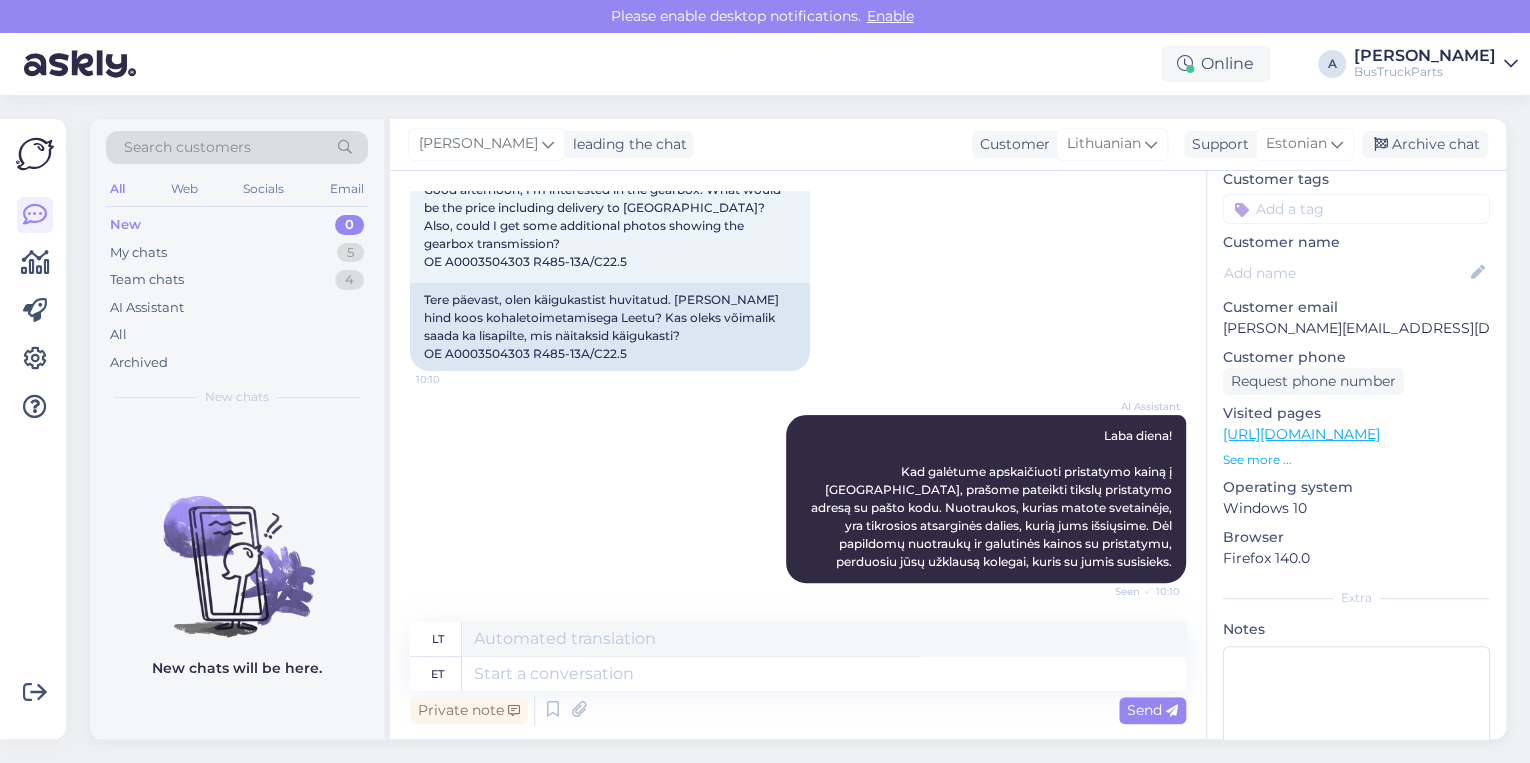 scroll, scrollTop: 160, scrollLeft: 0, axis: vertical 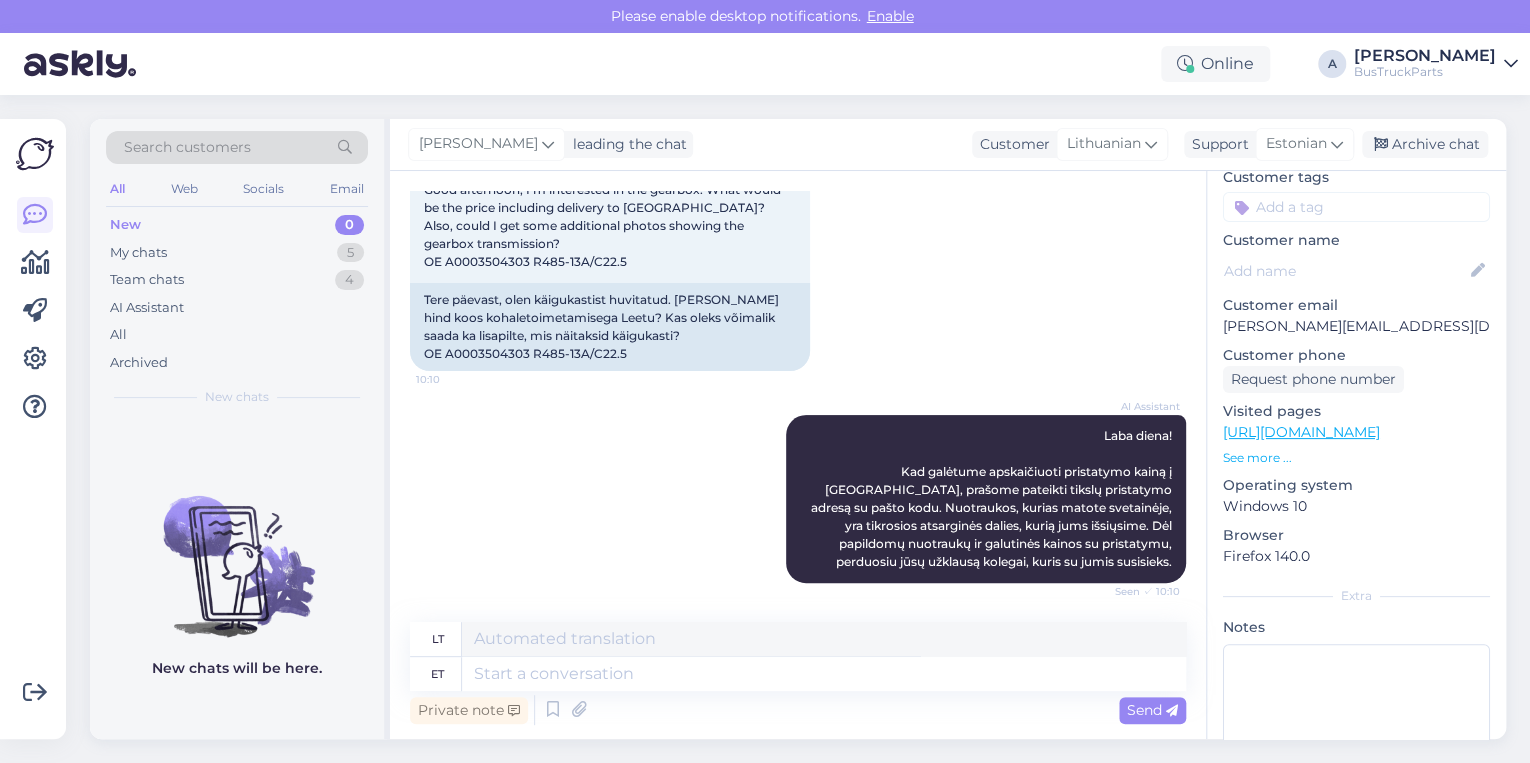 click on "See more ..." at bounding box center [1356, 458] 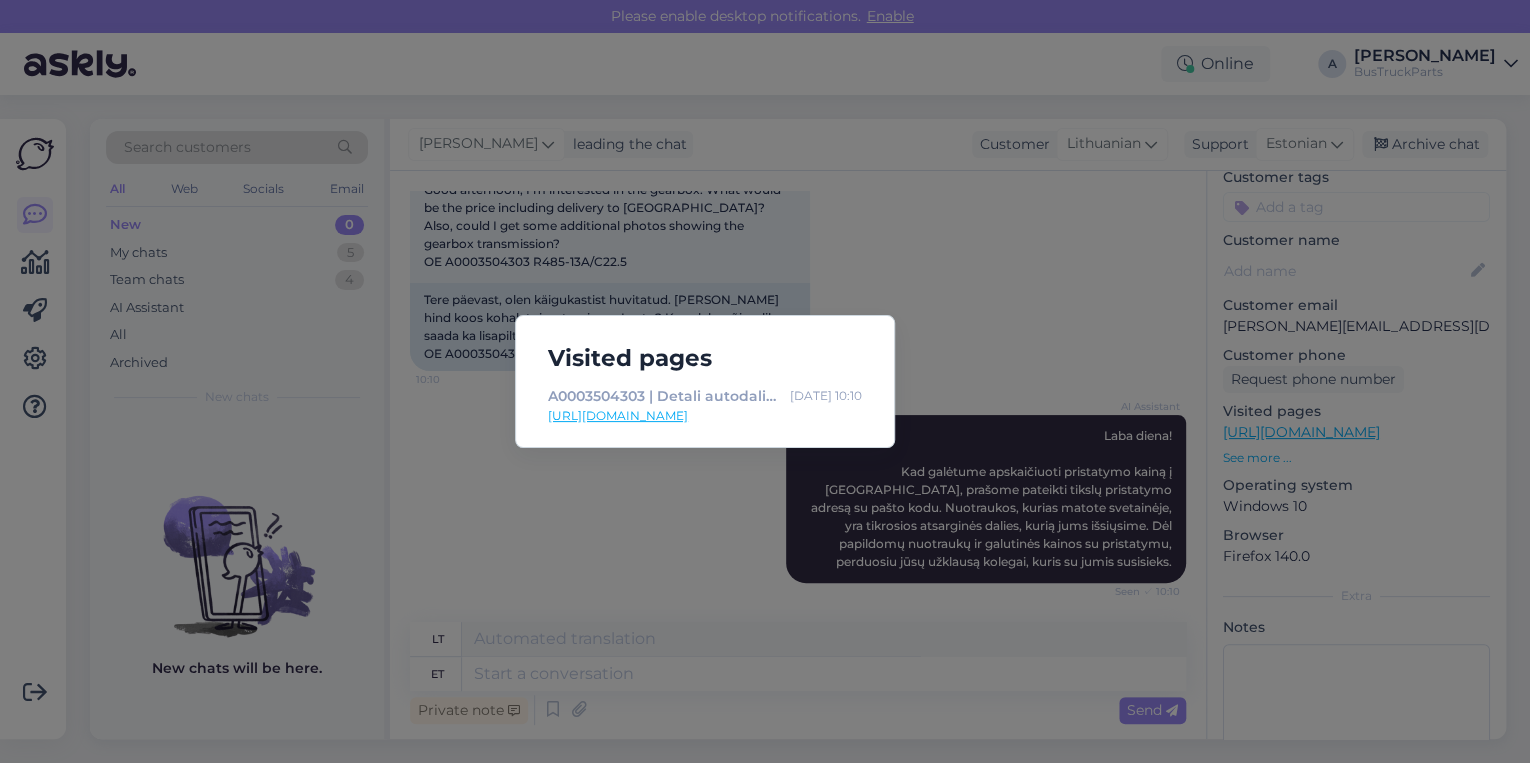 click on "[URL][DOMAIN_NAME]" at bounding box center (705, 416) 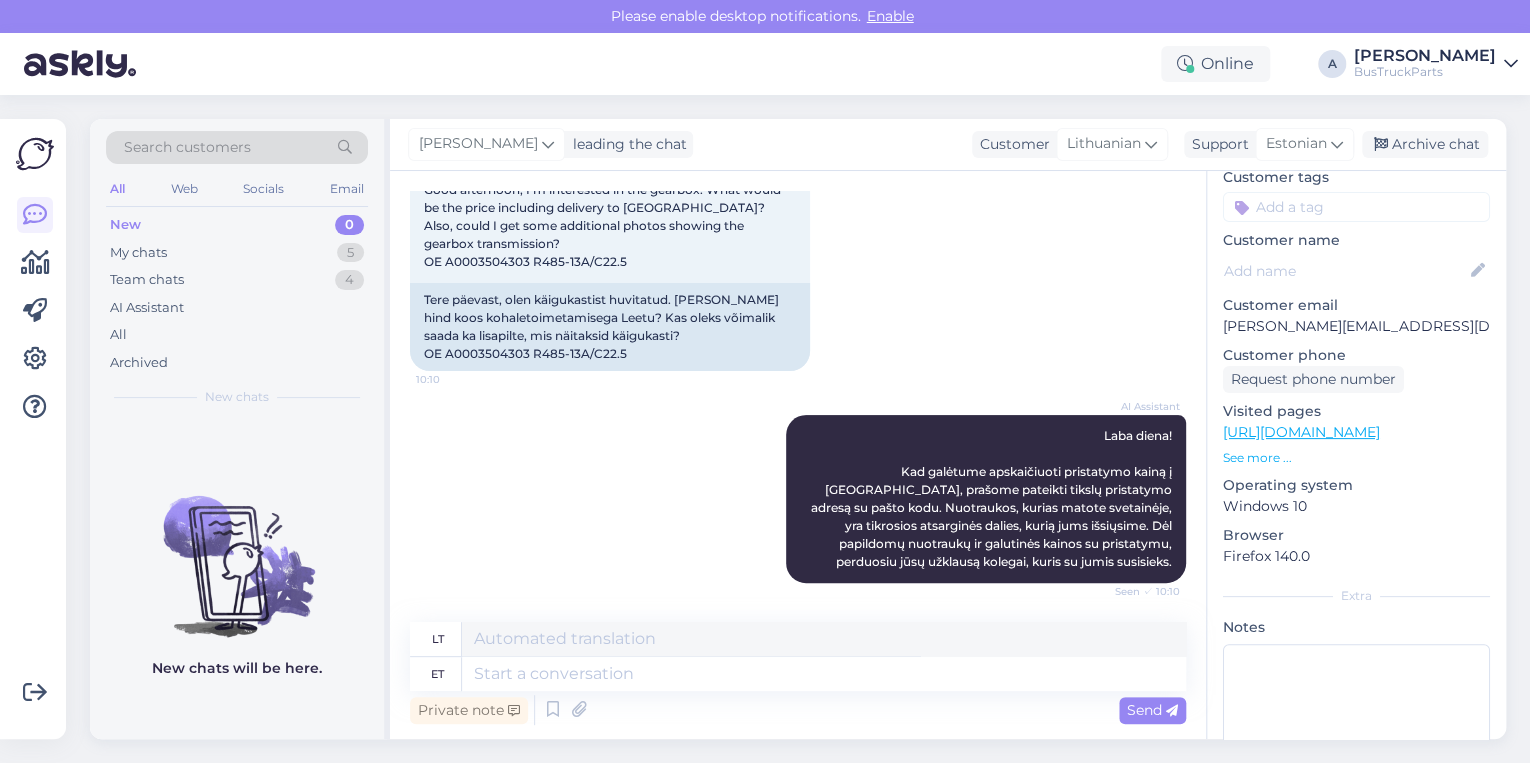 click on "See more ..." at bounding box center [1356, 458] 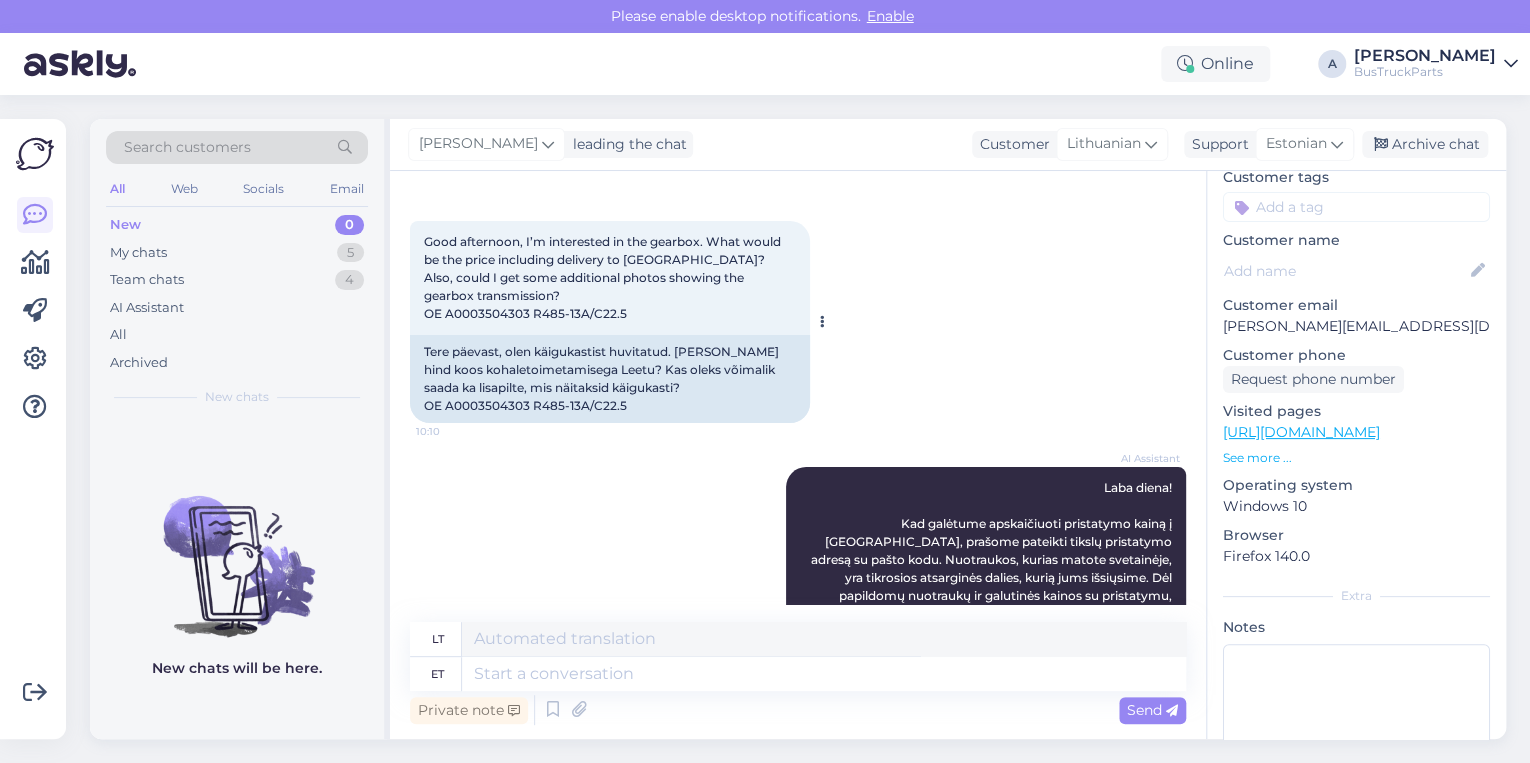 scroll, scrollTop: 48, scrollLeft: 0, axis: vertical 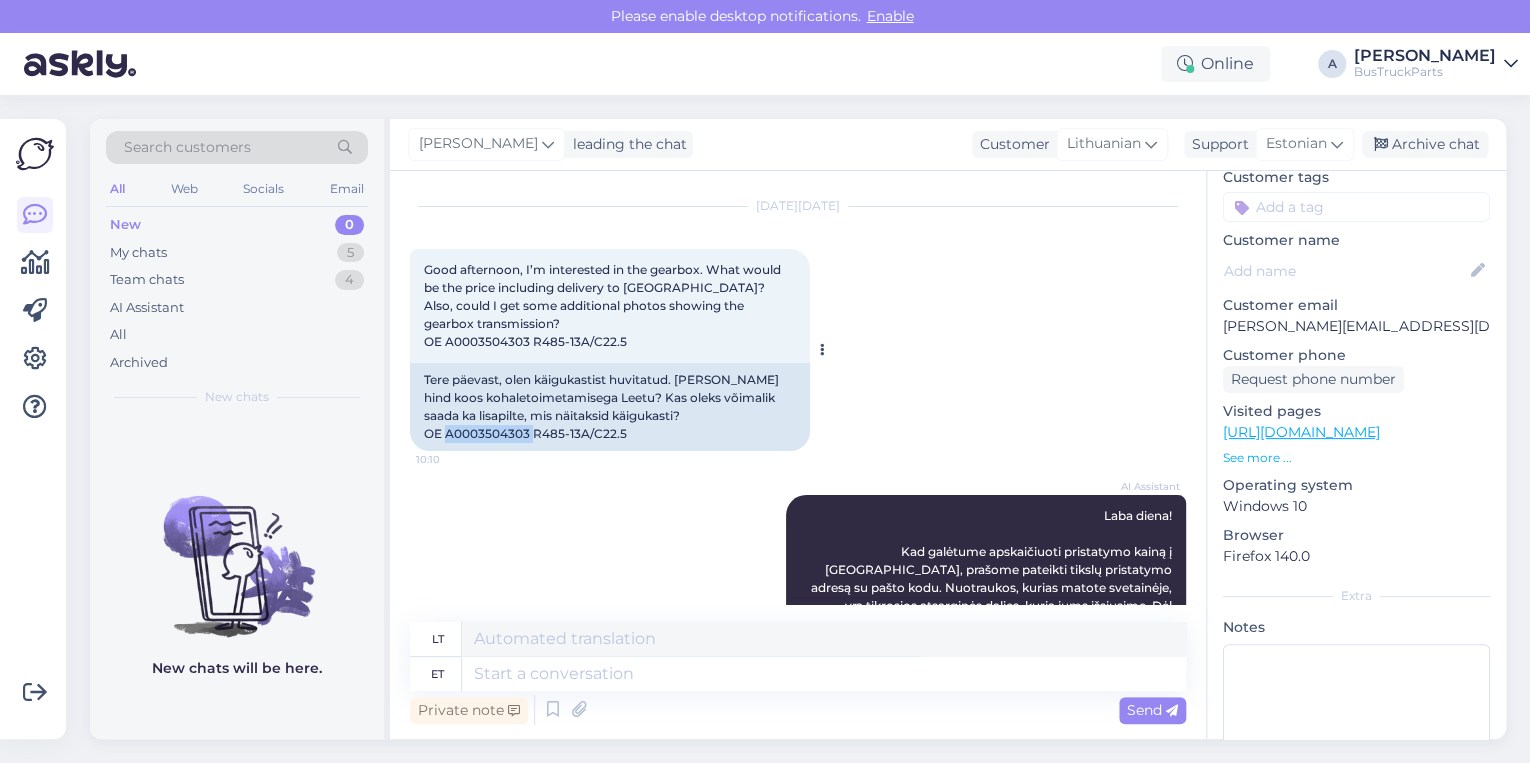 drag, startPoint x: 449, startPoint y: 433, endPoint x: 532, endPoint y: 432, distance: 83.00603 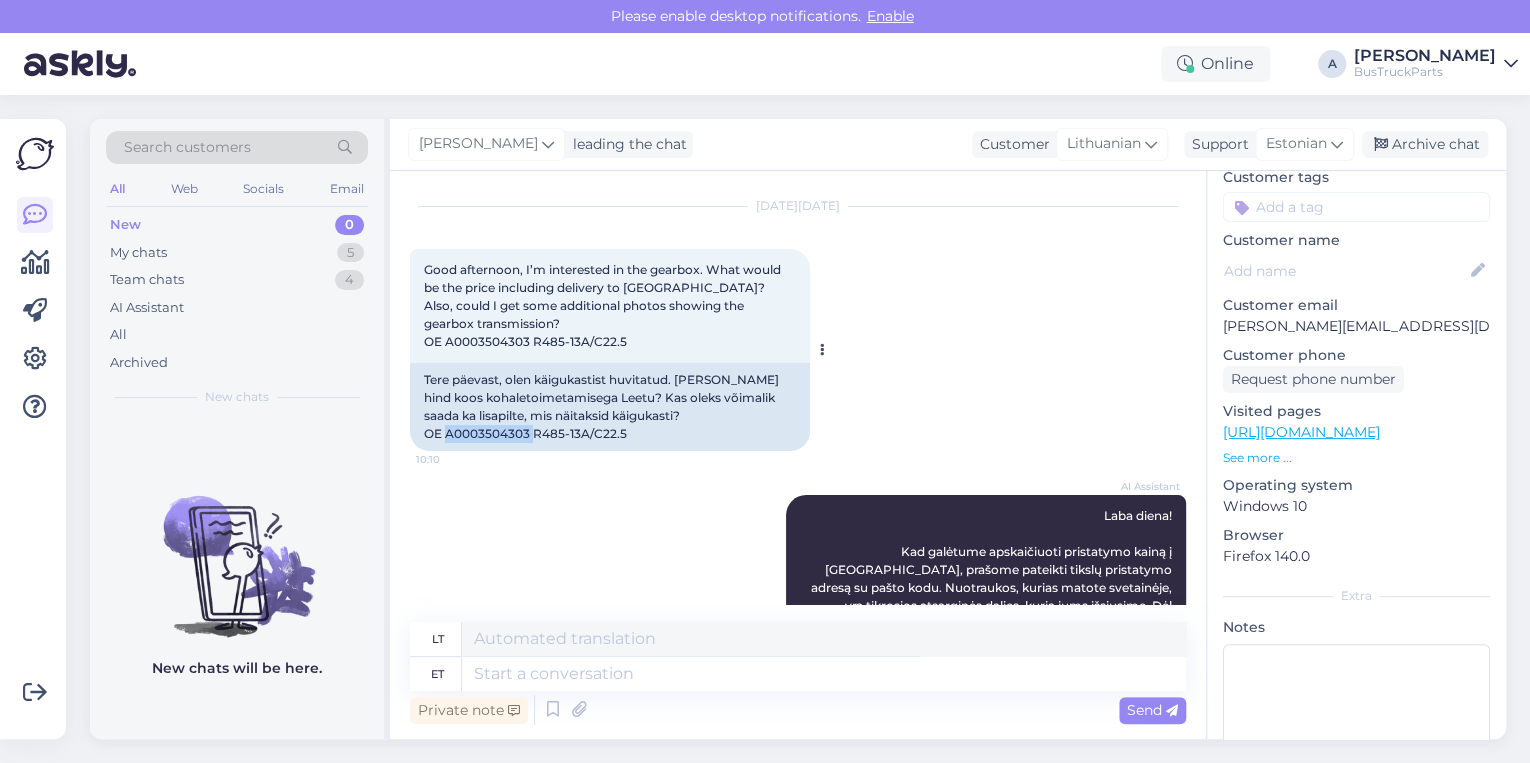 click on "Tere päevast, olen käigukastist huvitatud. [PERSON_NAME] hind koos kohaletoimetamisega Leetu? Kas oleks võimalik saada ka lisapilte, mis näitaksid käigukasti?
OE A0003504303 R485-13A/C22.5" at bounding box center [610, 407] 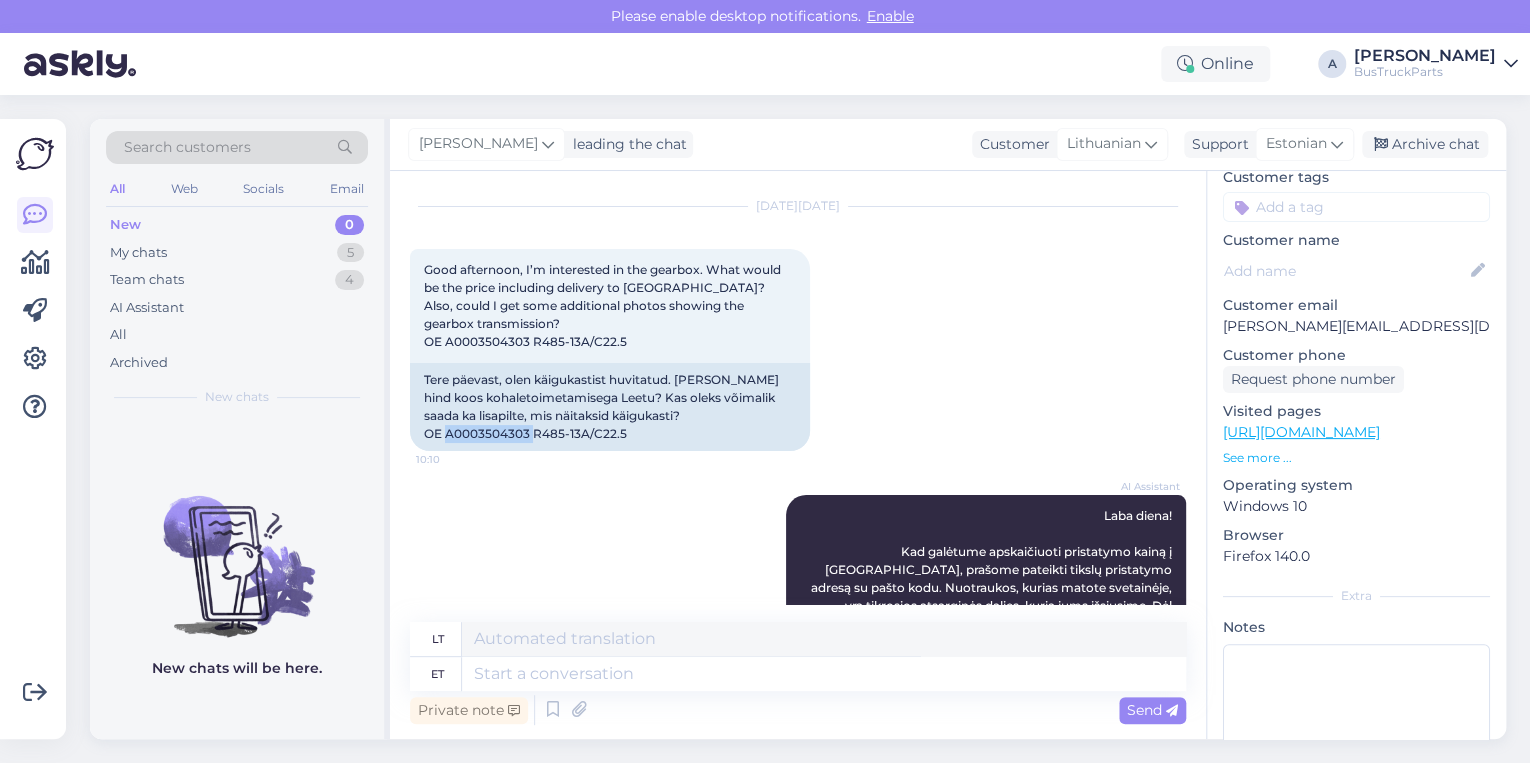 copy on "A0003504303" 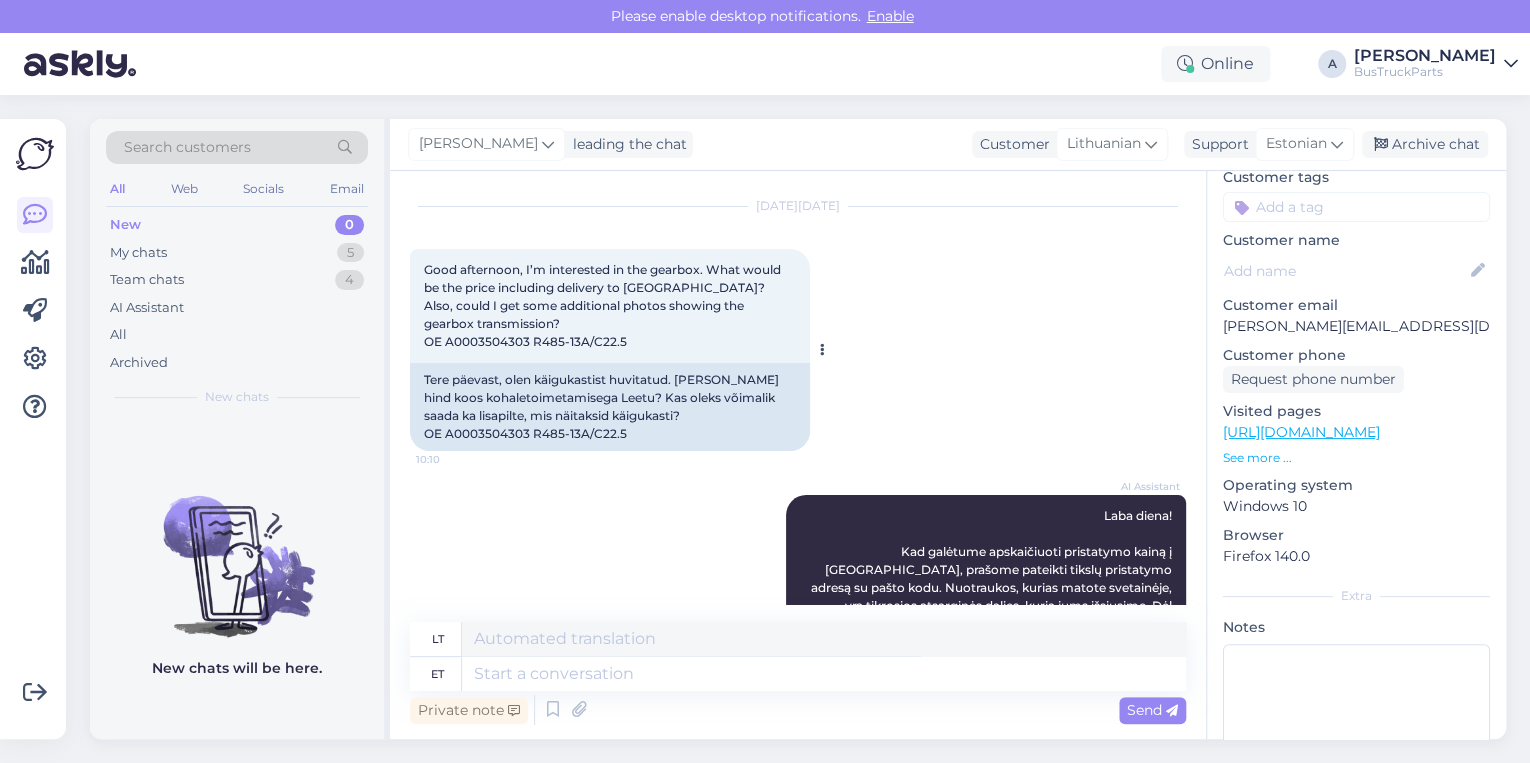 click on "Tere päevast, olen käigukastist huvitatud. [PERSON_NAME] hind koos kohaletoimetamisega Leetu? Kas oleks võimalik saada ka lisapilte, mis näitaksid käigukasti?
OE A0003504303 R485-13A/C22.5" at bounding box center (610, 407) 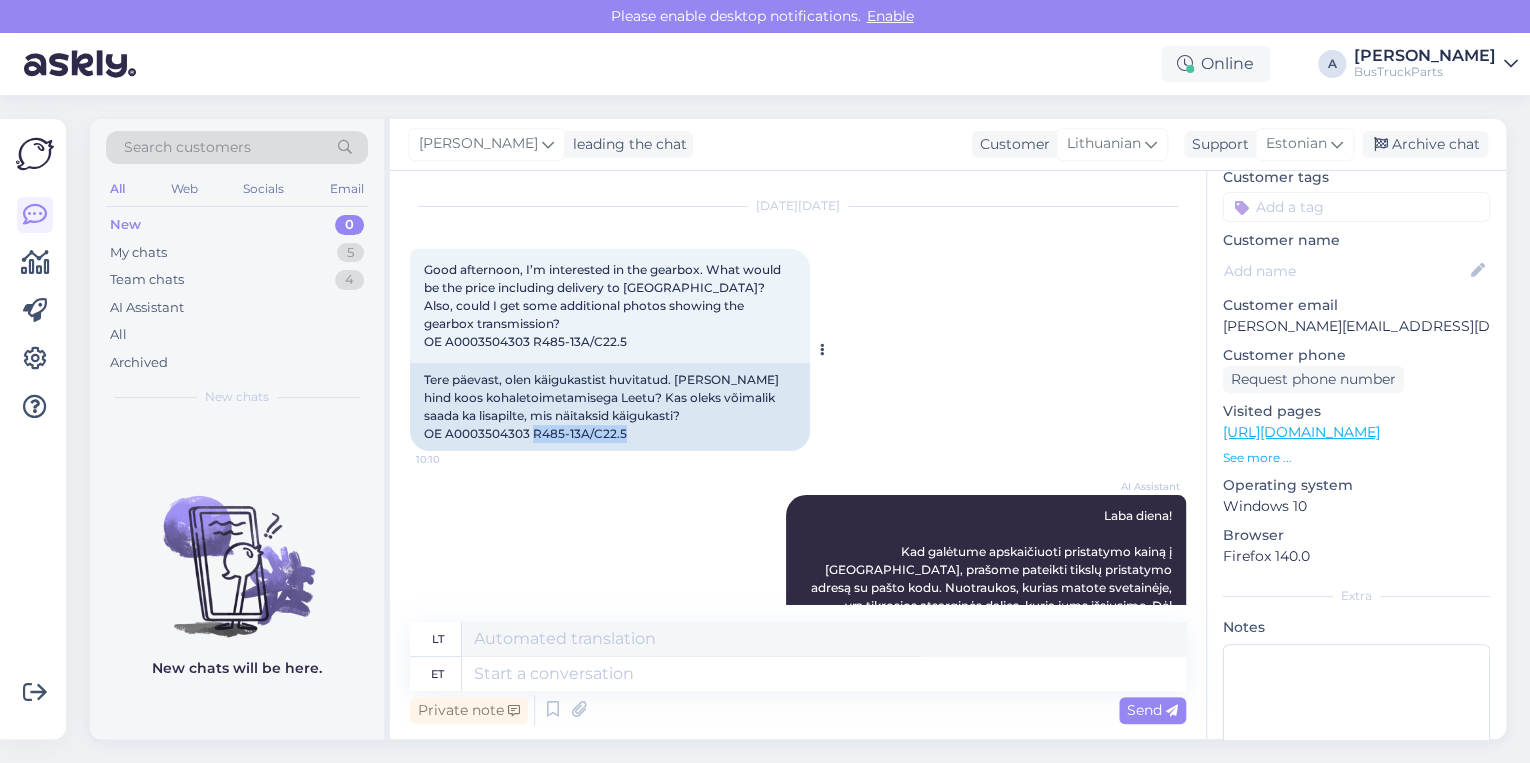 drag, startPoint x: 535, startPoint y: 435, endPoint x: 628, endPoint y: 432, distance: 93.04838 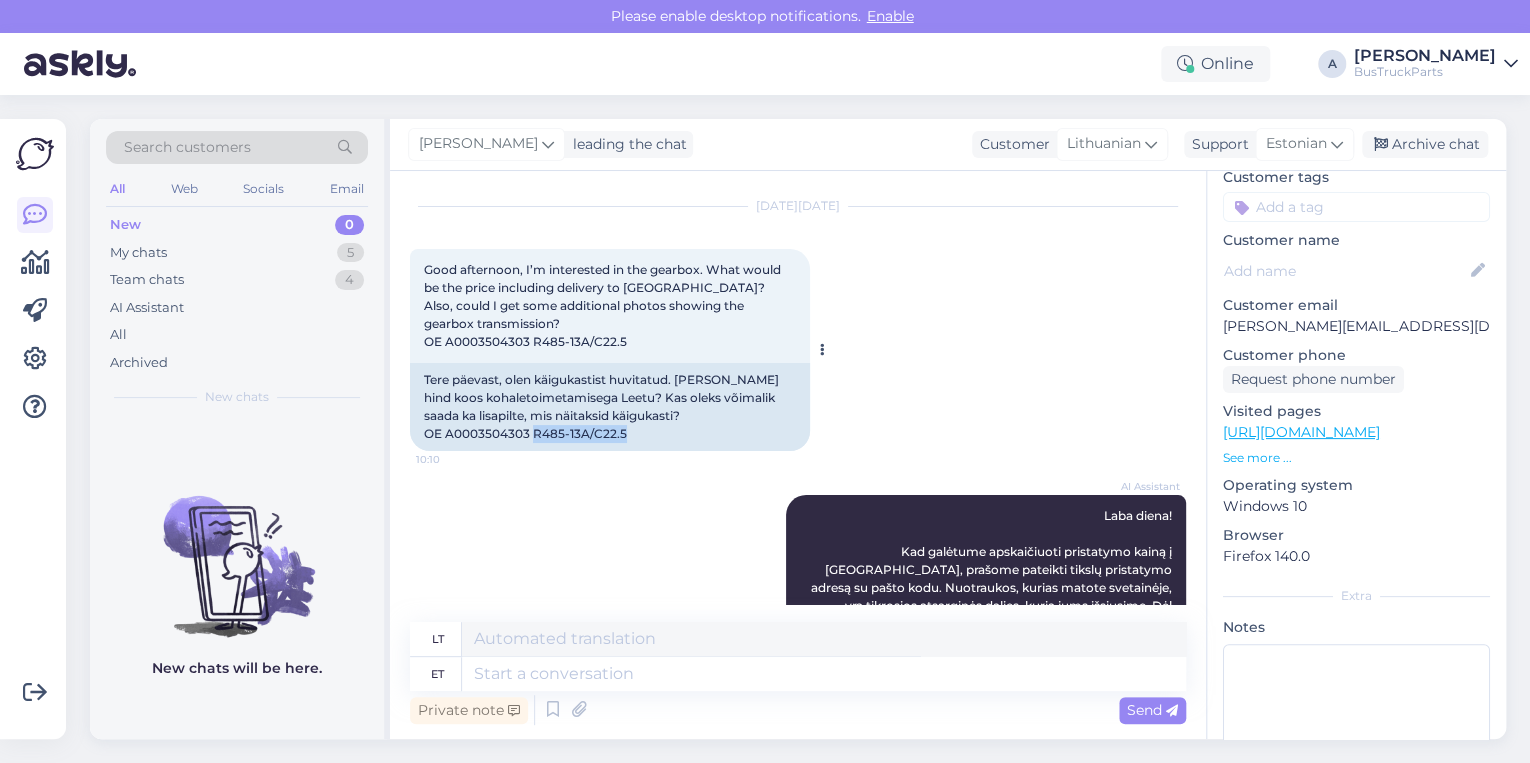 click on "Tere päevast, olen käigukastist huvitatud. [PERSON_NAME] hind koos kohaletoimetamisega Leetu? Kas oleks võimalik saada ka lisapilte, mis näitaksid käigukasti?
OE A0003504303 R485-13A/C22.5" at bounding box center (610, 407) 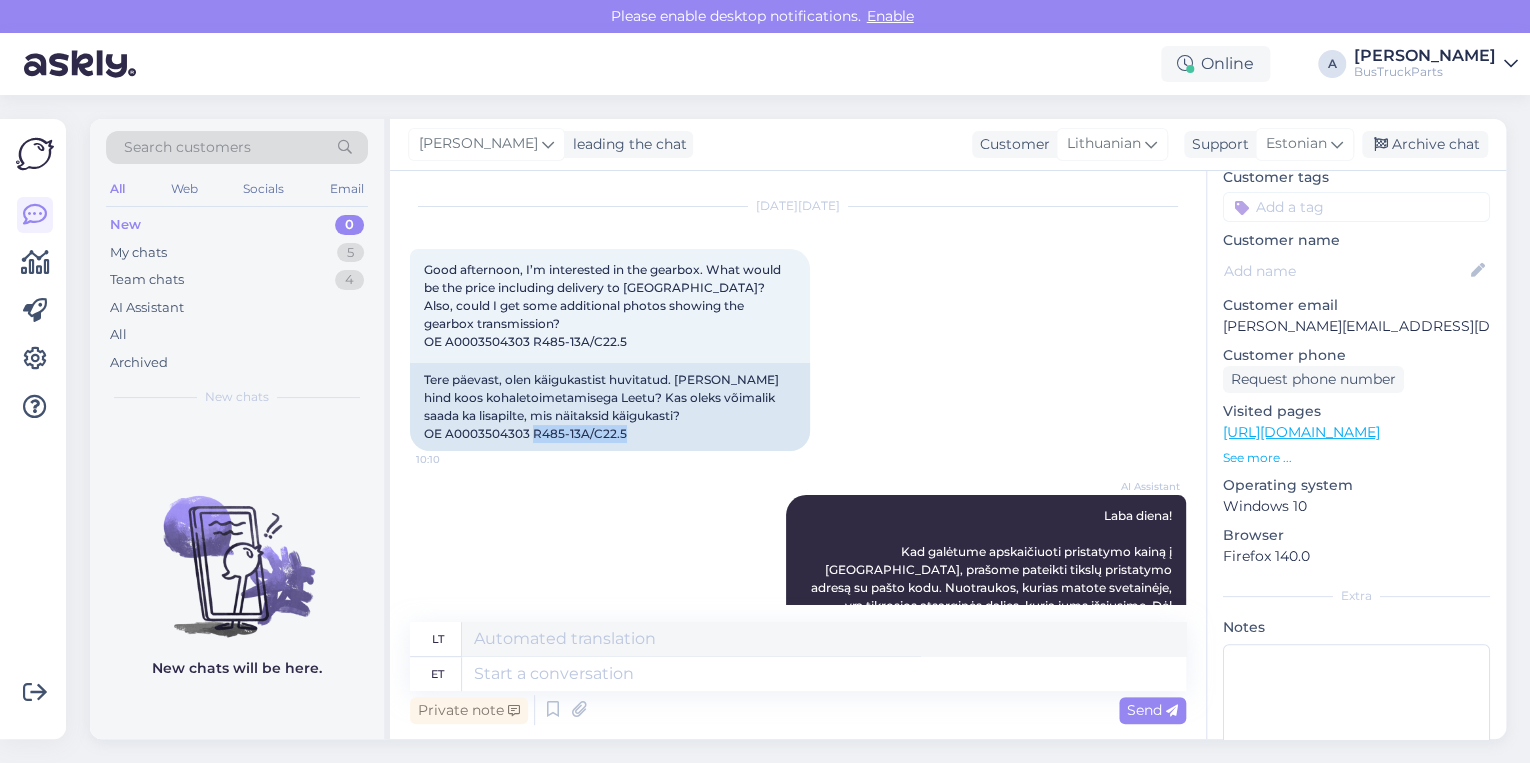 copy on "R485-13A/C22.5" 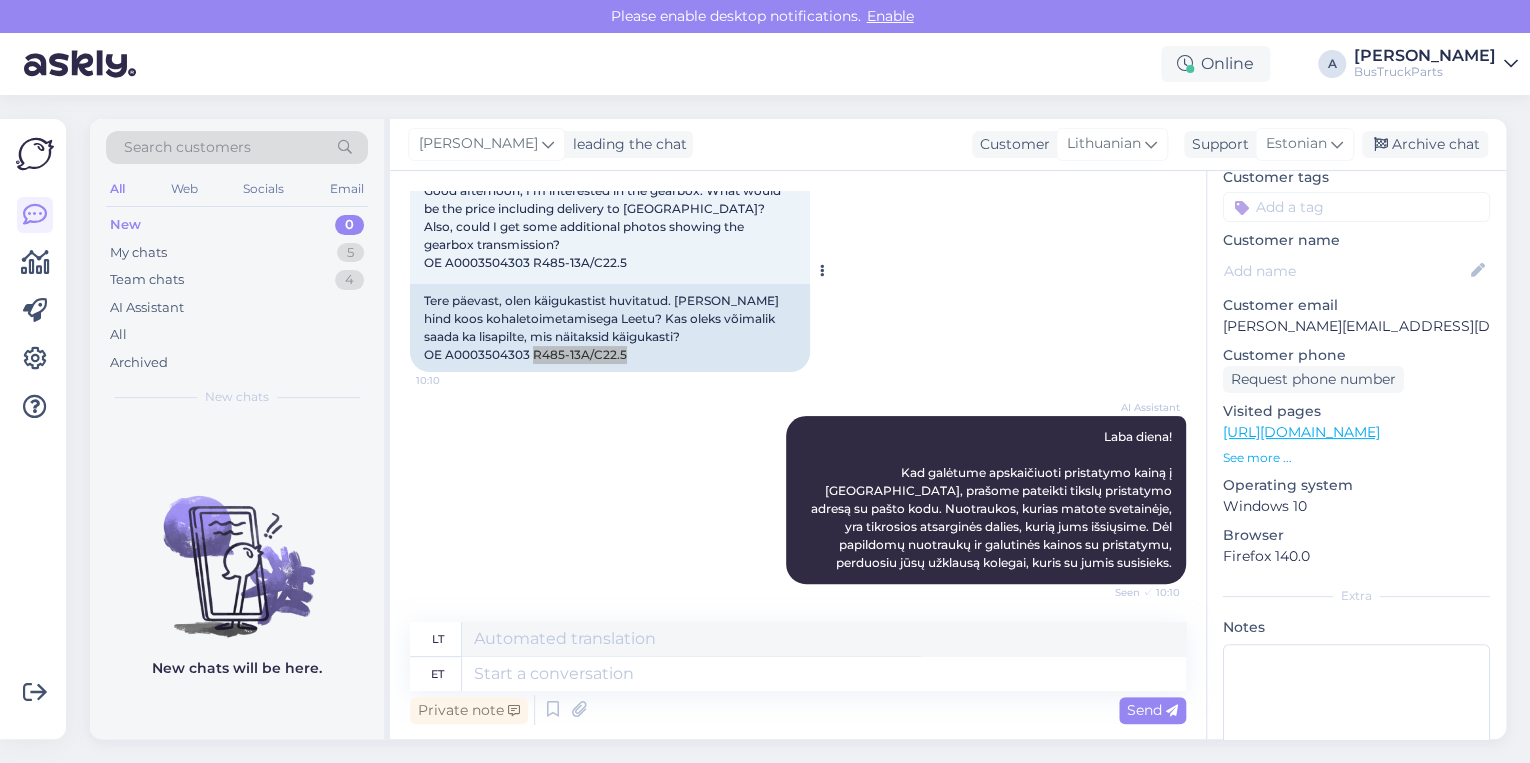 scroll, scrollTop: 128, scrollLeft: 0, axis: vertical 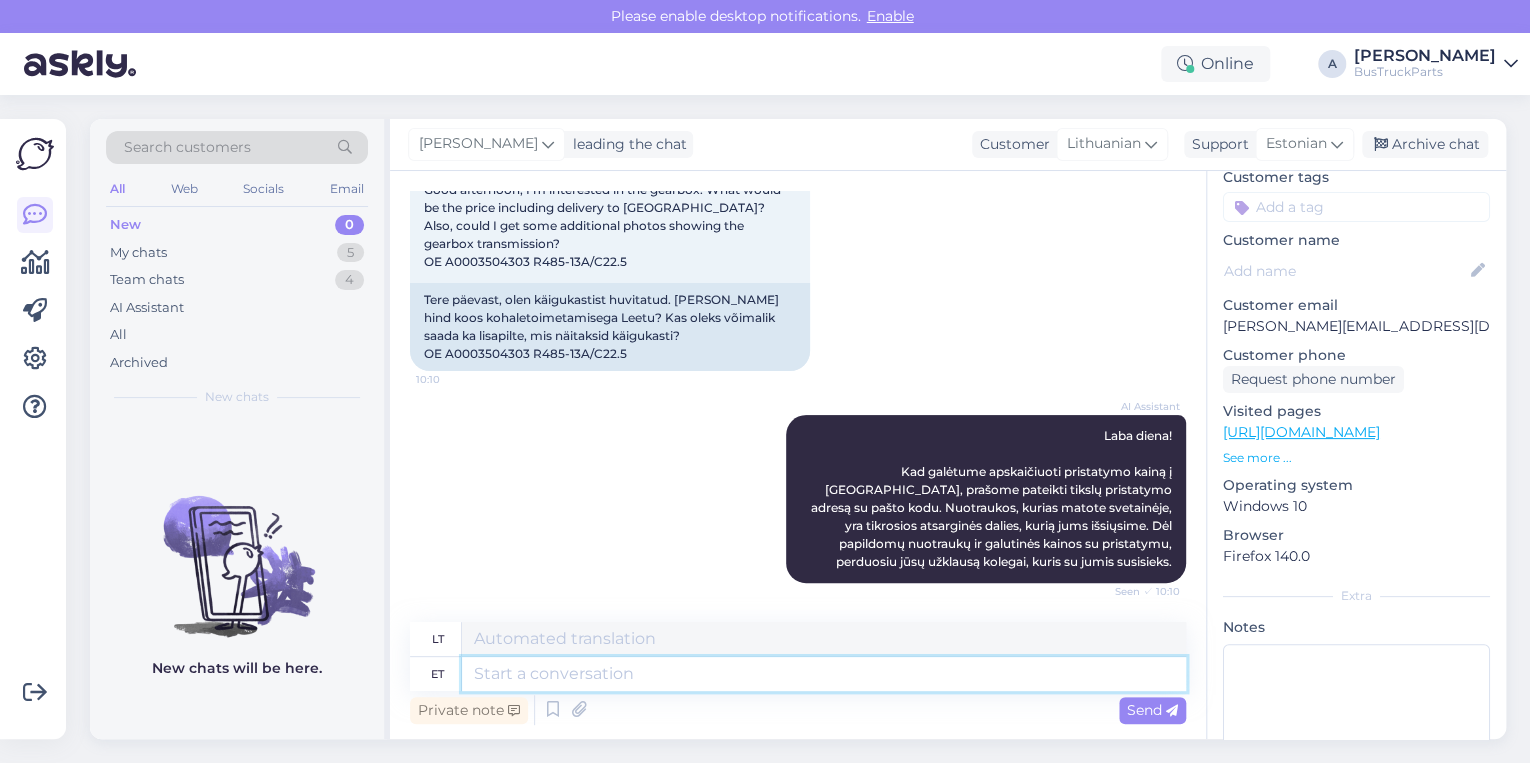 click at bounding box center [824, 674] 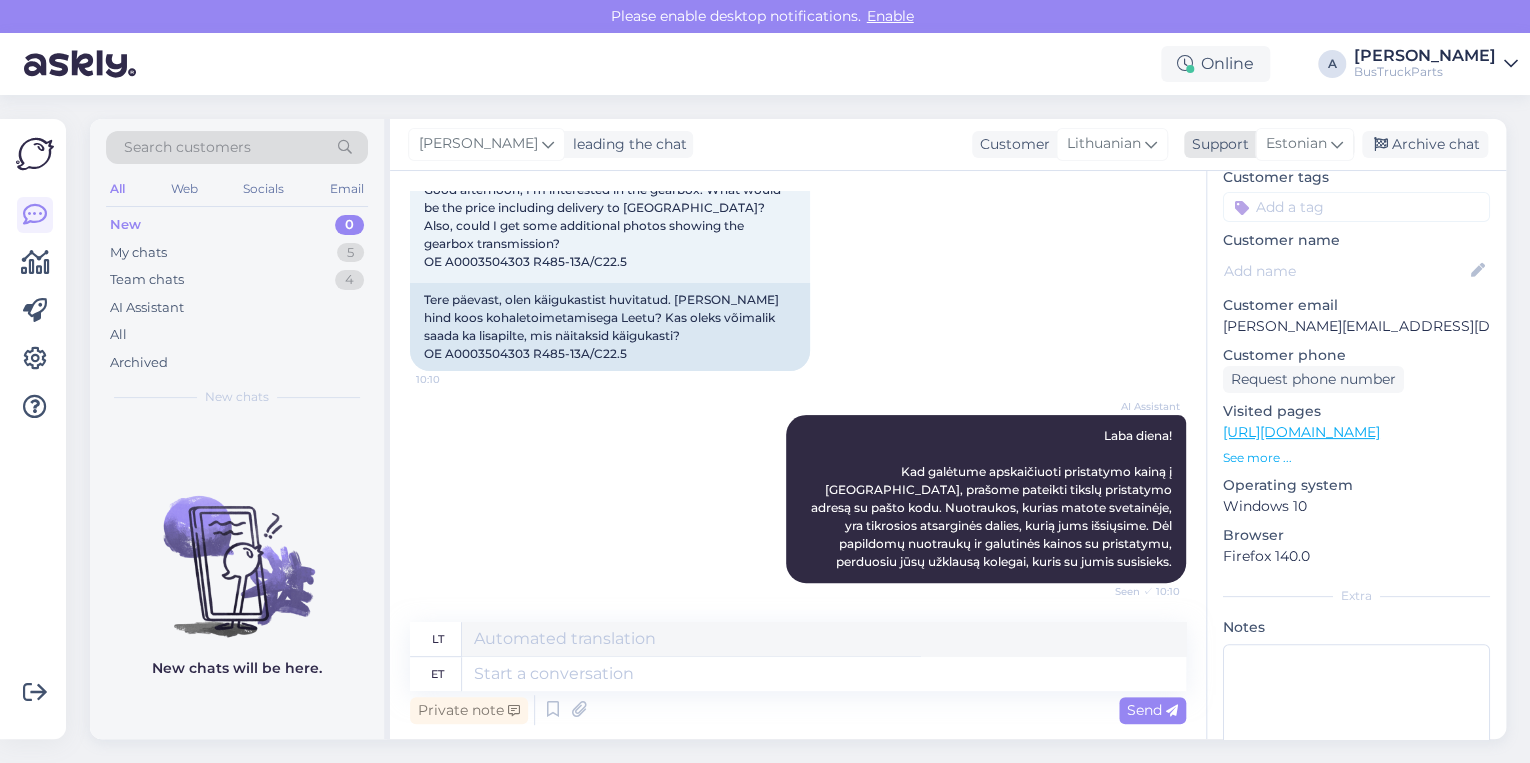 click on "Estonian" at bounding box center [1296, 144] 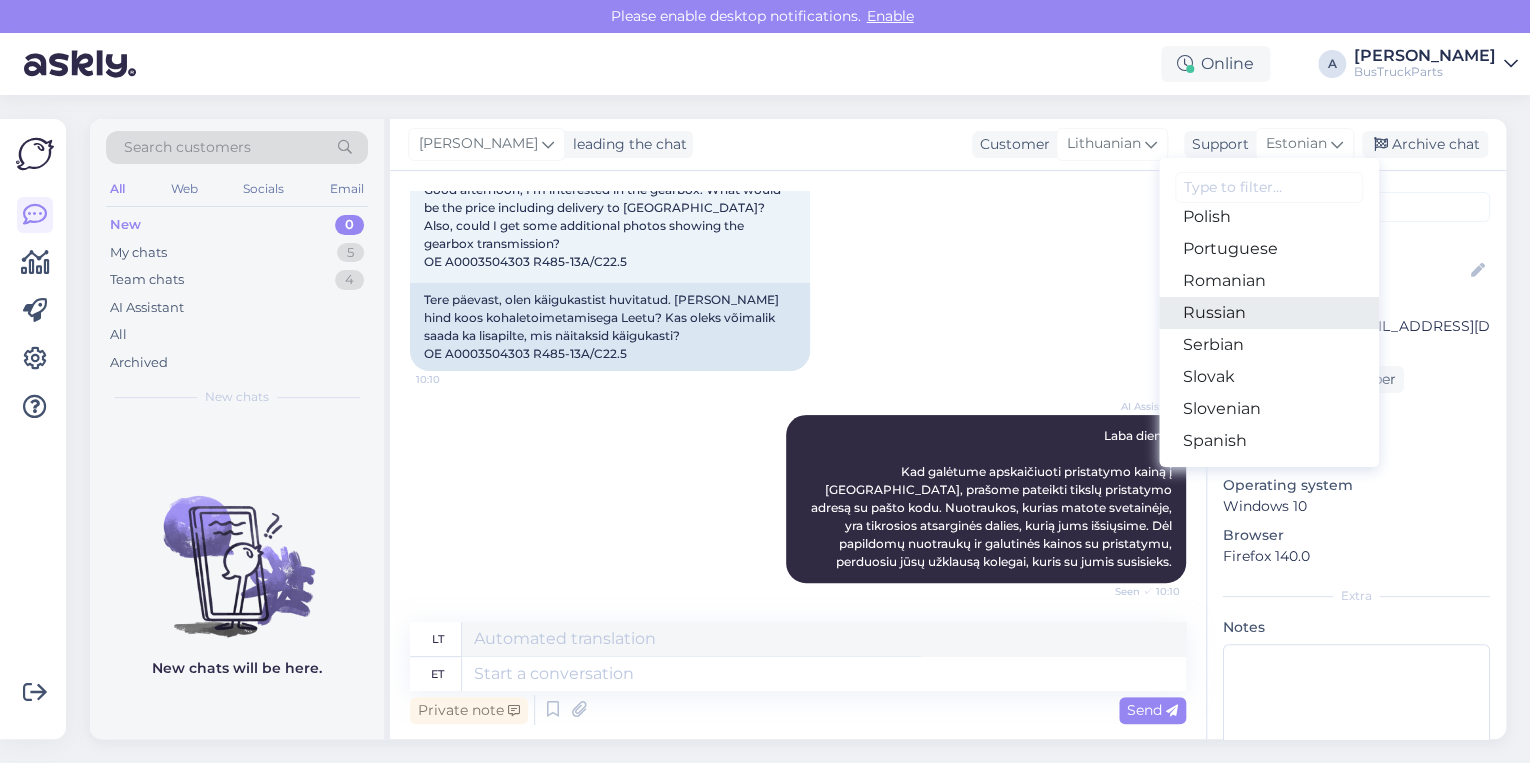 click on "Russian" at bounding box center (1269, 313) 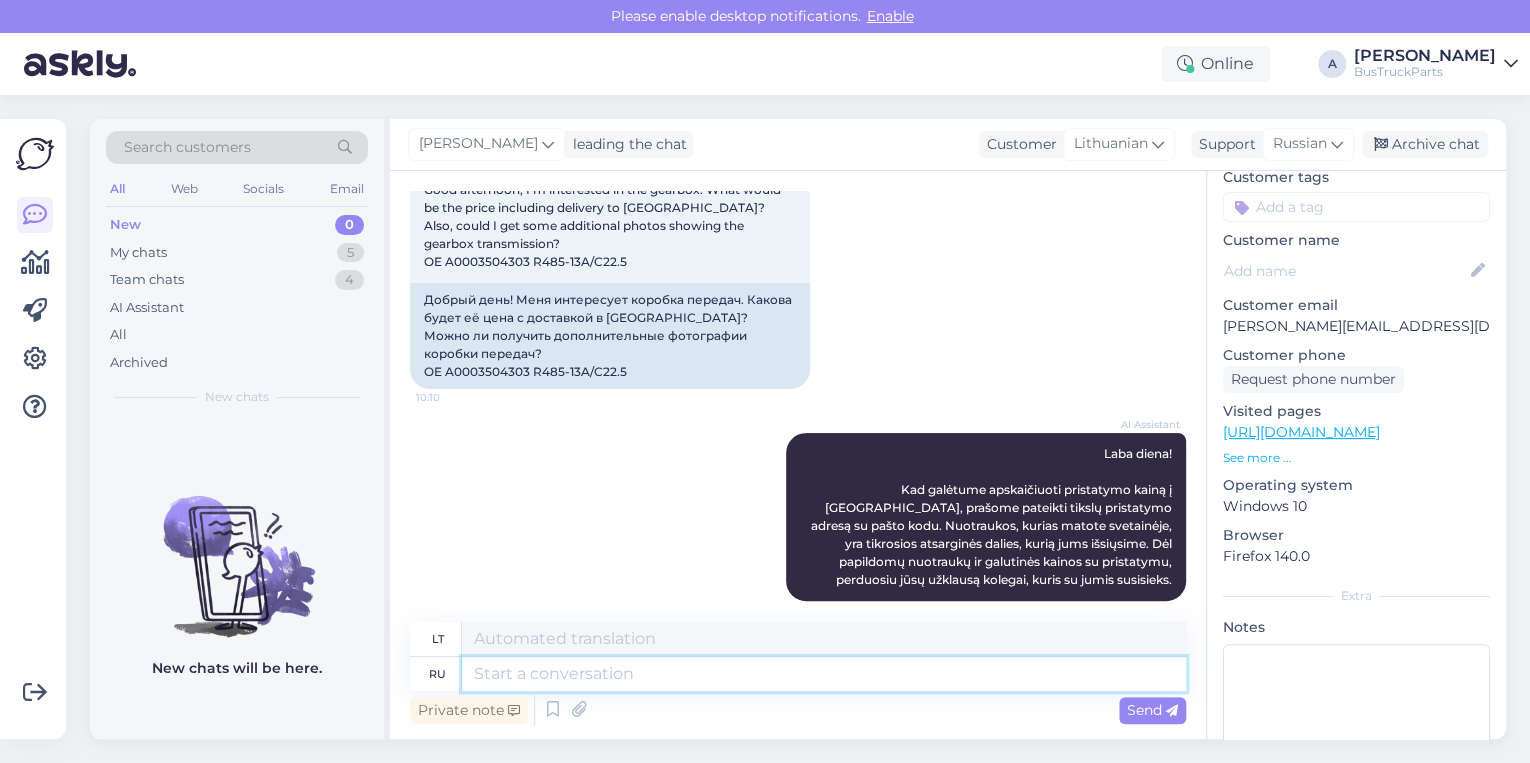 click at bounding box center (824, 674) 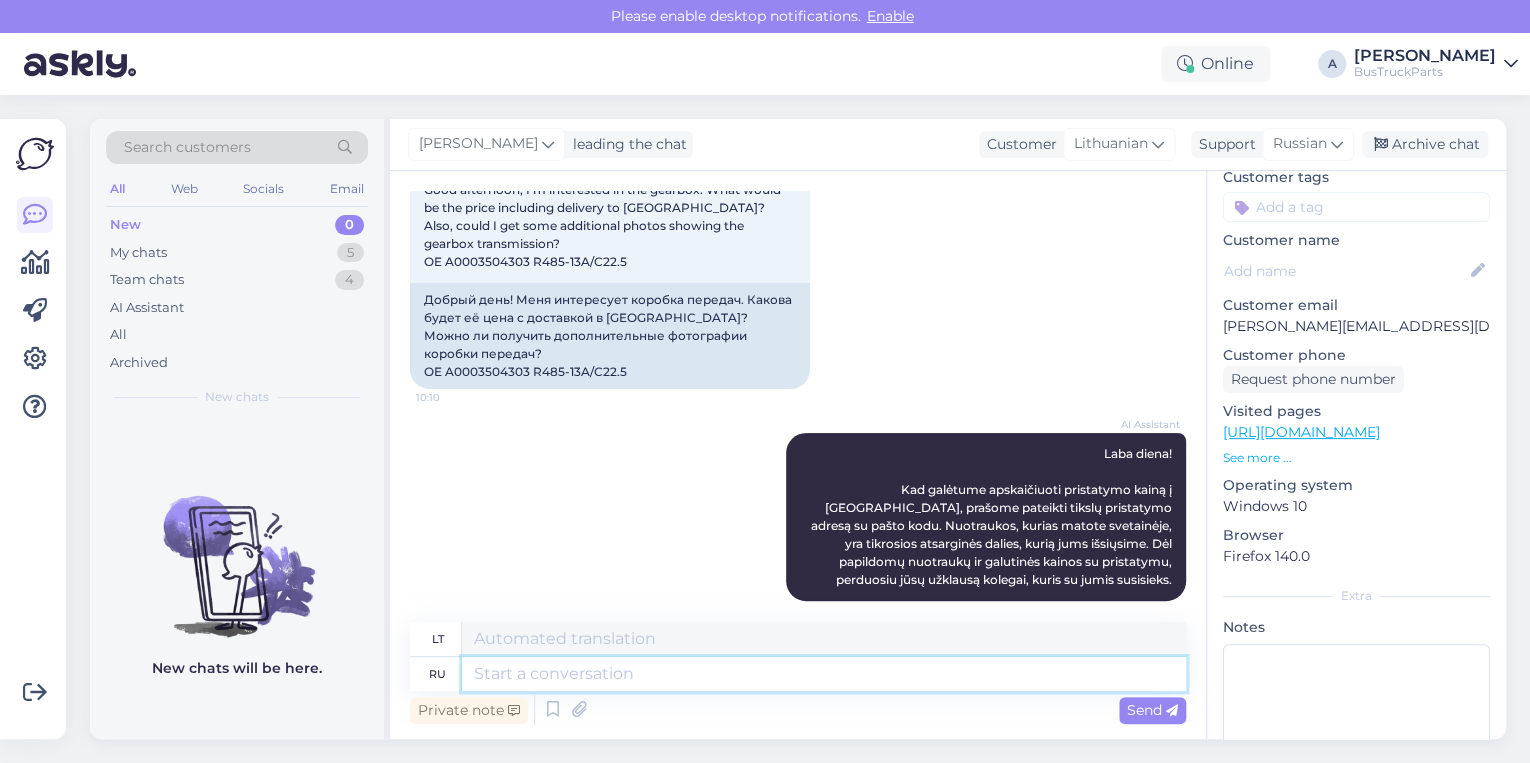 type on "p" 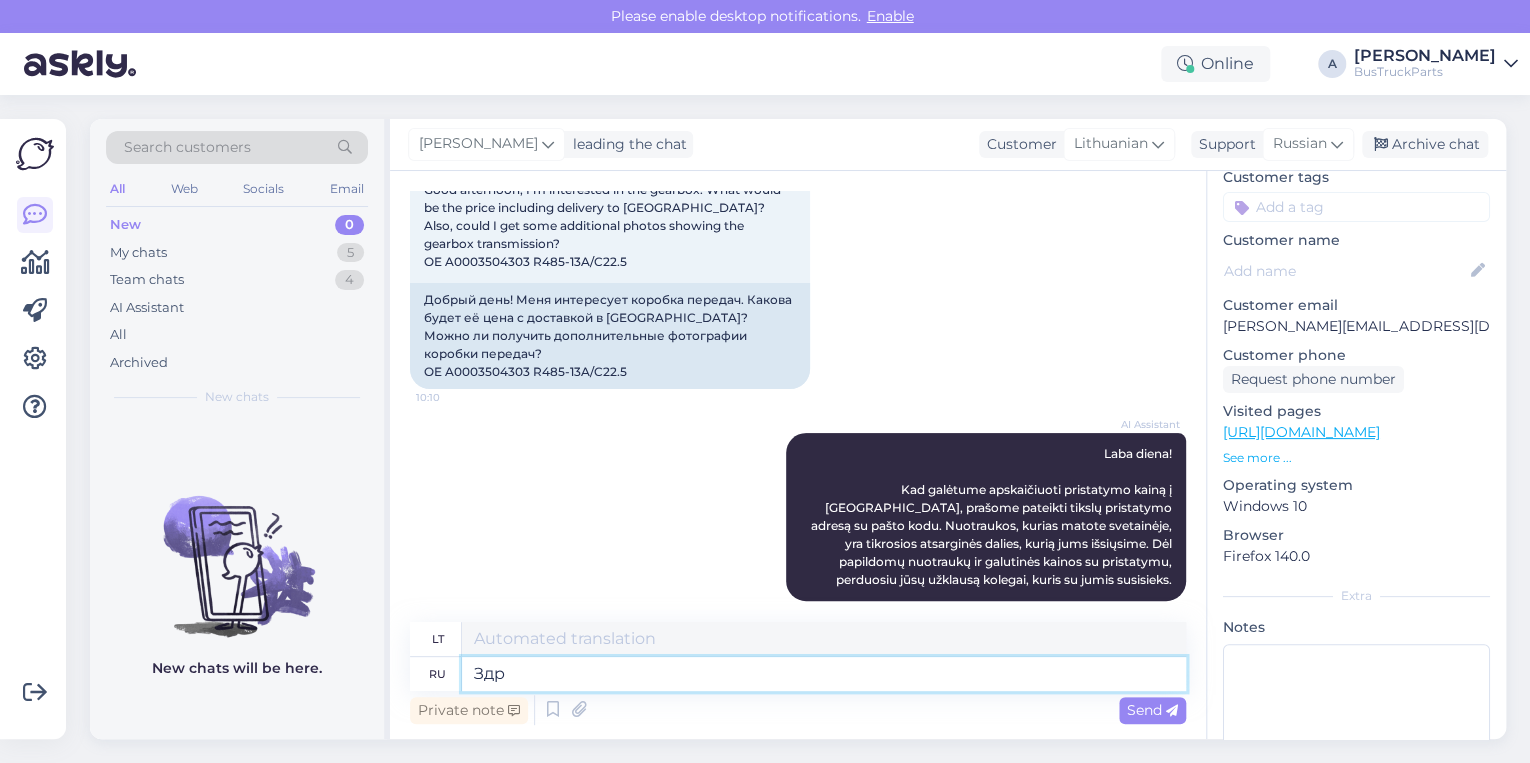 type on "Здра" 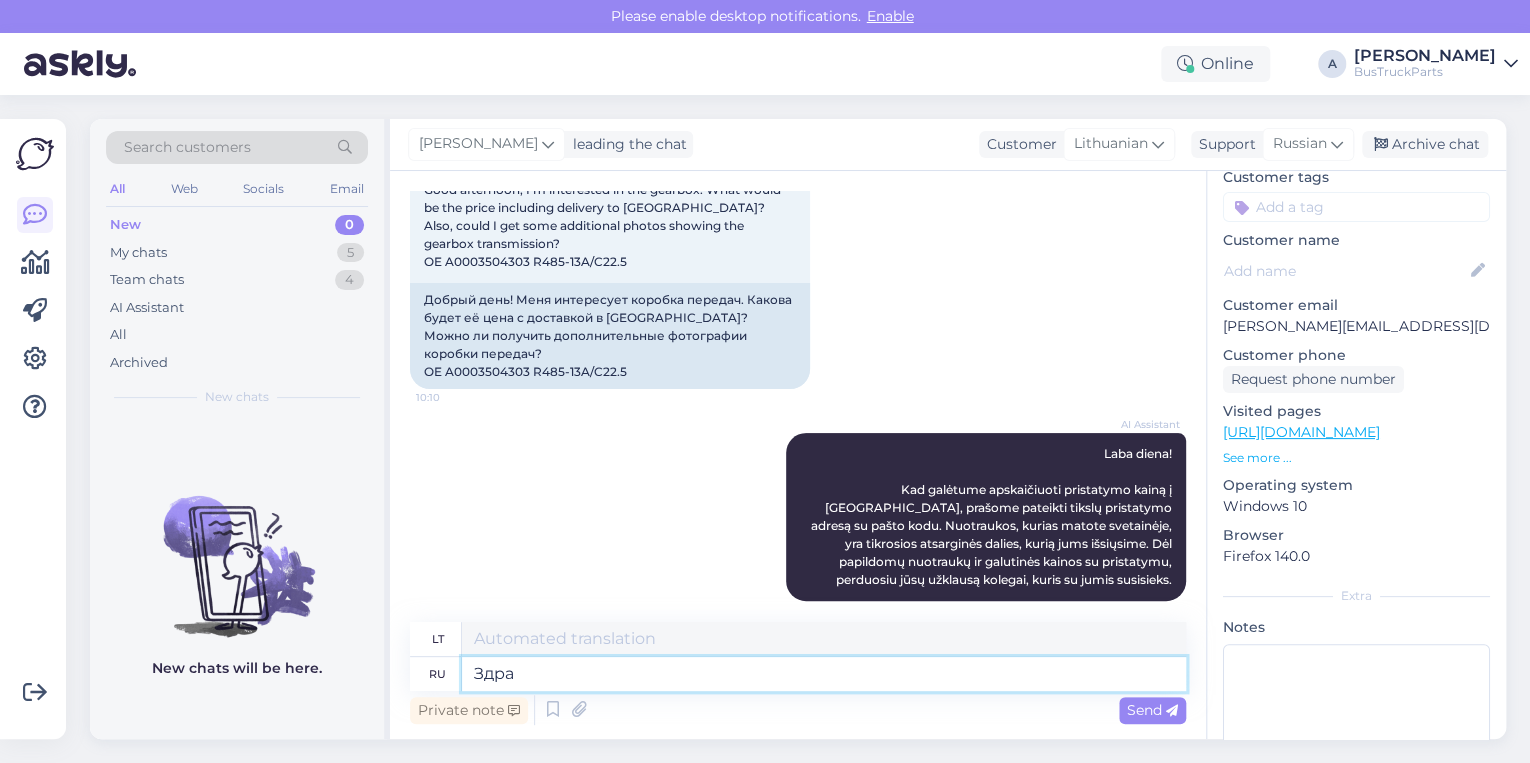 type on "Sveiki" 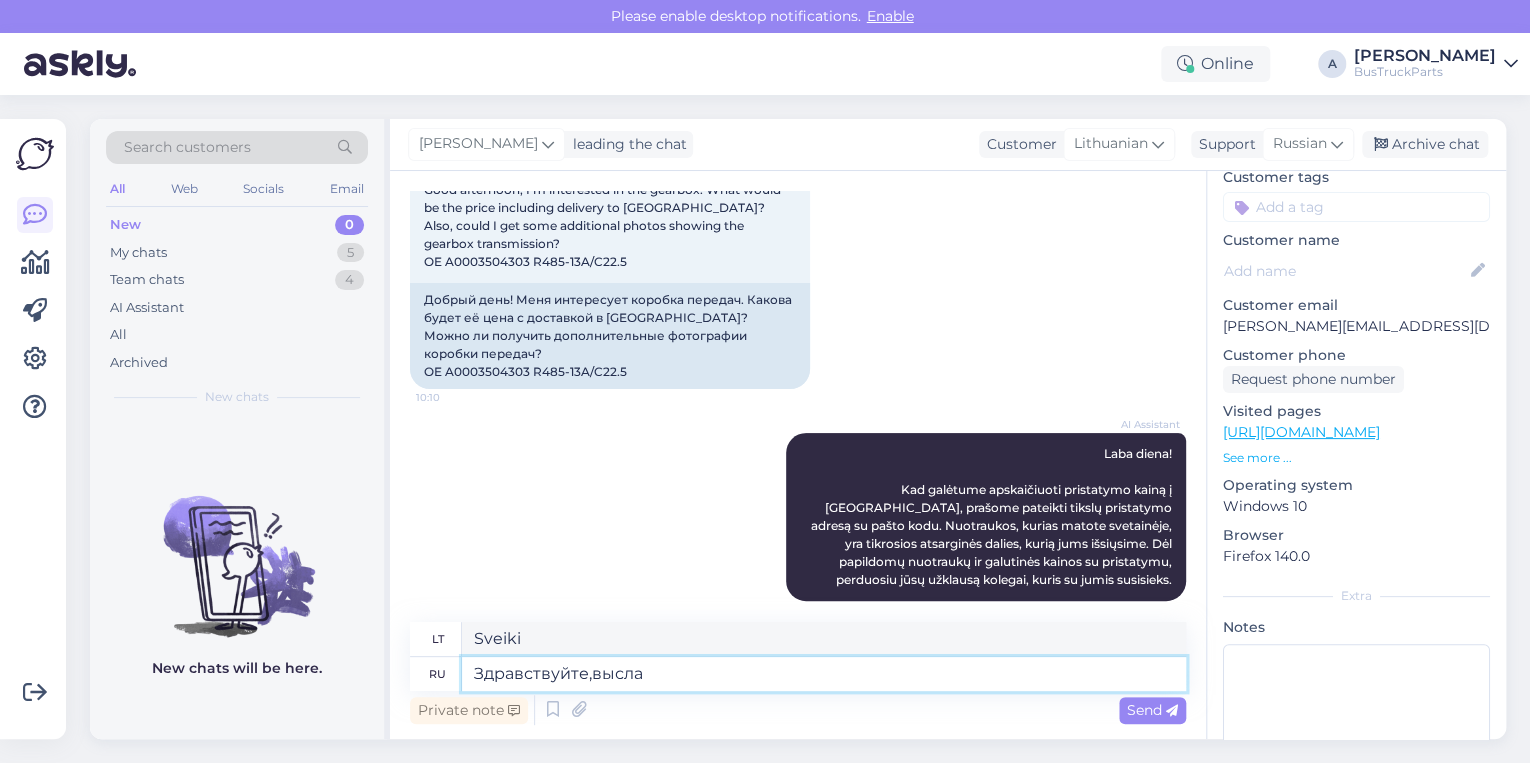 type on "Здравствуйте,высла" 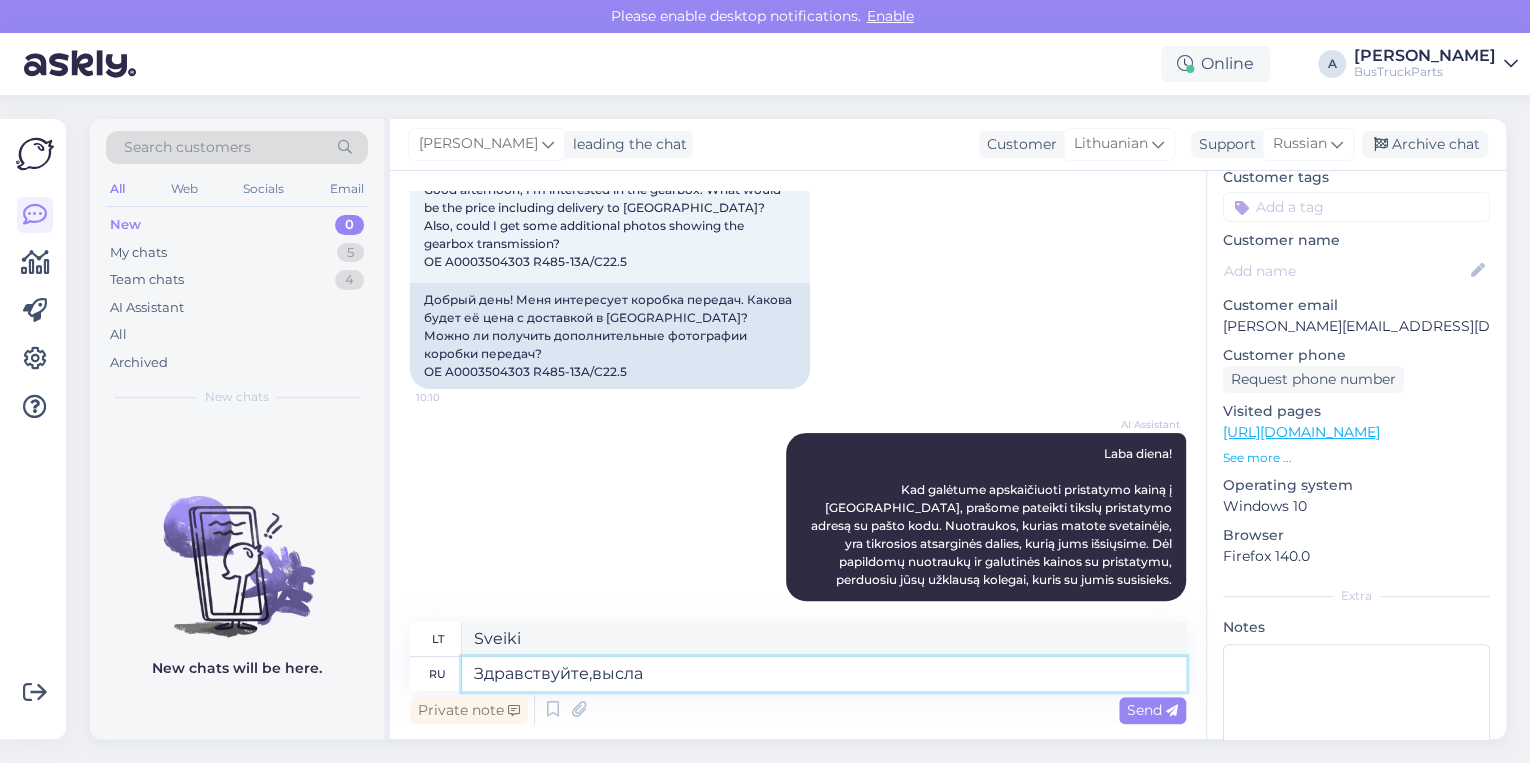 type on "Sveiki, išsiųsta" 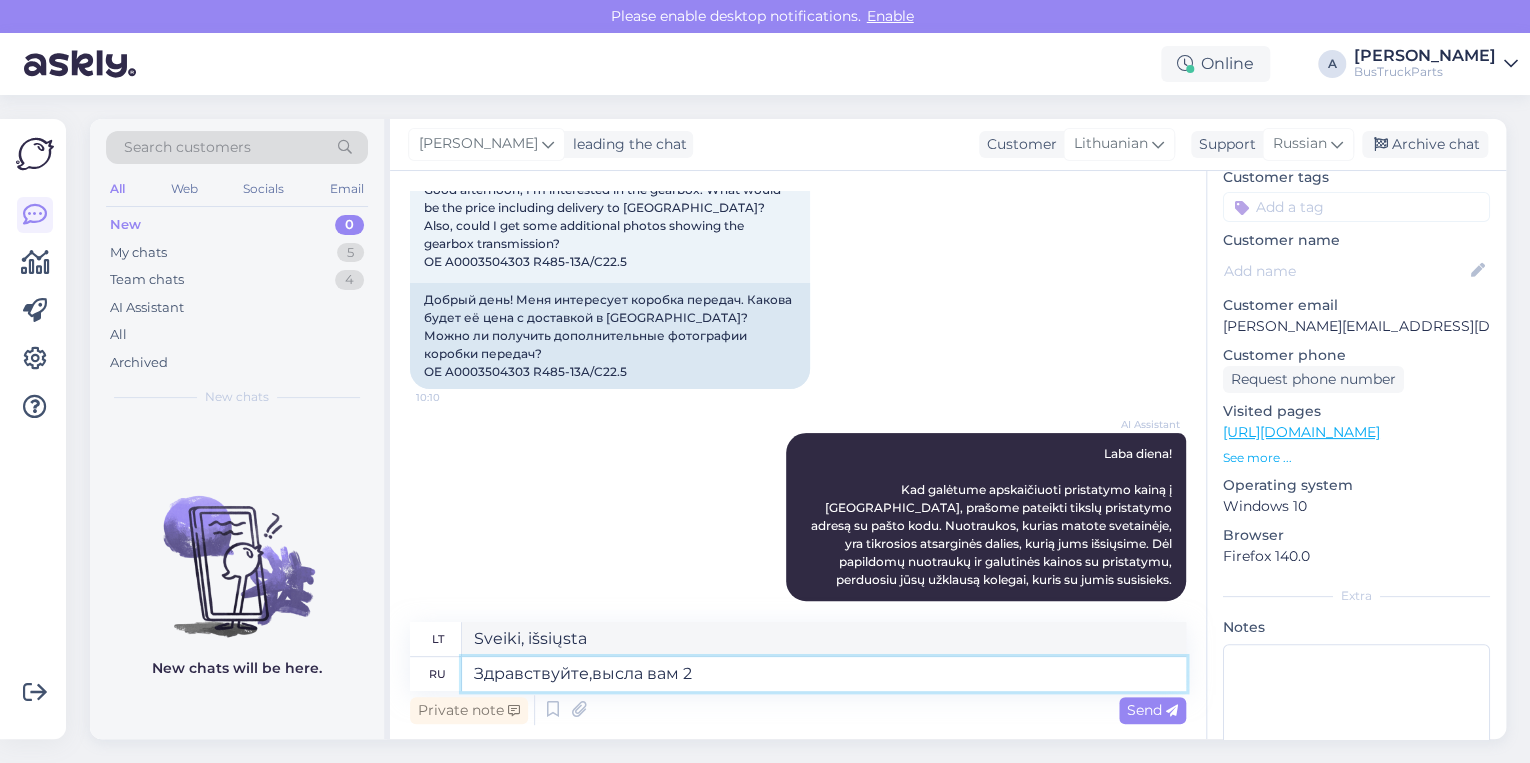 type on "Здравствуйте,высла вам 2" 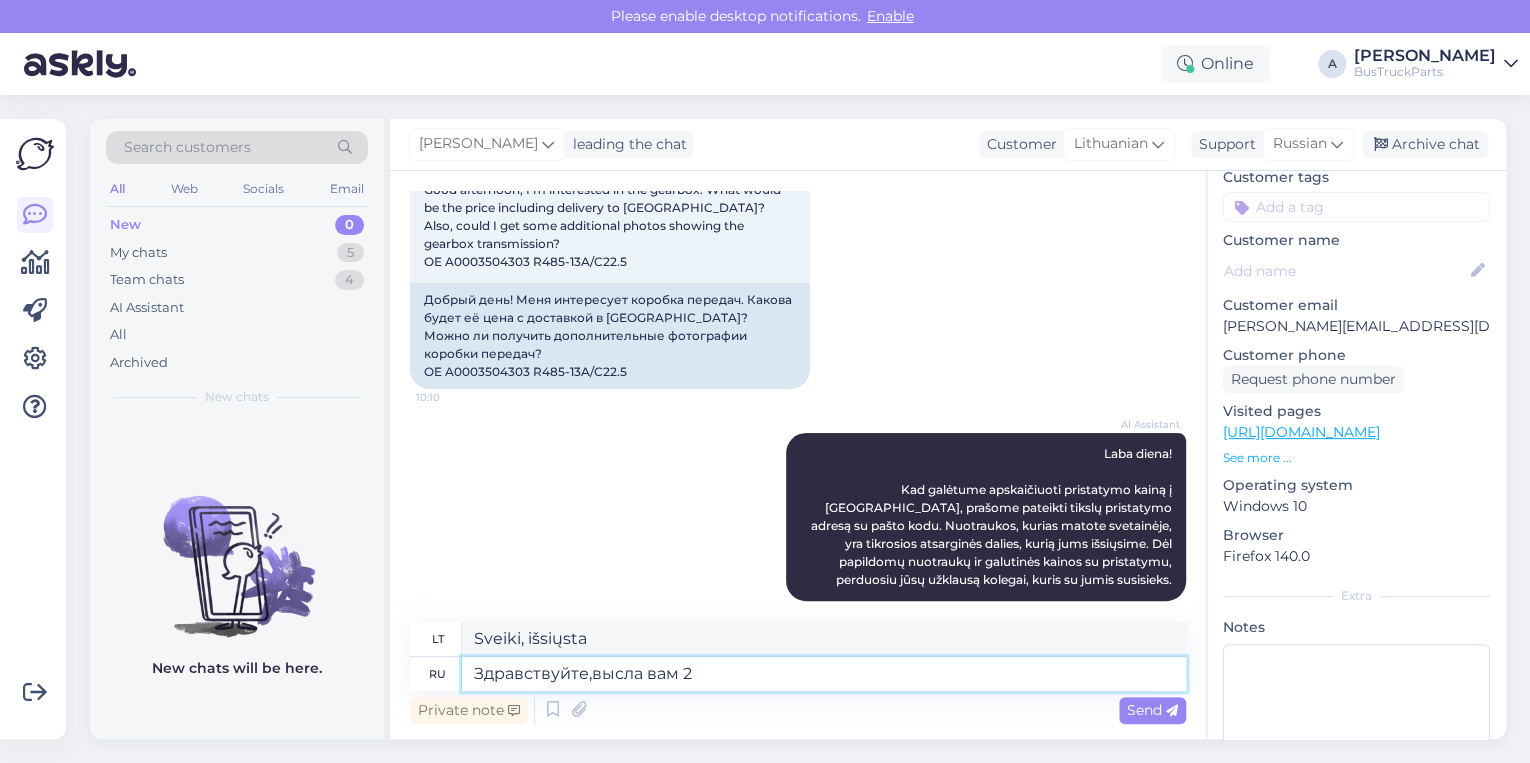 type on "Sveiki, aš tau išsiunčiau" 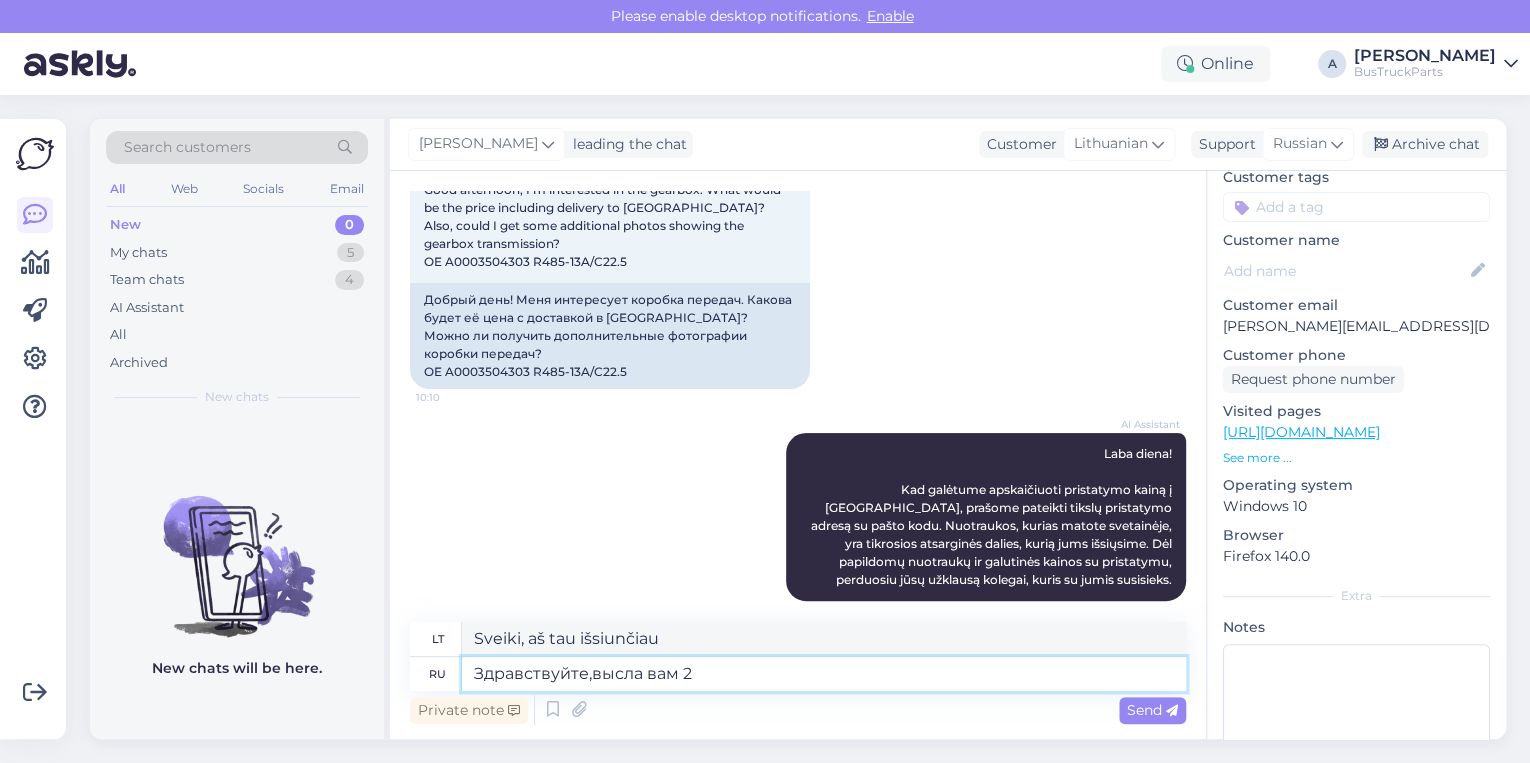 type on "Здравствуйте,высла вам 2 с" 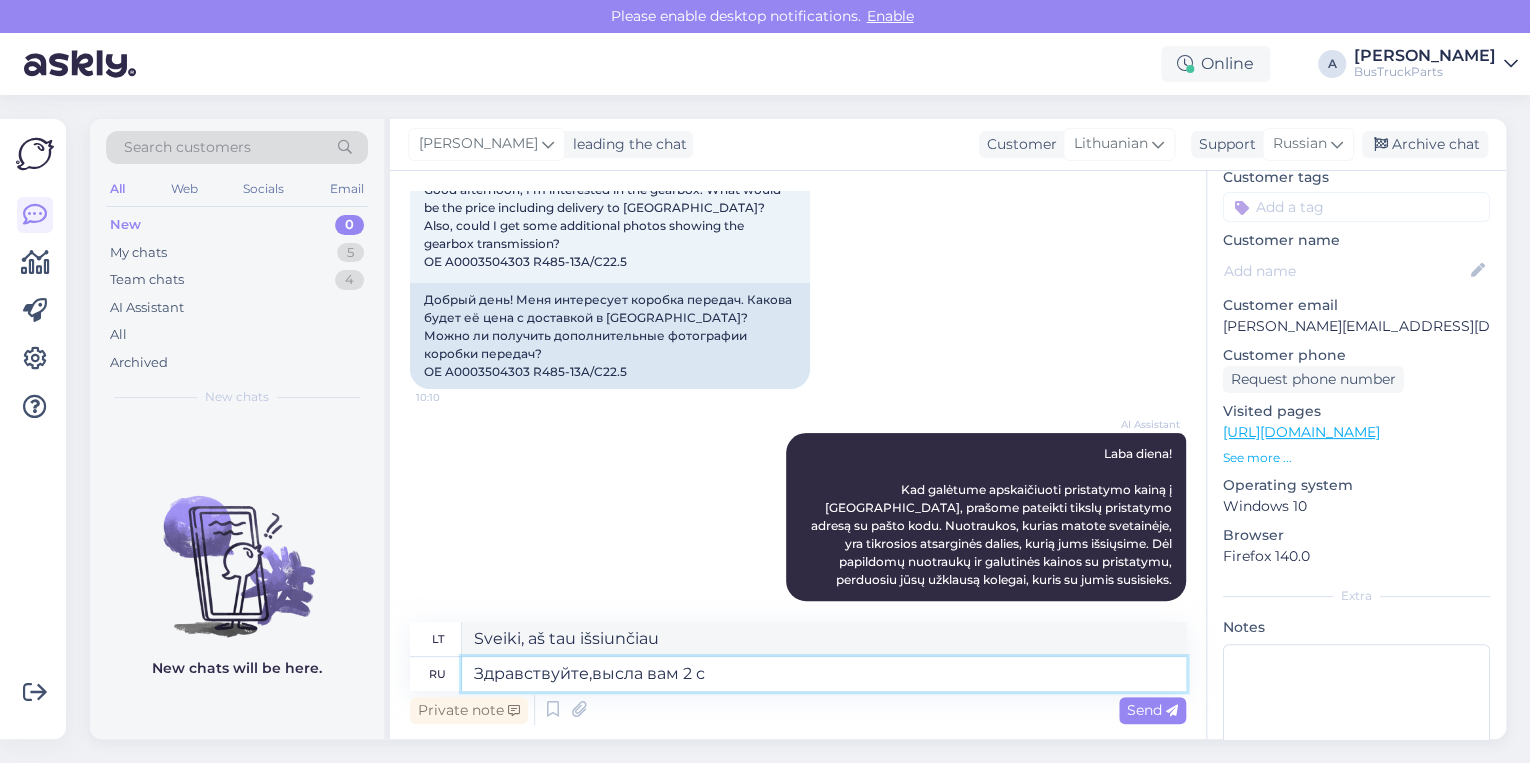 type on "Sveiki, išsiunčiau tau 2" 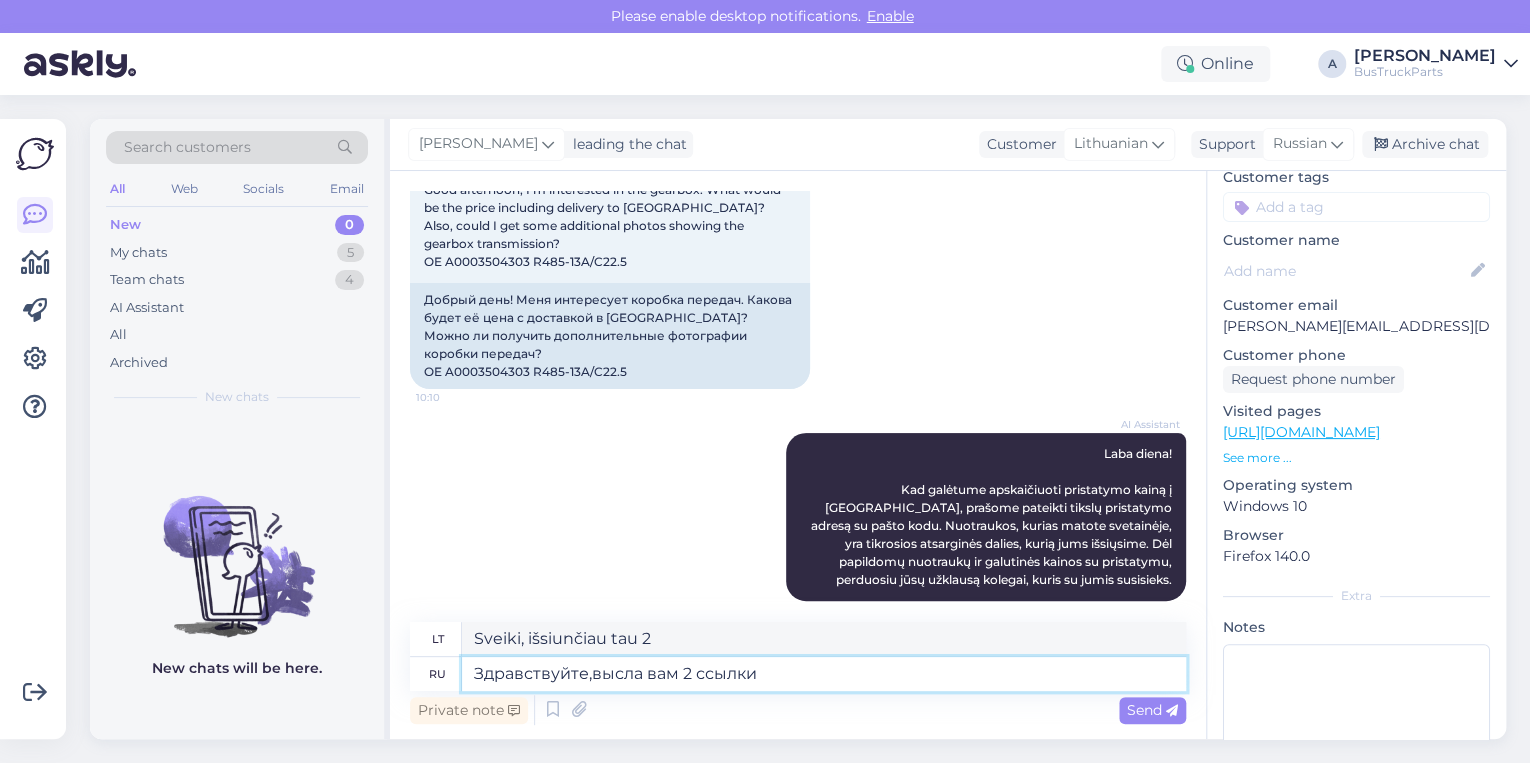 type on "Здравствуйте,высла вам 2 ссылки" 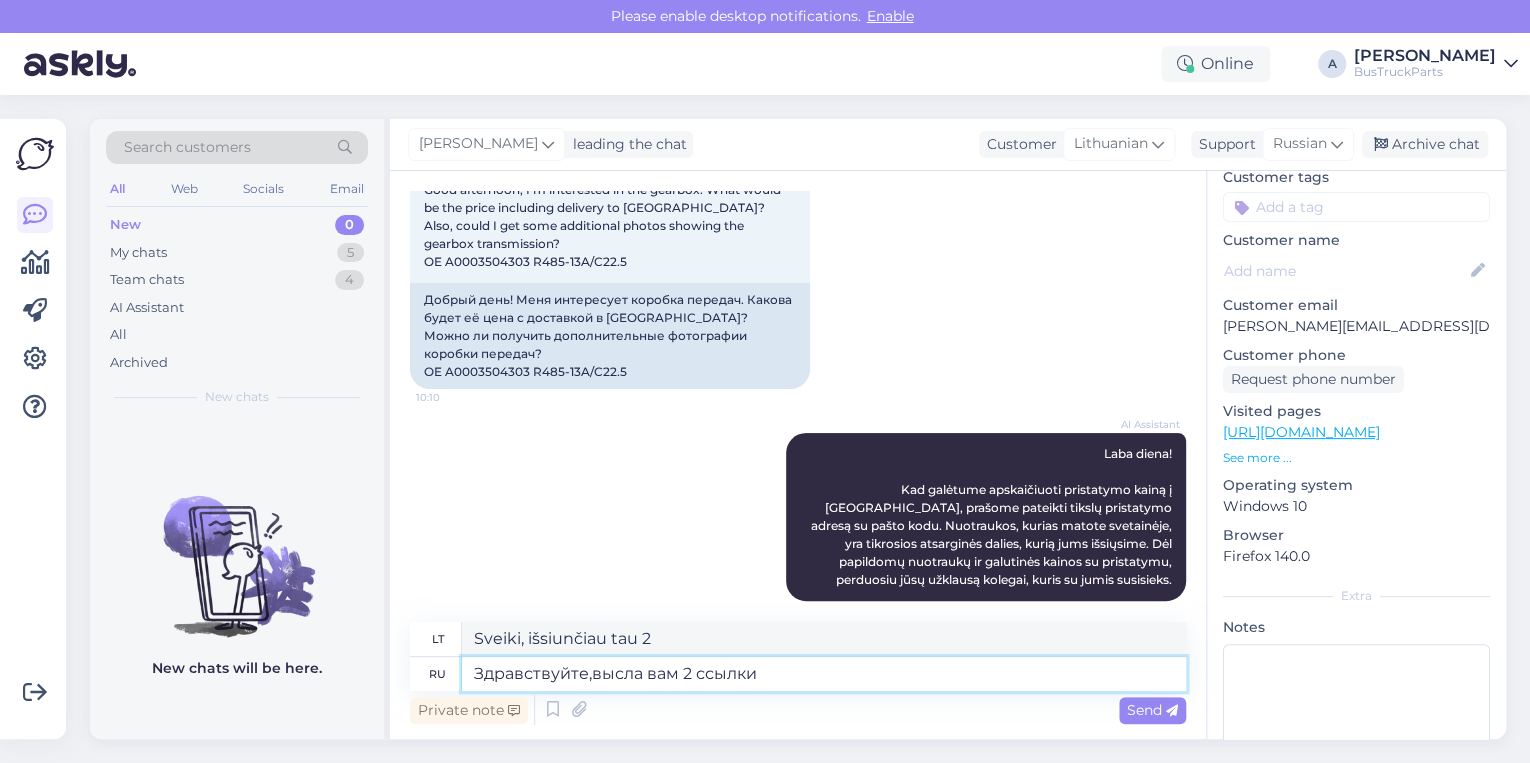 type on "Sveiki, išsiunčiau tau 2 nuorodas" 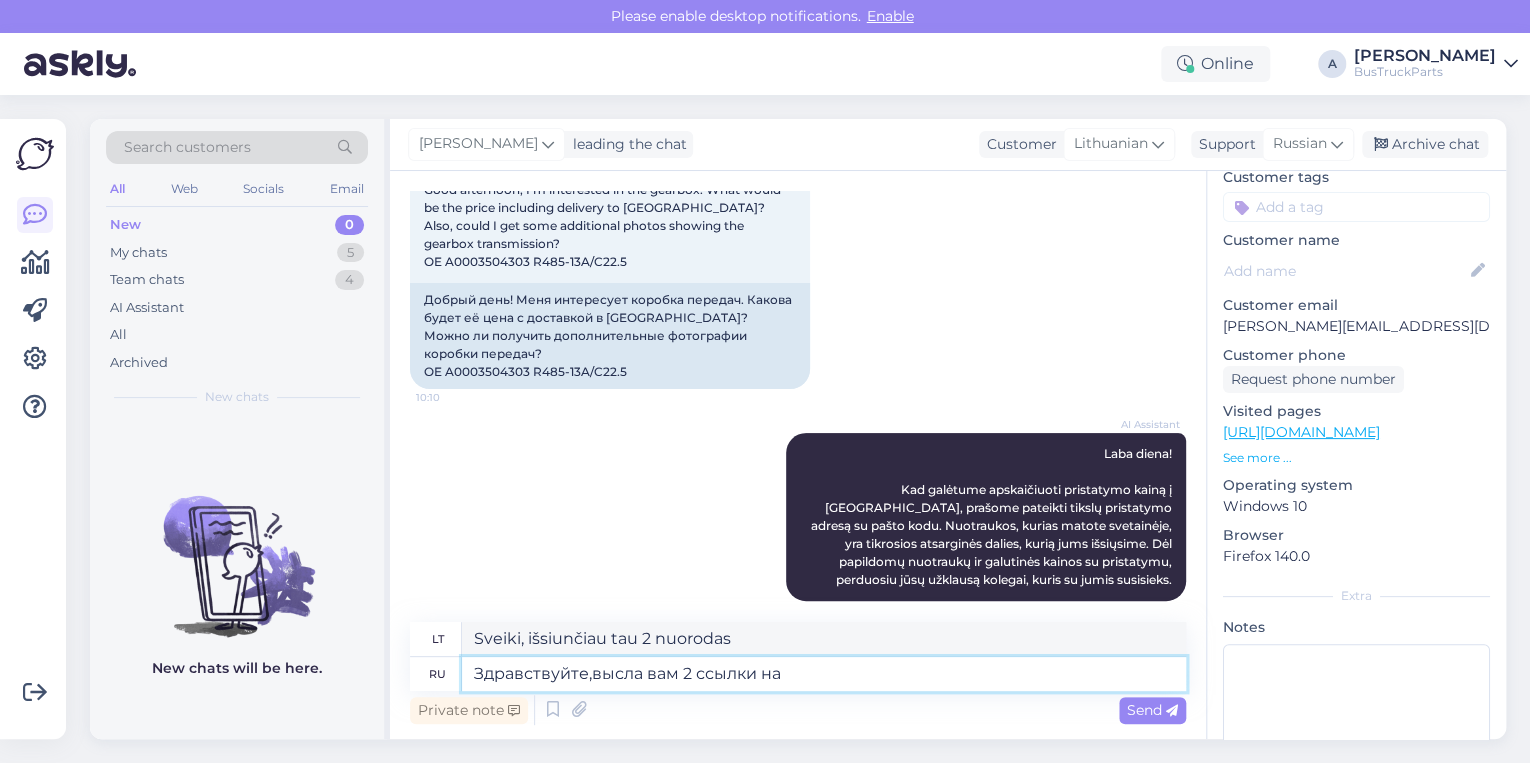 type on "Здравствуйте,высла вам 2 ссылки на р" 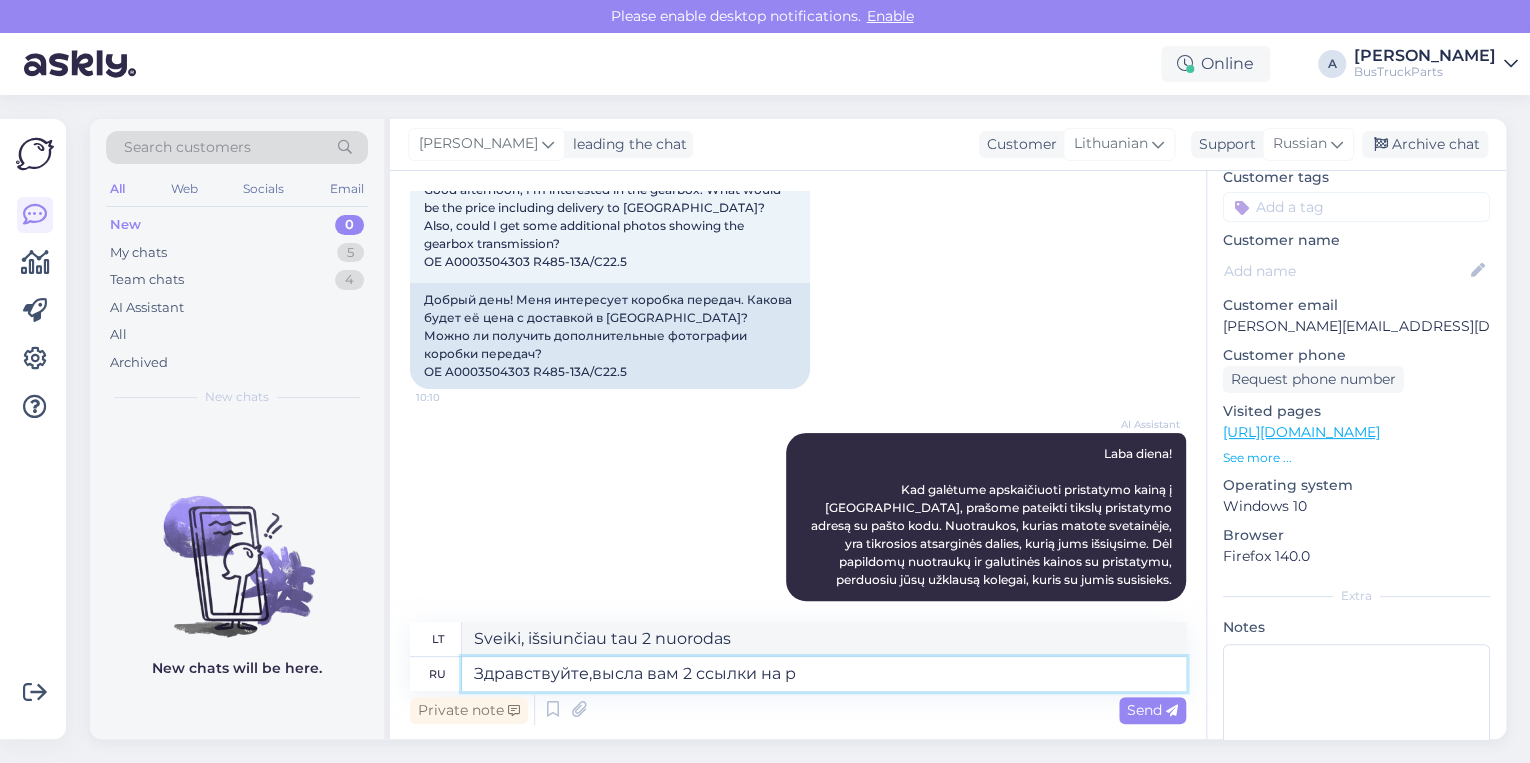 type on "Sveiki, išsiunčiau jums 2 nuorodas" 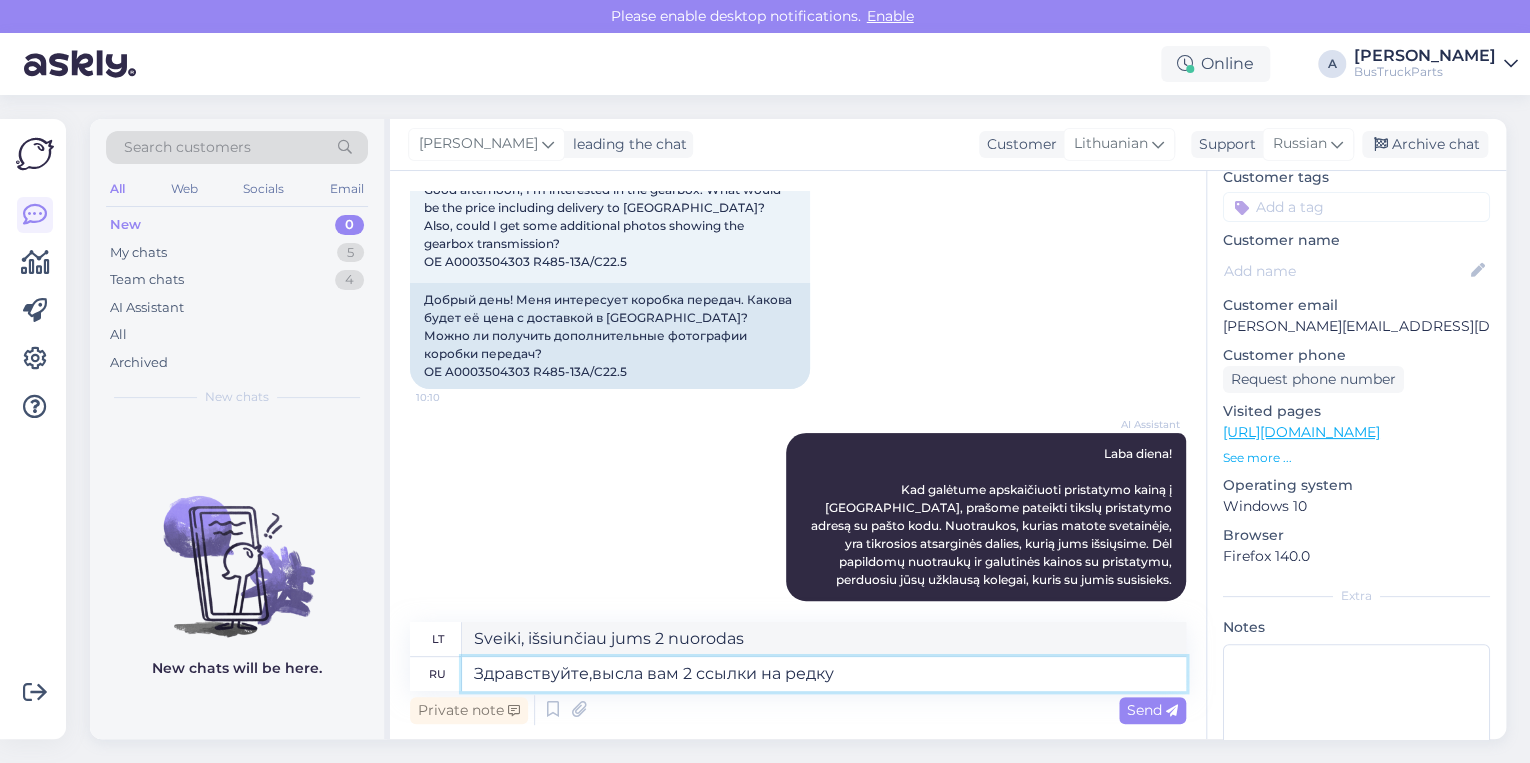 type on "Здравствуйте,высла вам 2 ссылки на редкут" 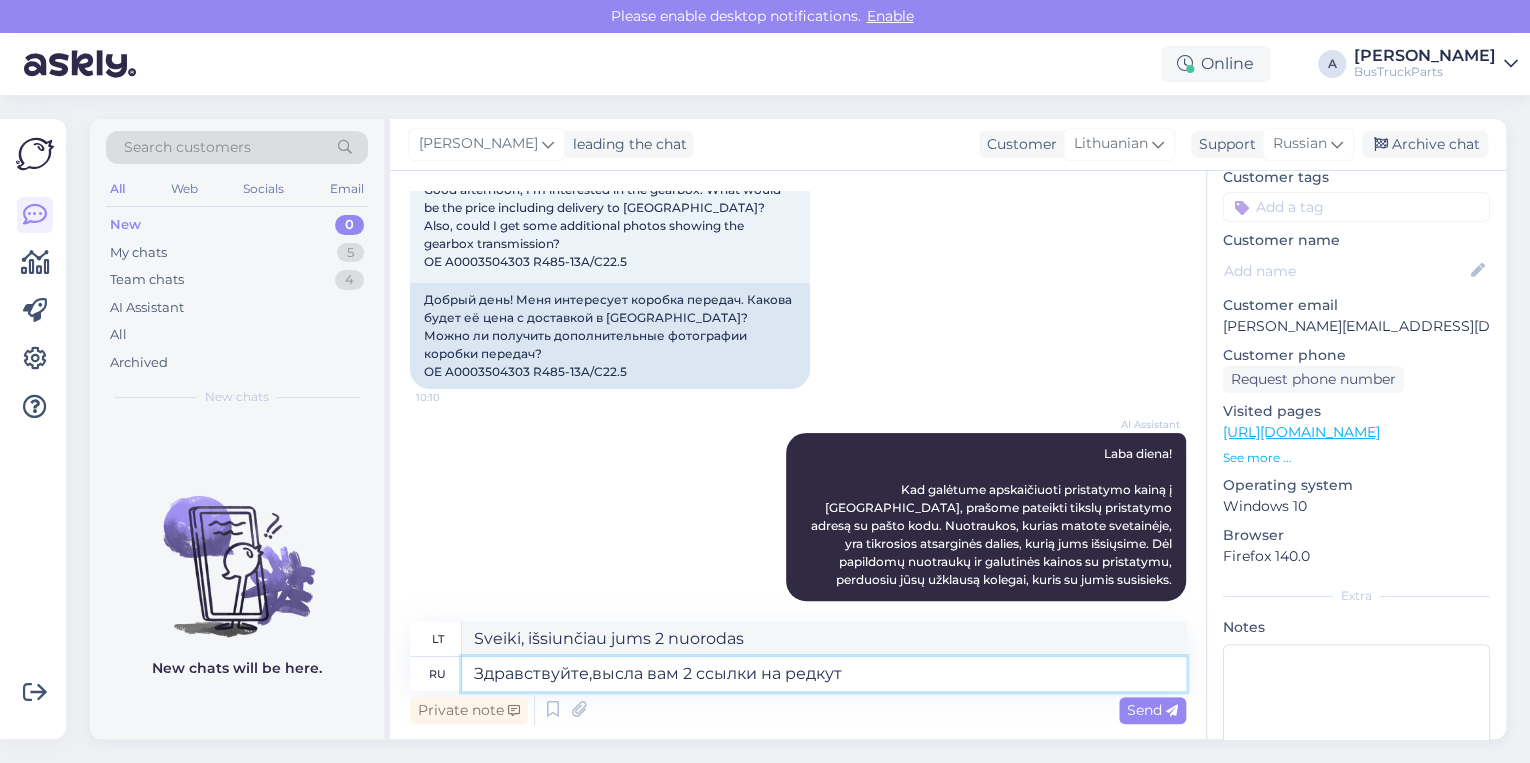 type on "Sveiki, išsiunčiau jums dvi nuorodas į „Redut“" 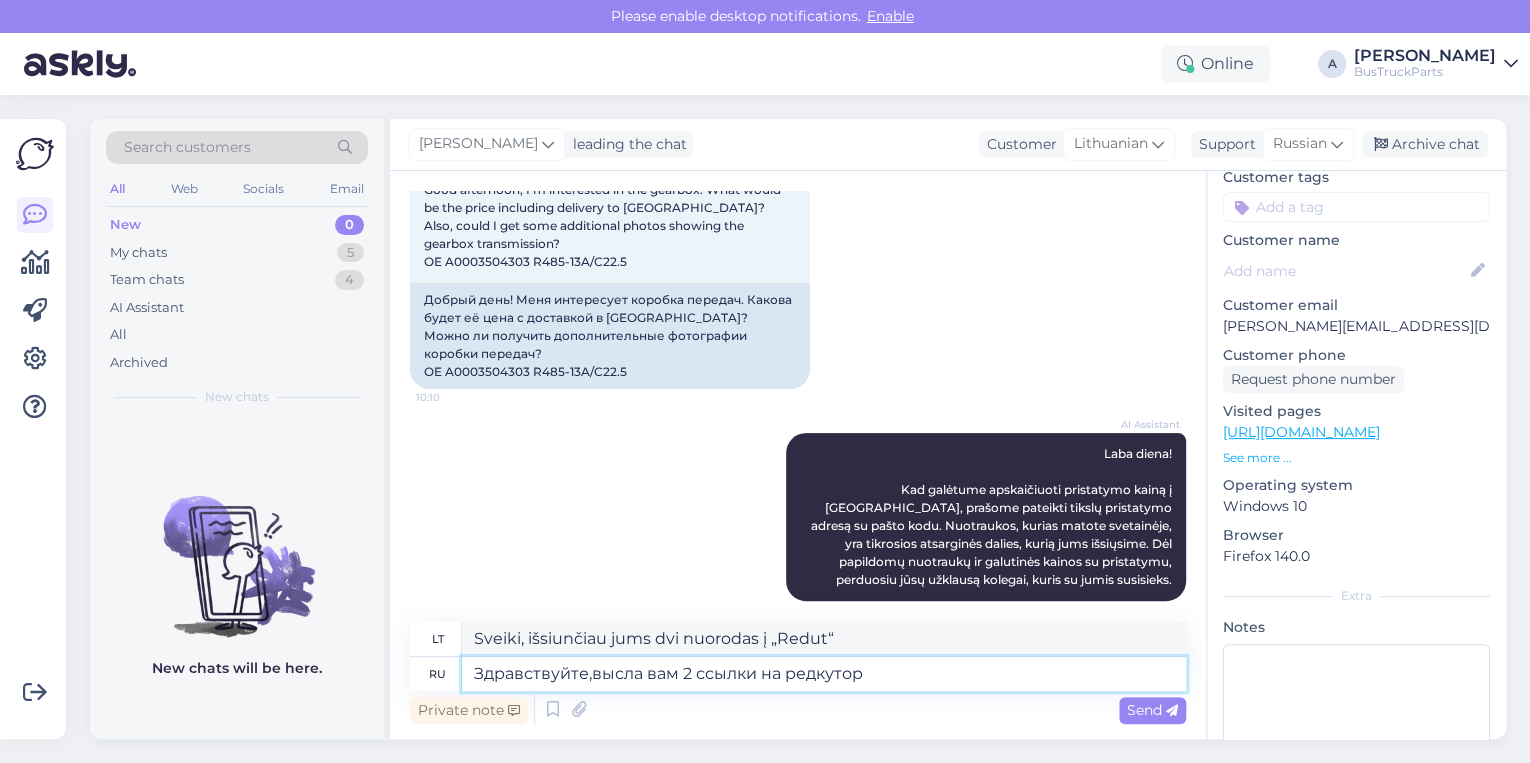 type on "Здравствуйте,высла вам 2 ссылки на редкутора" 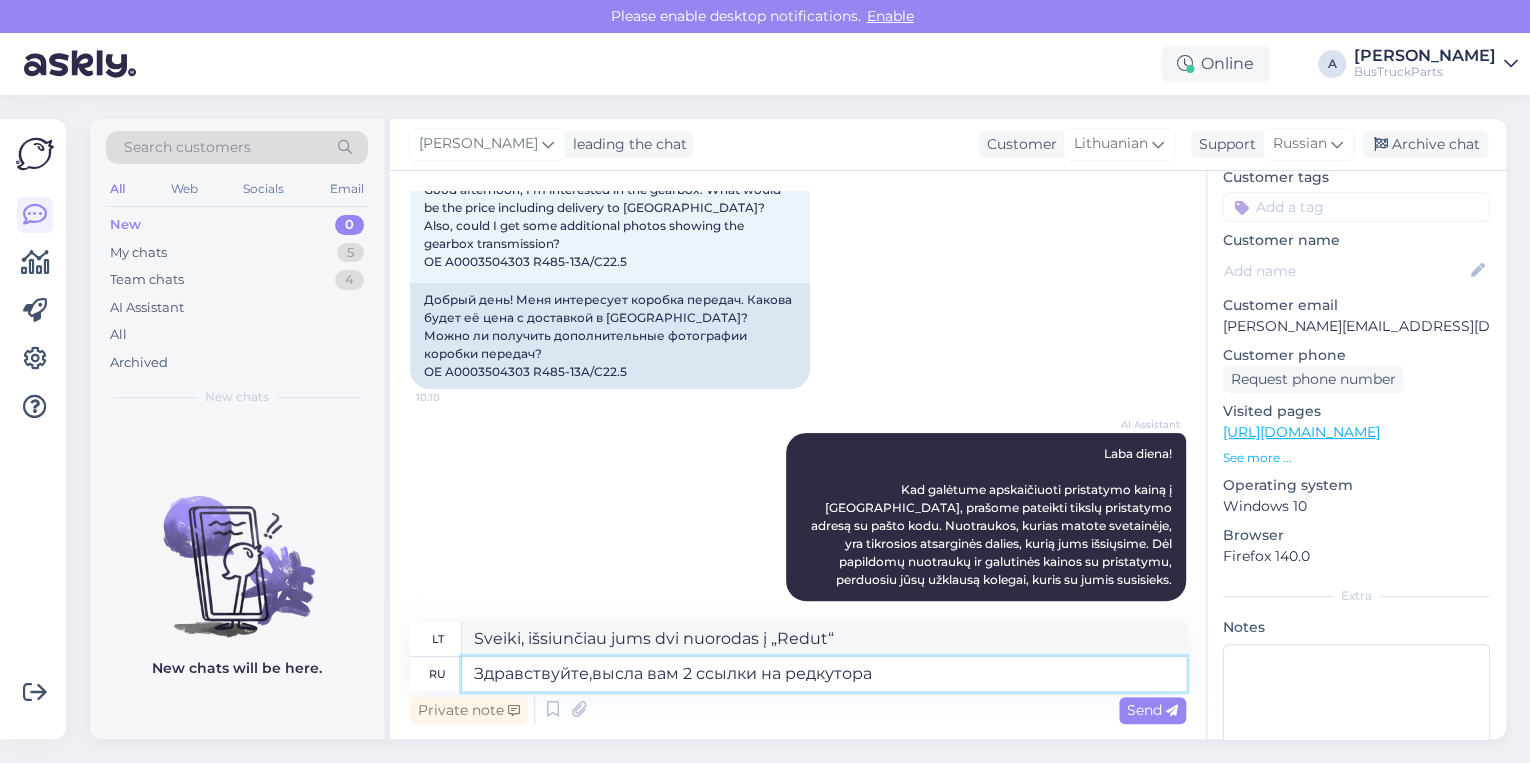 type on "Sveiki, išsiunčiau jums 2 nuorodas į „redcutor“." 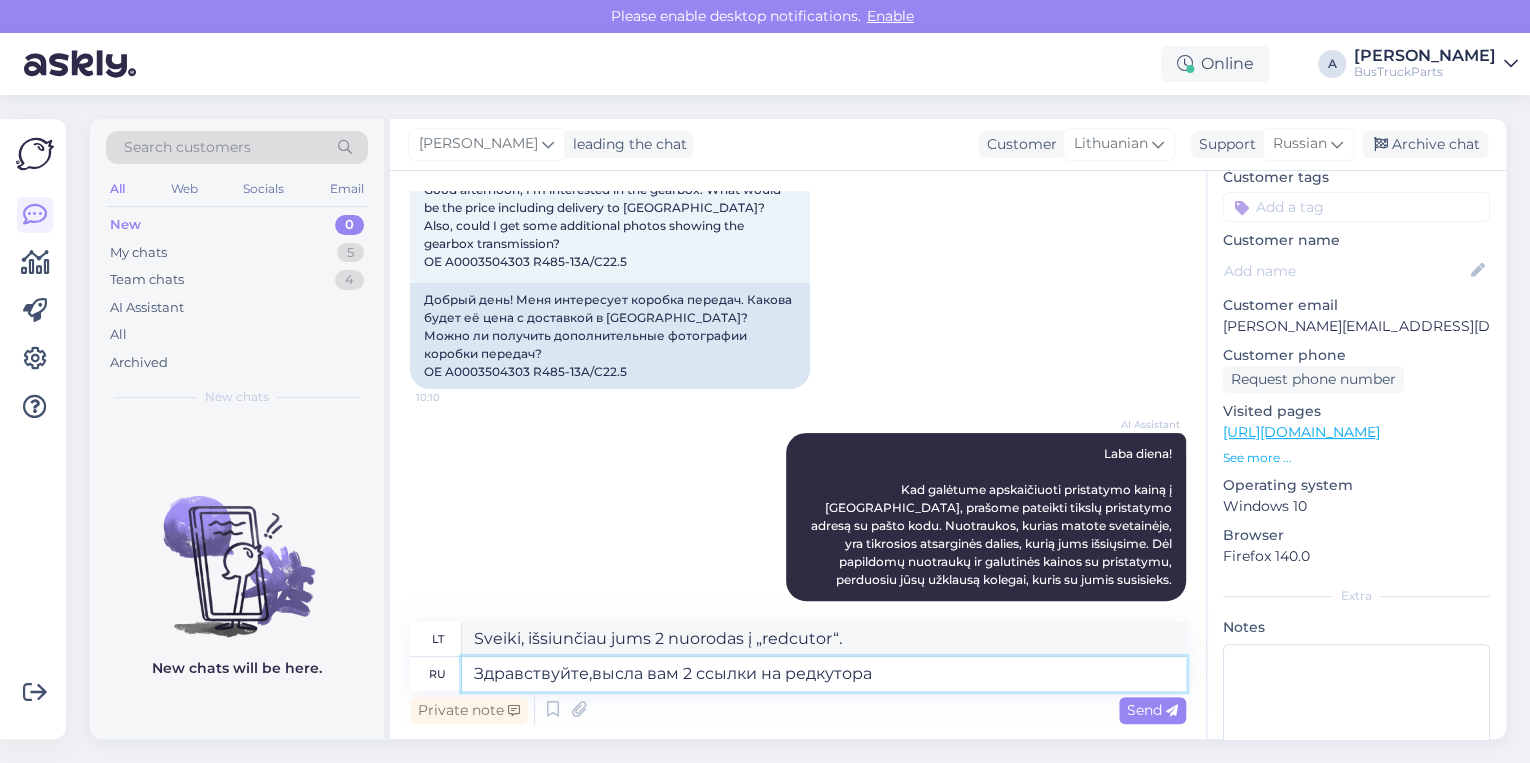 type on "Здравствуйте,высла вам 2 ссылки на редкутора." 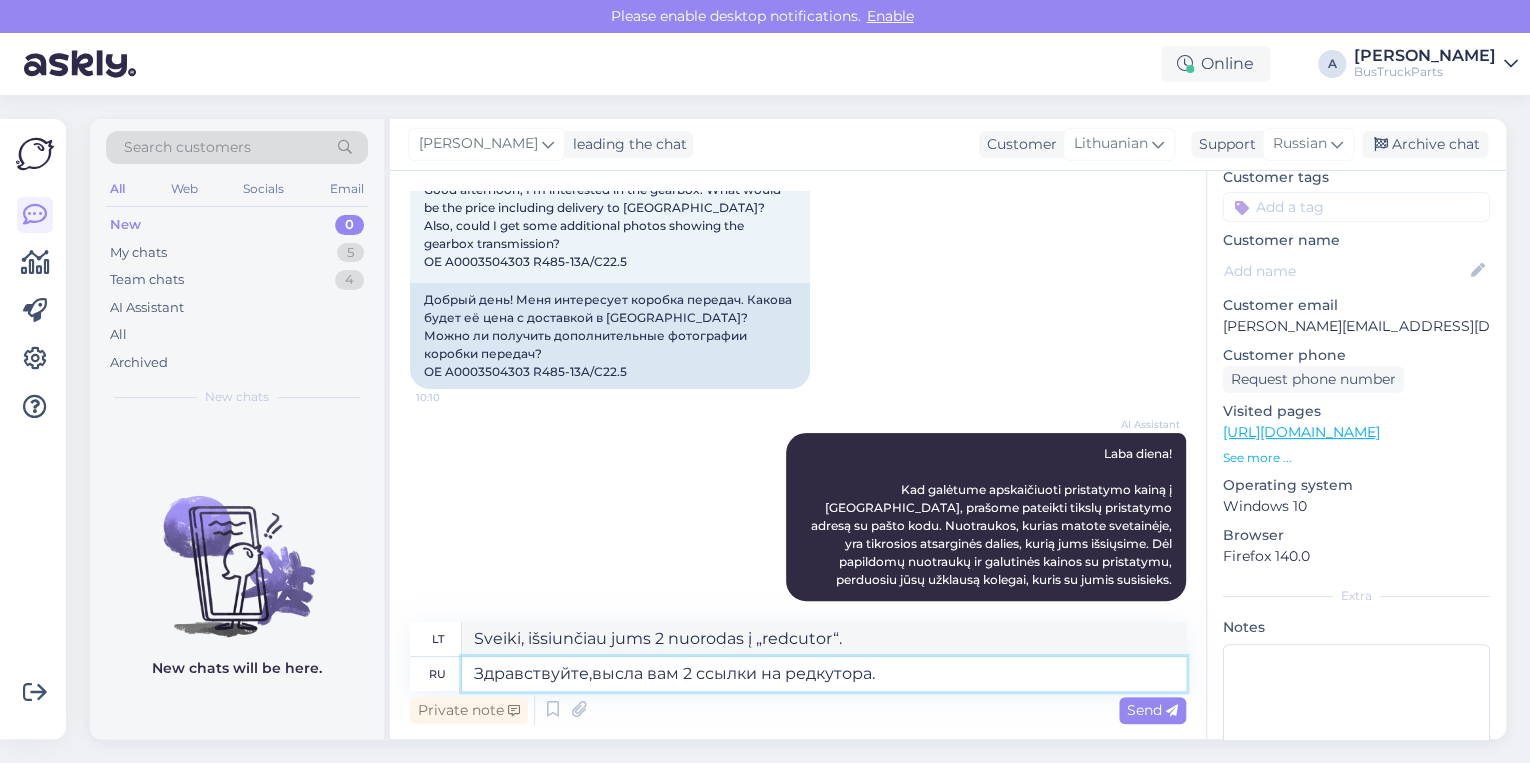 type on "Sveiki, nusiunčiau jums dvi nuorodas į redaktorių." 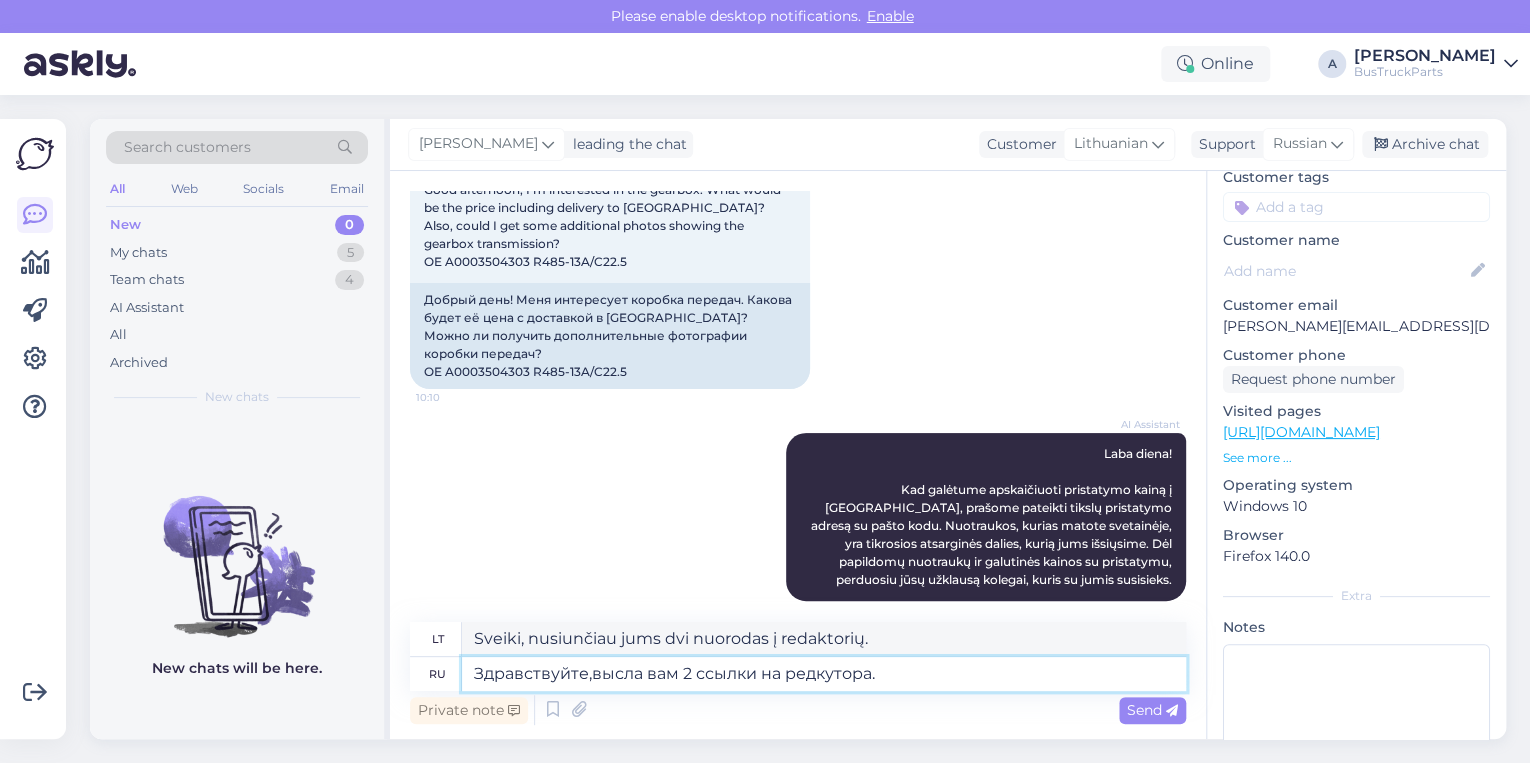 click on "Здравствуйте,высла вам 2 ссылки на редкутора." at bounding box center [824, 674] 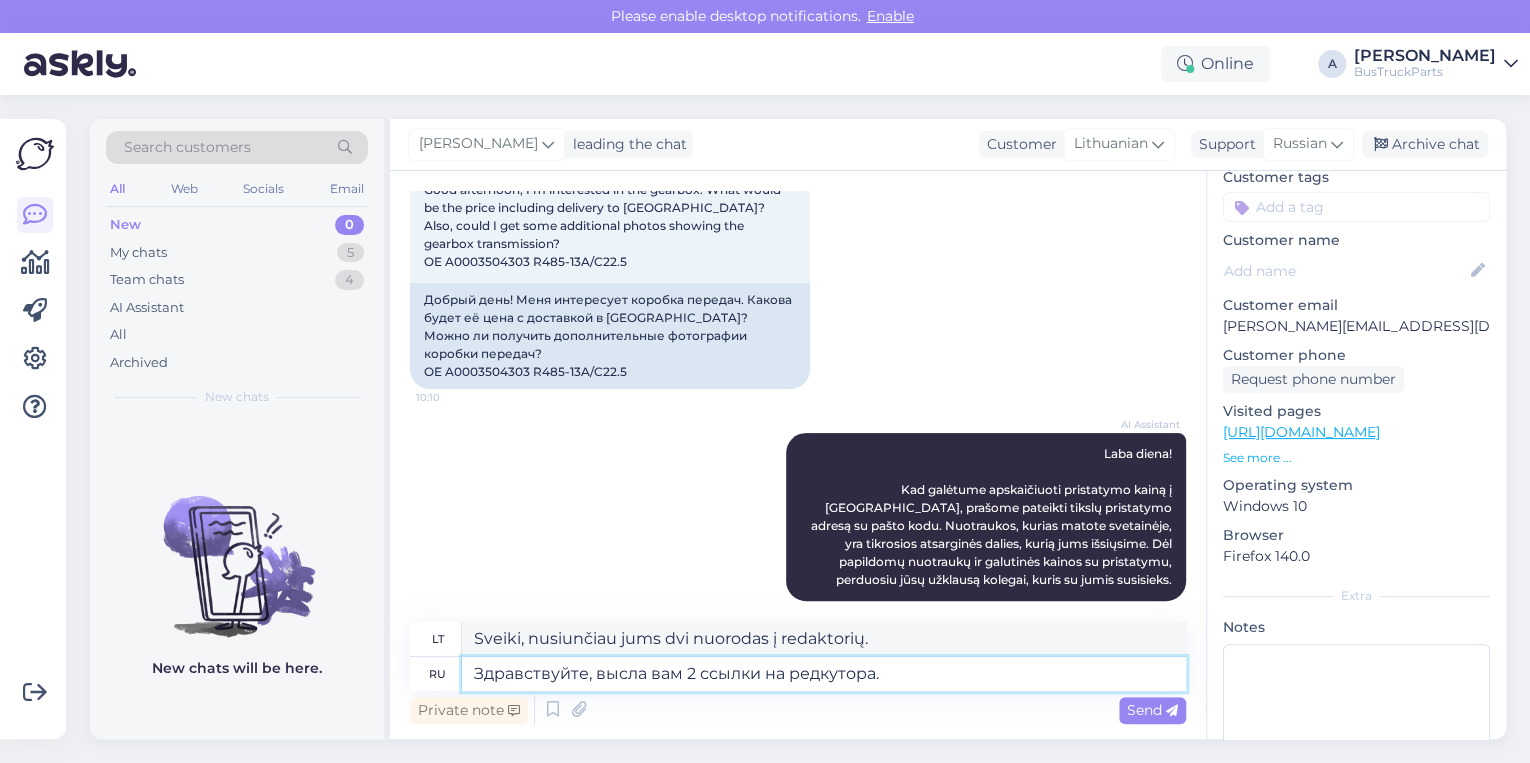 click on "Здравствуйте, высла вам 2 ссылки на редкутора." at bounding box center [824, 674] 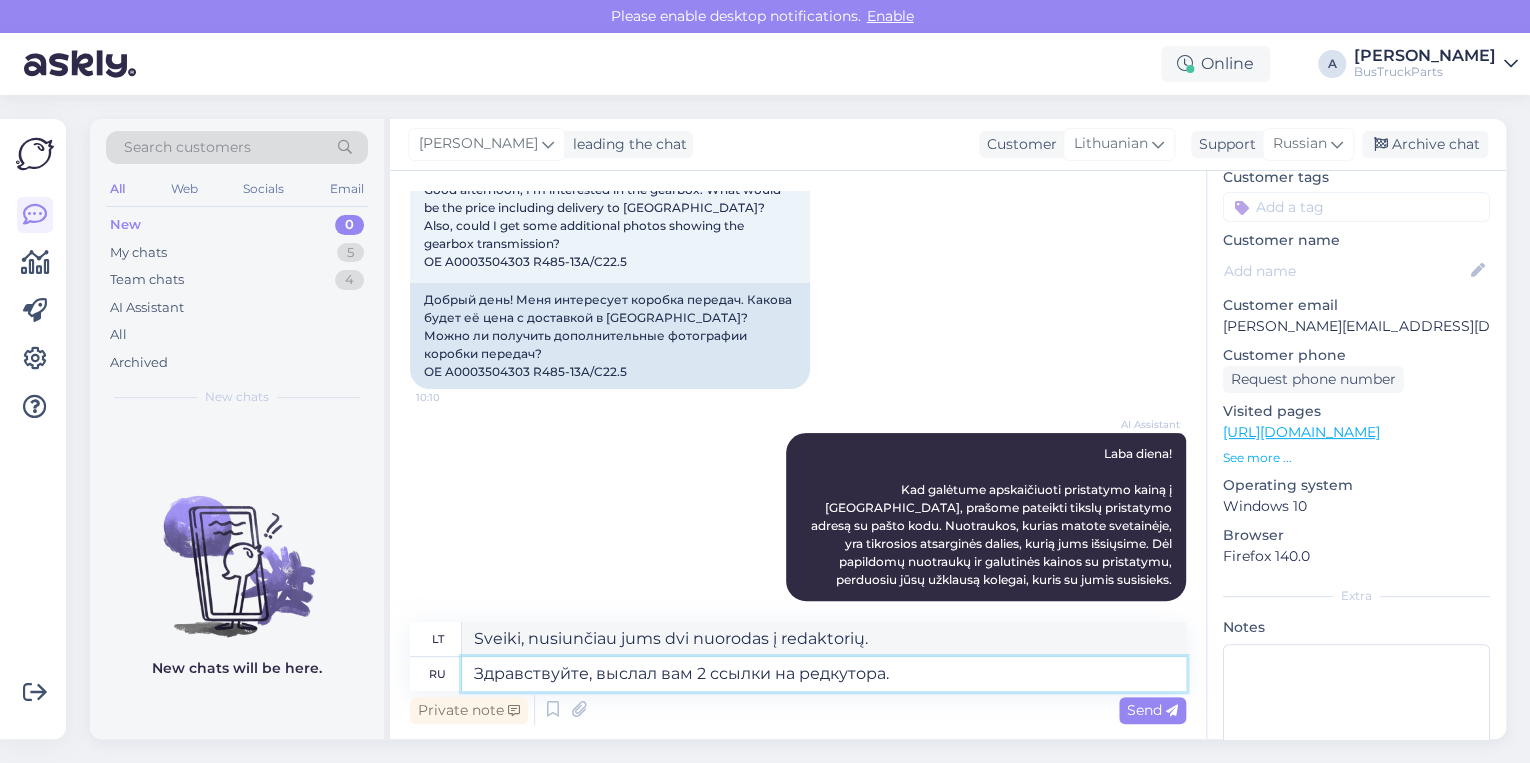 click on "Здравствуйте, выслал вам 2 ссылки на редкутора." at bounding box center [824, 674] 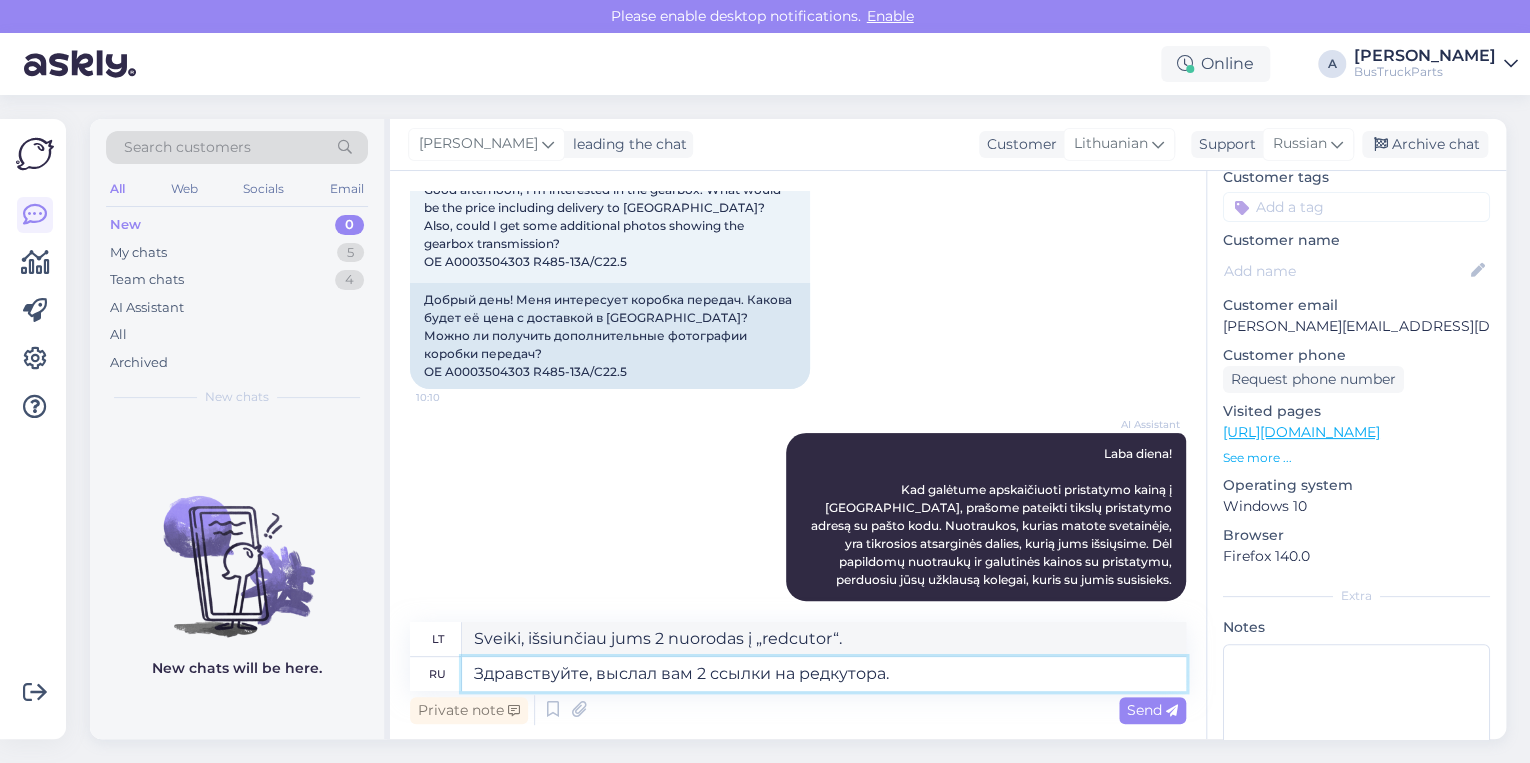 click on "Здравствуйте, выслал вам 2 ссылки на редкутора." at bounding box center (824, 674) 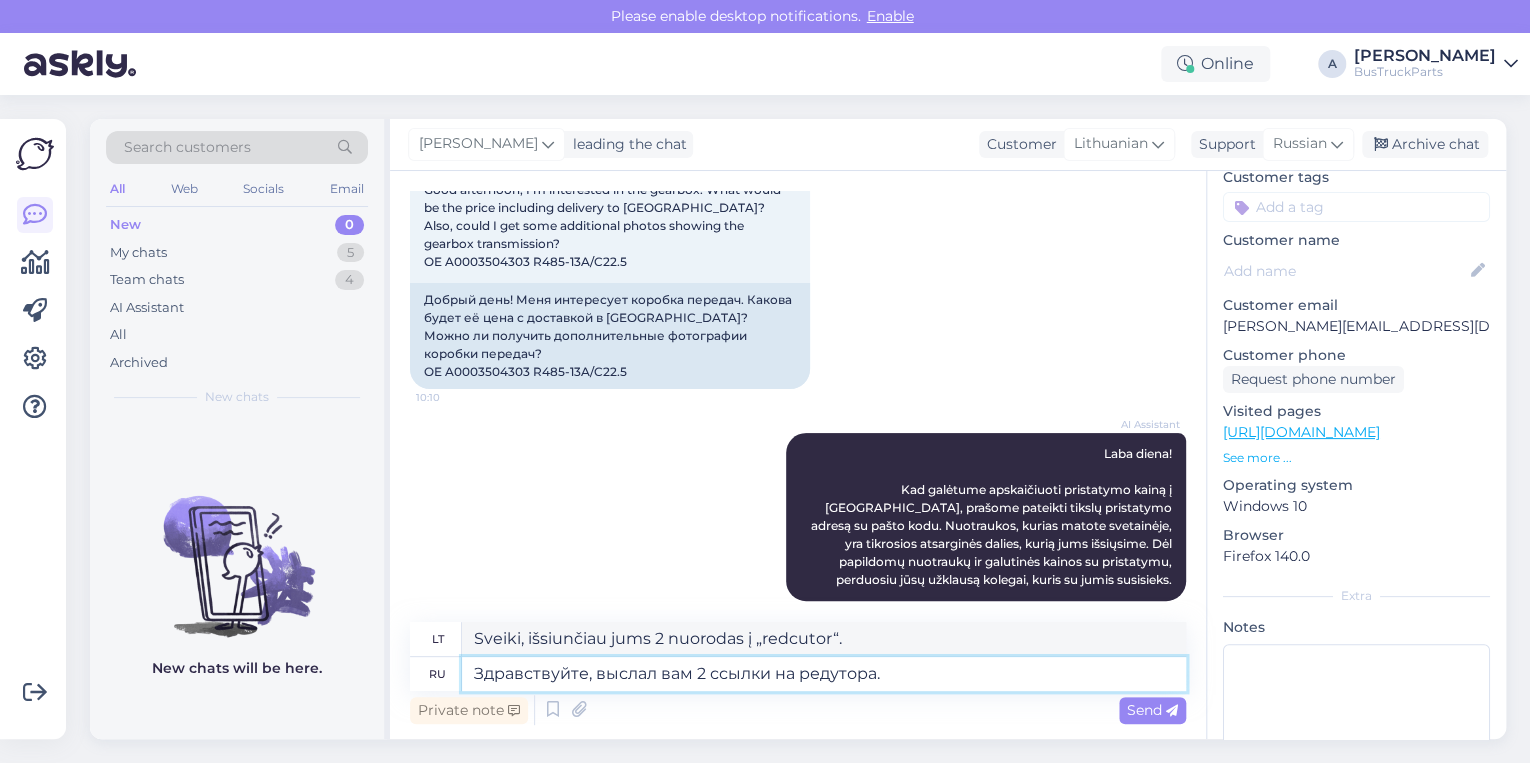 click on "Здравствуйте, выслал вам 2 ссылки на редутора." at bounding box center (824, 674) 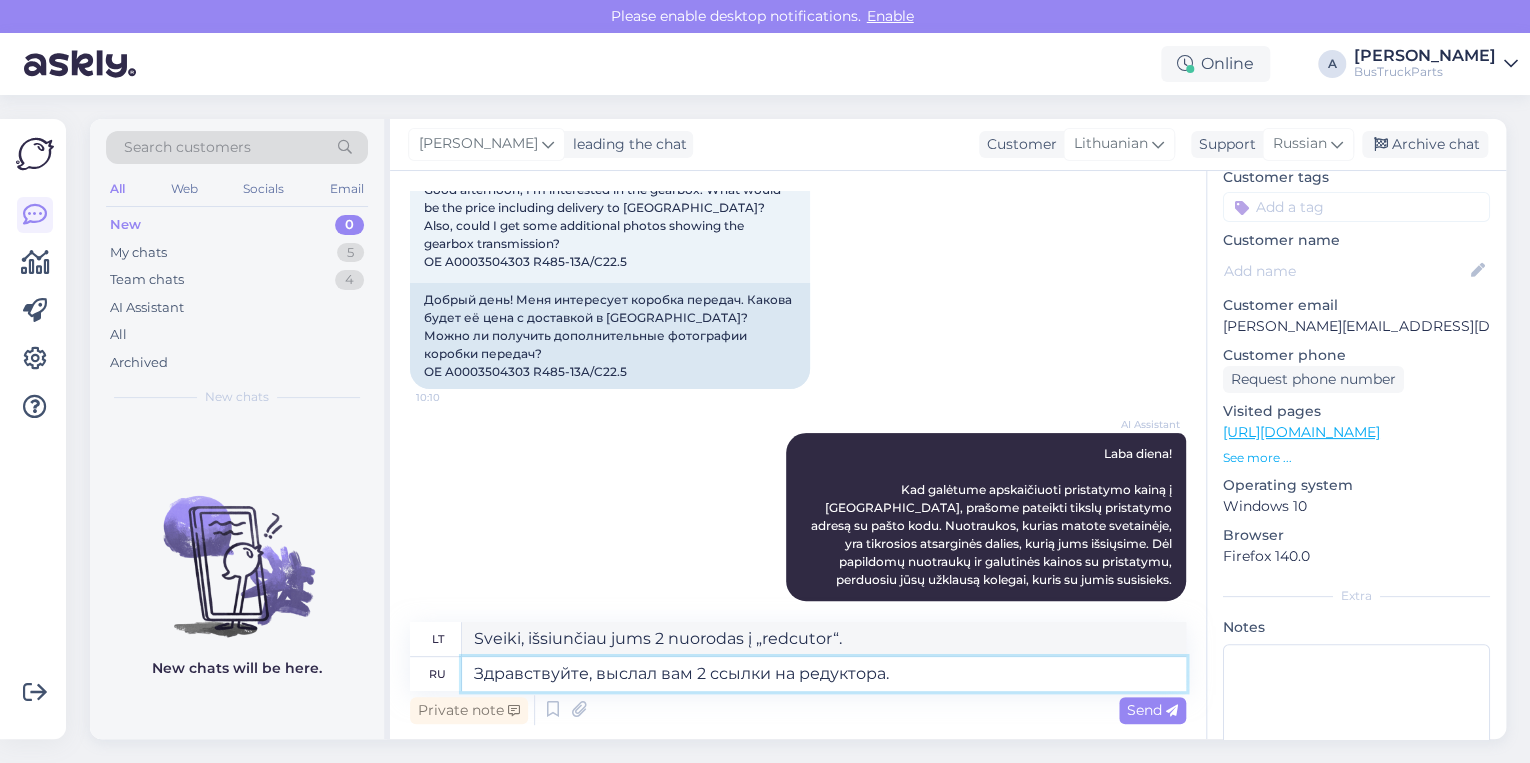 type on "Sveiki, nusiunčiau jums 2 nuorodas į pavarų dėžes." 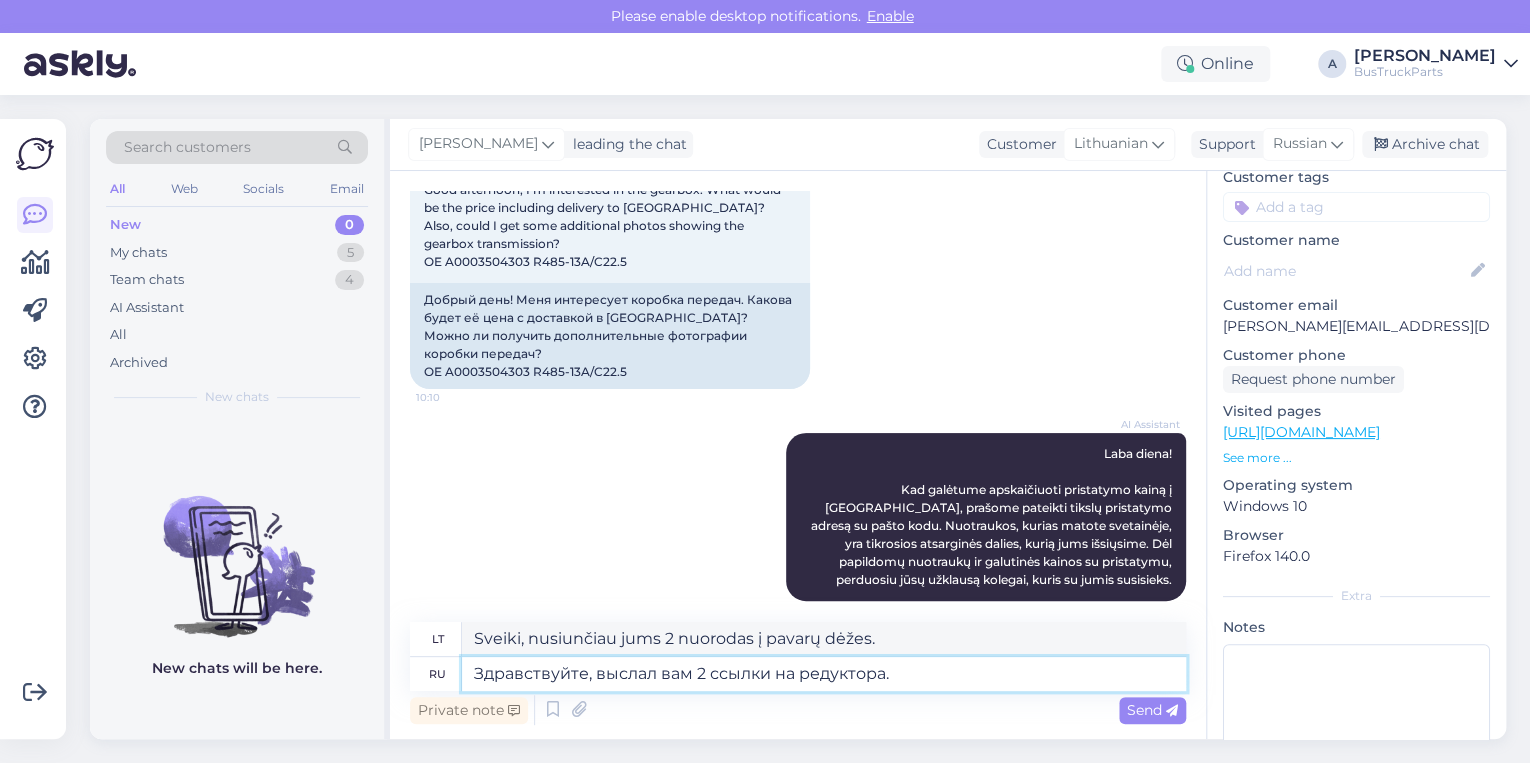 click on "Здравствуйте, выслал вам 2 ссылки на редуктора." at bounding box center [824, 674] 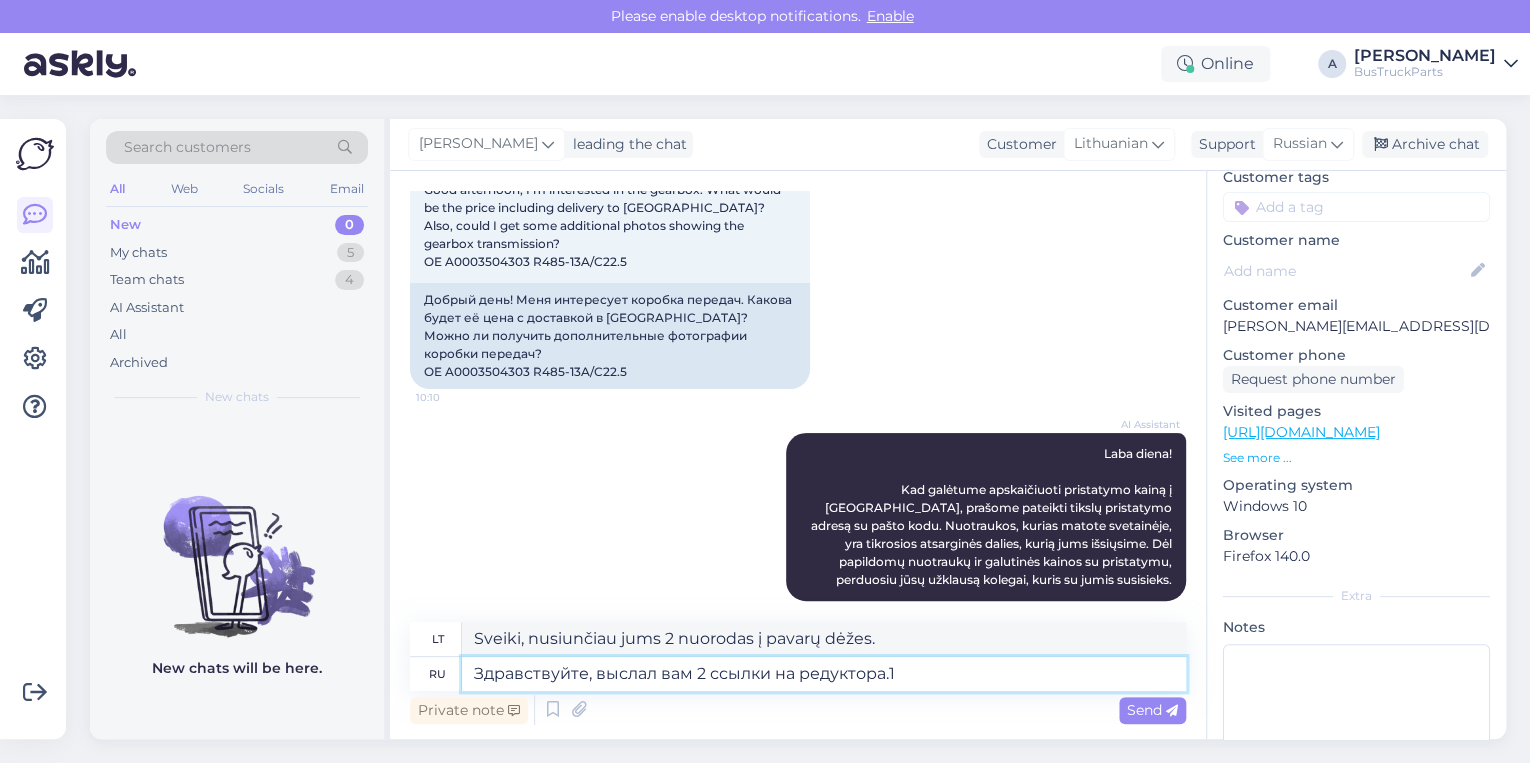 type on "Здравствуйте, выслал вам 2 ссылки на редуктора.1)" 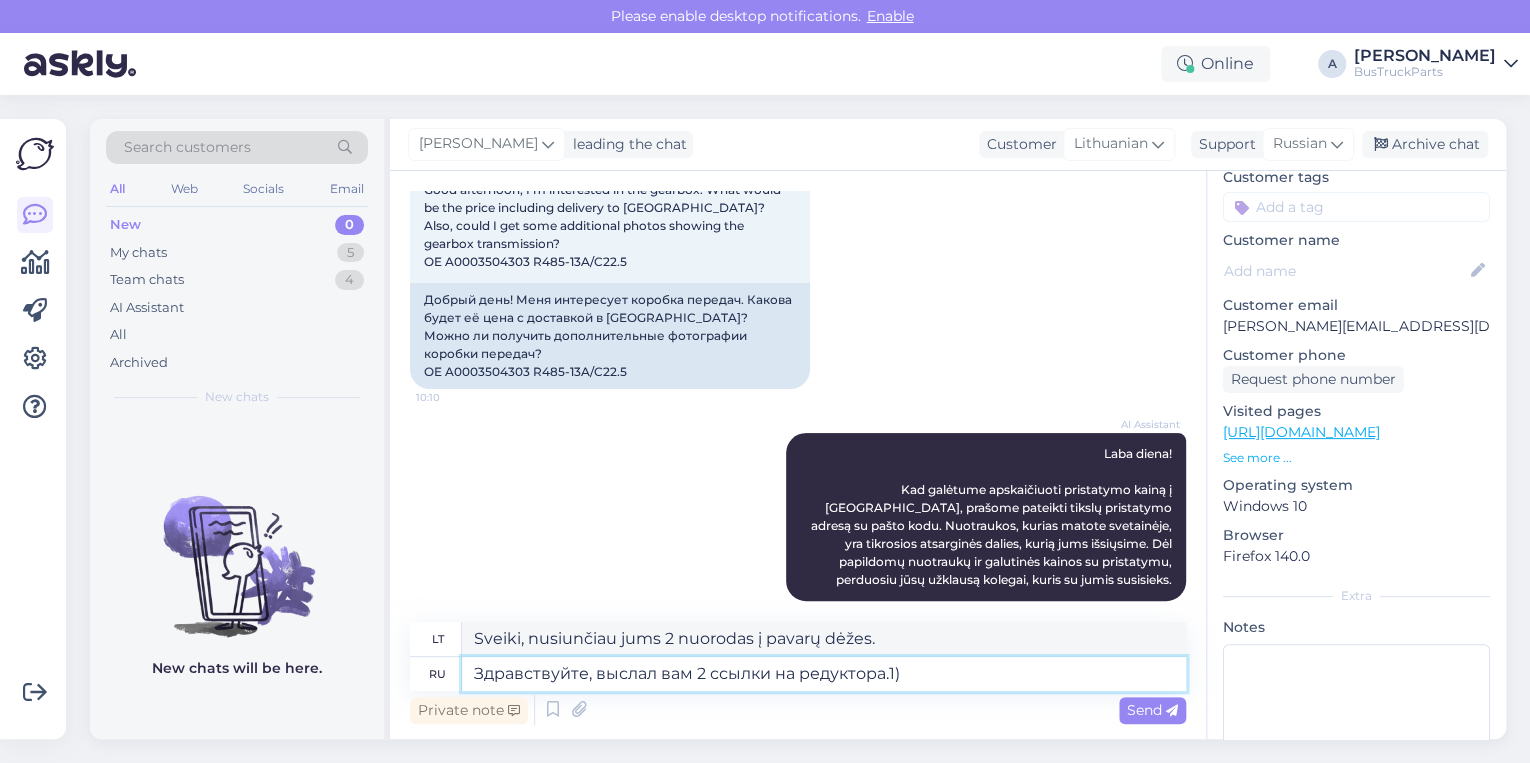 type on "Sveiki, nusiunčiau jums 2 nuorodas į pavarų dėžes. 1)" 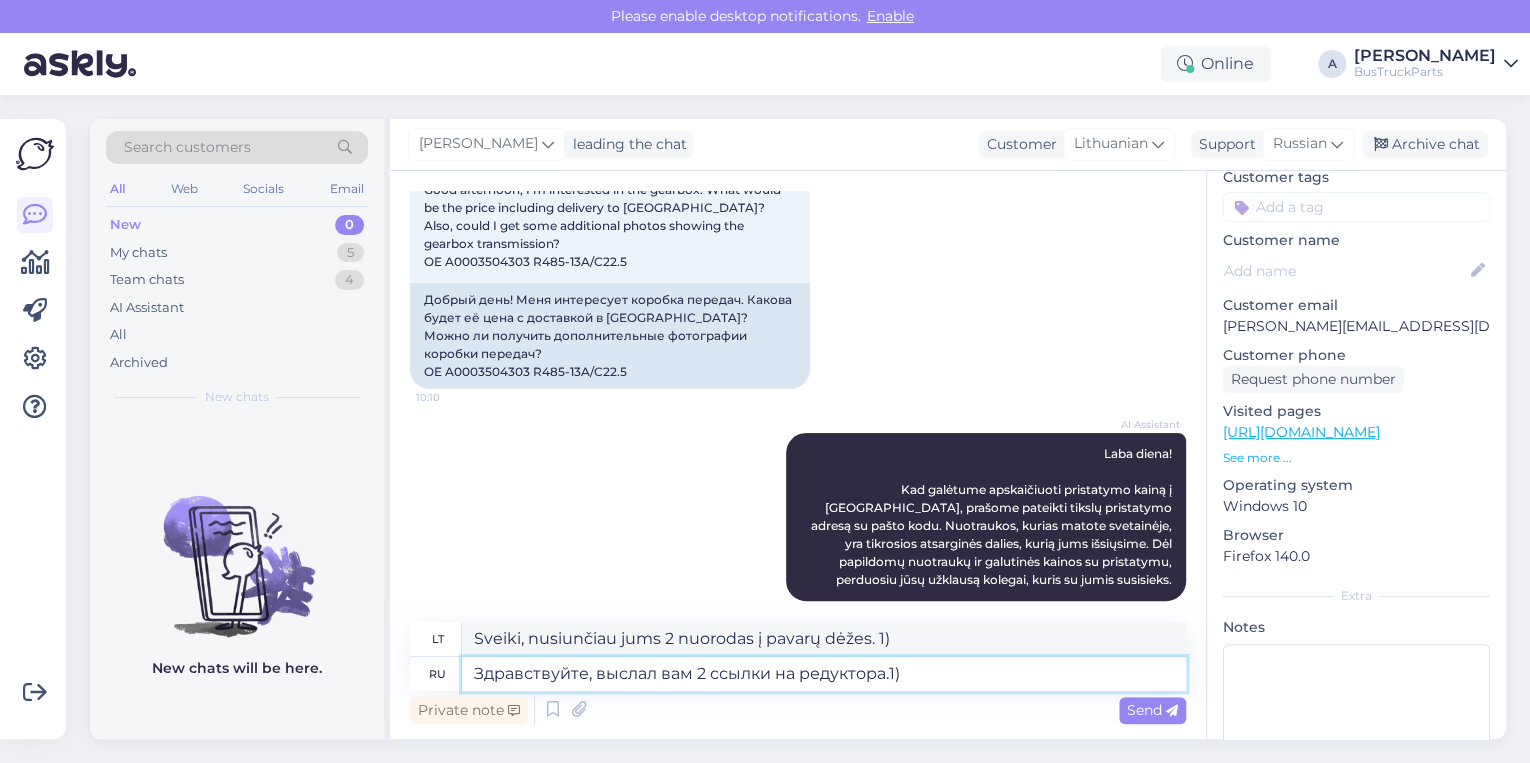 click on "Здравствуйте, выслал вам 2 ссылки на редуктора.1)" at bounding box center (824, 674) 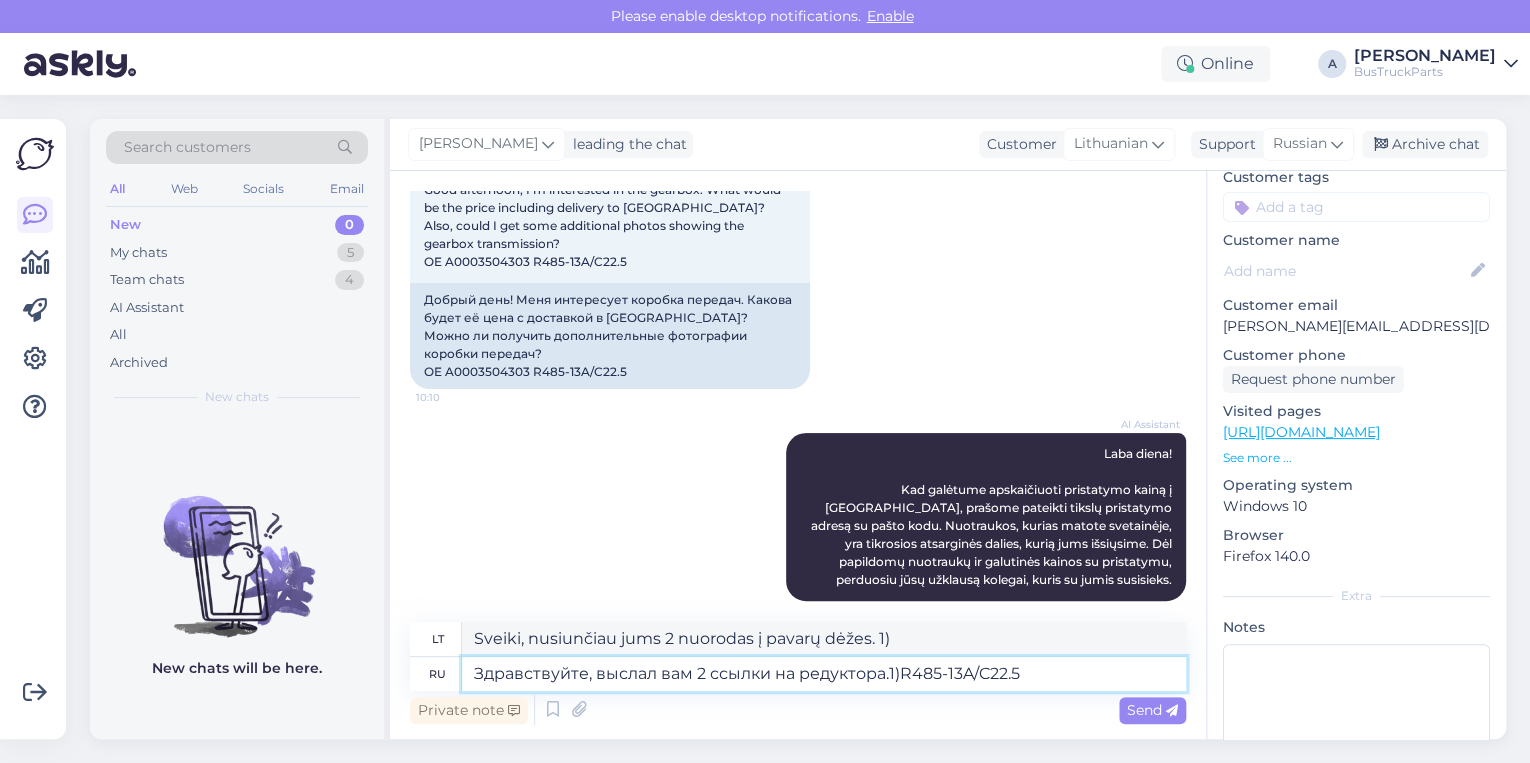 type on "Sveiki, išsiunčiau jums 2 nuorodas į reduktorius. 1) R485-13A/C22.5" 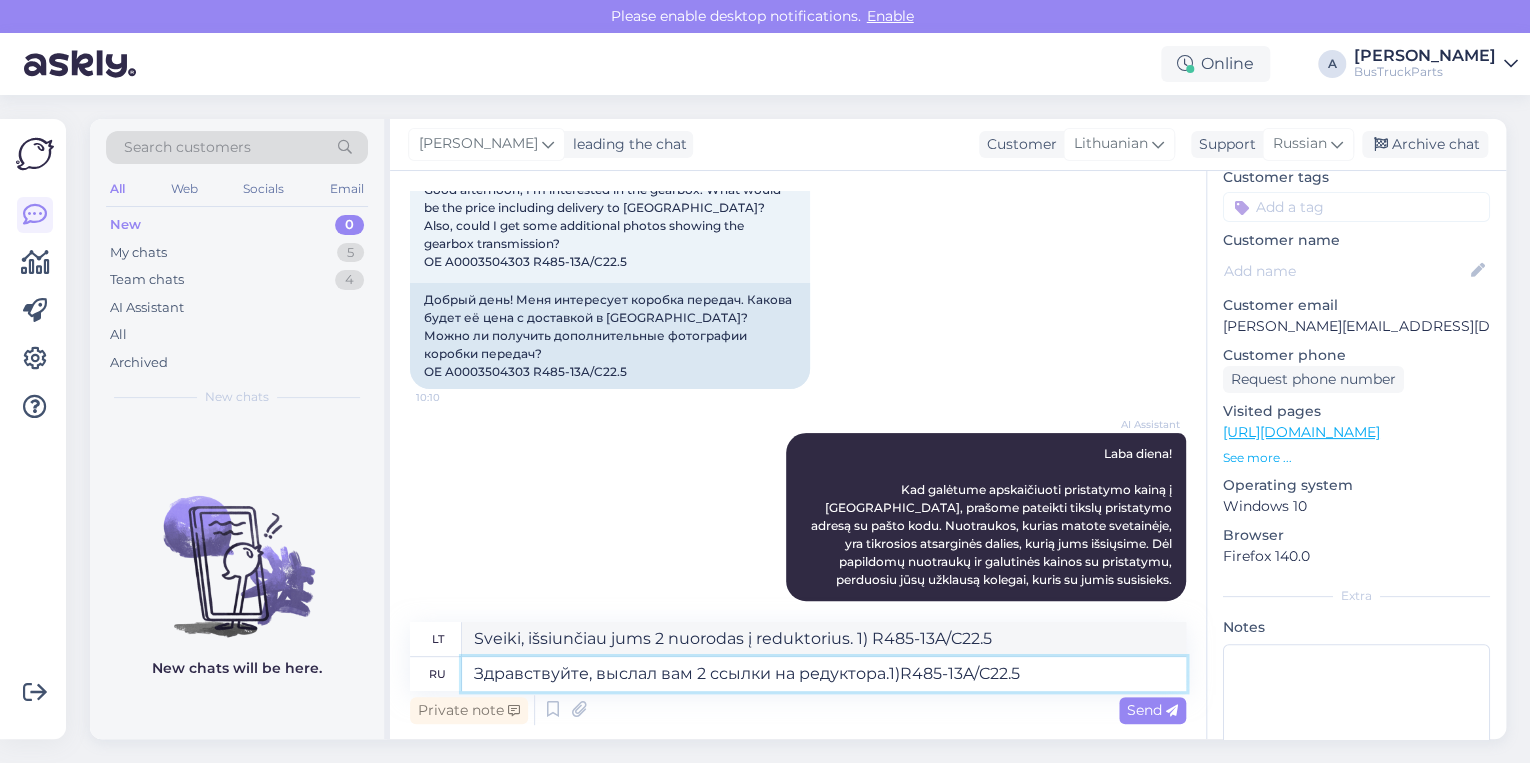 drag, startPoint x: 1031, startPoint y: 671, endPoint x: 899, endPoint y: 680, distance: 132.30646 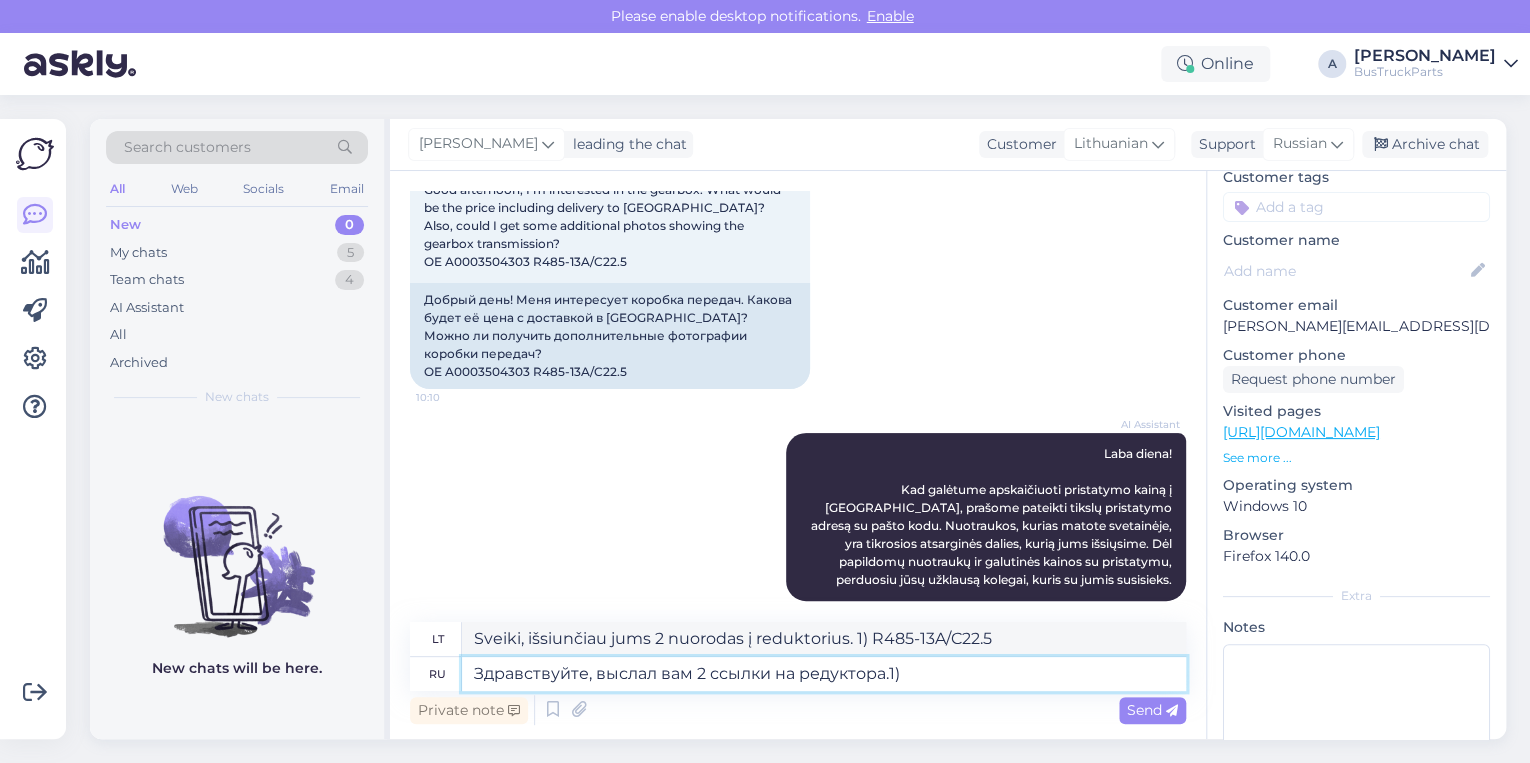type on "Sveiki, nusiunčiau jums 2 nuorodas į pavarų dėžes. 1)" 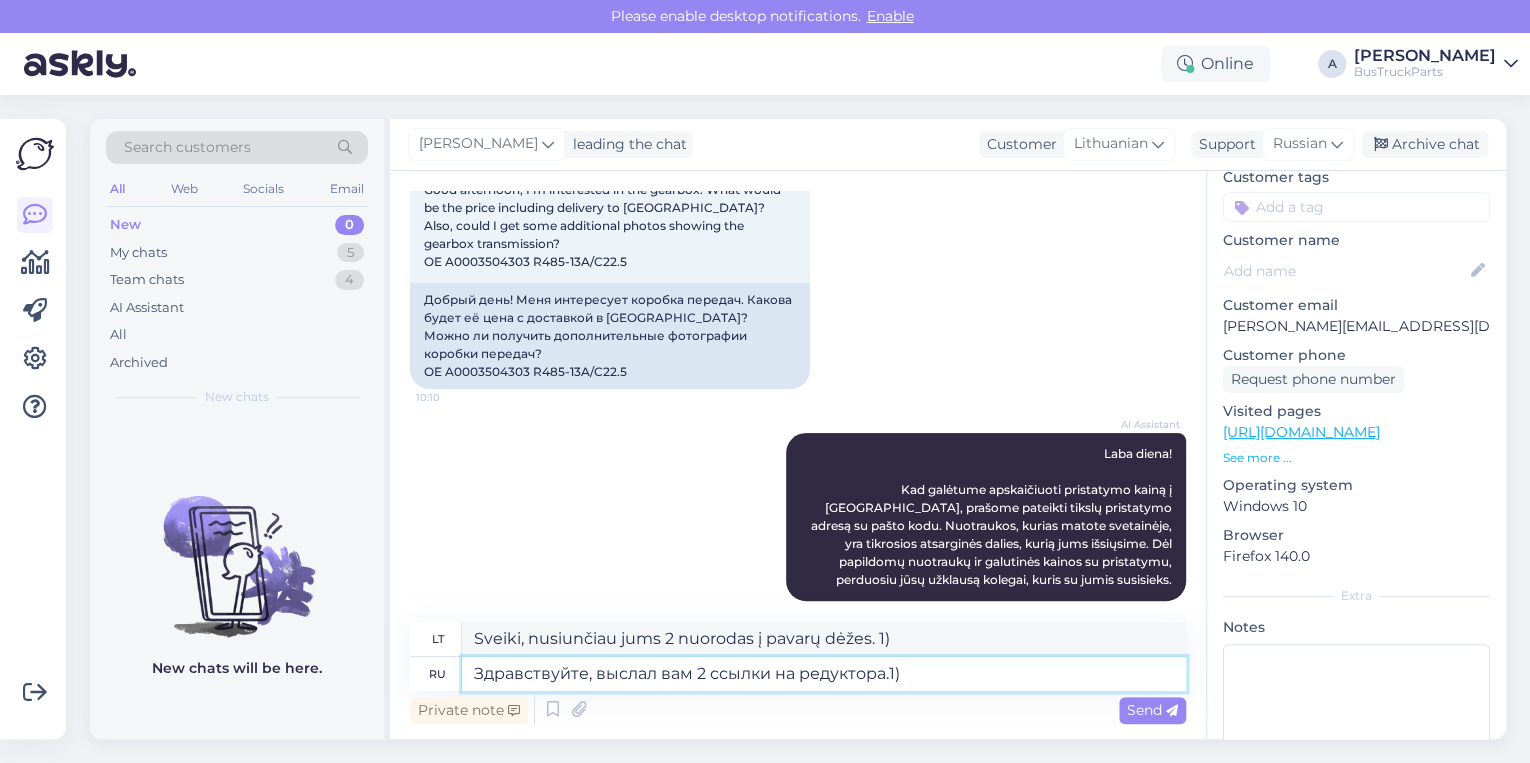 click on "Здравствуйте, выслал вам 2 ссылки на редуктора.1)" at bounding box center (824, 674) 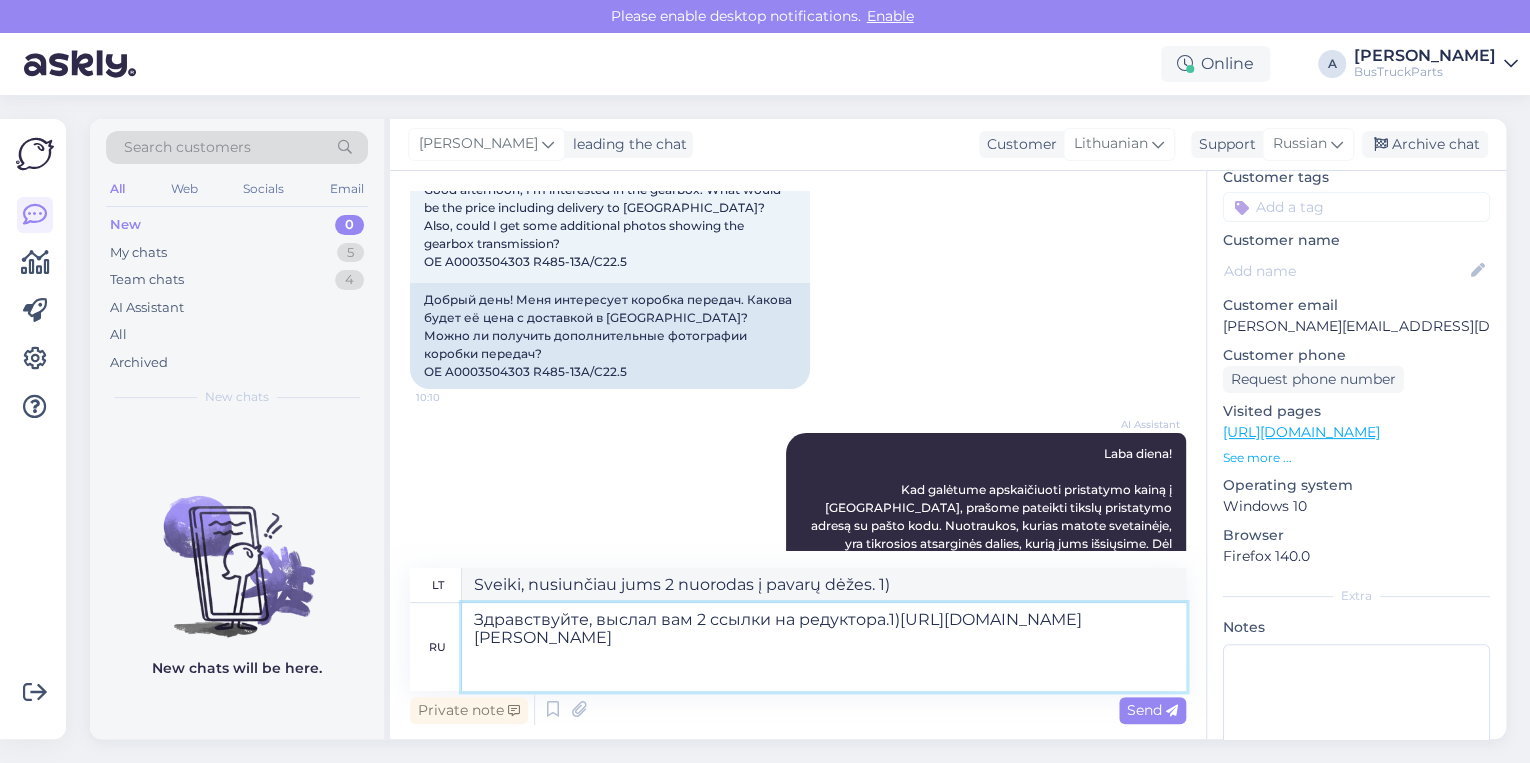 type on "Sveiki, išsiunčiau jums 2 nuorodas į pavarų dėžes. 1) [URL][DOMAIN_NAME][PERSON_NAME]" 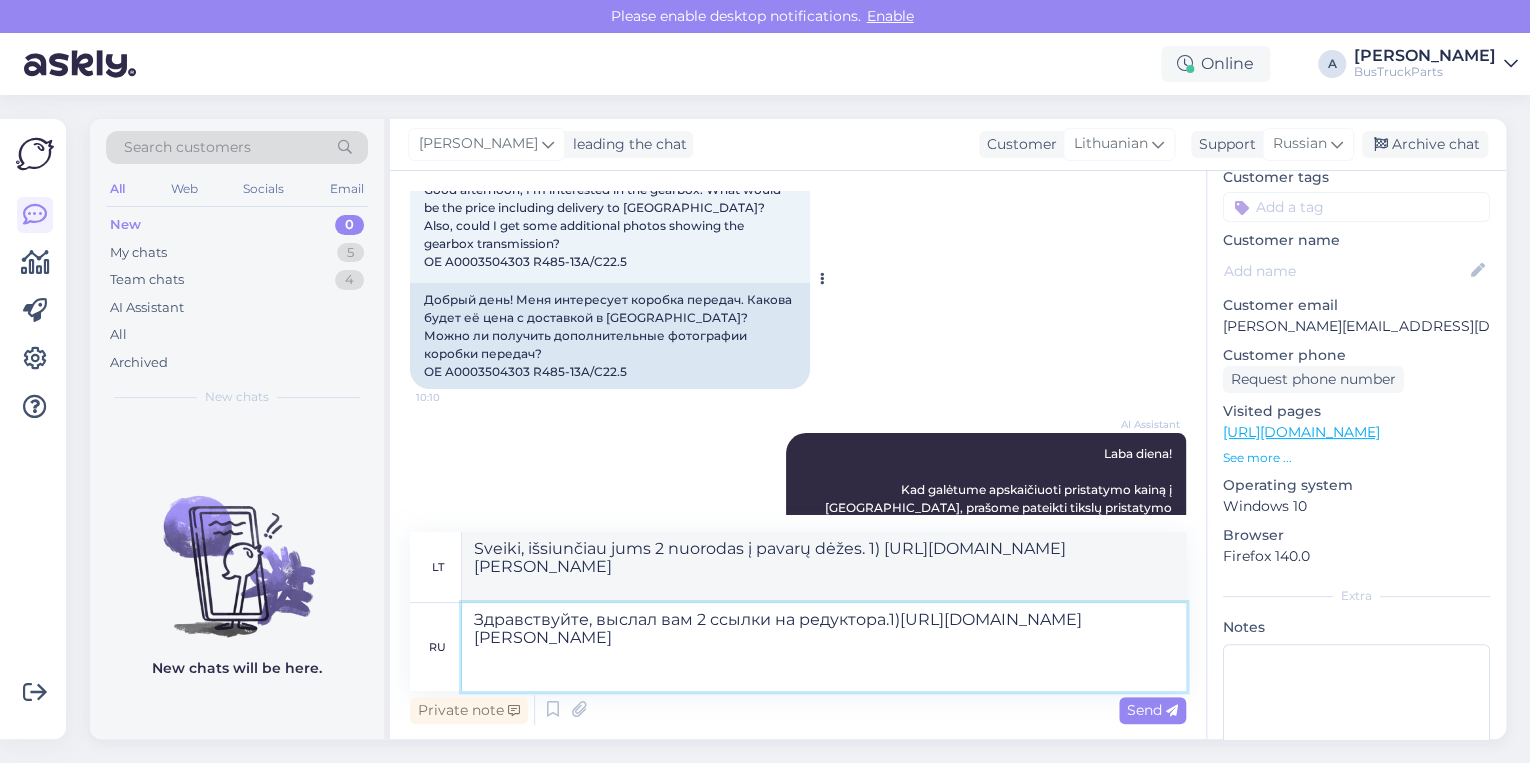 scroll, scrollTop: 218, scrollLeft: 0, axis: vertical 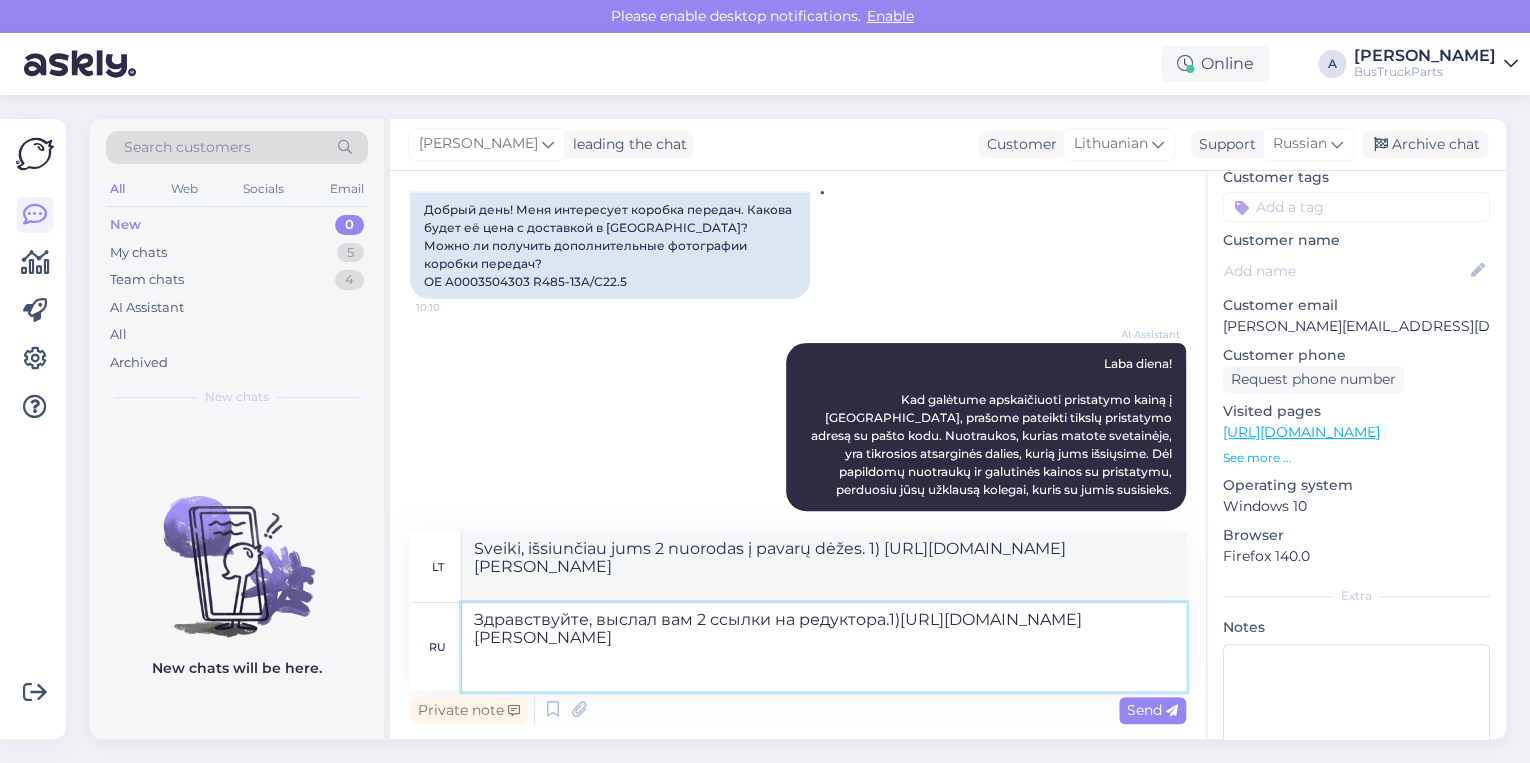 type on "Здравствуйте, выслал вам 2 ссылки на редуктора.1)[URL][DOMAIN_NAME][PERSON_NAME]" 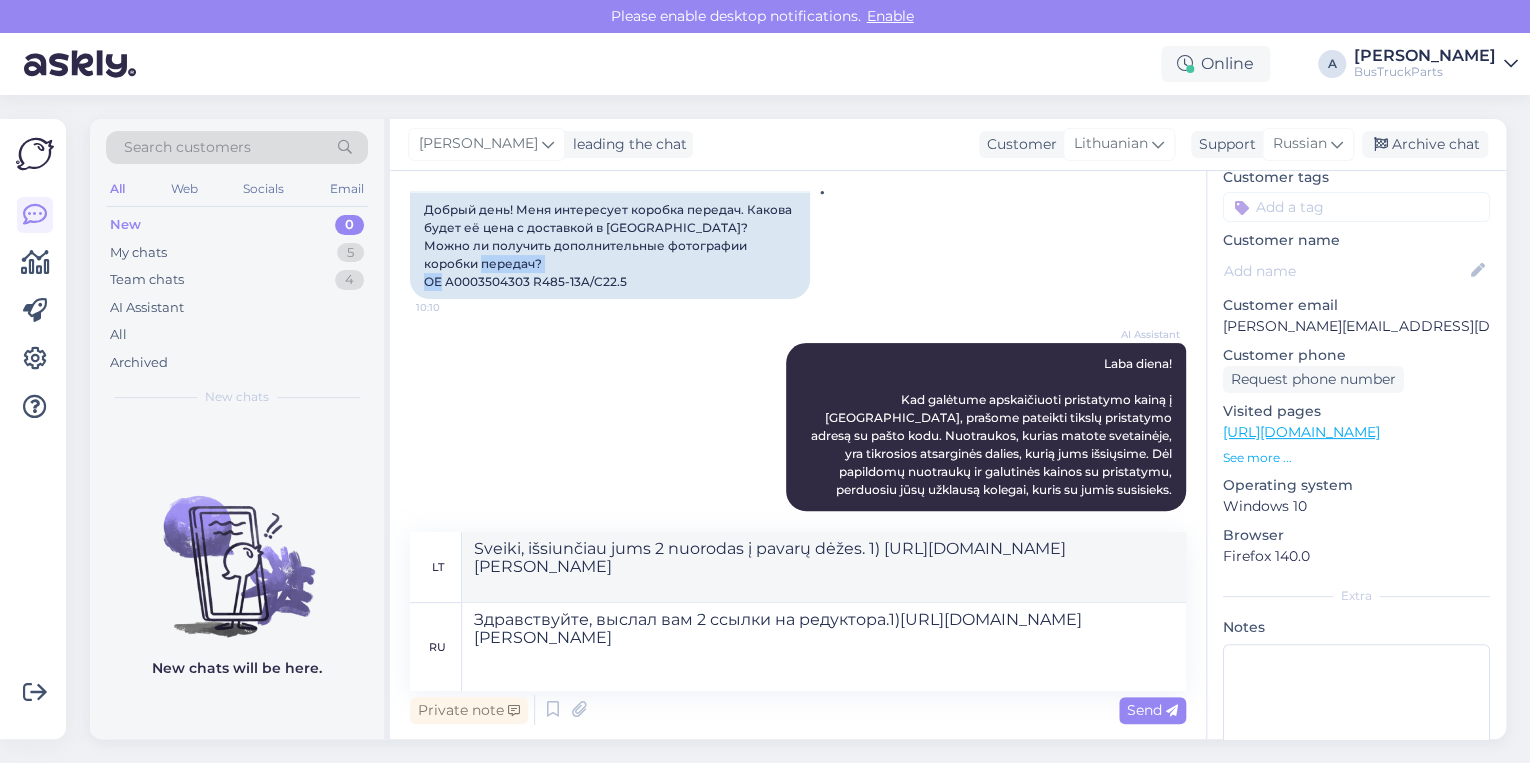 drag, startPoint x: 528, startPoint y: 265, endPoint x: 446, endPoint y: 265, distance: 82 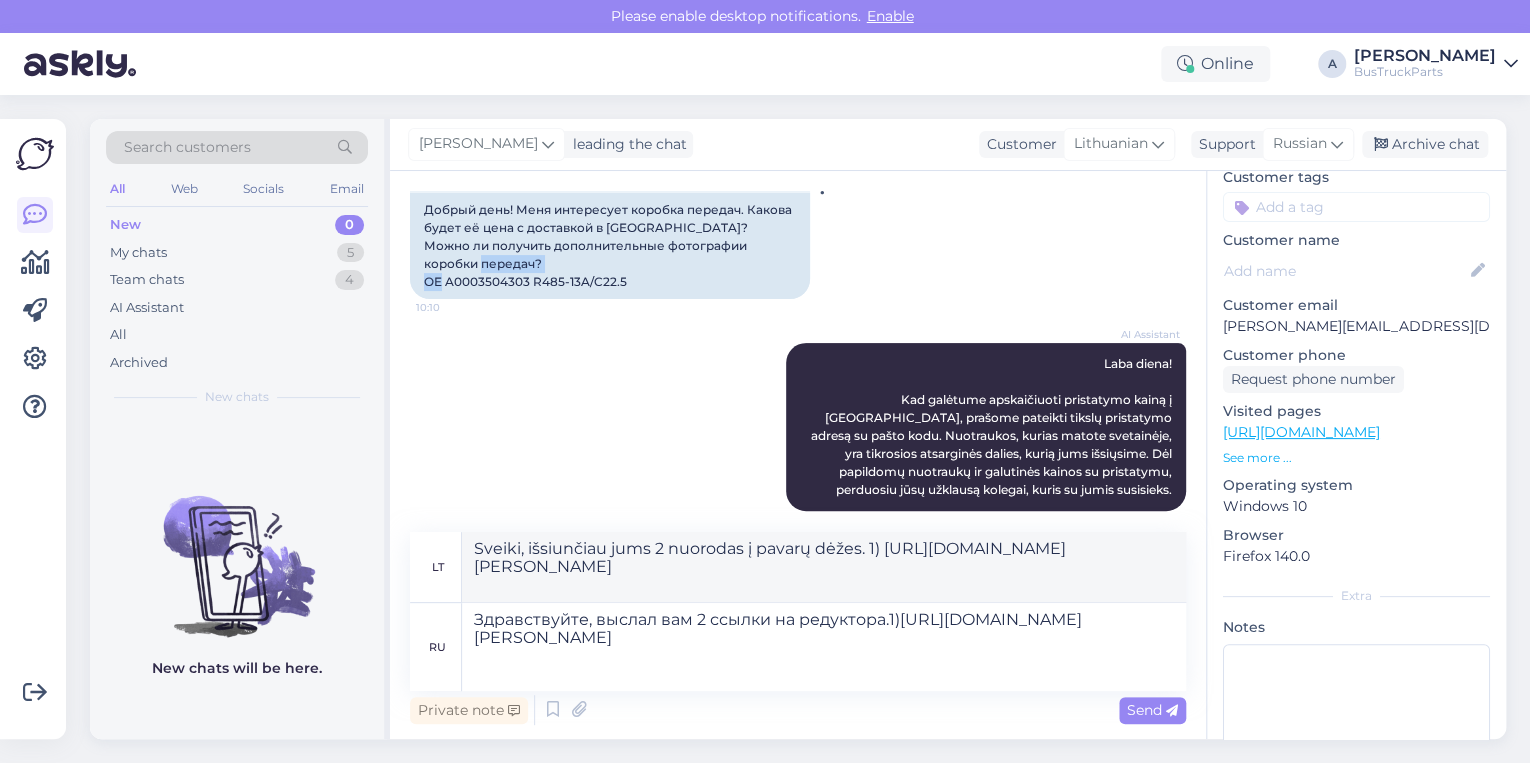 click on "Добрый день! Меня интересует коробка передач. Какова будет её цена с доставкой в [GEOGRAPHIC_DATA]? Можно ли получить дополнительные фотографии коробки передач?
OE A0003504303 R485-13A/C22.5" at bounding box center (610, 246) 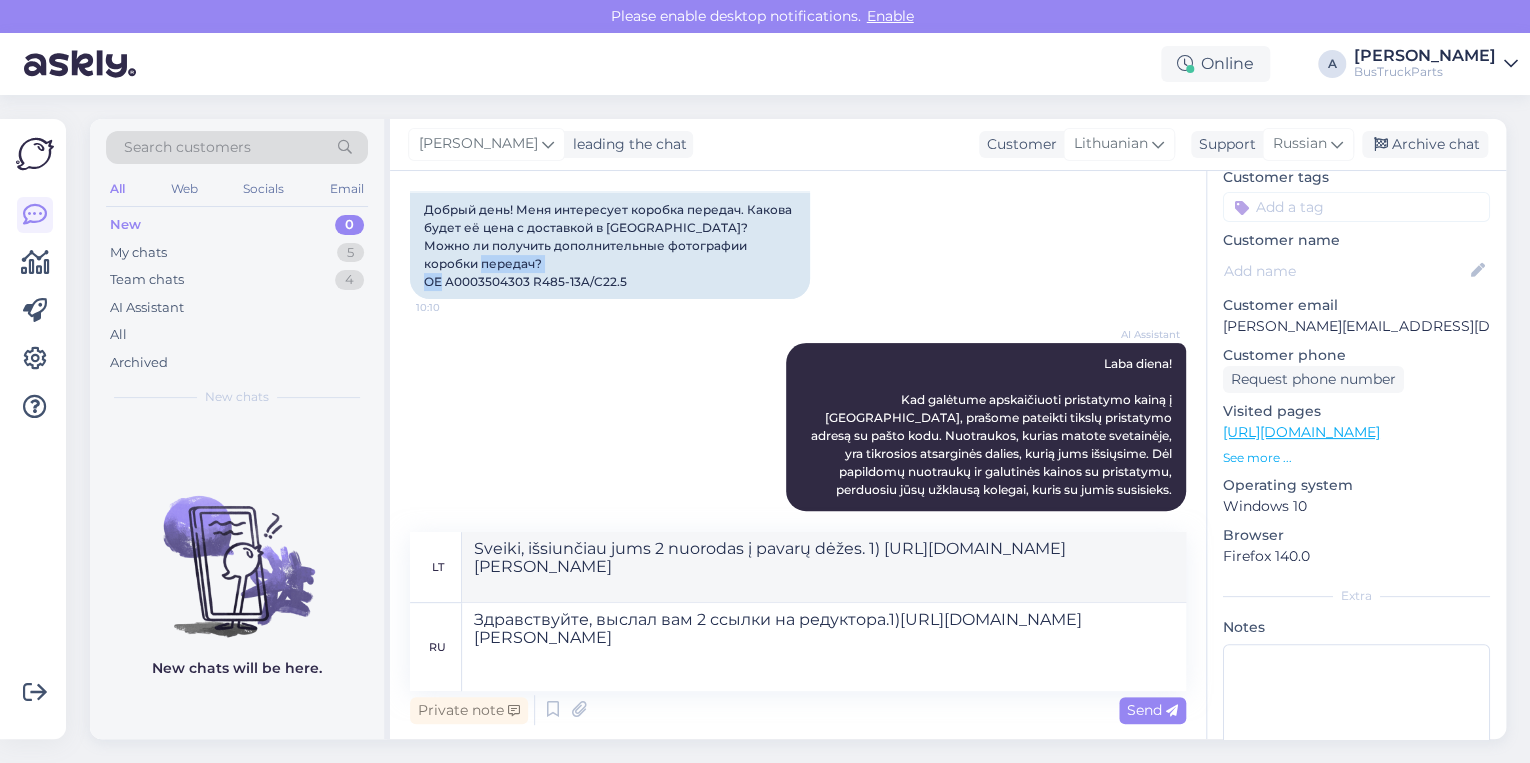 copy on "A0003504303" 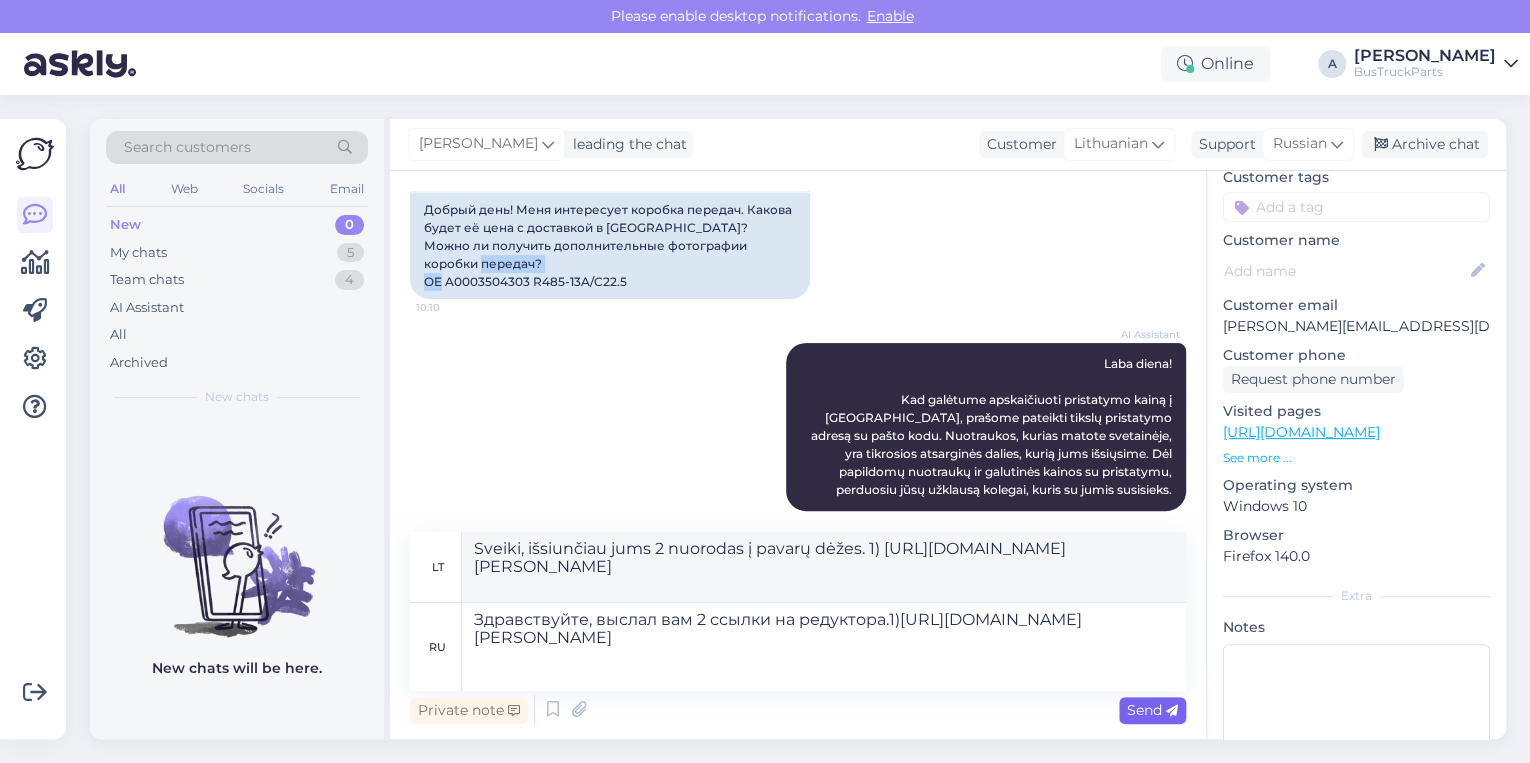 click at bounding box center [1172, 711] 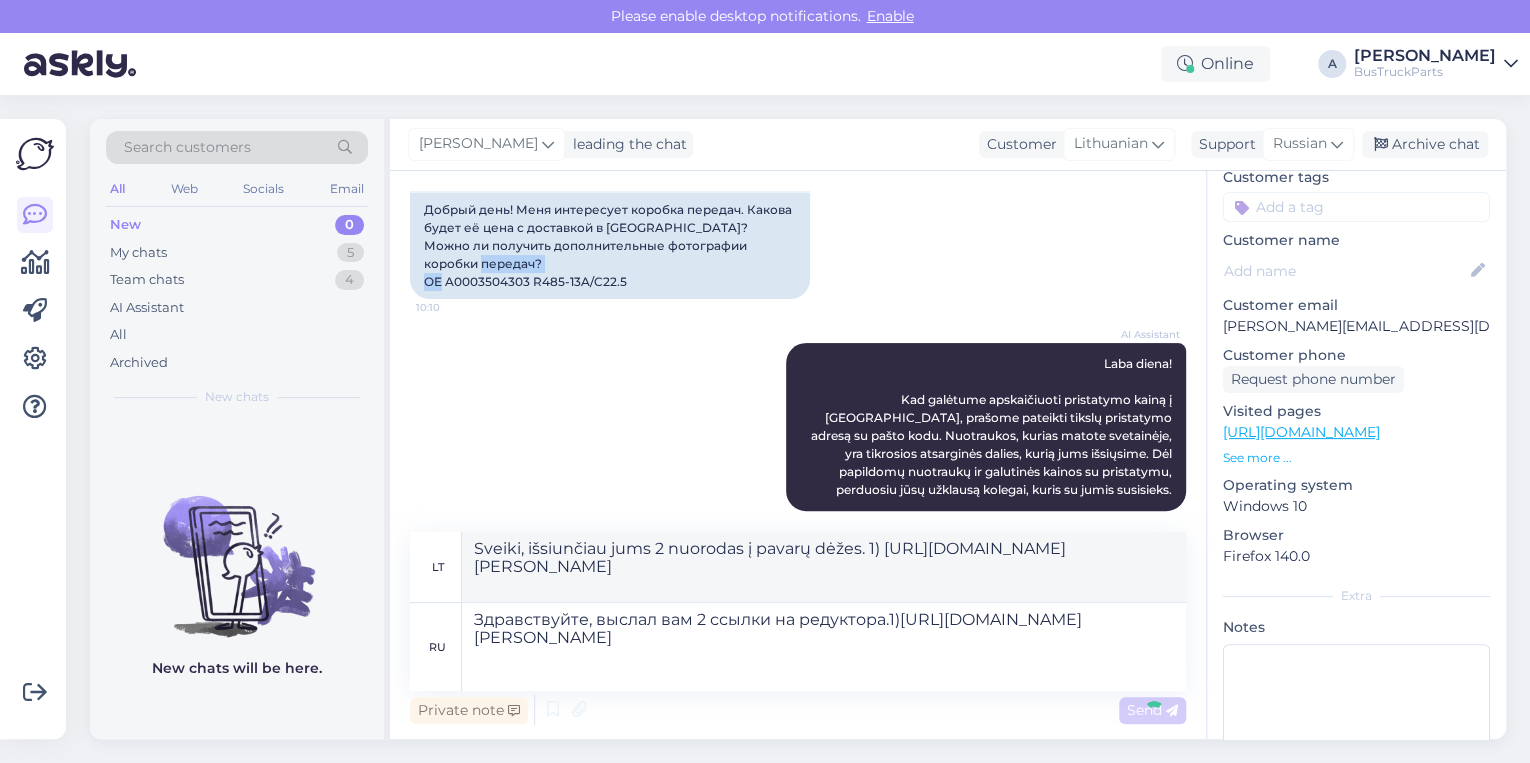 type 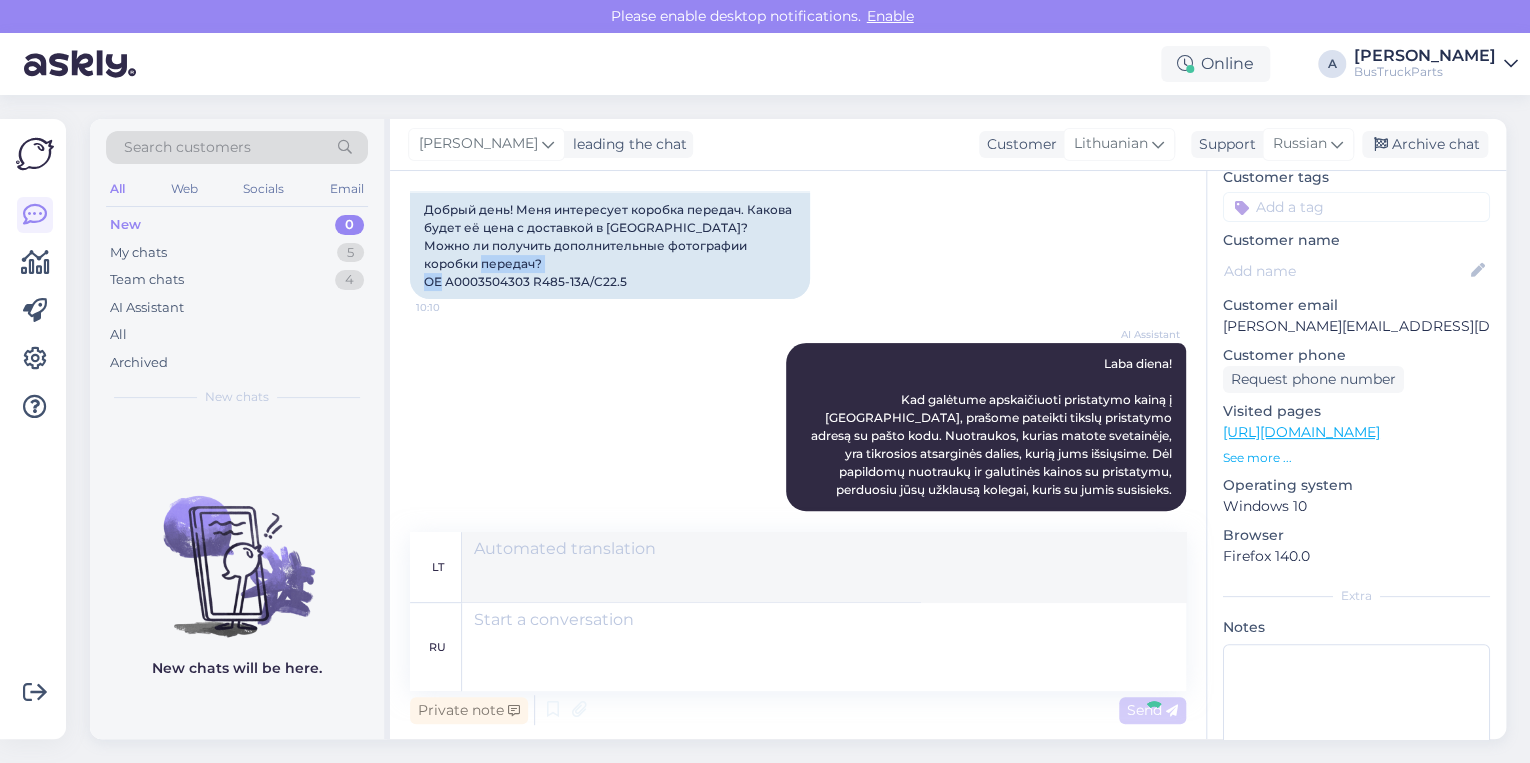 scroll, scrollTop: 392, scrollLeft: 0, axis: vertical 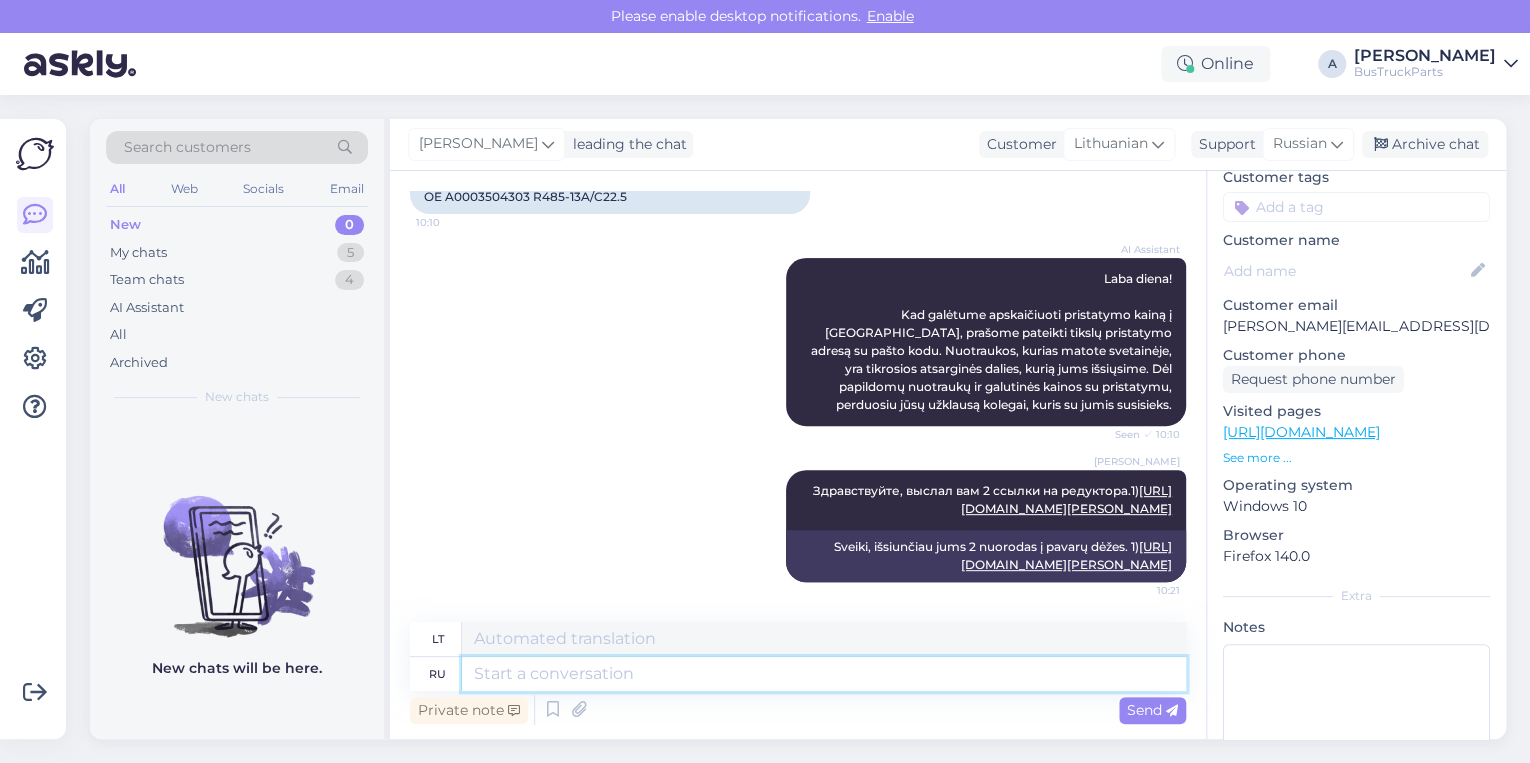 click at bounding box center (824, 674) 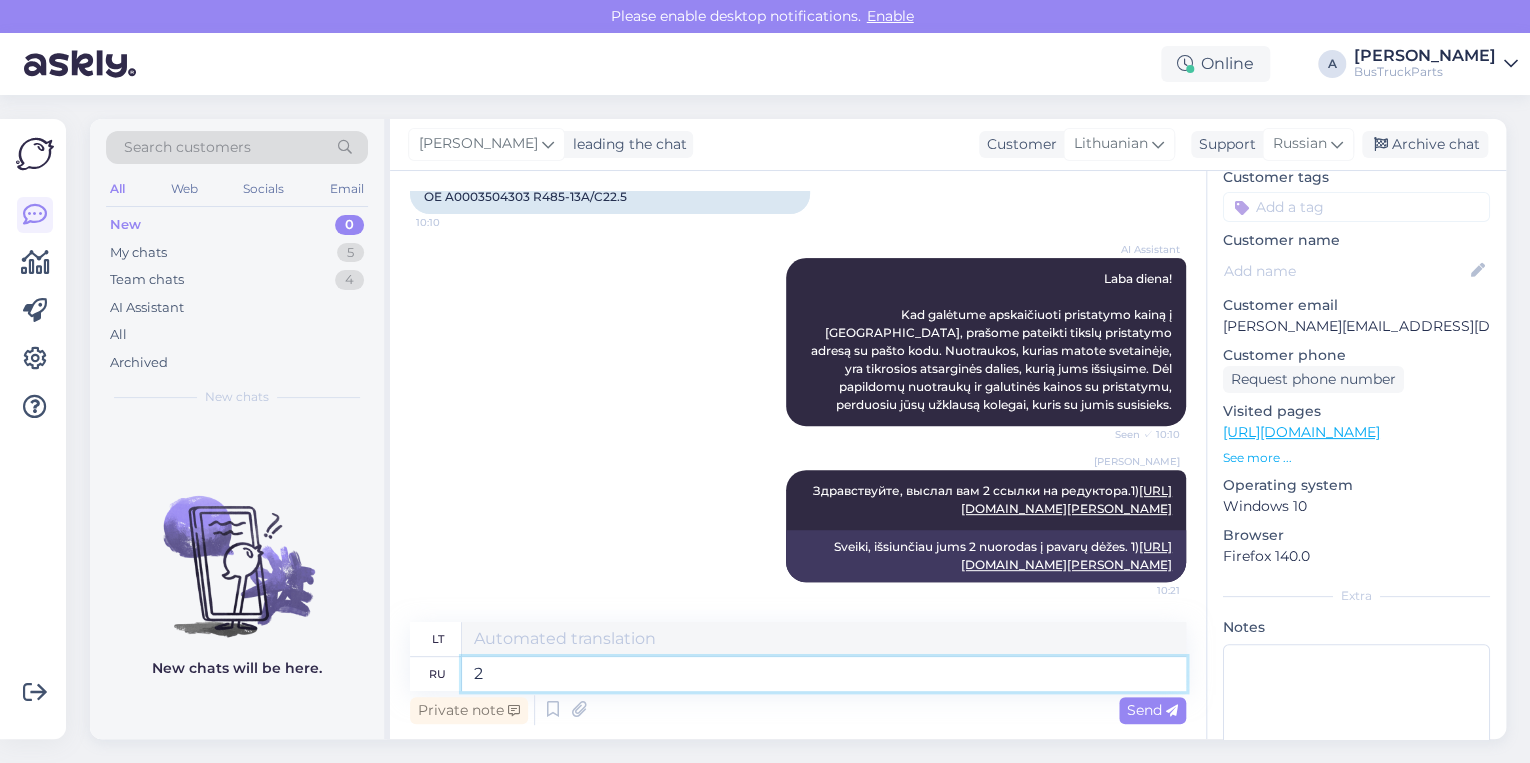 type on "2(" 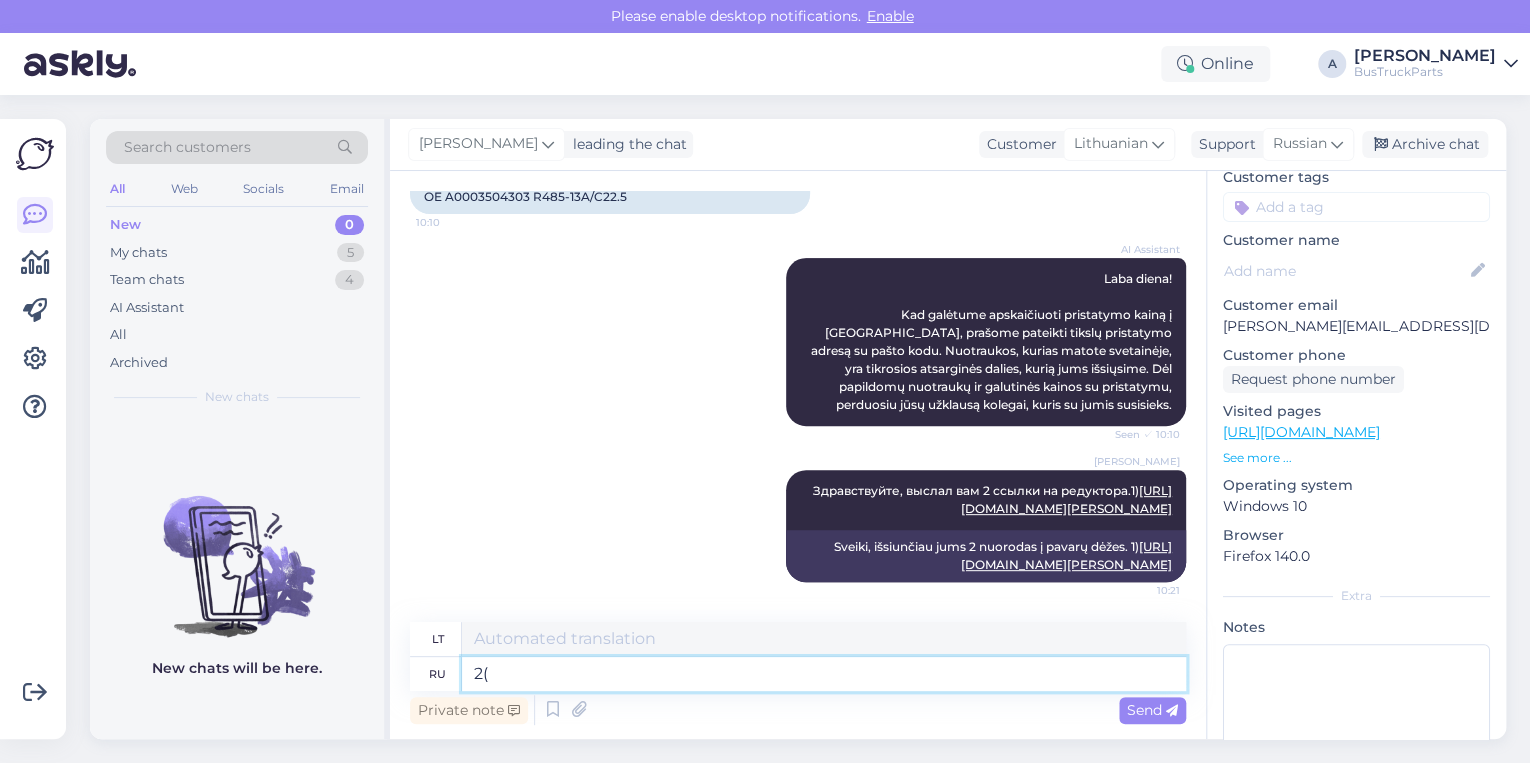 type on "2" 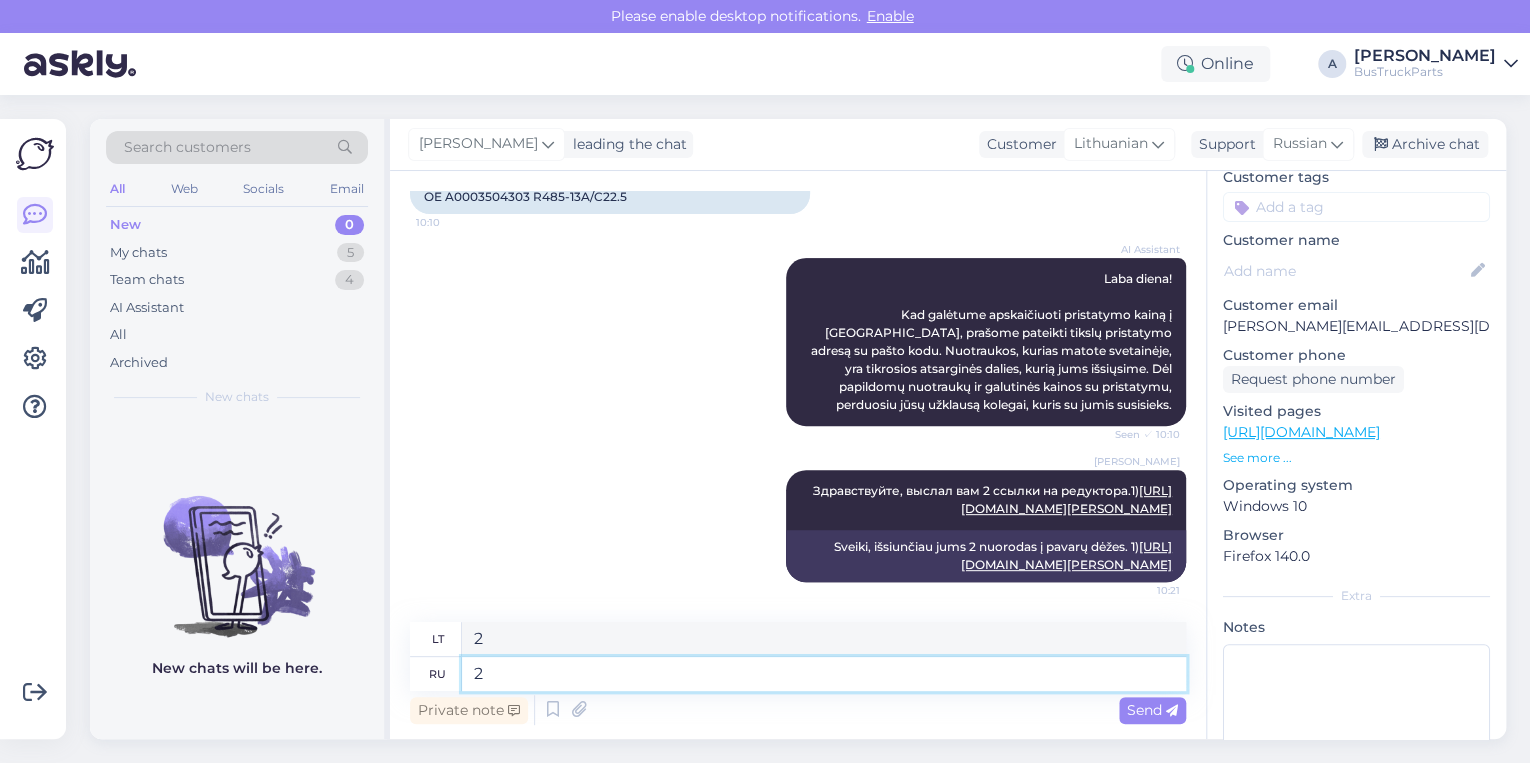 type on "2)" 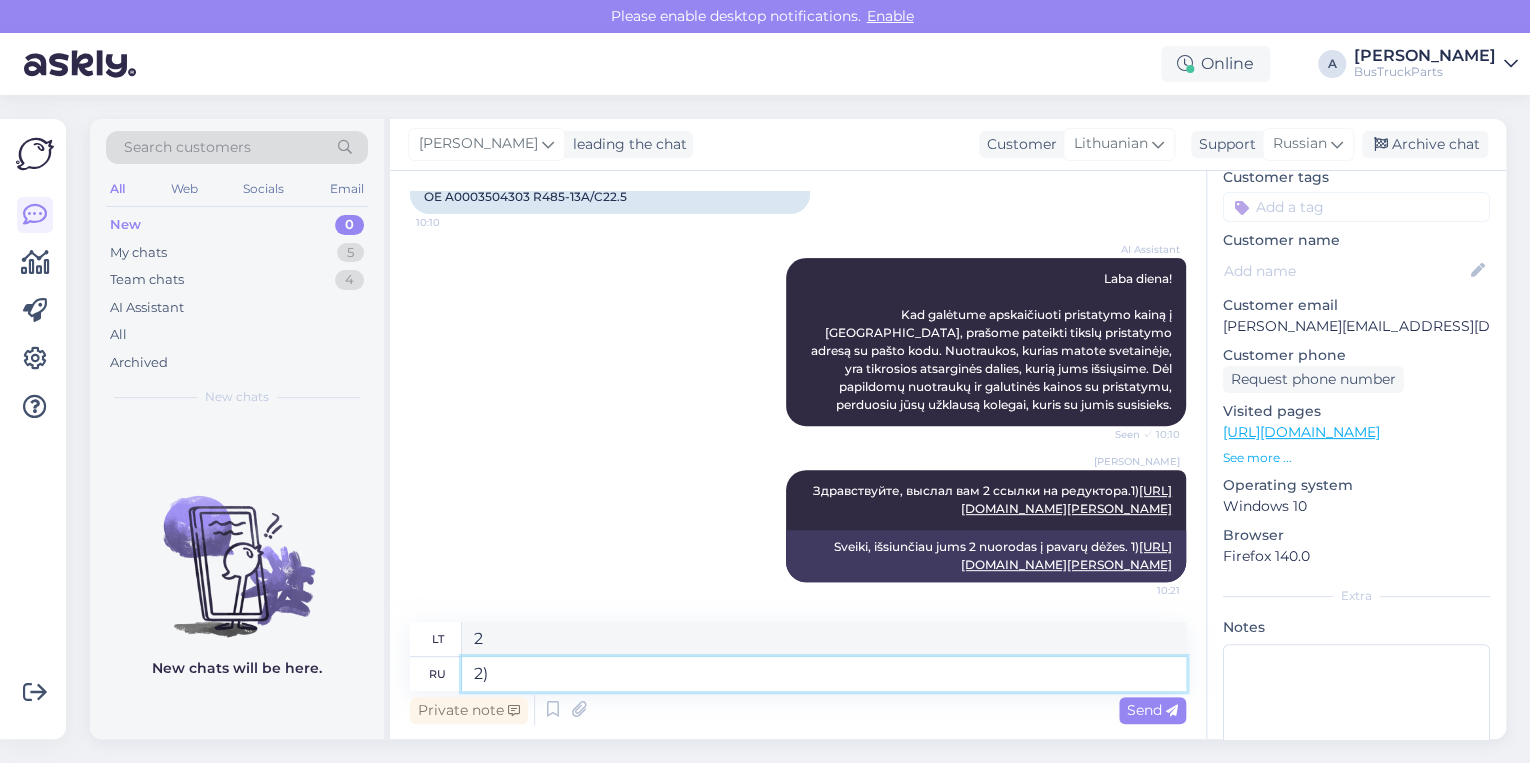 type on "2)" 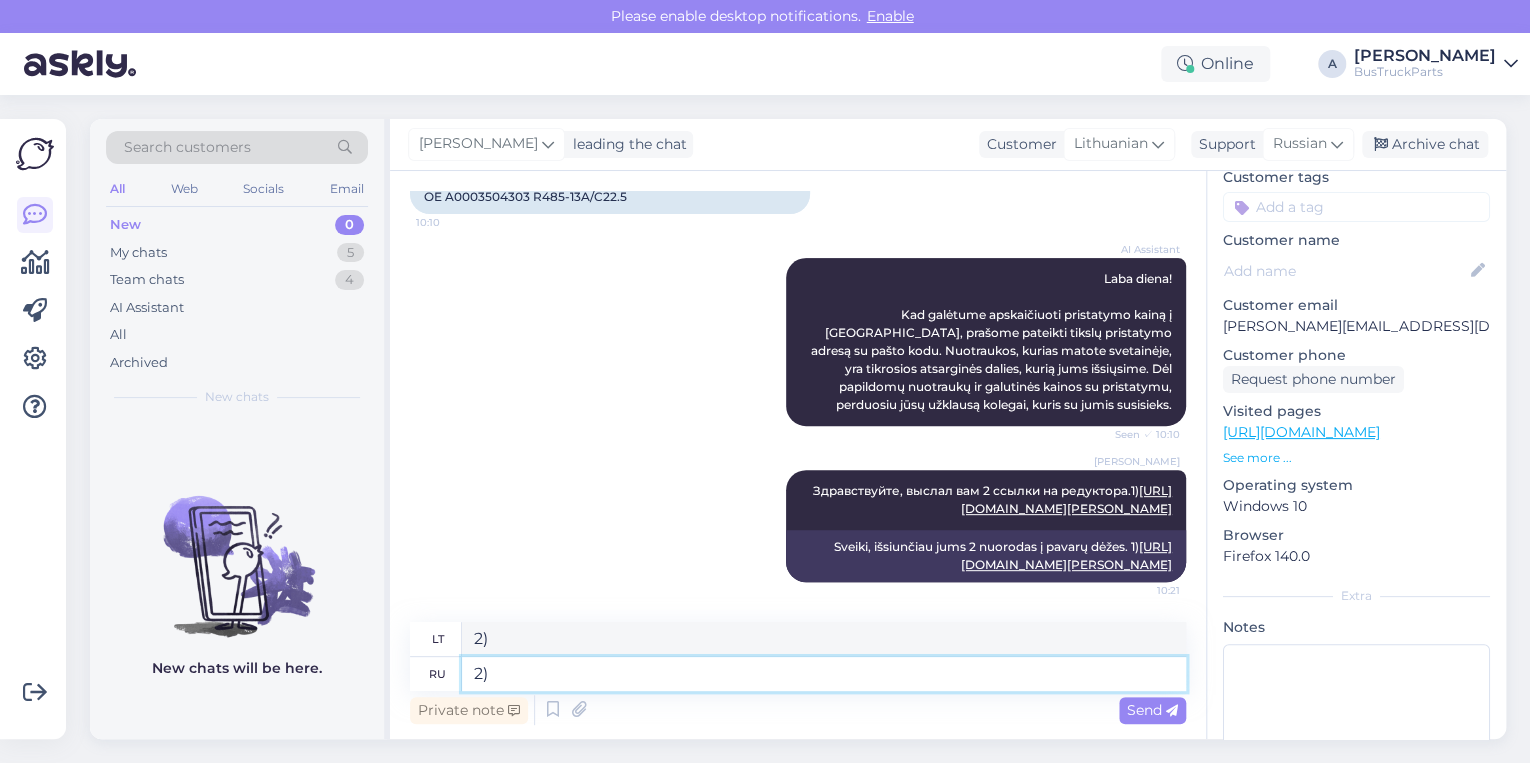 click on "2)" at bounding box center (824, 674) 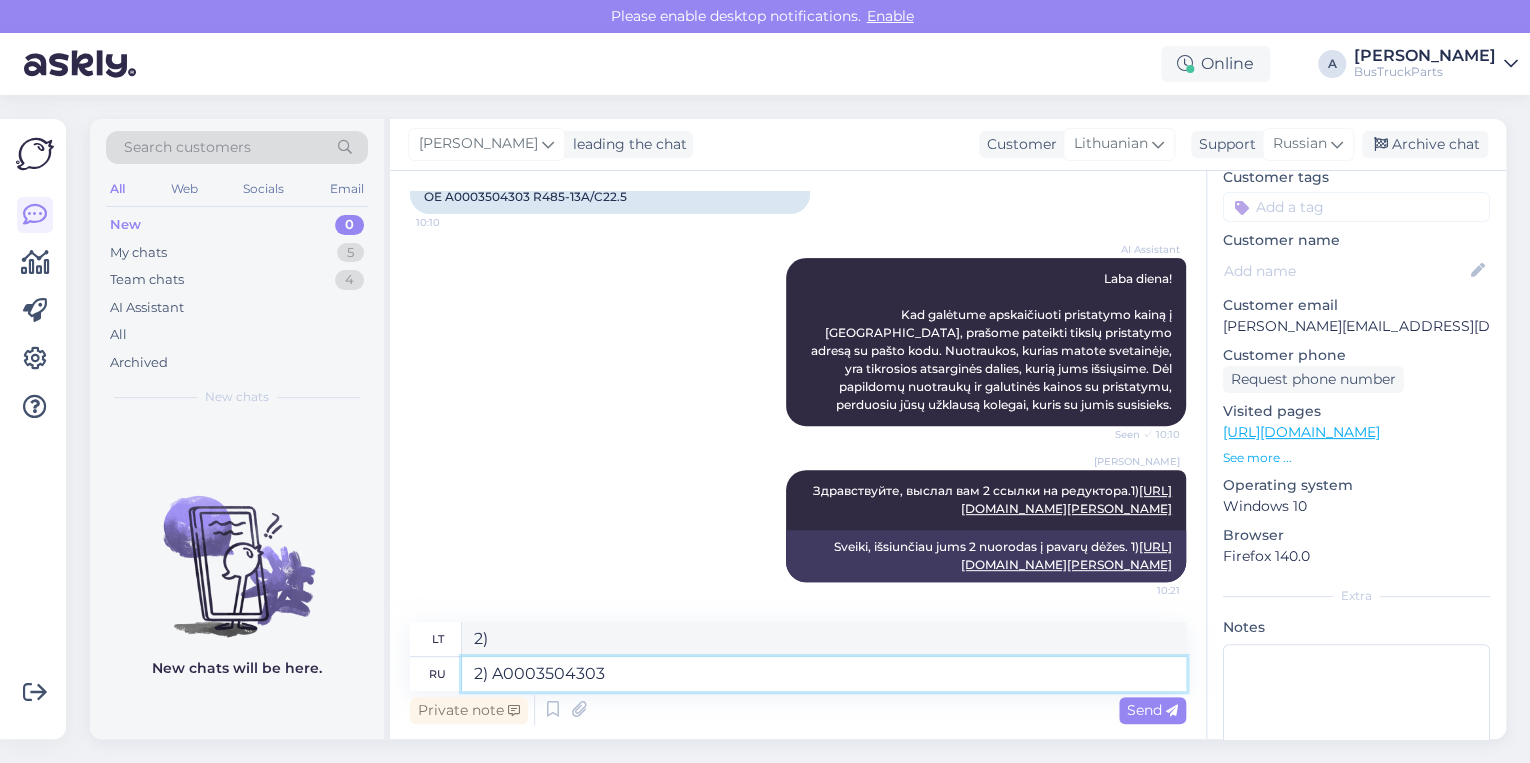 type on "2) A0003504303" 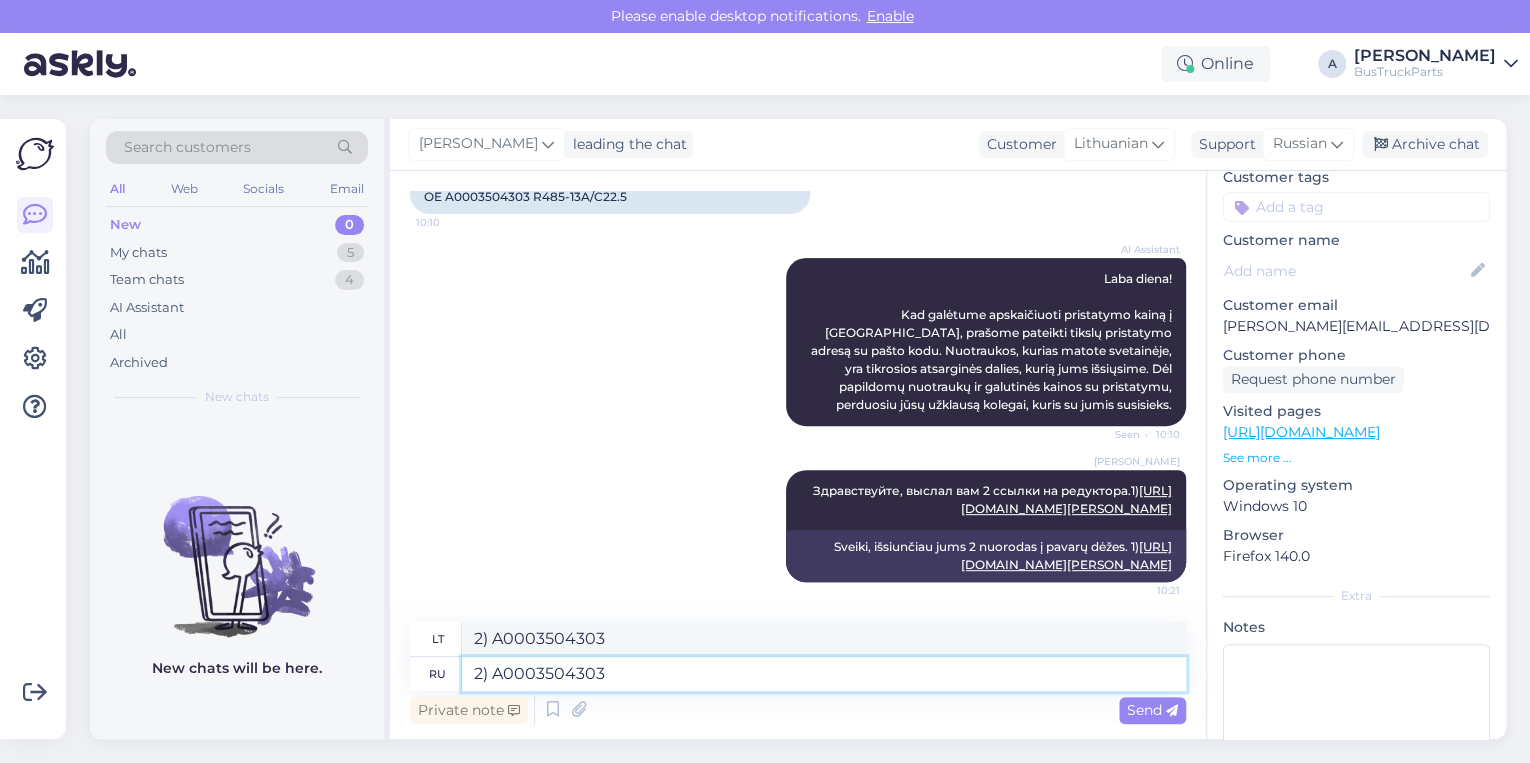 click on "2) A0003504303" at bounding box center [824, 674] 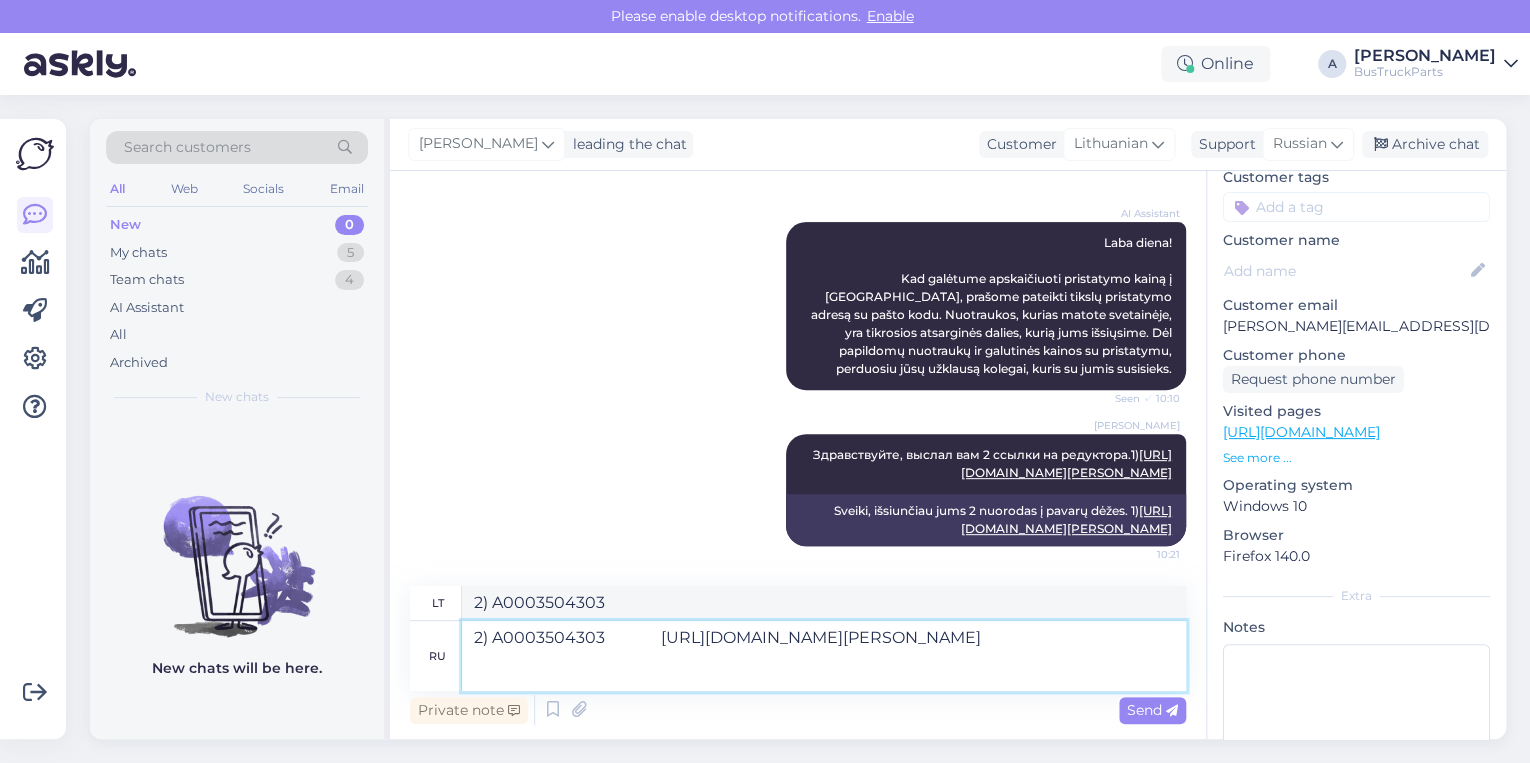 scroll, scrollTop: 428, scrollLeft: 0, axis: vertical 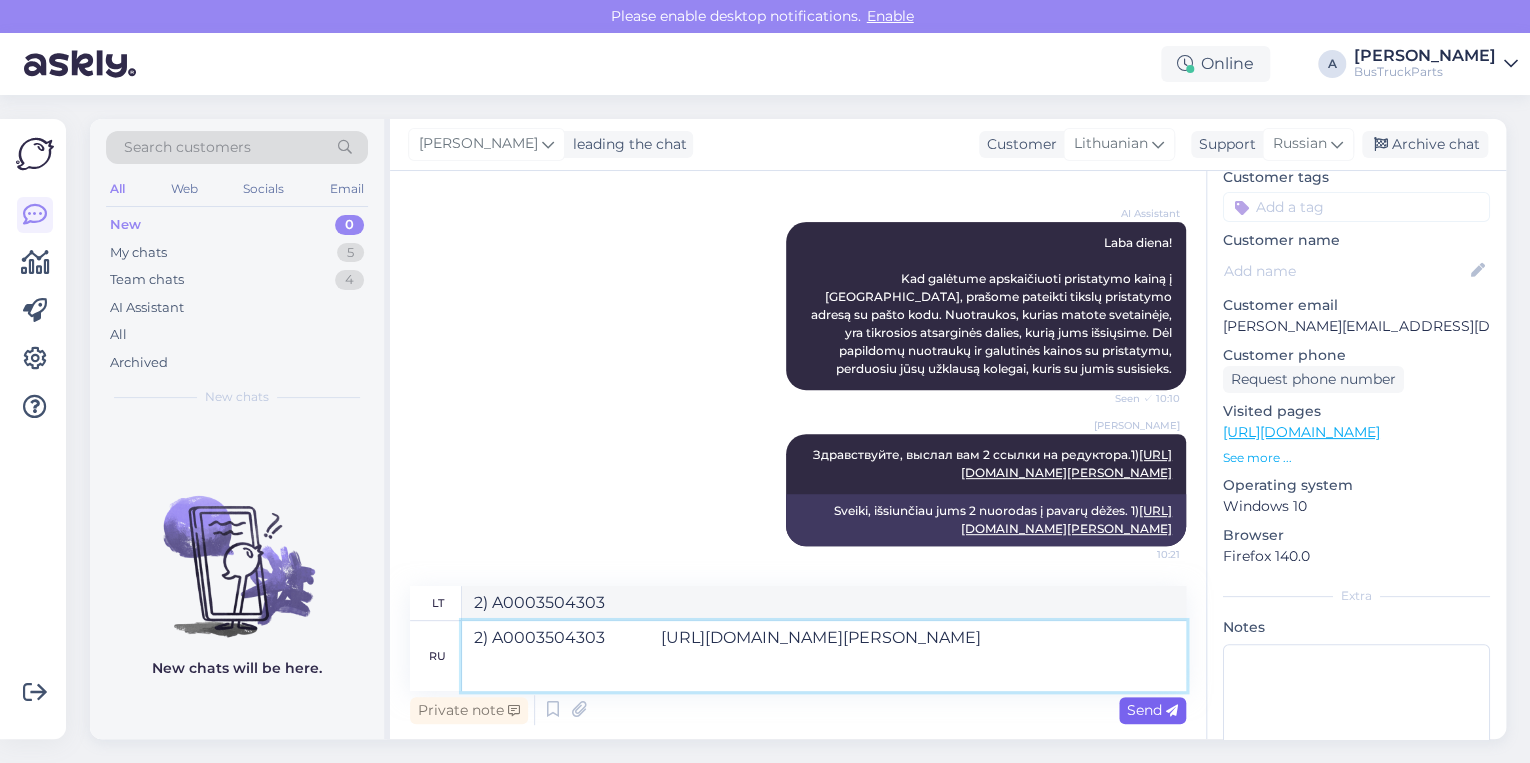 type on "2) A0003504303              [URL][DOMAIN_NAME][PERSON_NAME]" 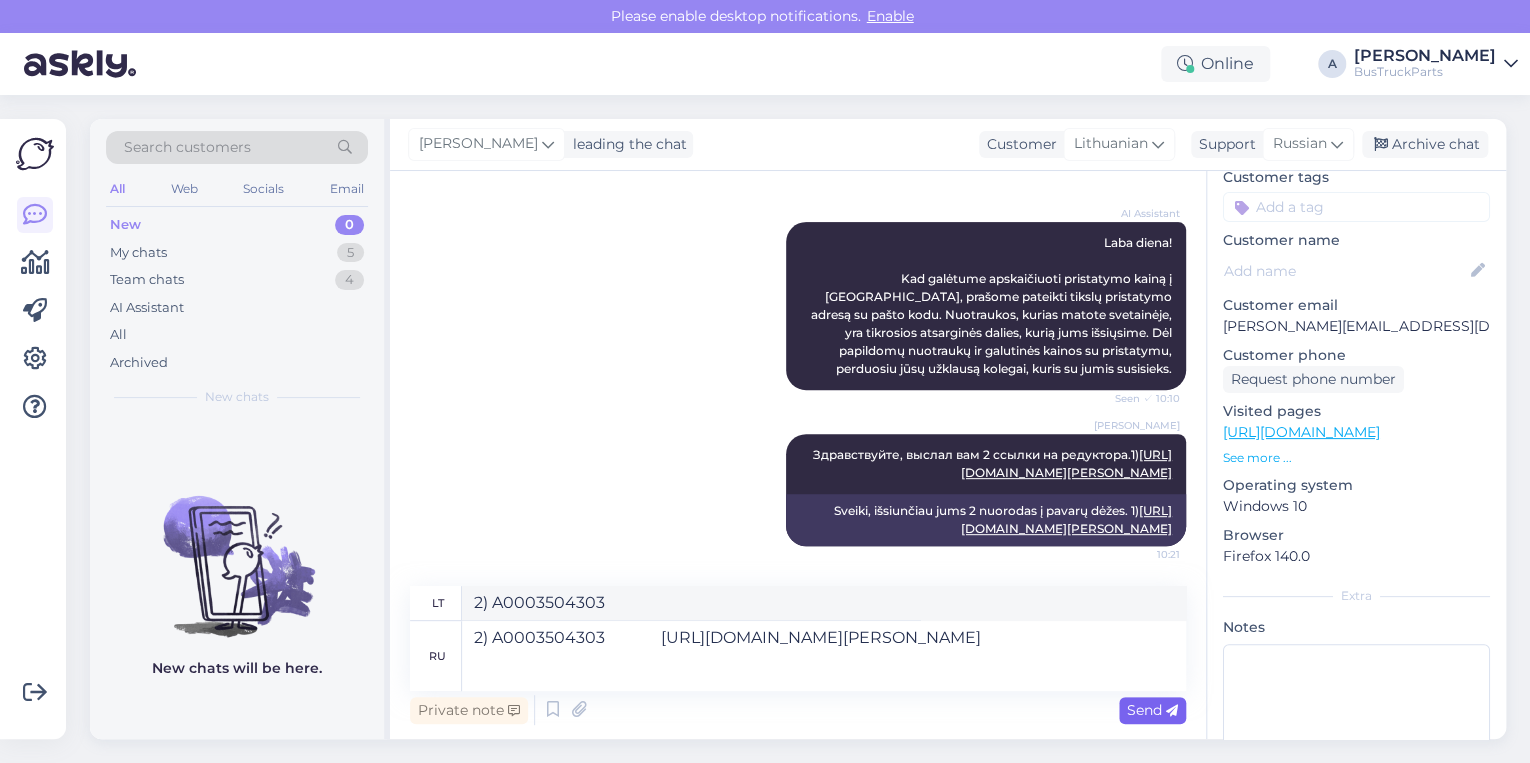 click on "Send" at bounding box center (1152, 710) 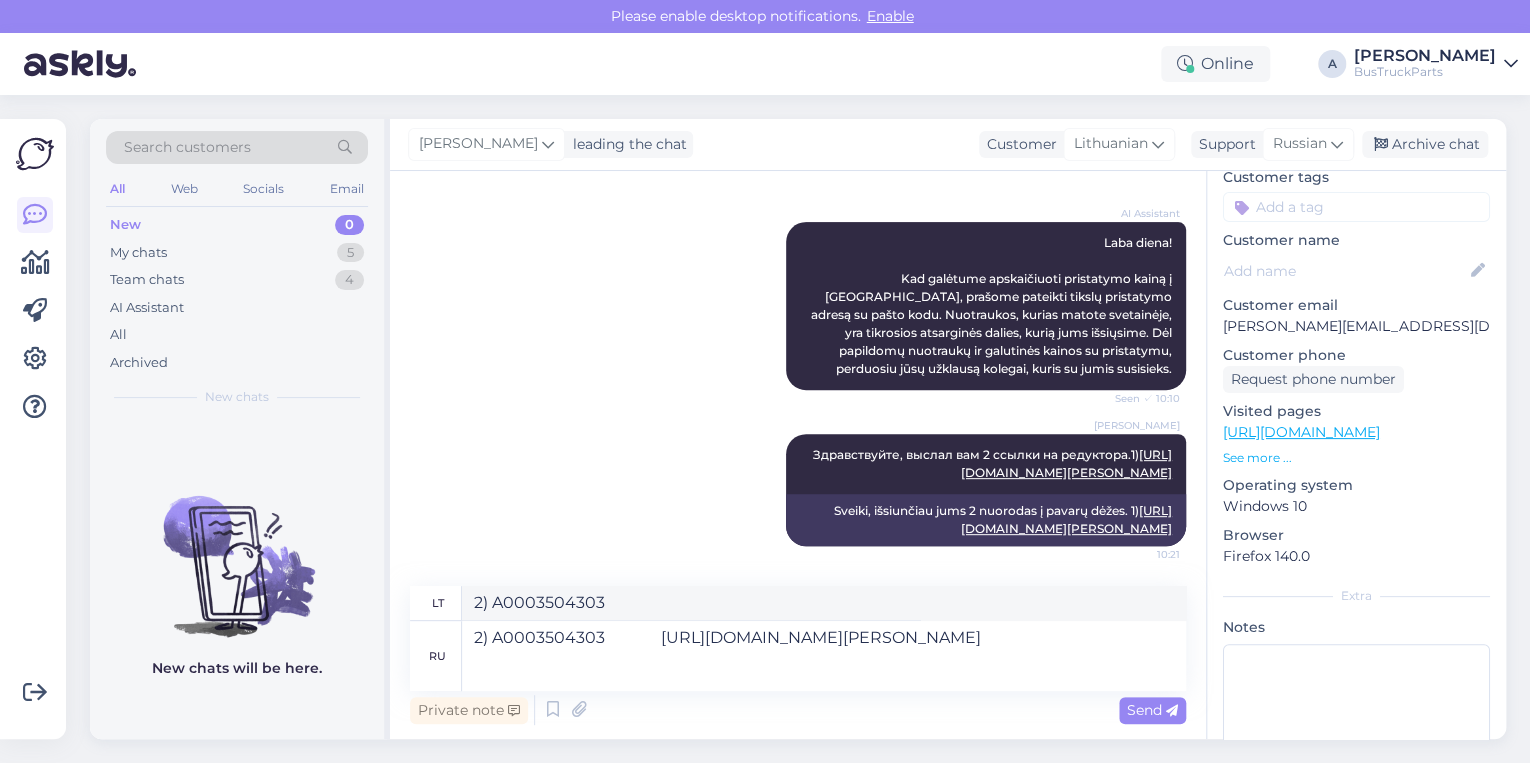 type on "2) A0003504303 [URL][DOMAIN_NAME][PERSON_NAME]" 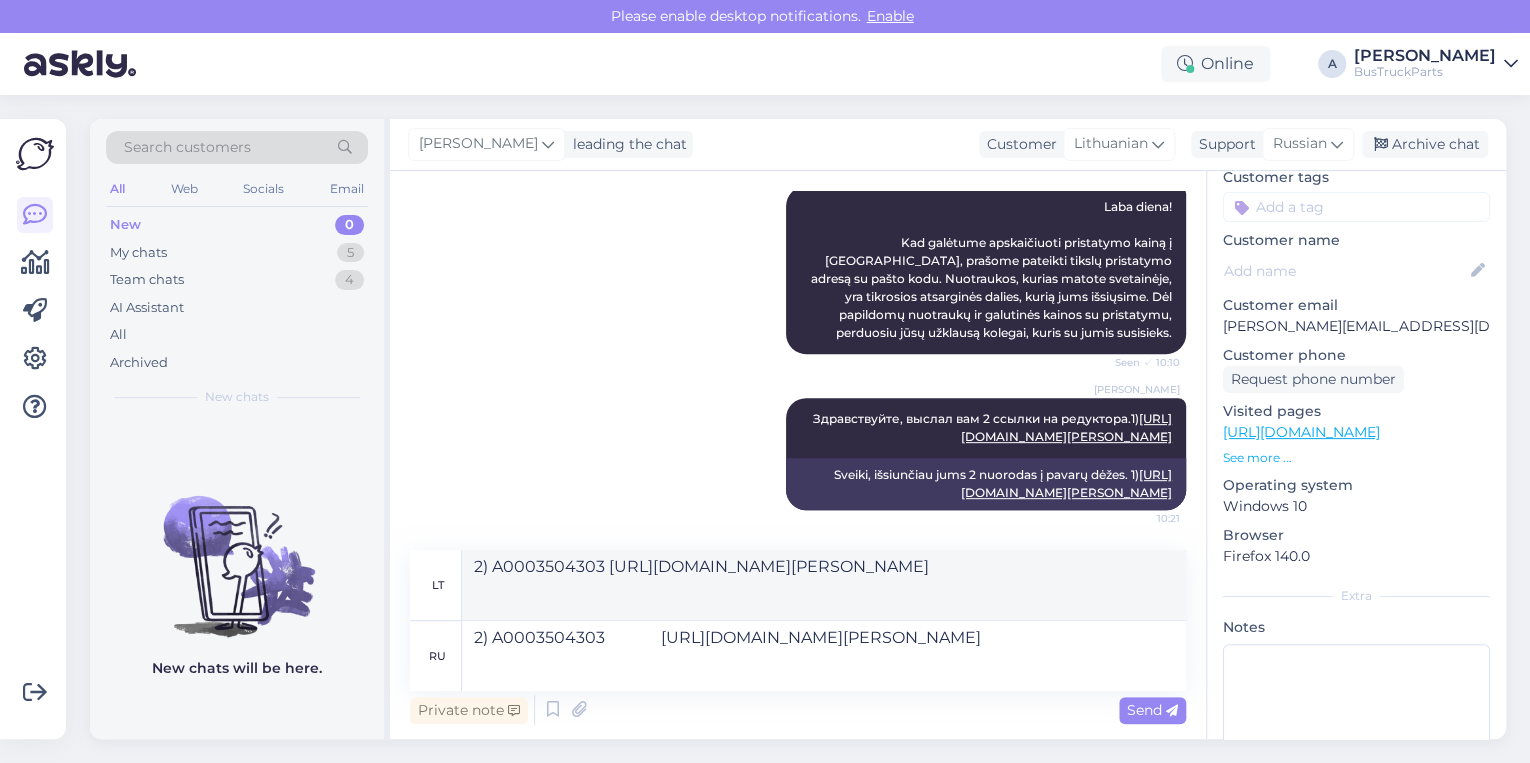 scroll, scrollTop: 464, scrollLeft: 0, axis: vertical 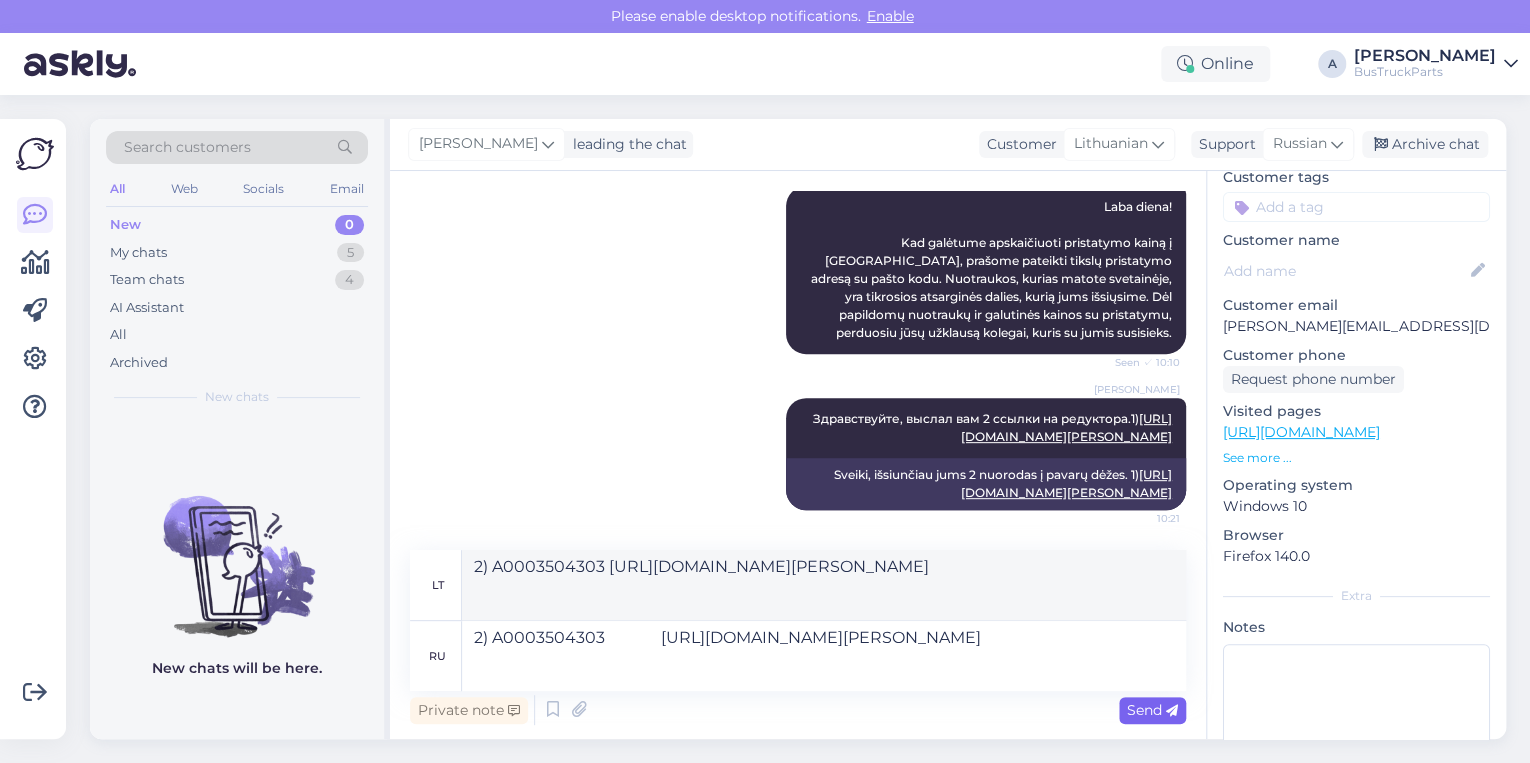 click on "Send" at bounding box center [1152, 710] 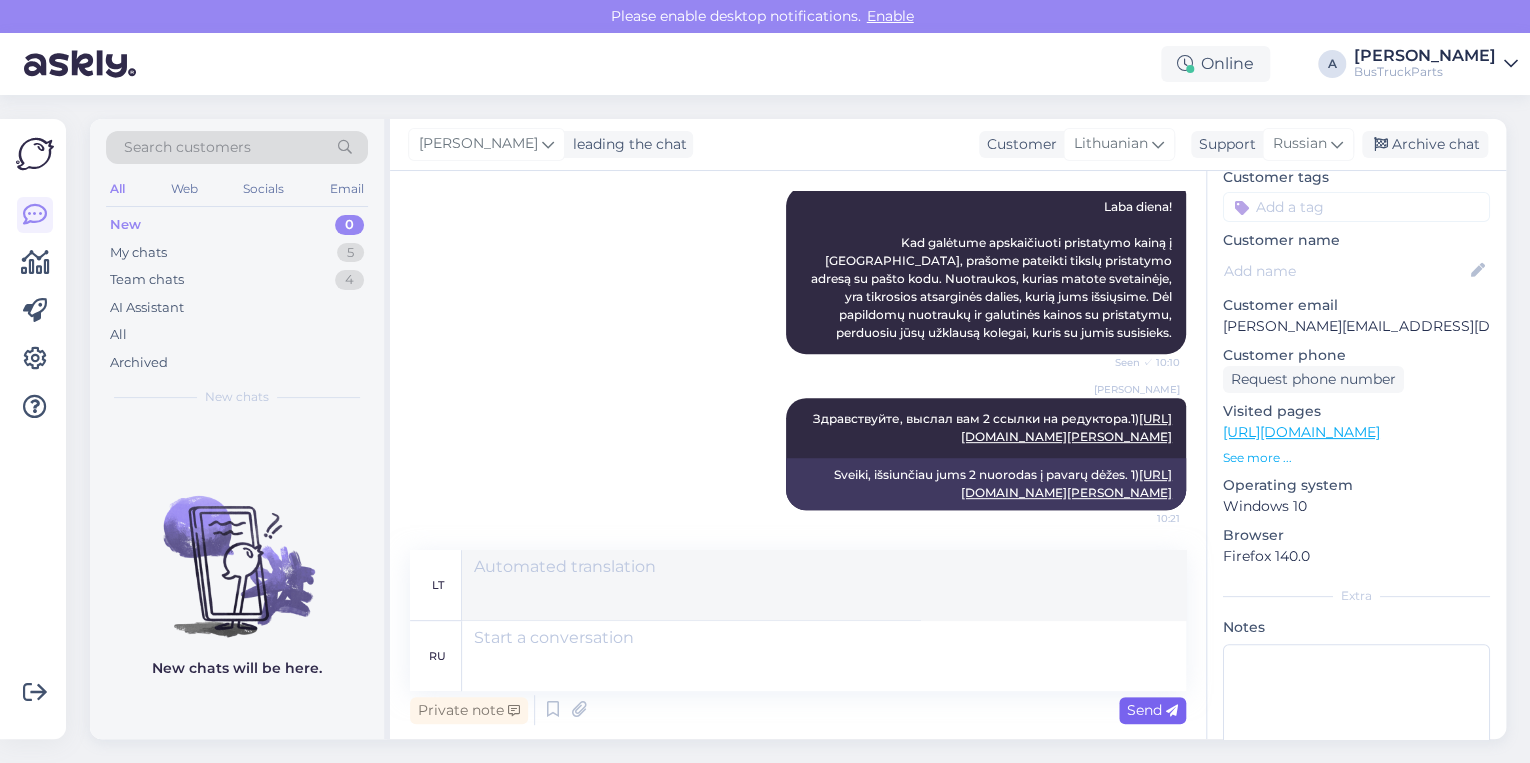 scroll, scrollTop: 620, scrollLeft: 0, axis: vertical 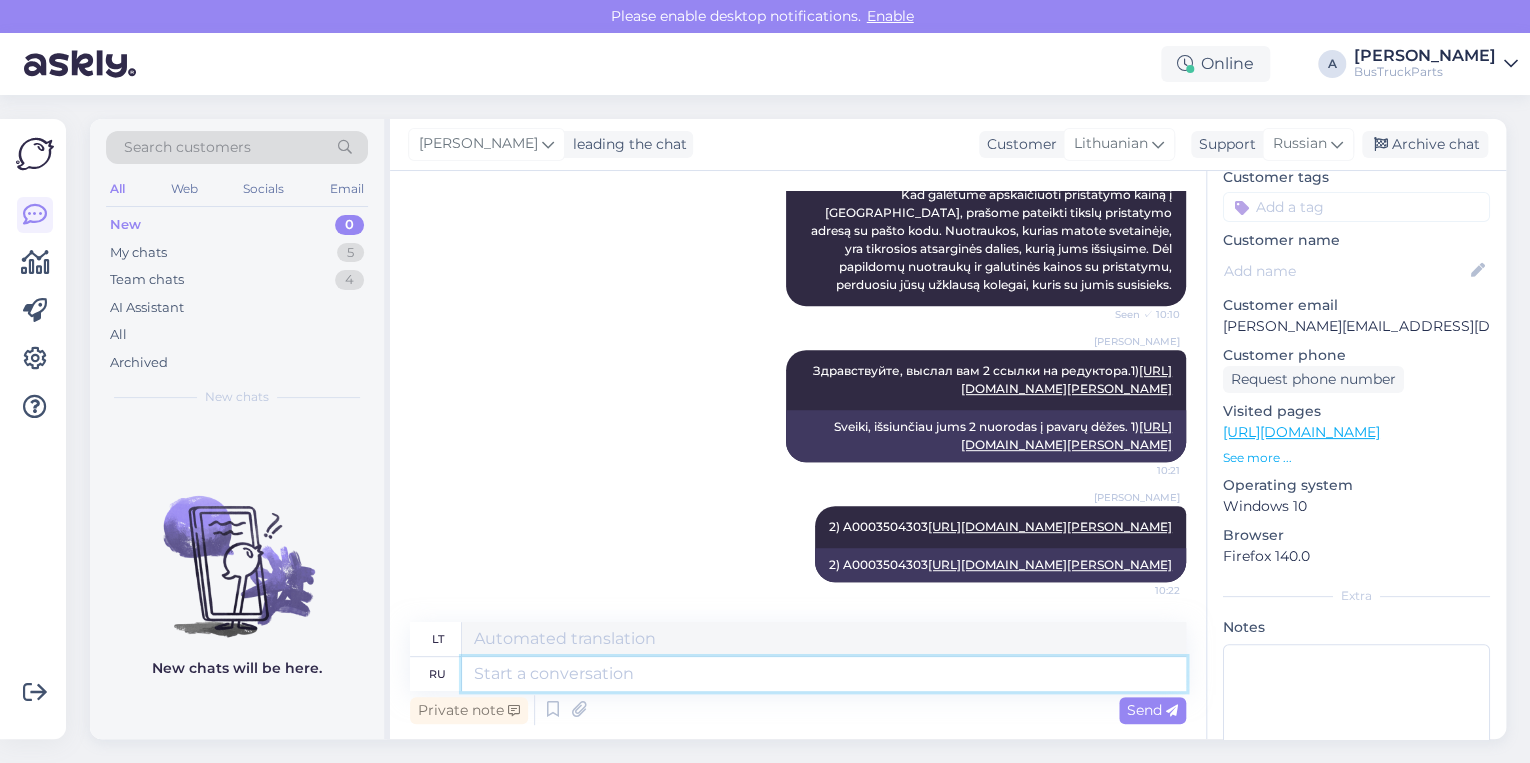 click at bounding box center (824, 674) 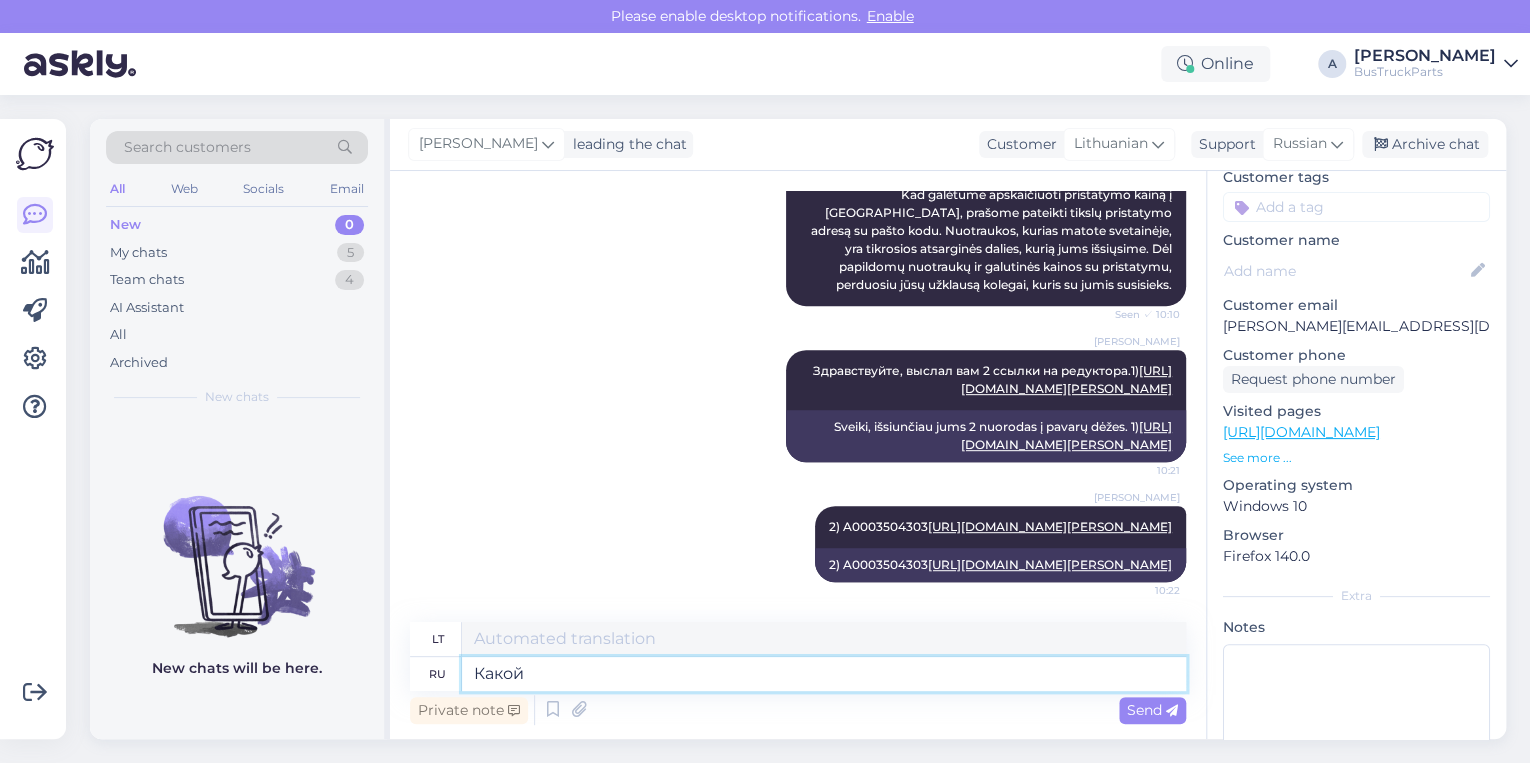 type on "Какой" 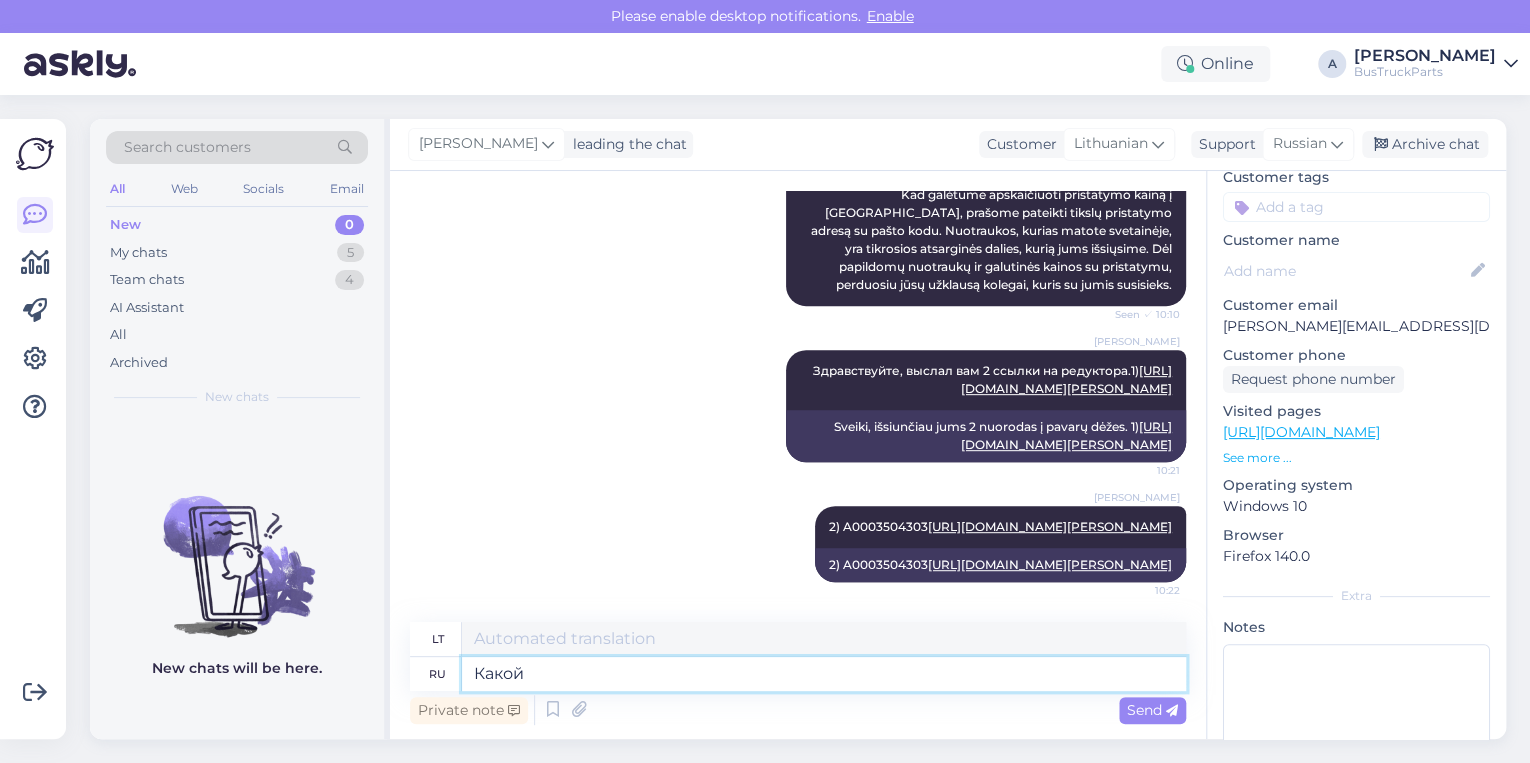 type on "Kuris" 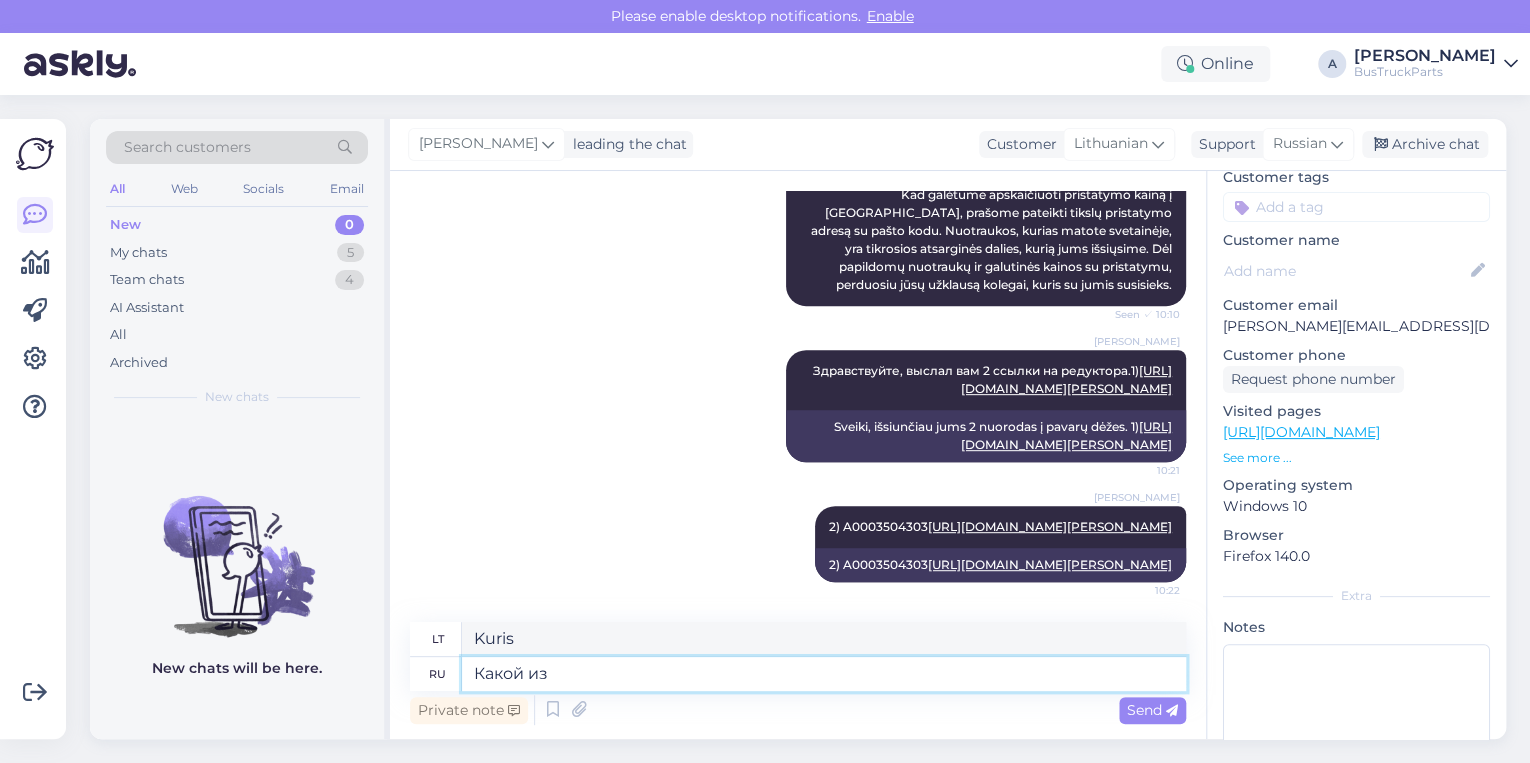 type on "Какой из" 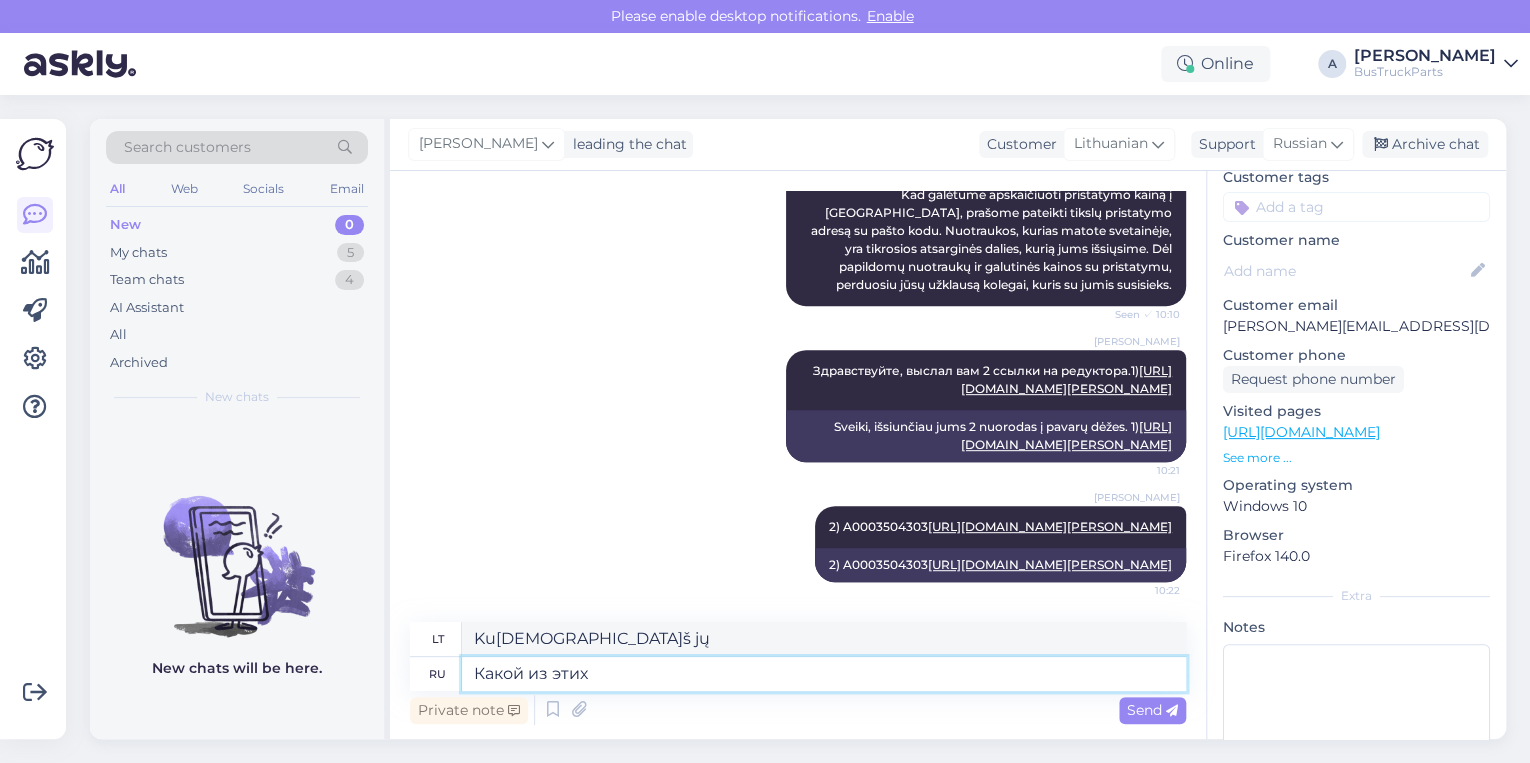 type on "Какой из этих р" 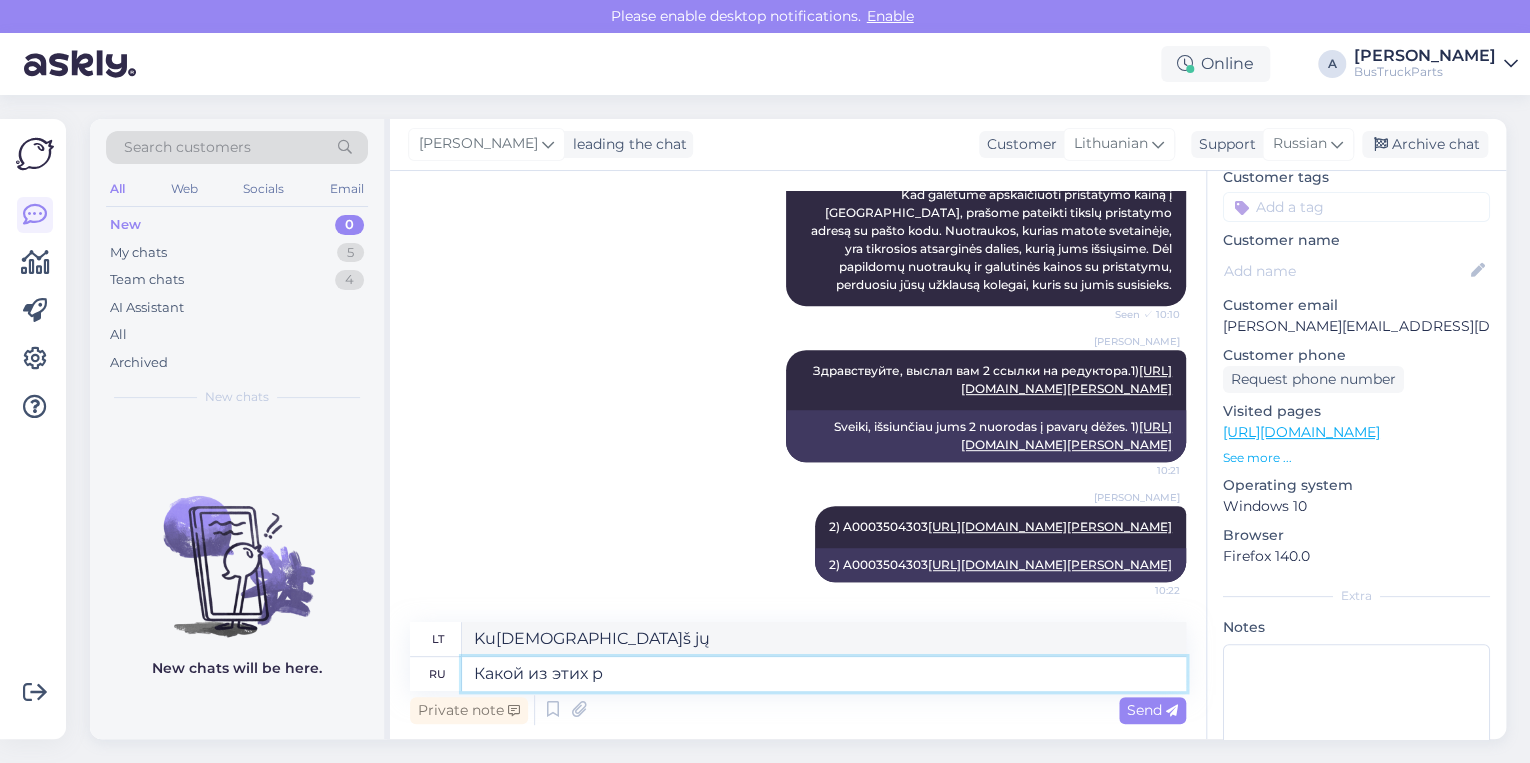 type on "Ku[DEMOGRAPHIC_DATA]š šių" 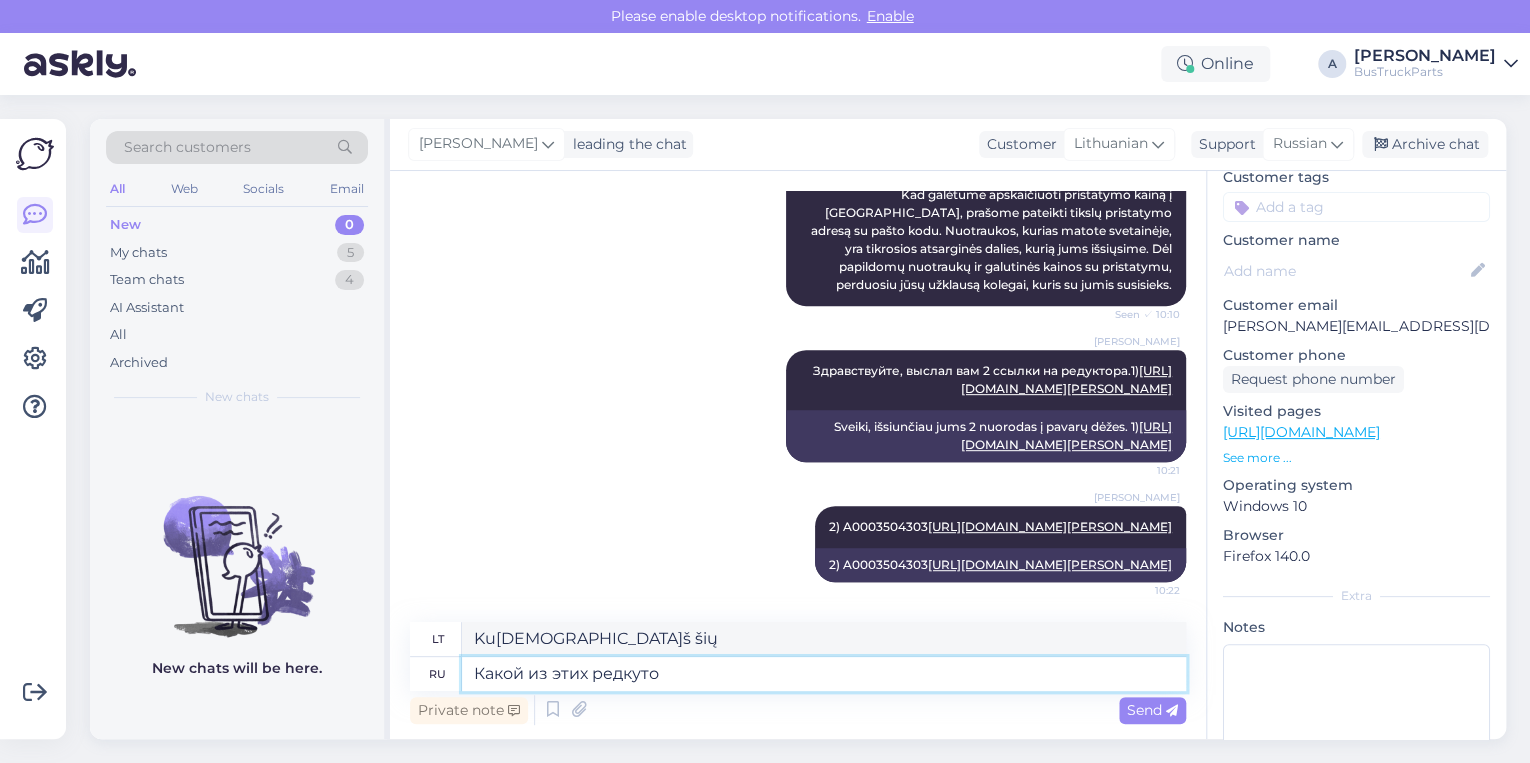 type on "Какой из этих редкутор" 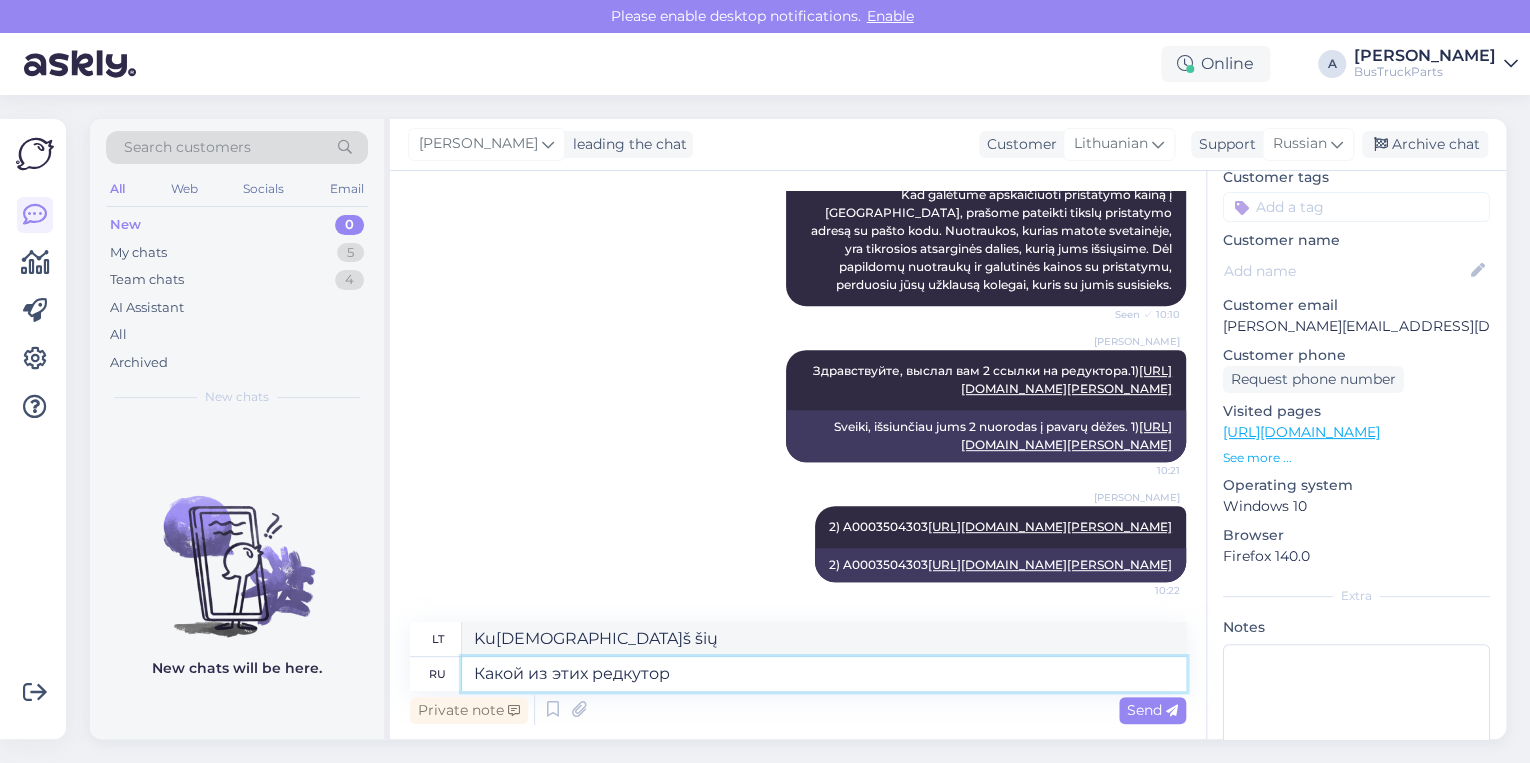 type on "[DEMOGRAPHIC_DATA] iš [PERSON_NAME] reduktorius?" 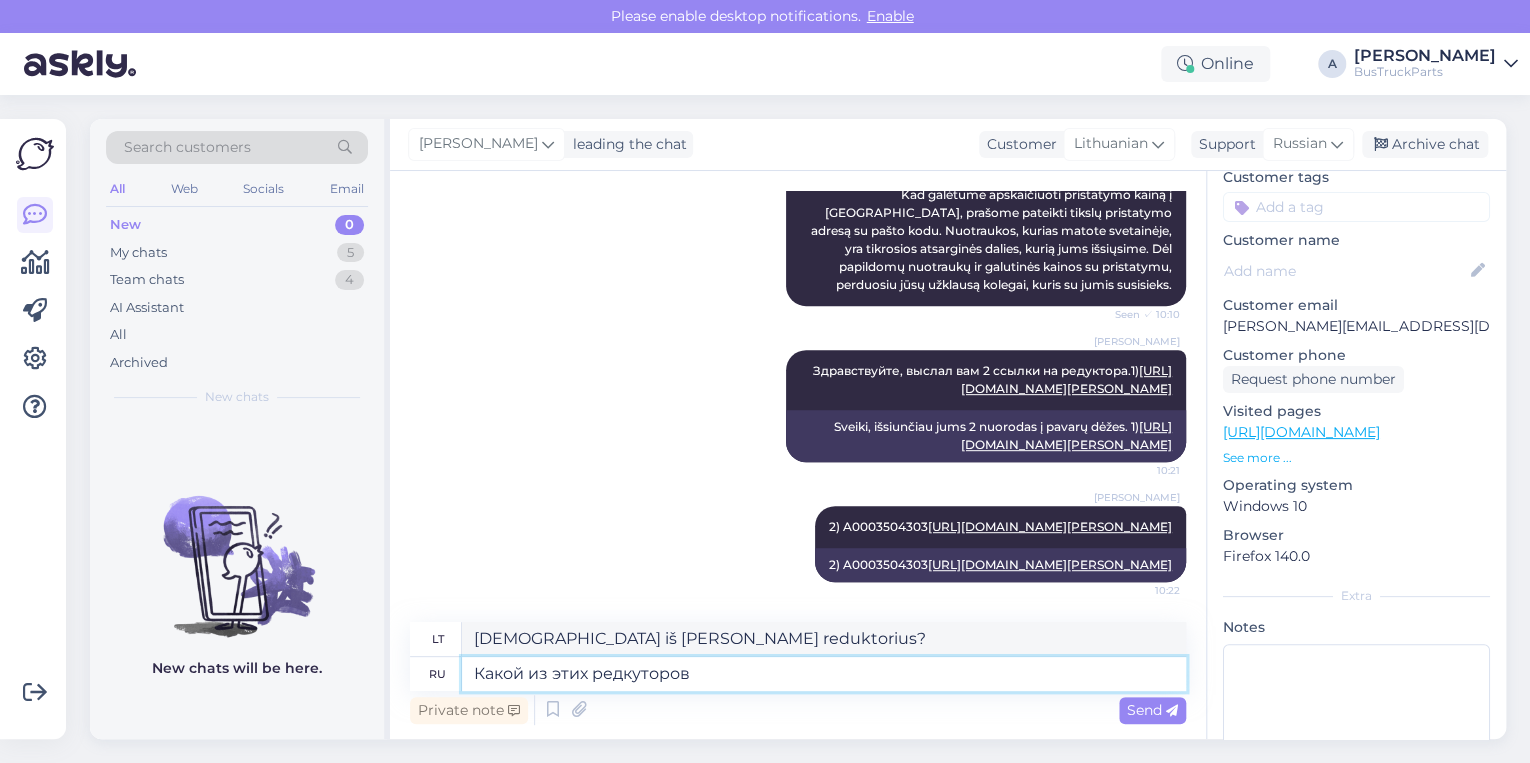 type on "Какой из этих редкуторов" 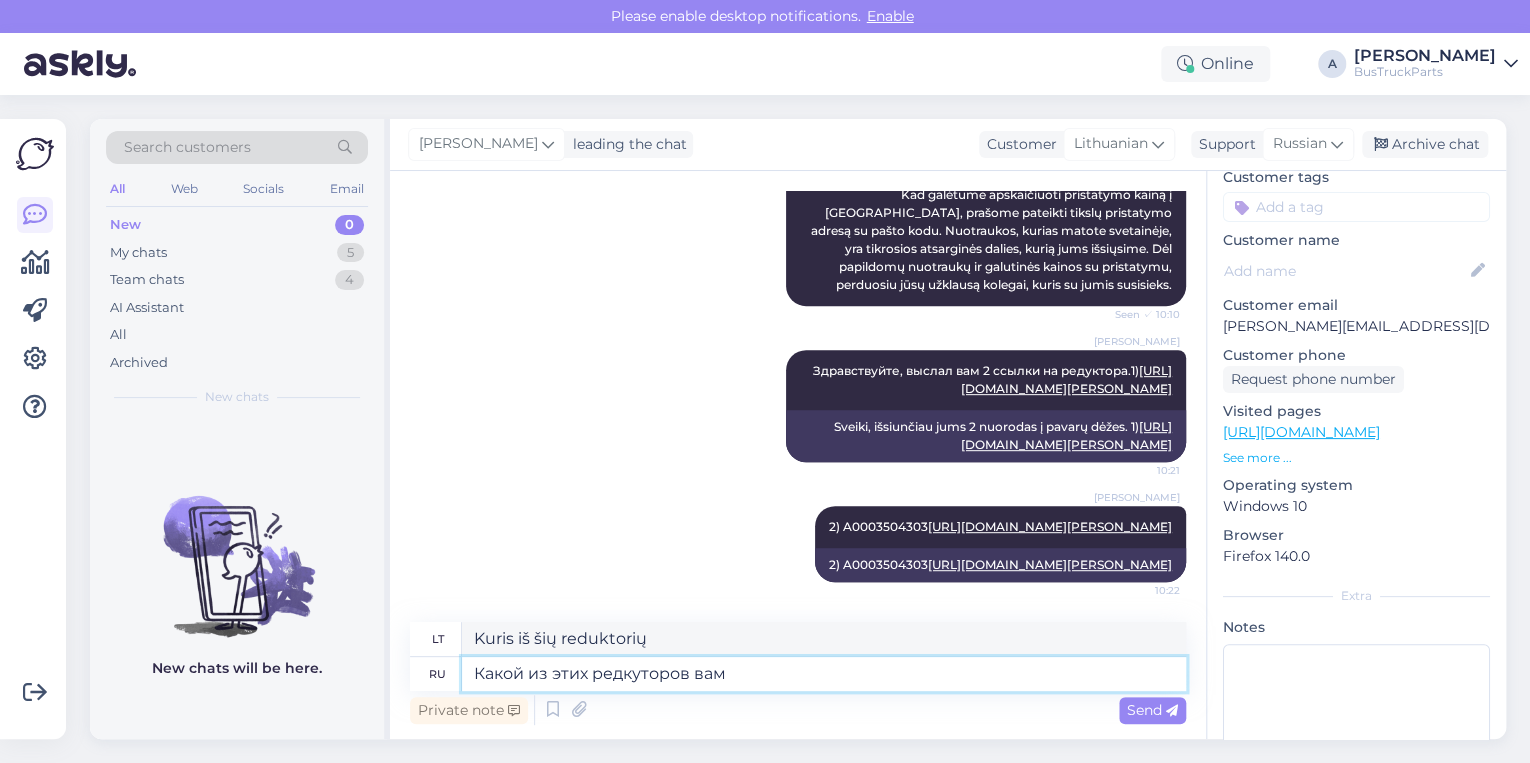type on "Какой из этих редкуторов вам б" 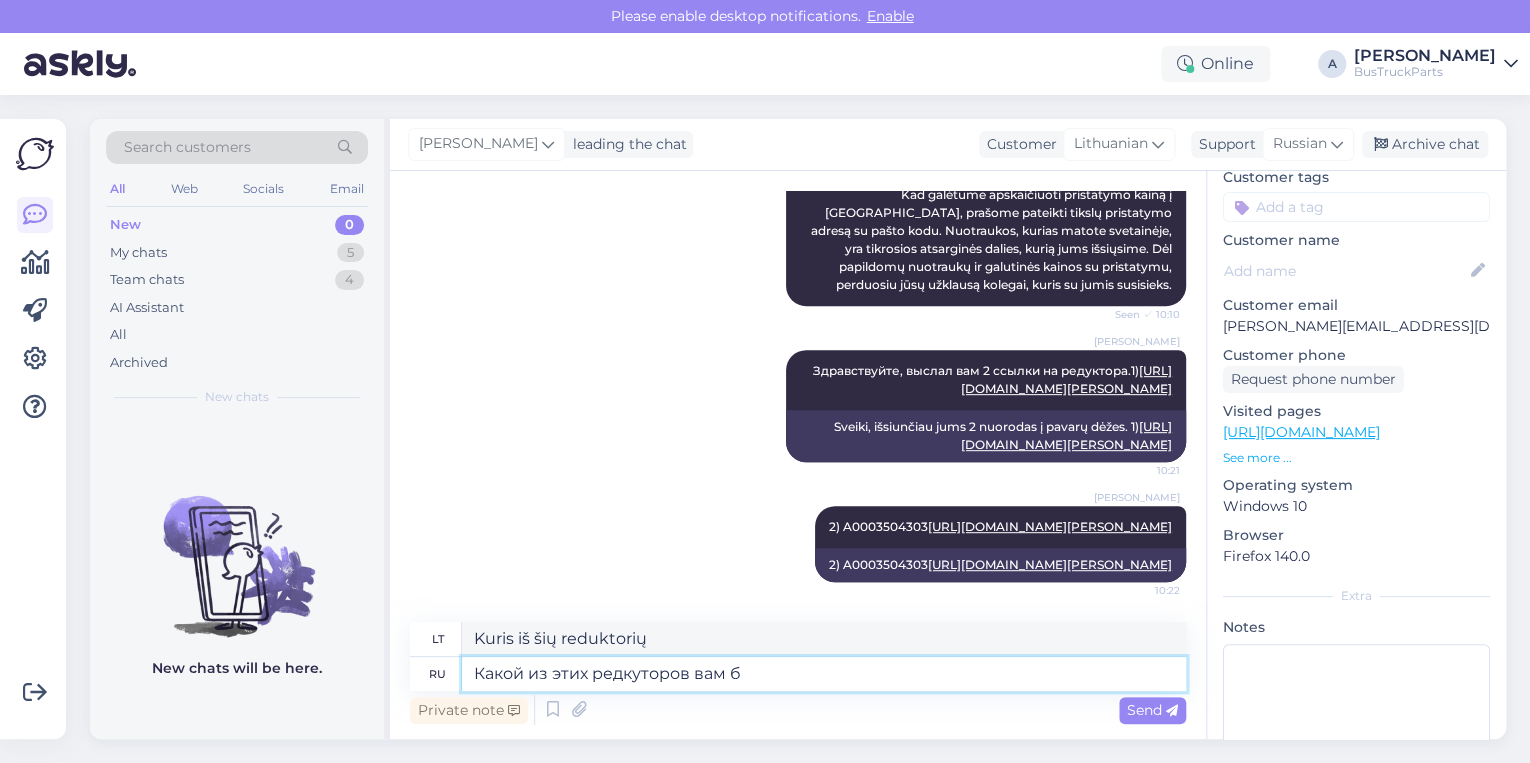 type on "Kurio iš šių reduktorių jums reikia?" 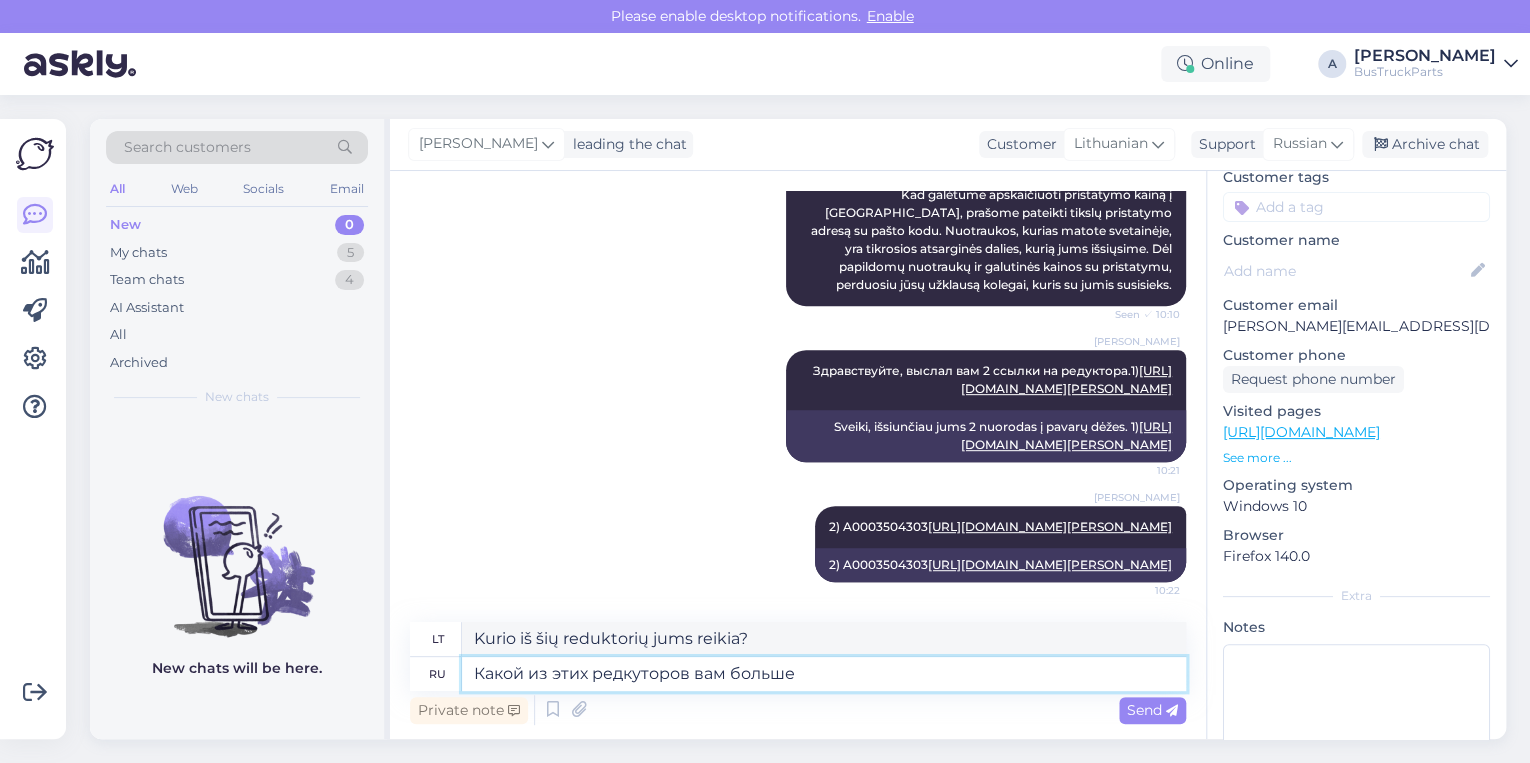 type on "Какой из этих редкуторов вам больше п" 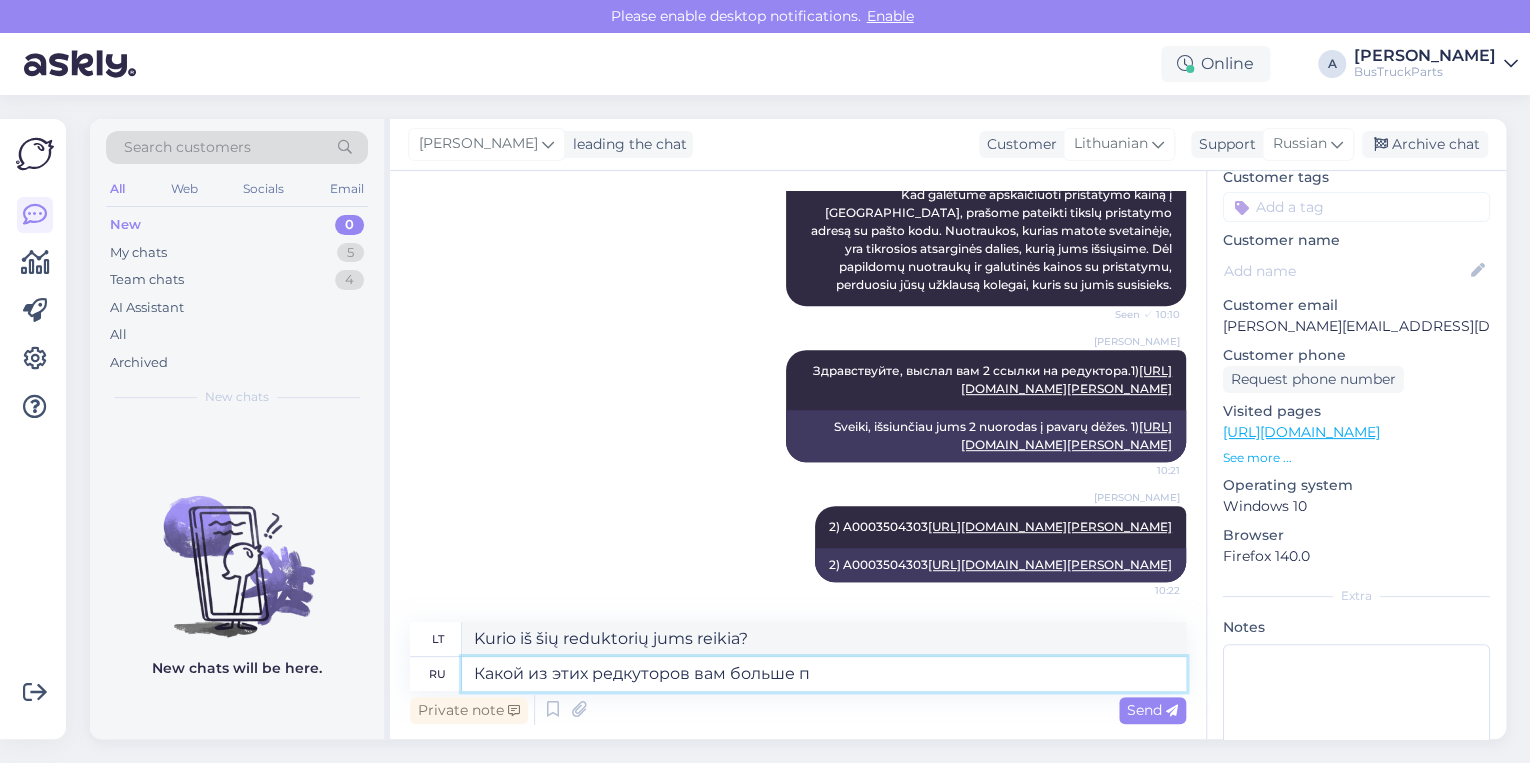 type on "Kurį iš šių reduktorių pageidaujate?" 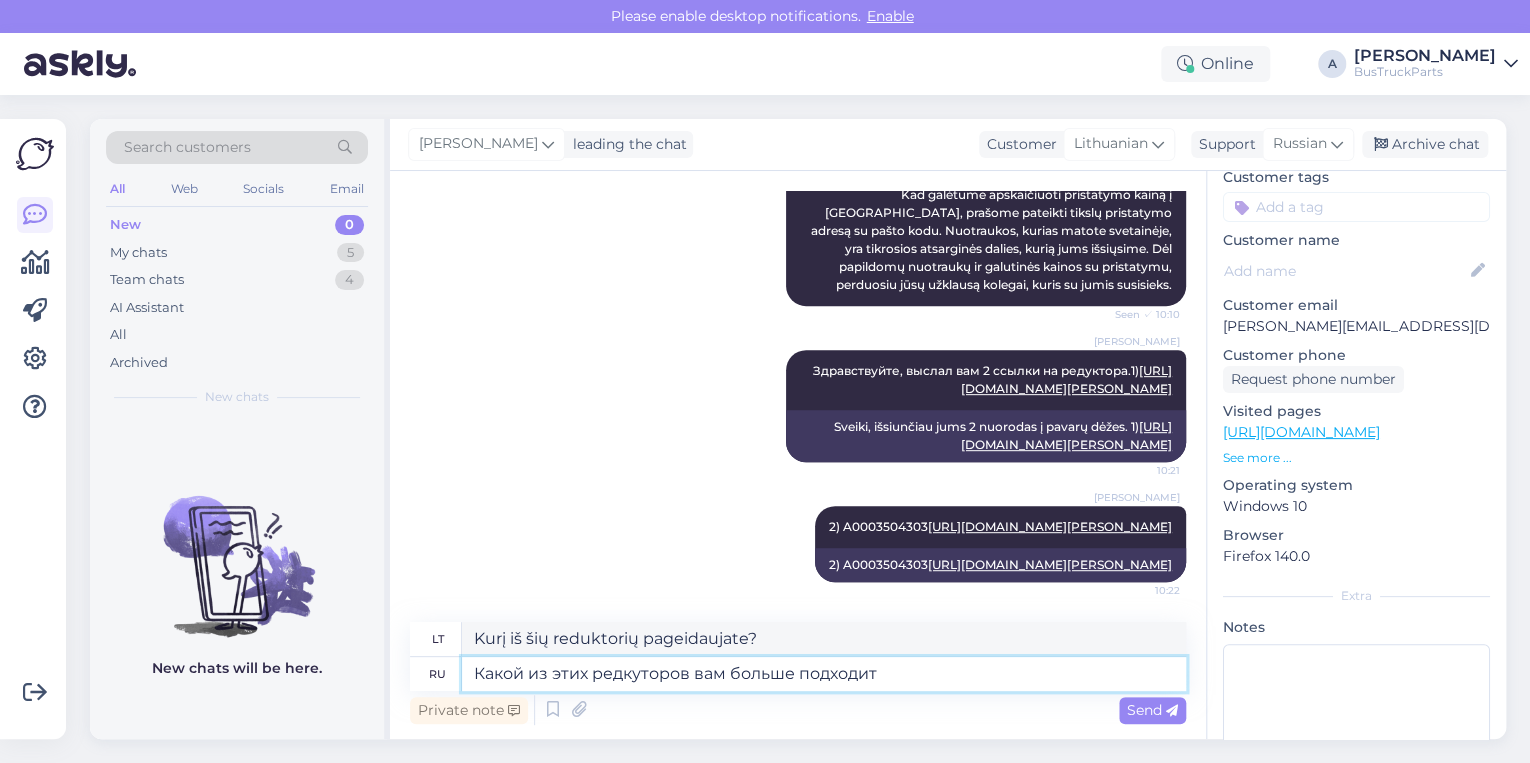 type on "Какой из этих редкуторов вам больше подходит" 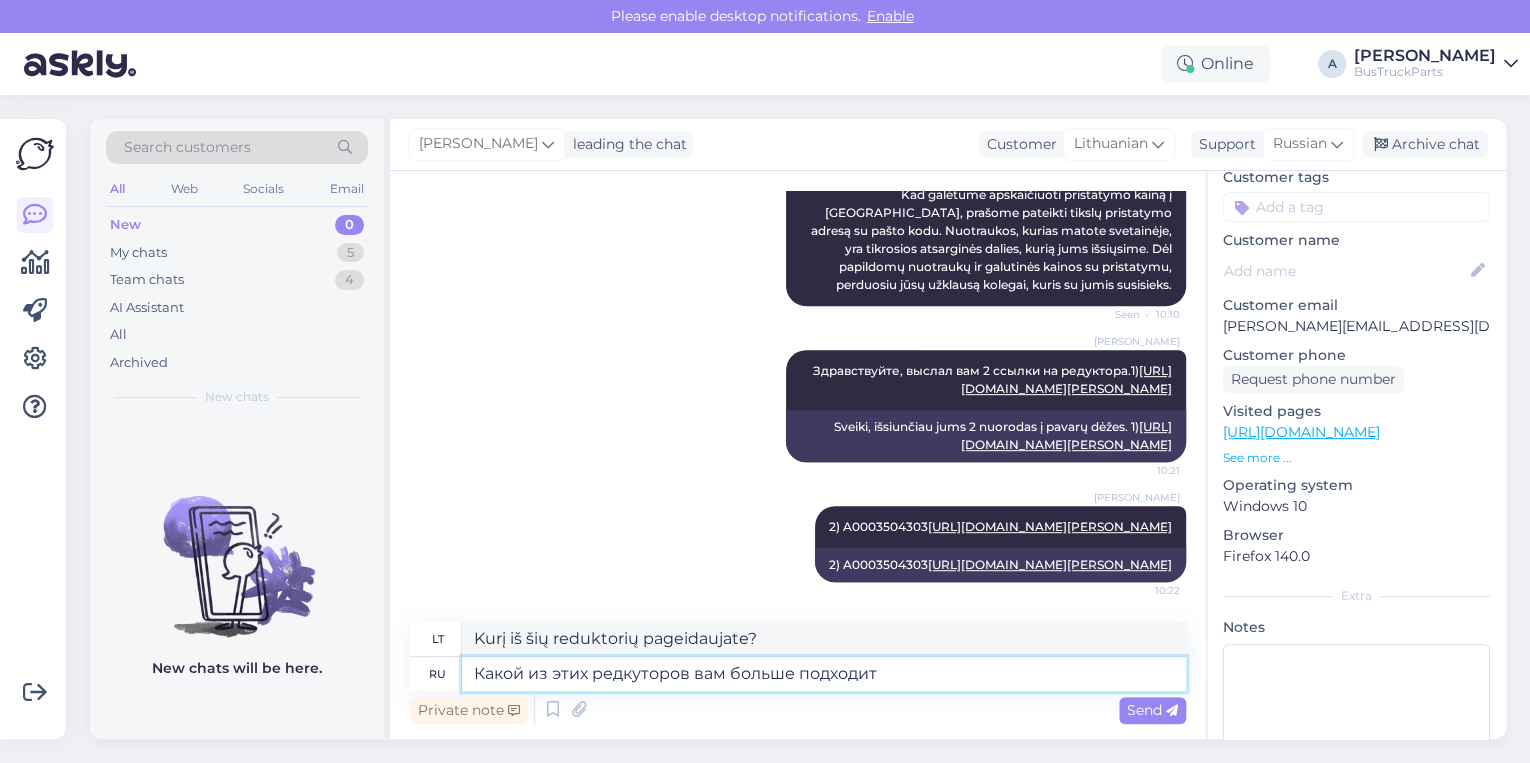 type on "[DEMOGRAPHIC_DATA] iš šių reduktorių jums labiausiai tinka?" 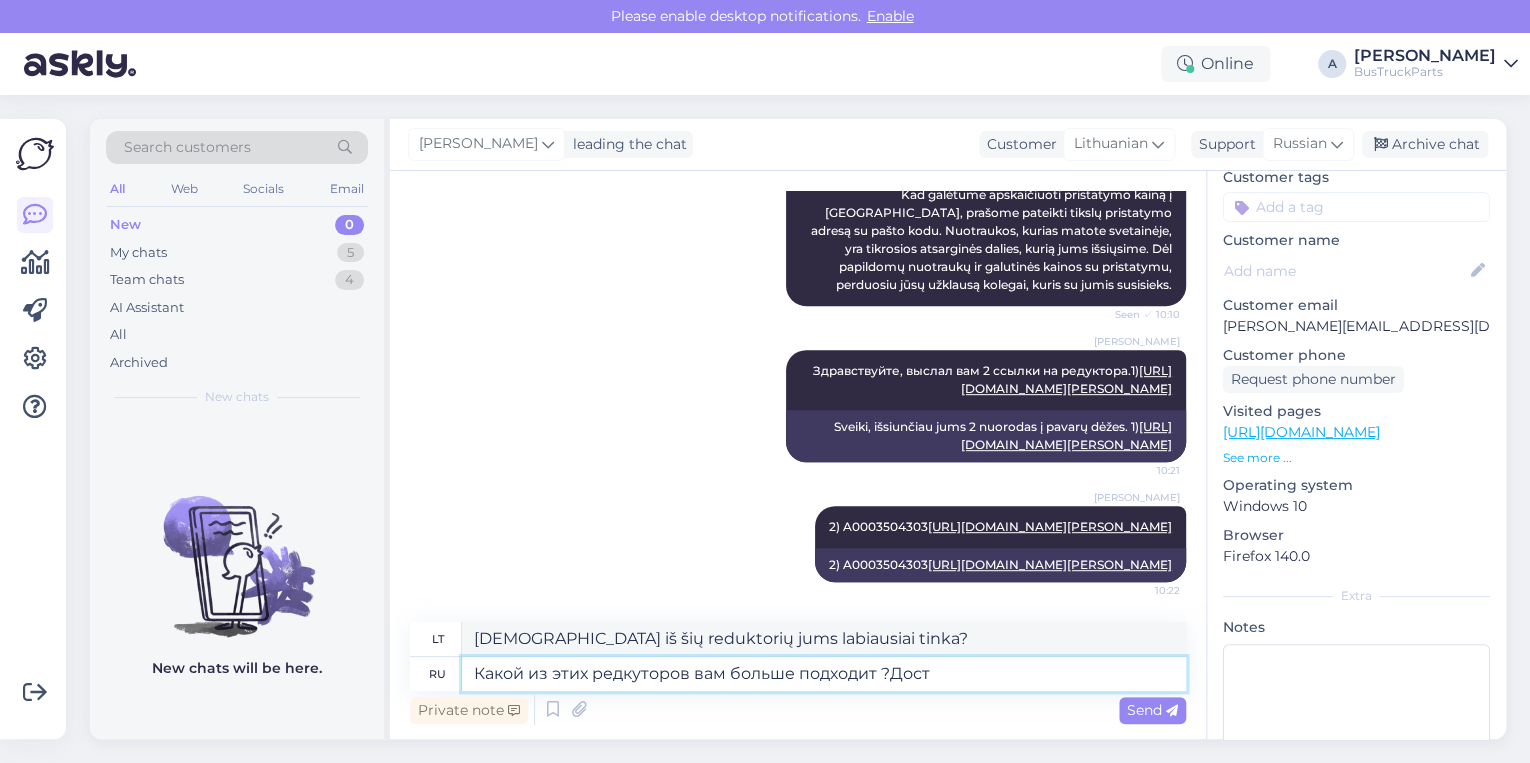 type on "Какой из этих редкуторов вам больше подходит ?Доста" 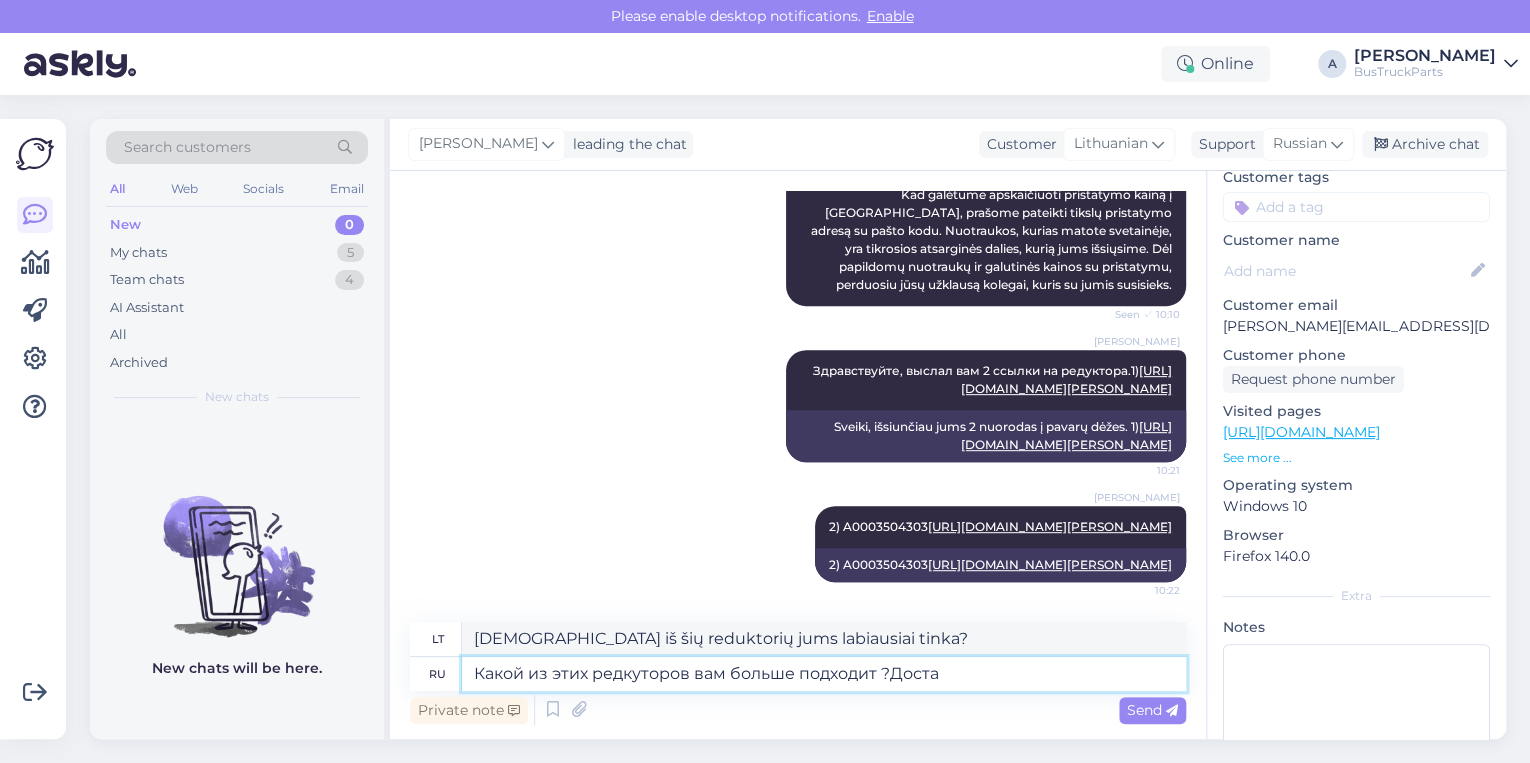 type on "Ku[DEMOGRAPHIC_DATA]š šių reduktorių jums labiausiai tinka? Ar" 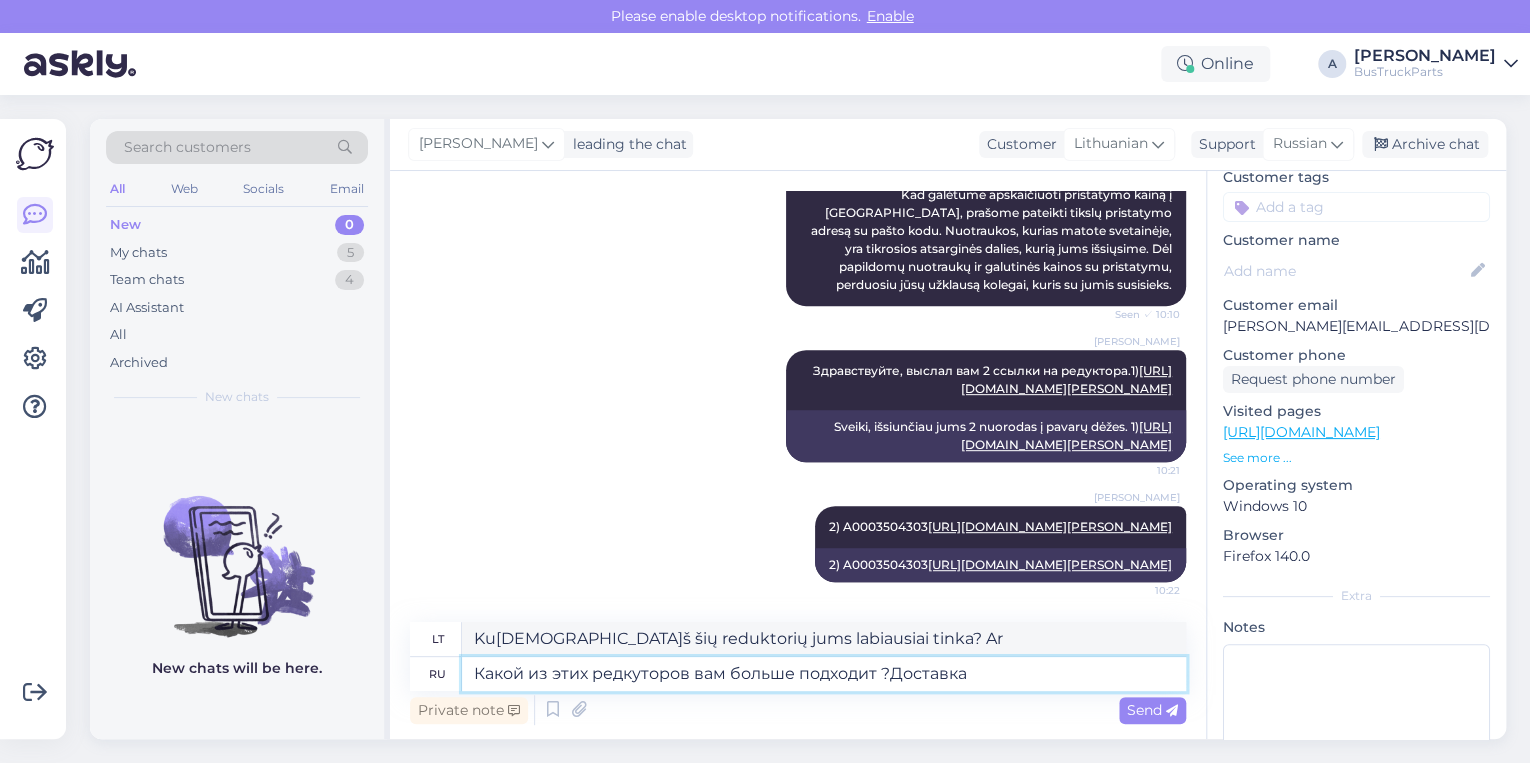 type on "Какой из этих редкуторов вам больше подходит ?Доставка" 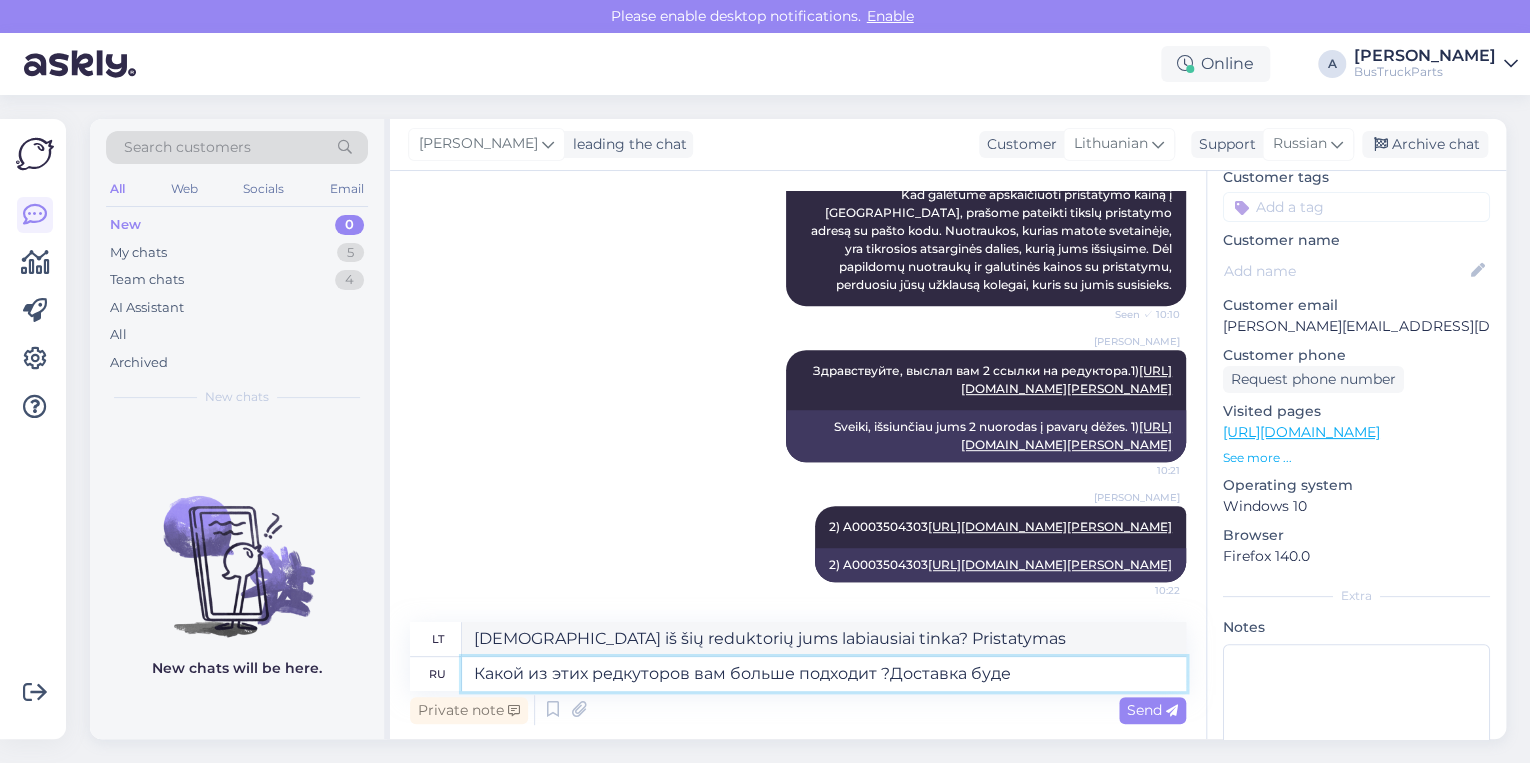 type on "Какой из этих редкуторов вам больше подходит ?Доставка будет" 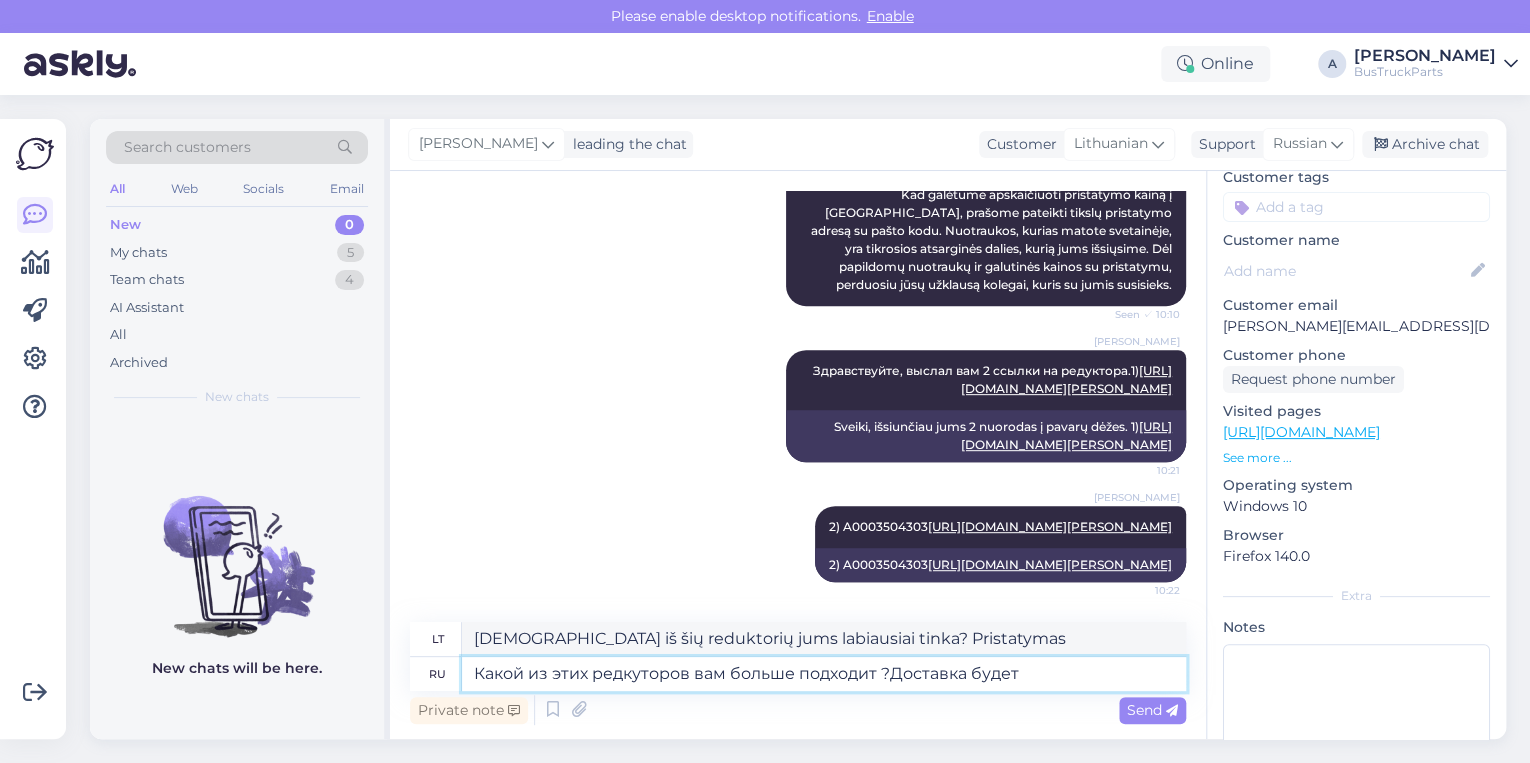 type on "[DEMOGRAPHIC_DATA] iš šių reduktorių jums labiausiai tinka? Pristatymas kainuos" 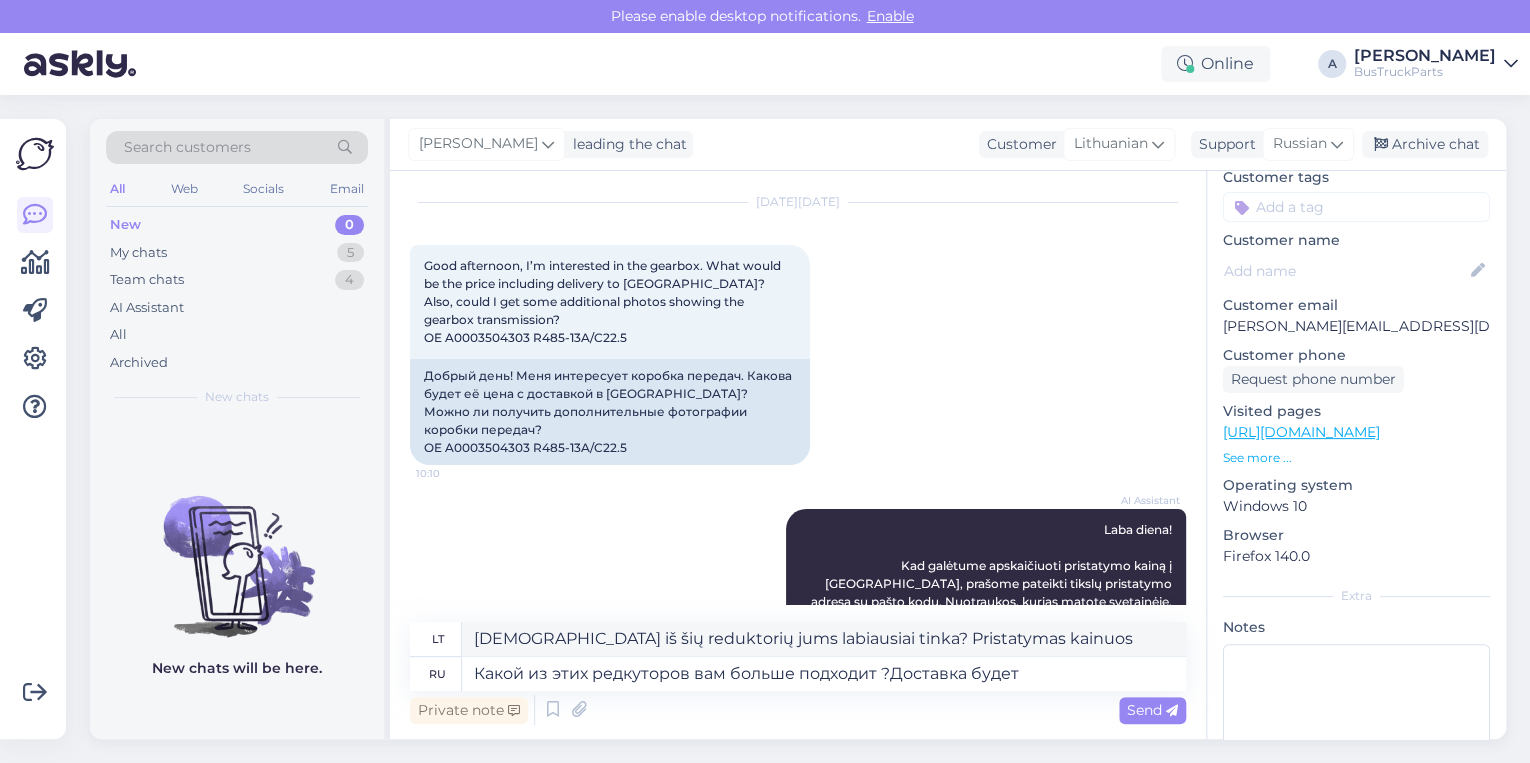 scroll, scrollTop: 80, scrollLeft: 0, axis: vertical 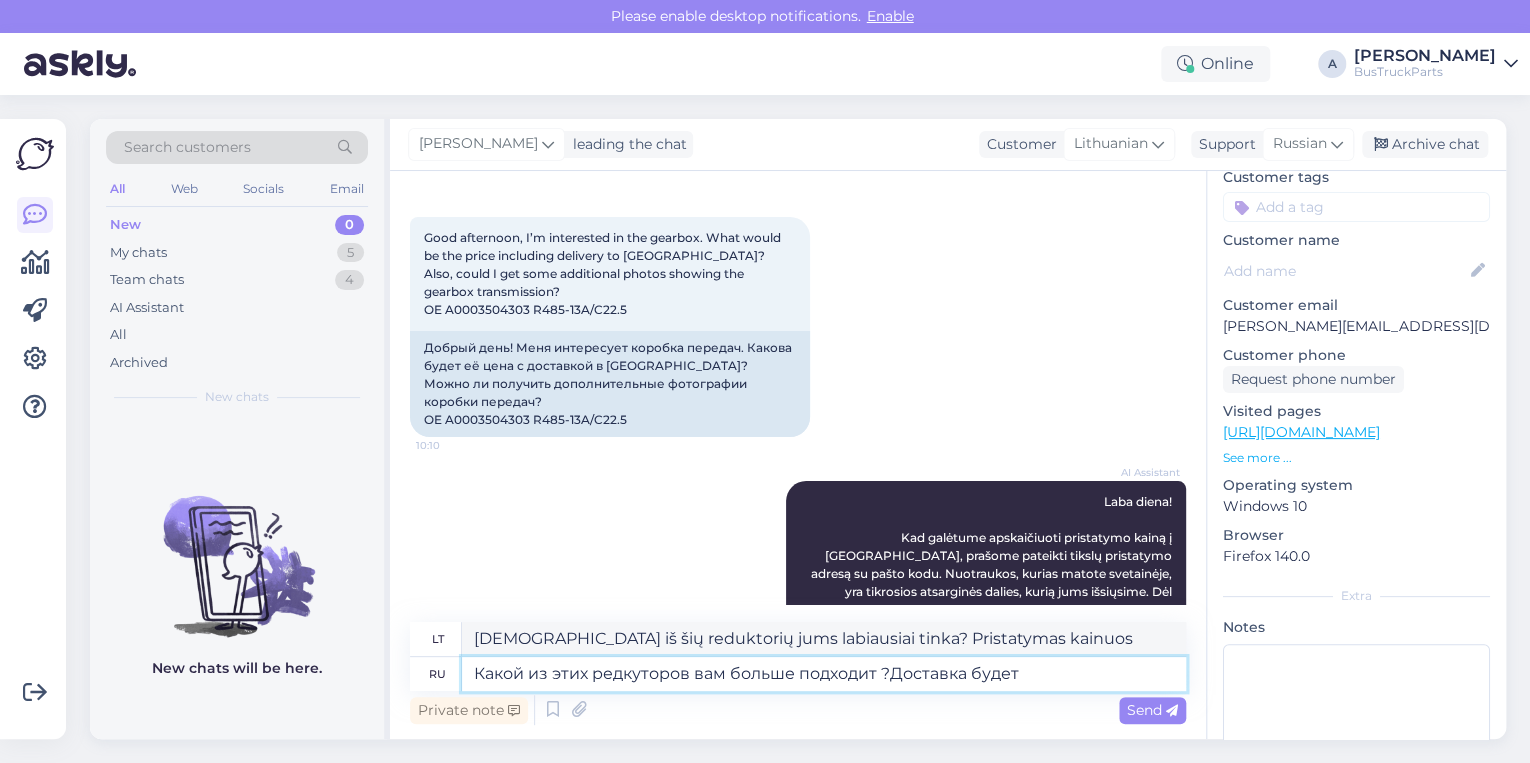 click on "Какой из этих редкуторов вам больше подходит ?Доставка будет" at bounding box center [824, 674] 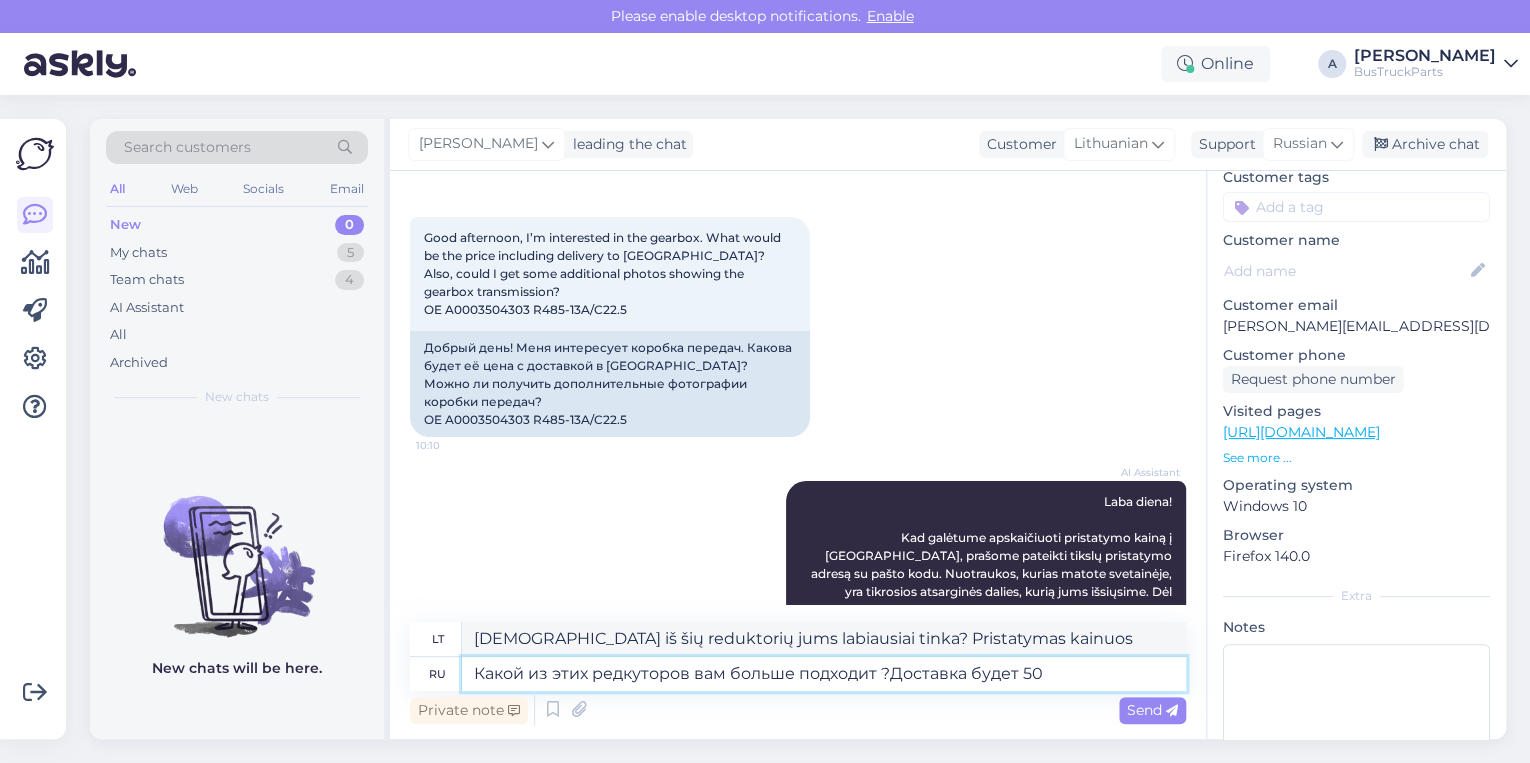 type on "Какой из этих редкуторов вам больше подходит ?Доставка будет 50" 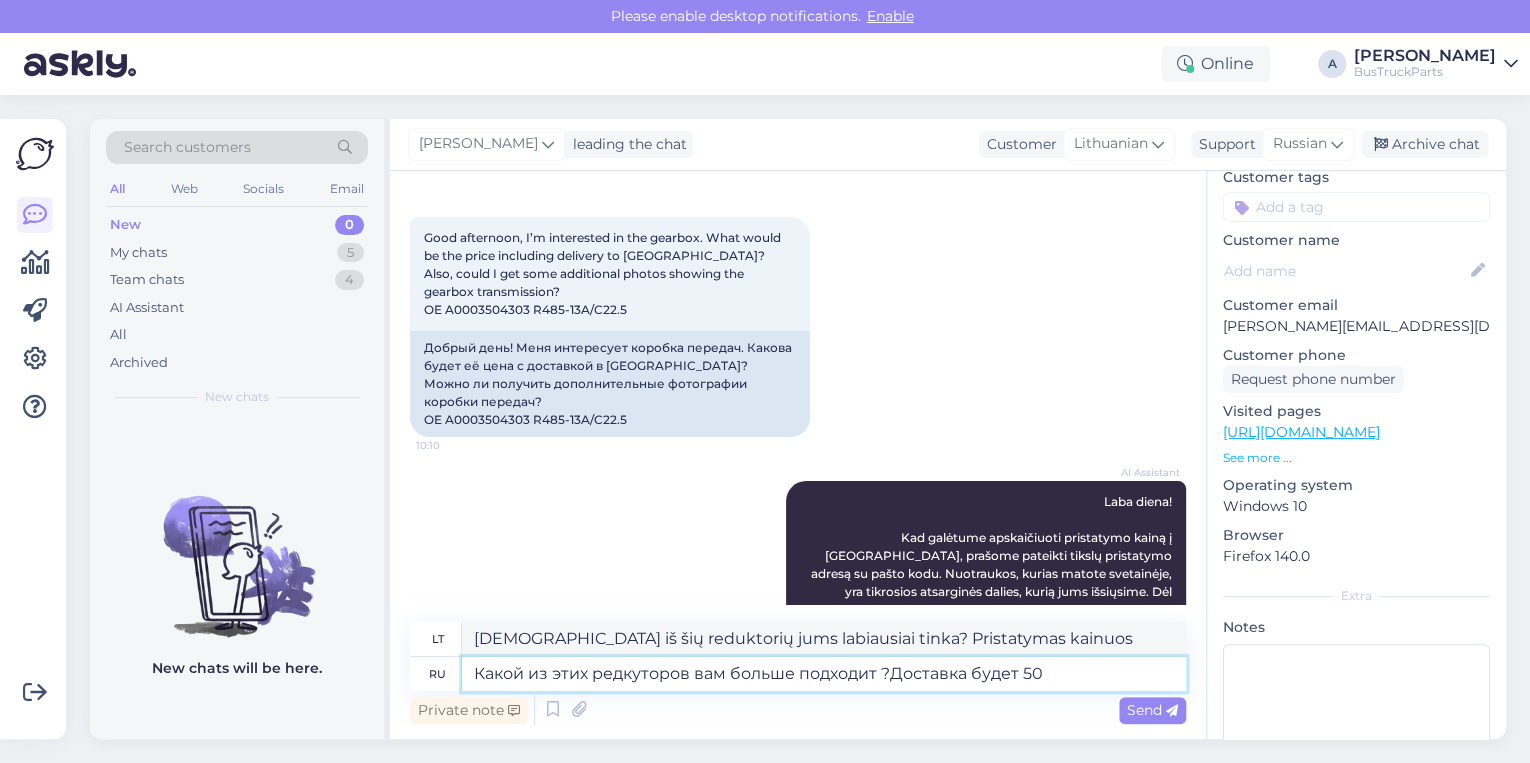 type on "Ku[DEMOGRAPHIC_DATA]š šių reduktorių jums labiausiai tinka? Pristatymas kainuos 50." 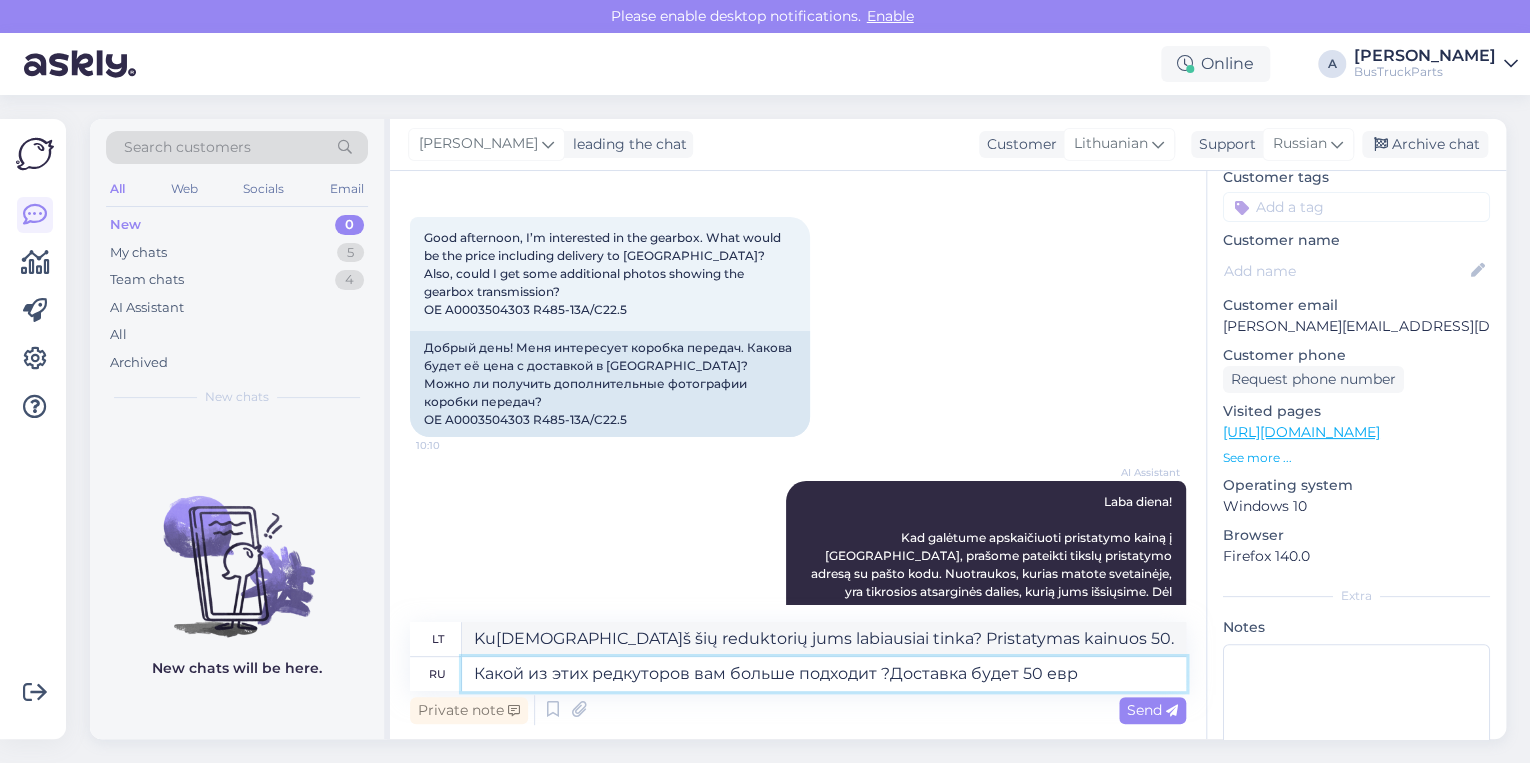 type on "Какой из этих редкуторов вам больше подходит ?Доставка будет 50 евро" 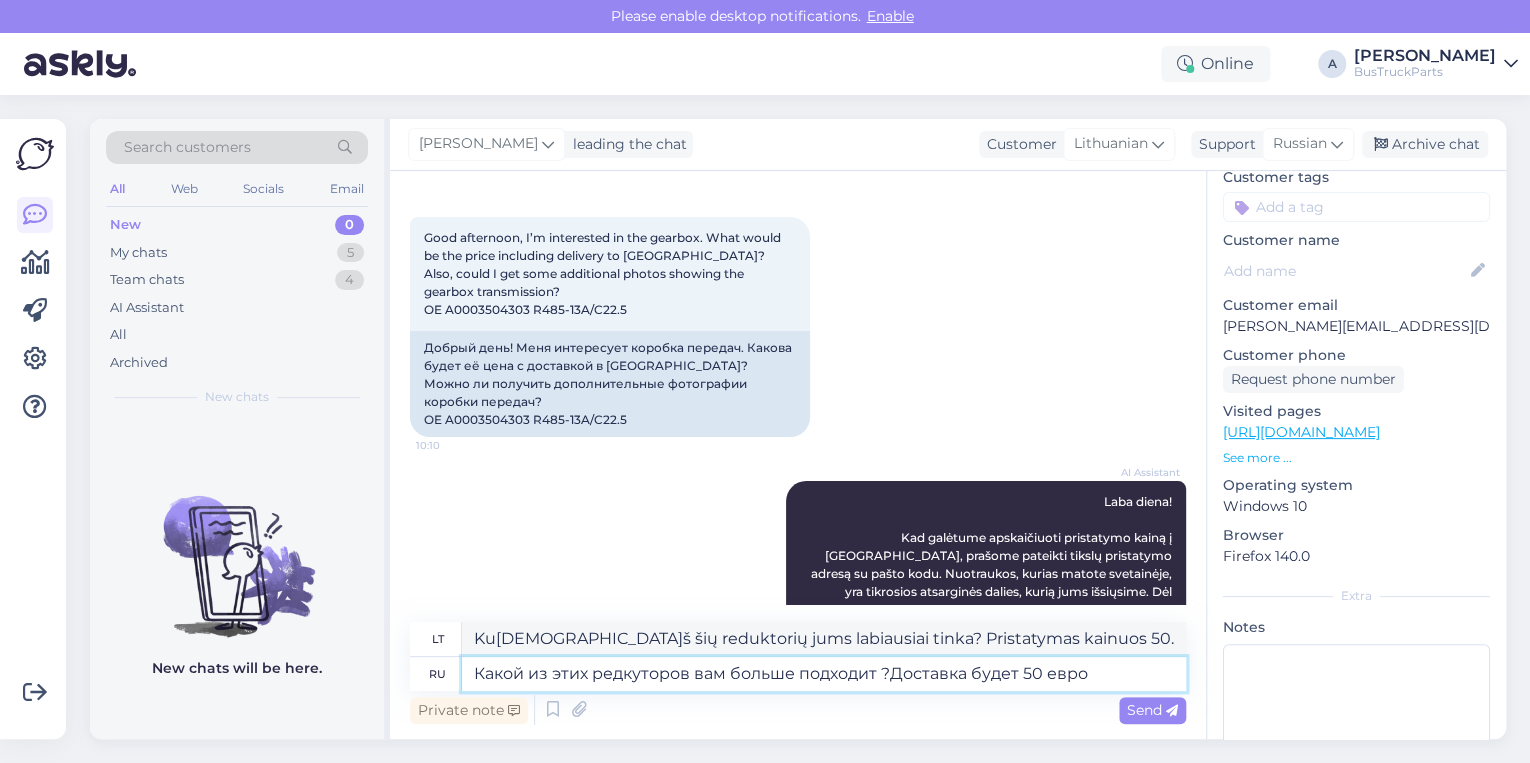 type on "[DEMOGRAPHIC_DATA] iš šių reduktorių jums labiausiai tinka? Pristatymas kainuos 50 eurų." 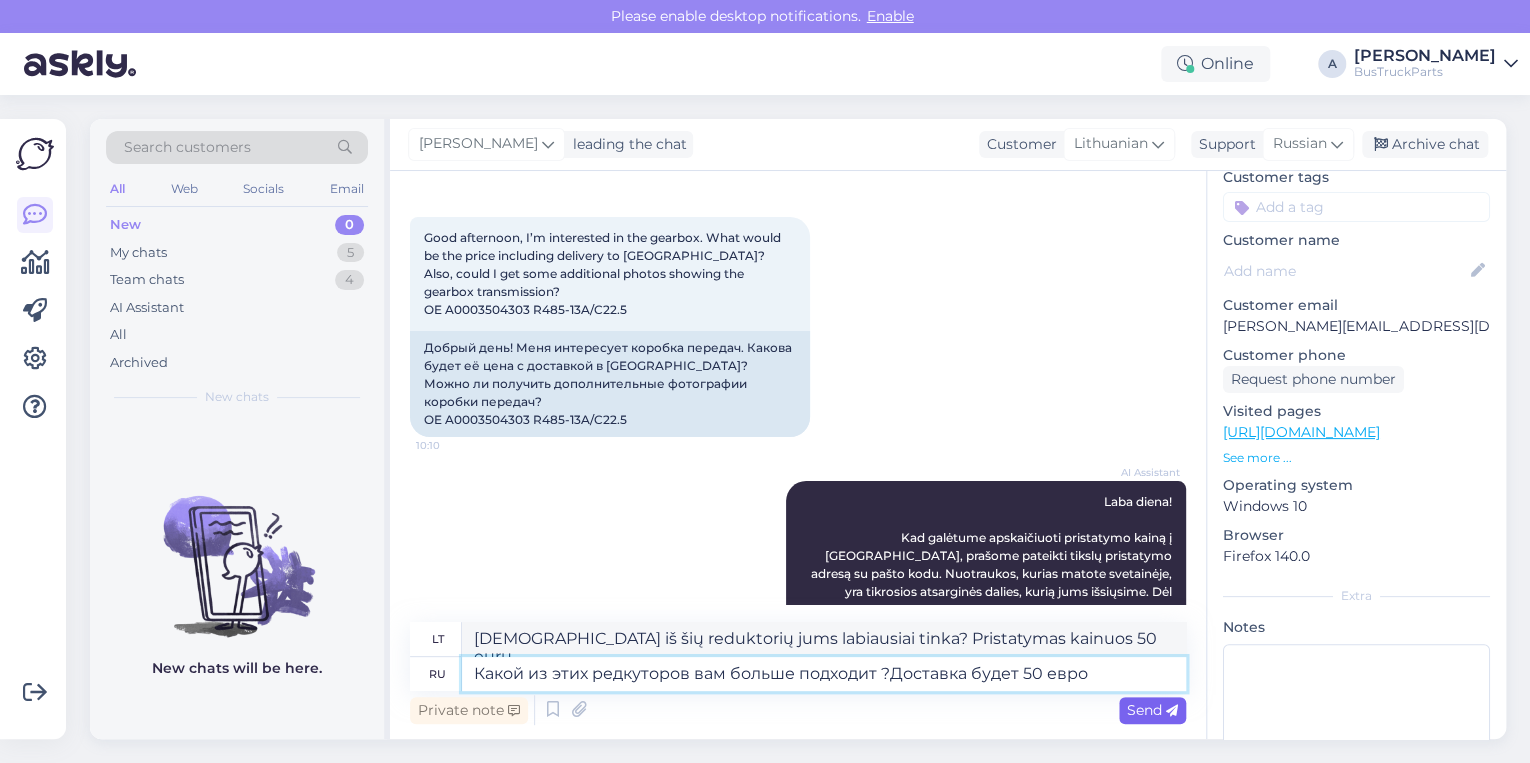 type on "Какой из этих редкуторов вам больше подходит ?Доставка будет 50 евро" 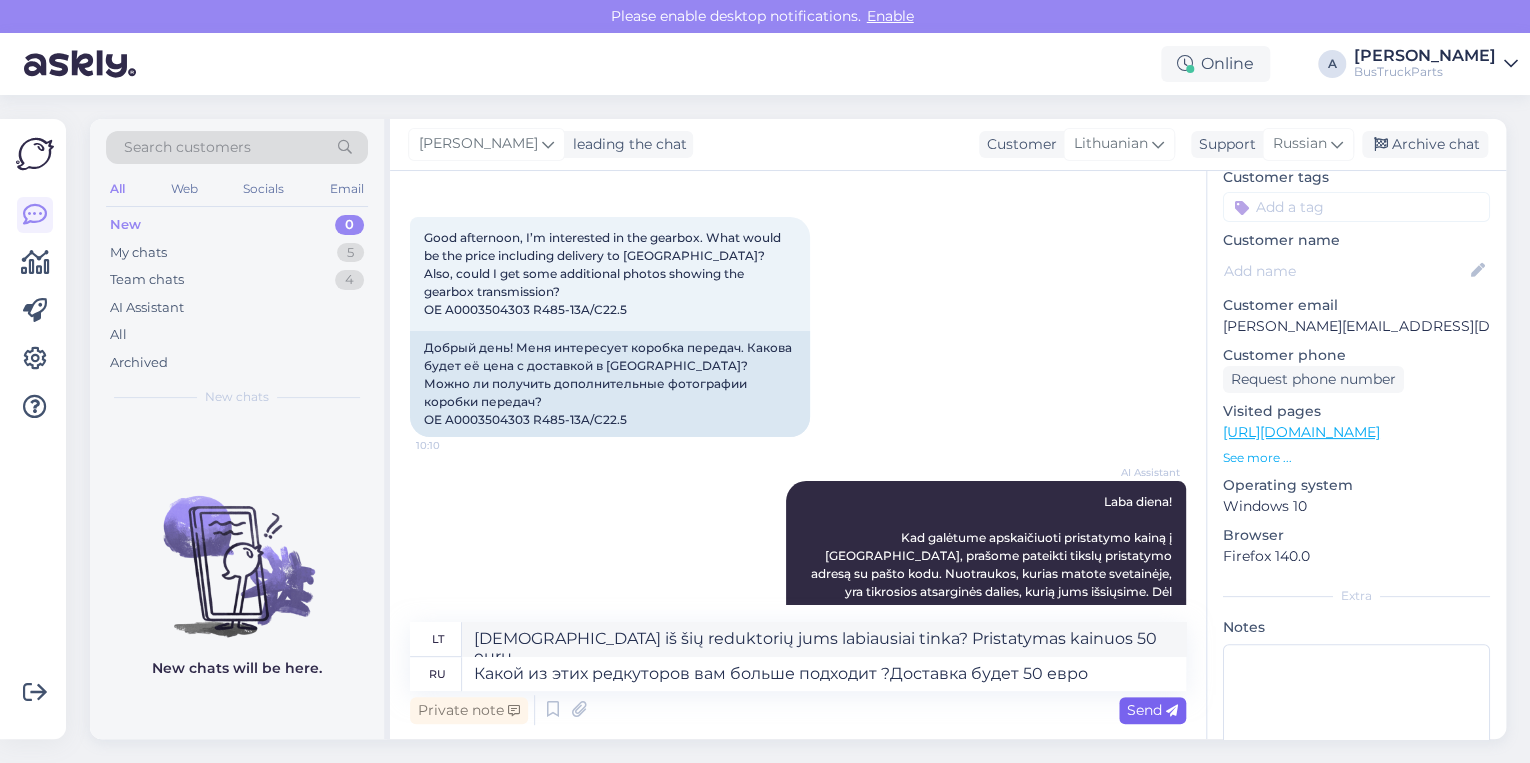 click on "Send" at bounding box center [1152, 710] 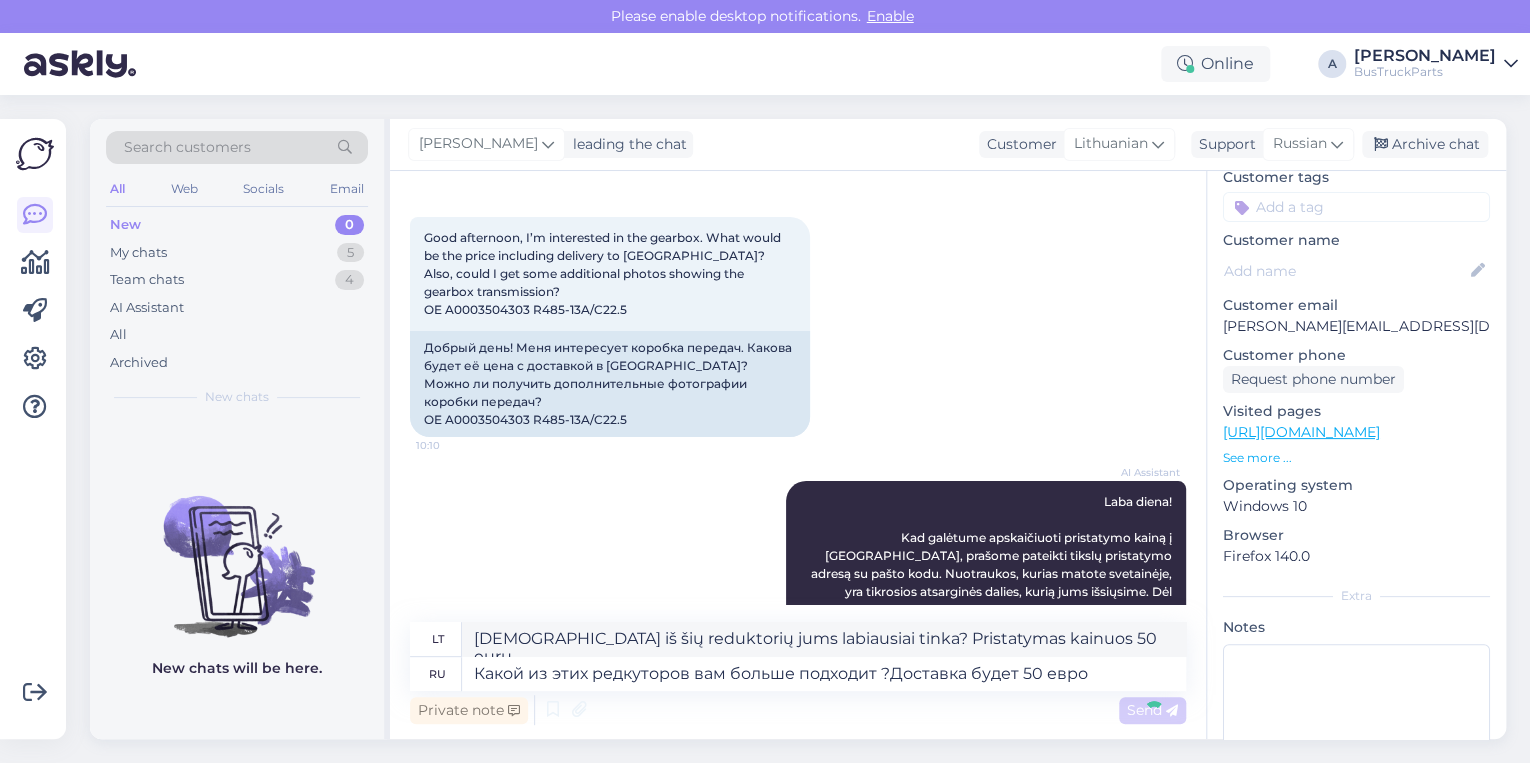 type 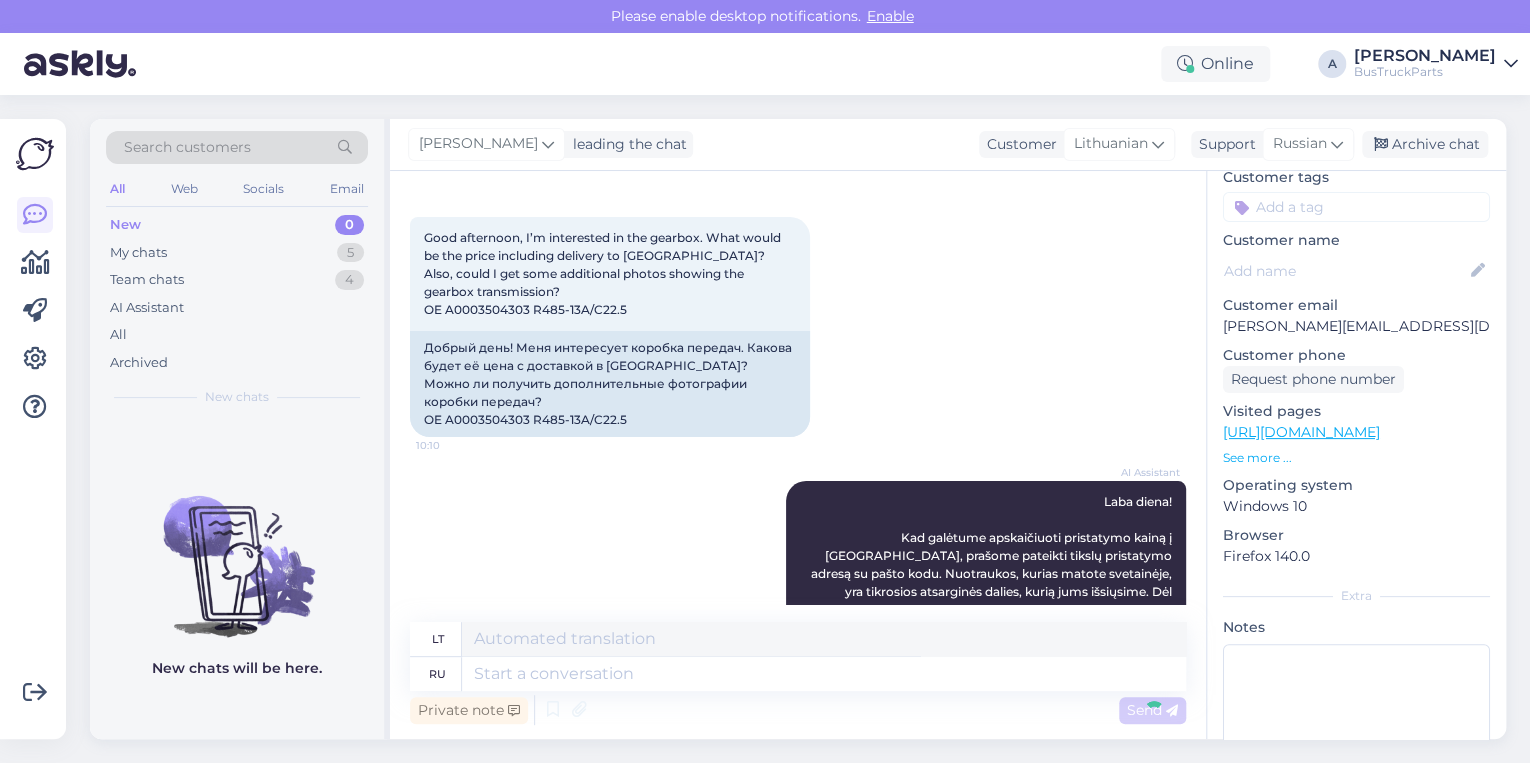 scroll, scrollTop: 776, scrollLeft: 0, axis: vertical 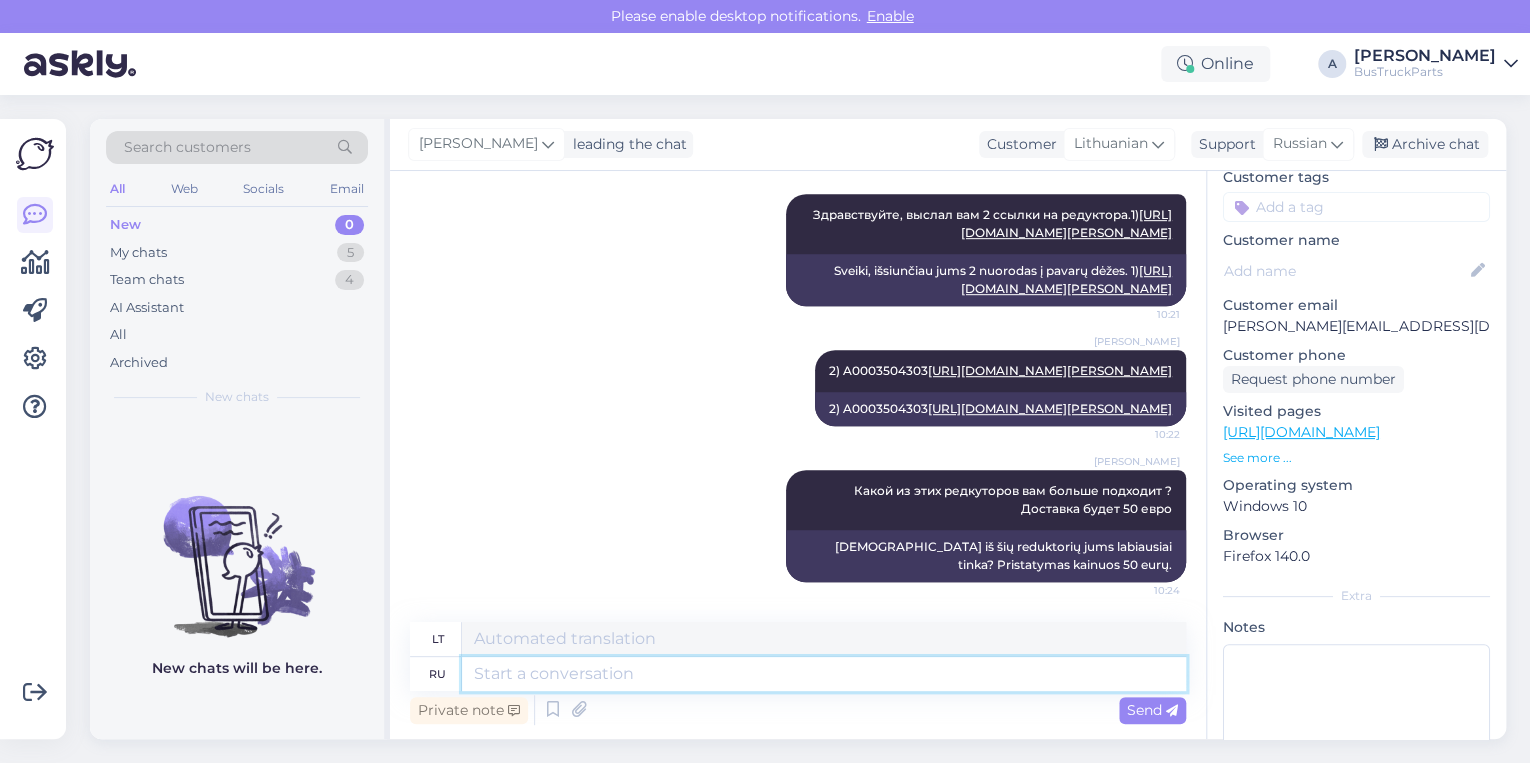 click at bounding box center [824, 674] 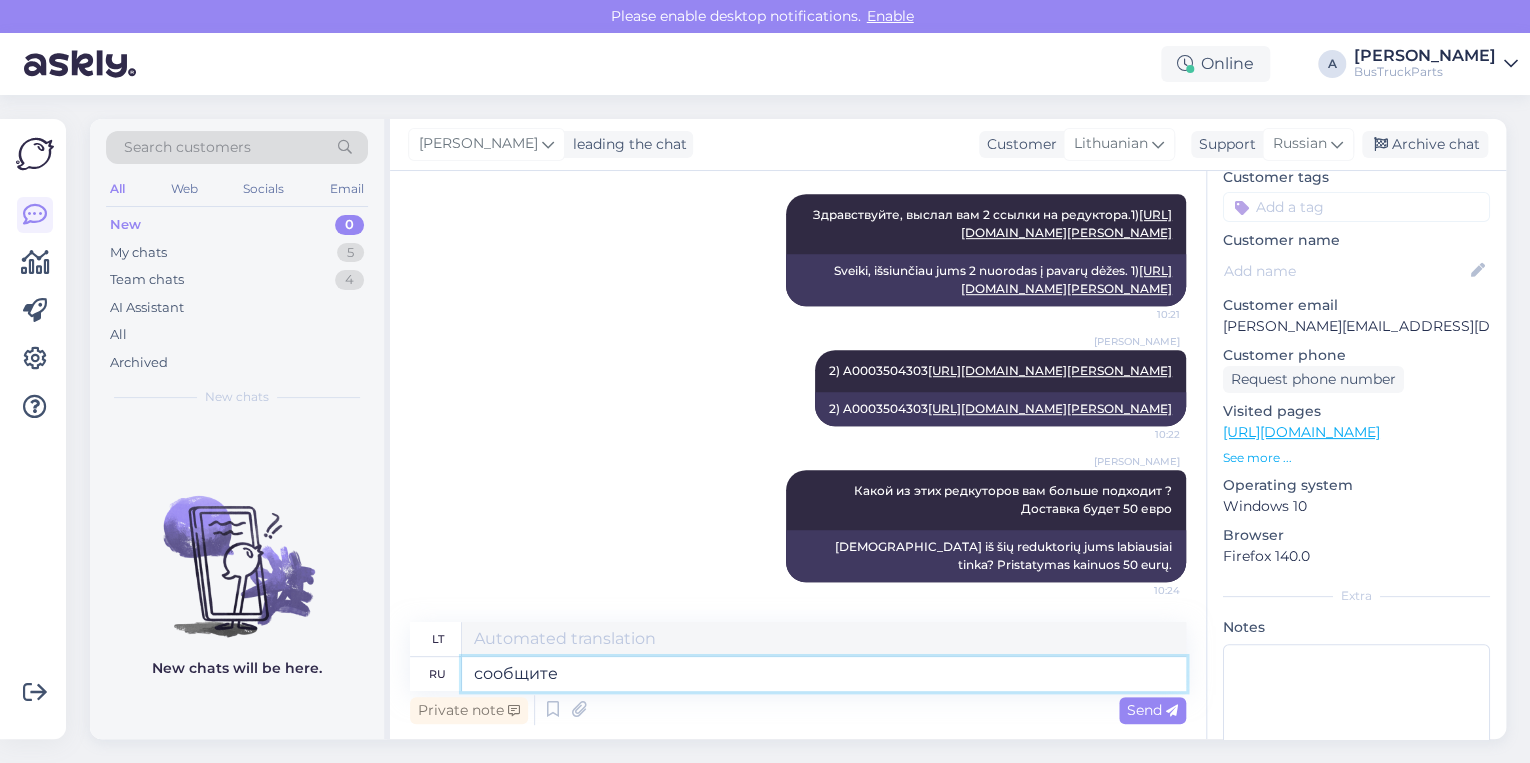 type on "сообщите" 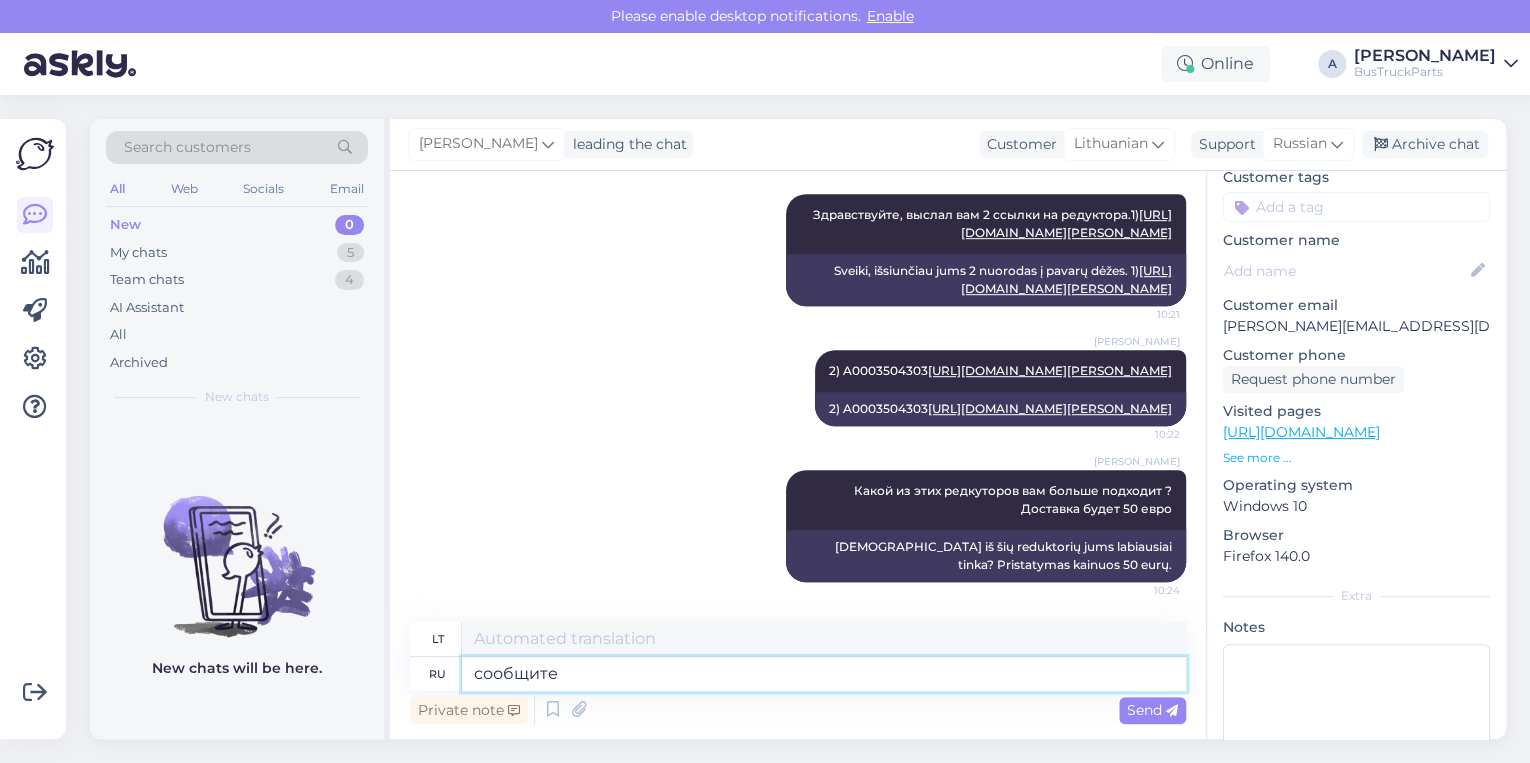 type on "pranešk man" 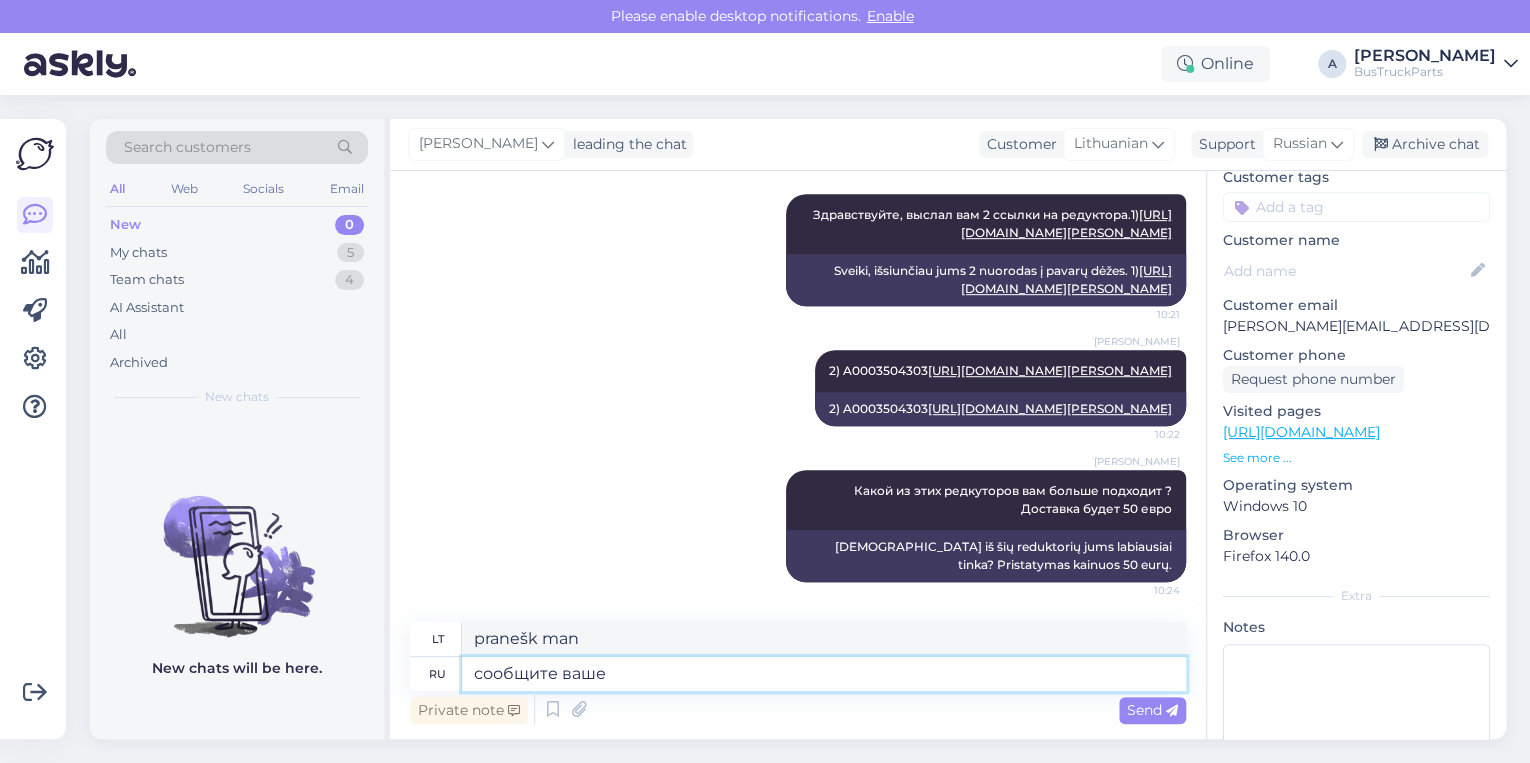 type on "сообщите ваше р" 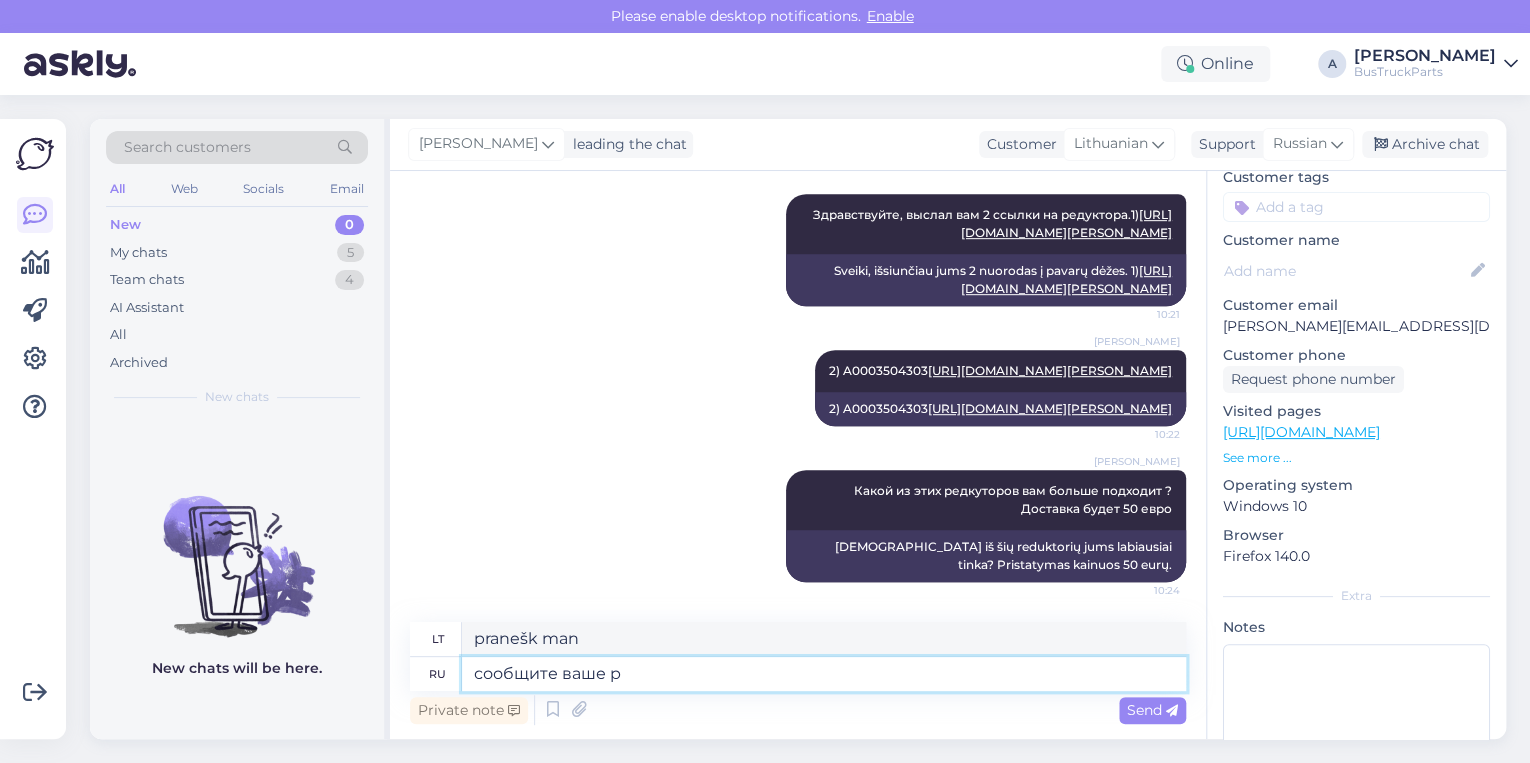 type on "prašau, pranešk man savo" 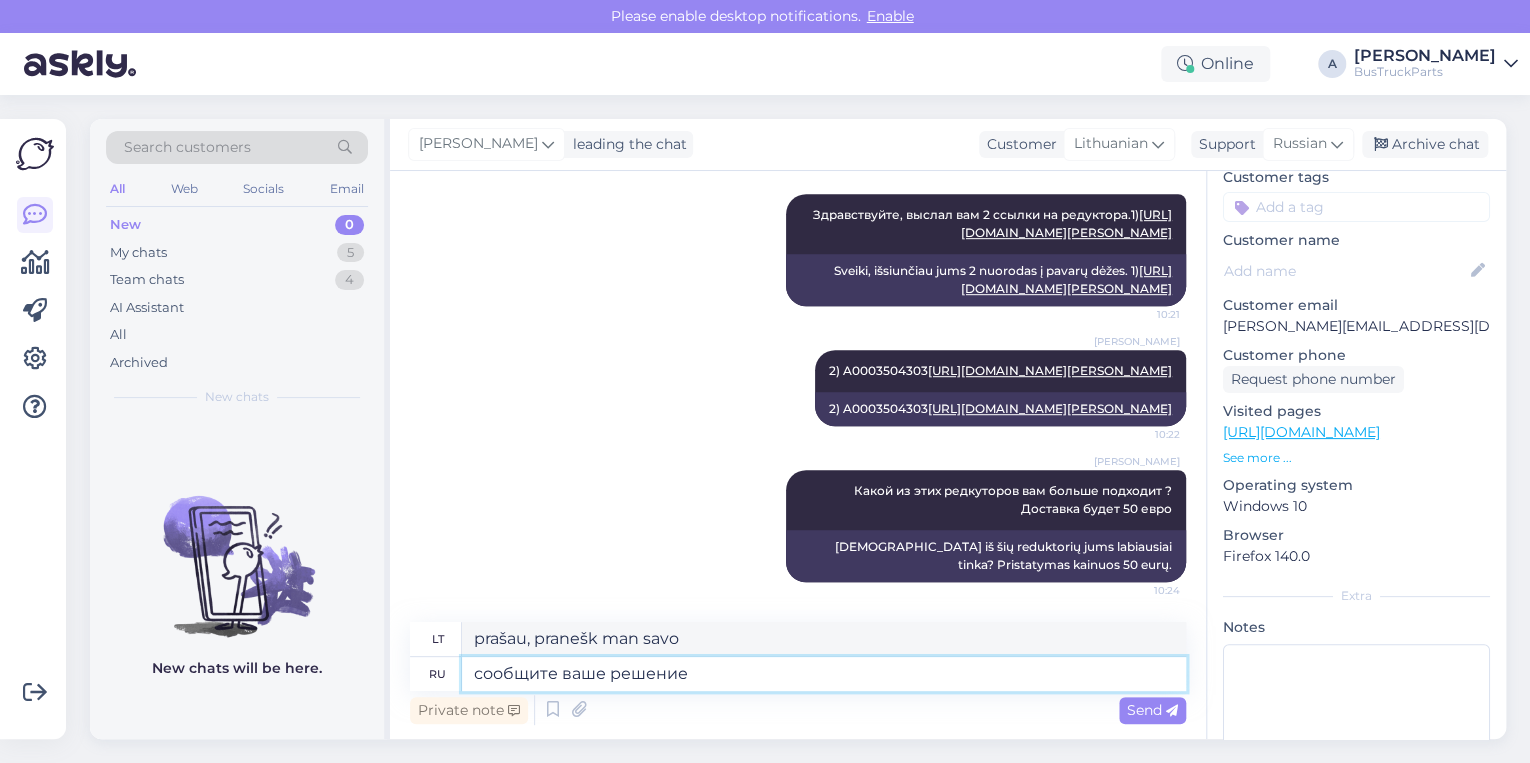 type on "сообщите ваше решение" 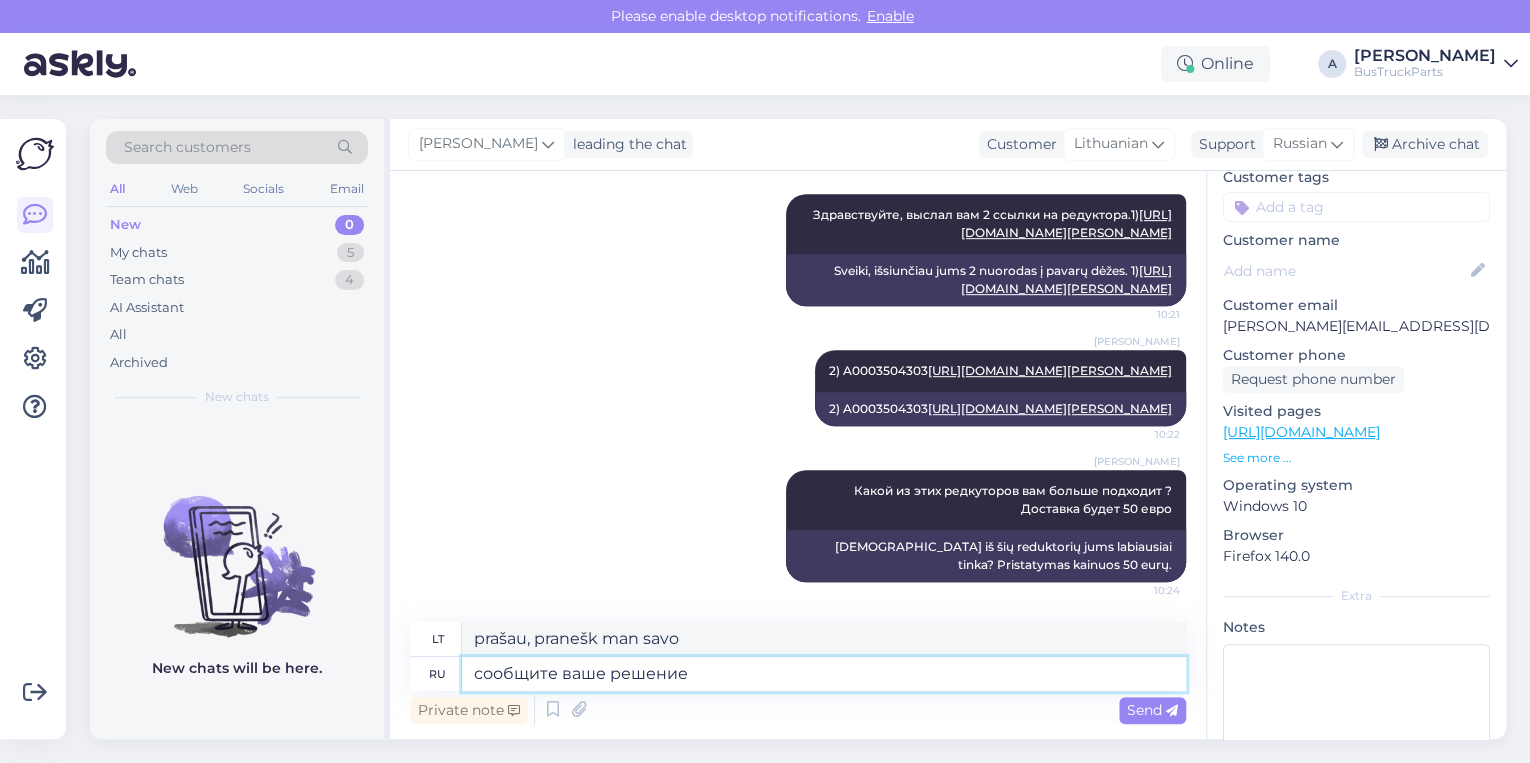 type on "pranešk man savo sprendimą" 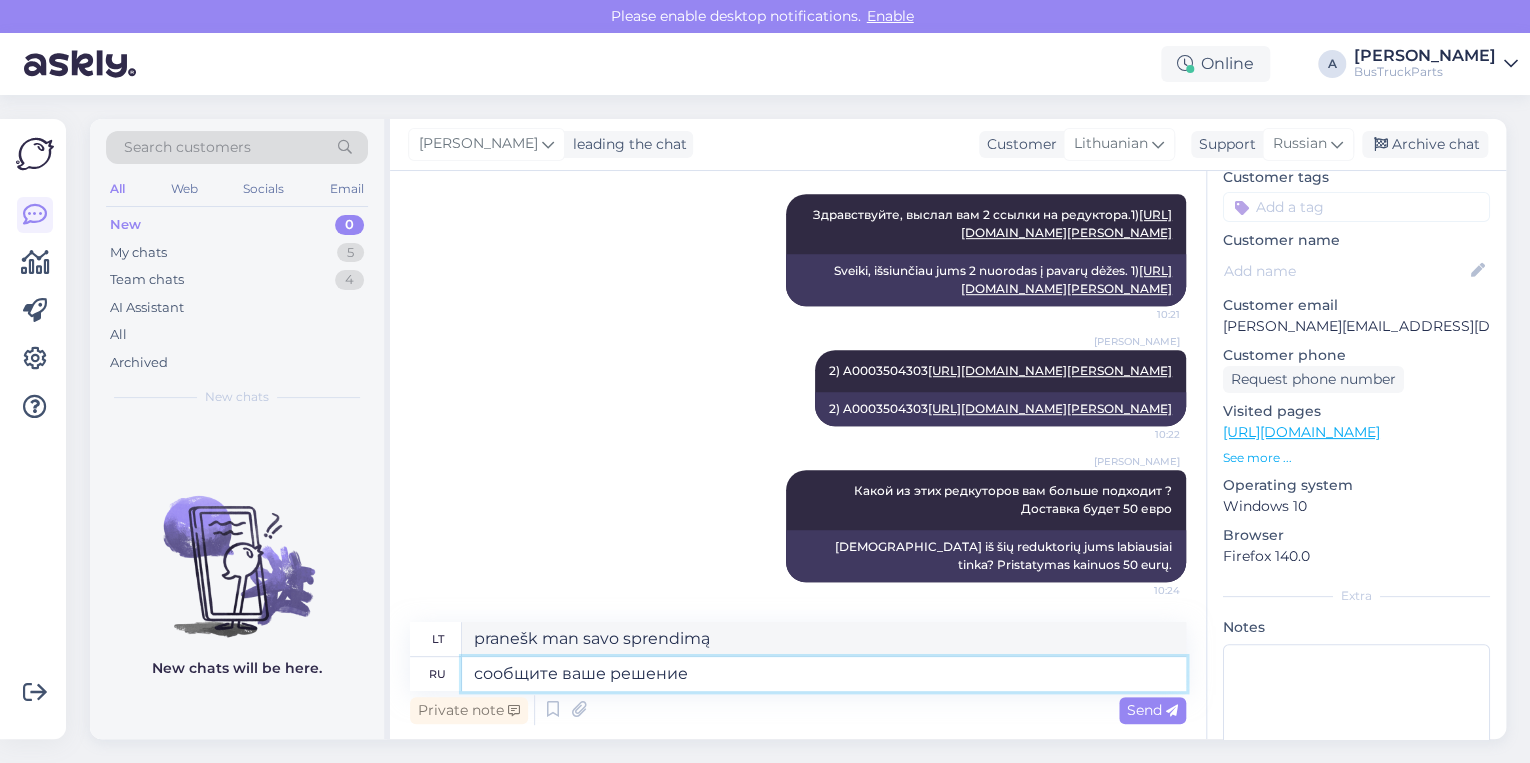 type on "ообщите ваше решение" 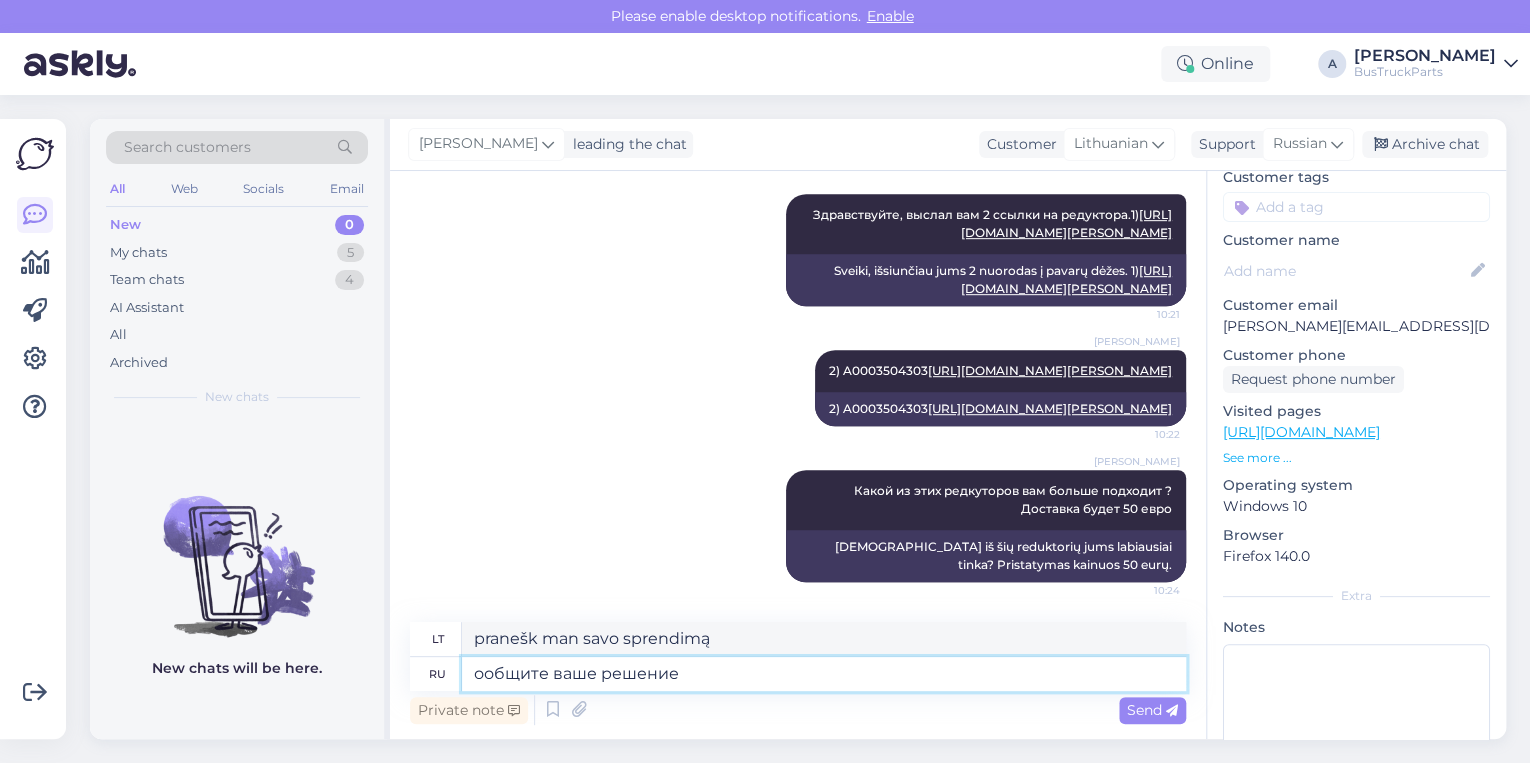 type on "pasakyk man savo sprendimą" 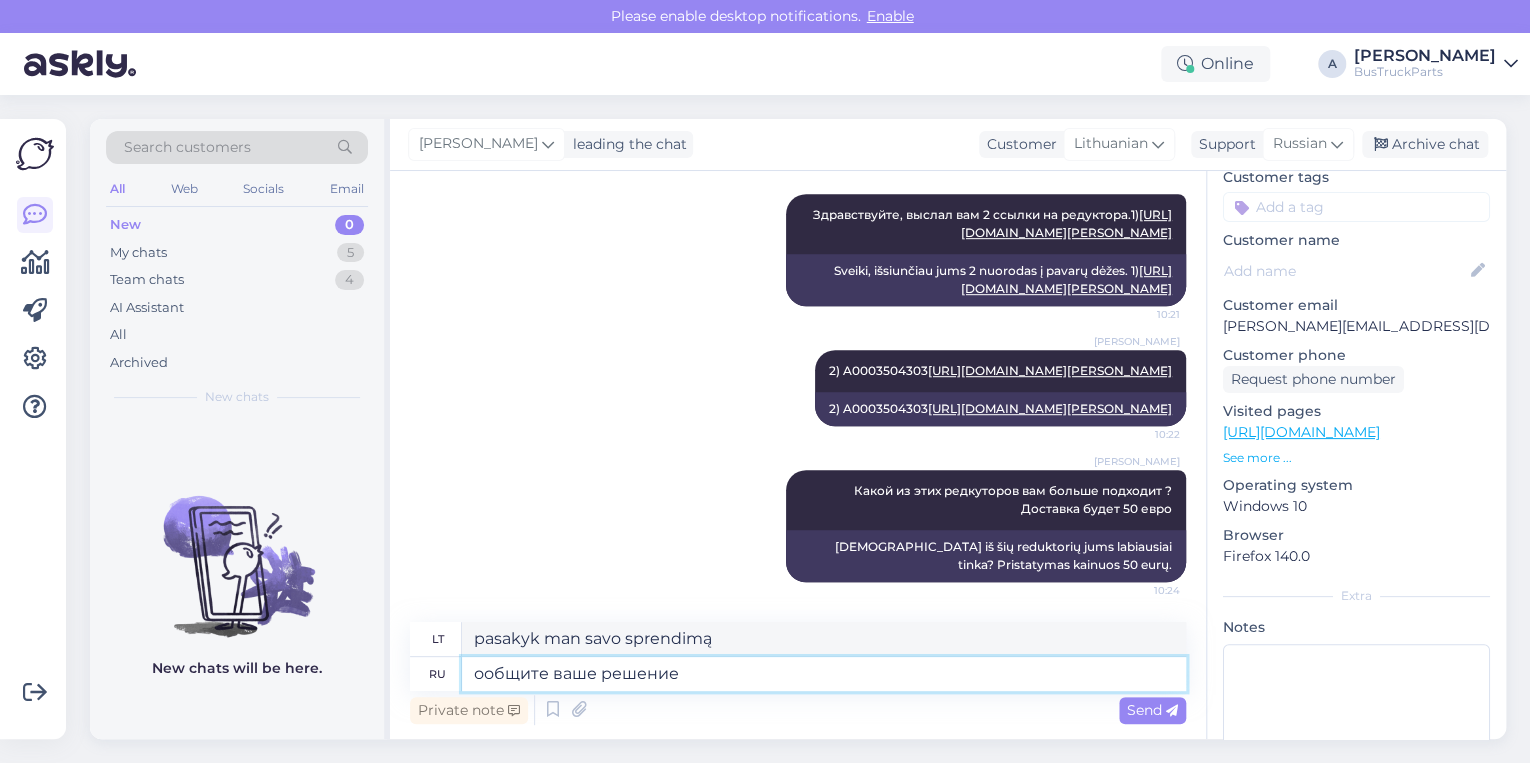type on "Сообщите ваше решение" 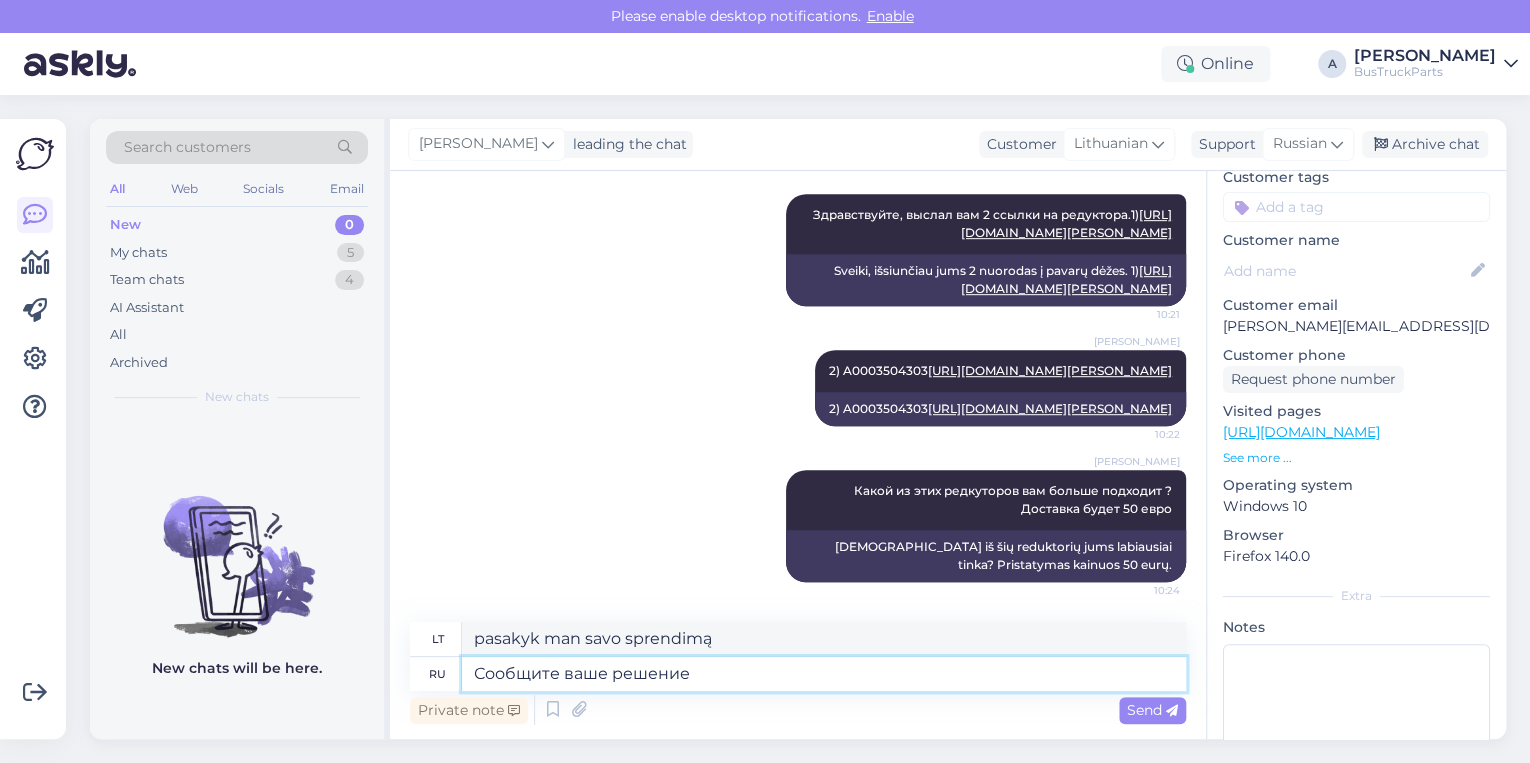 type on "Praneškite mums savo sprendimą" 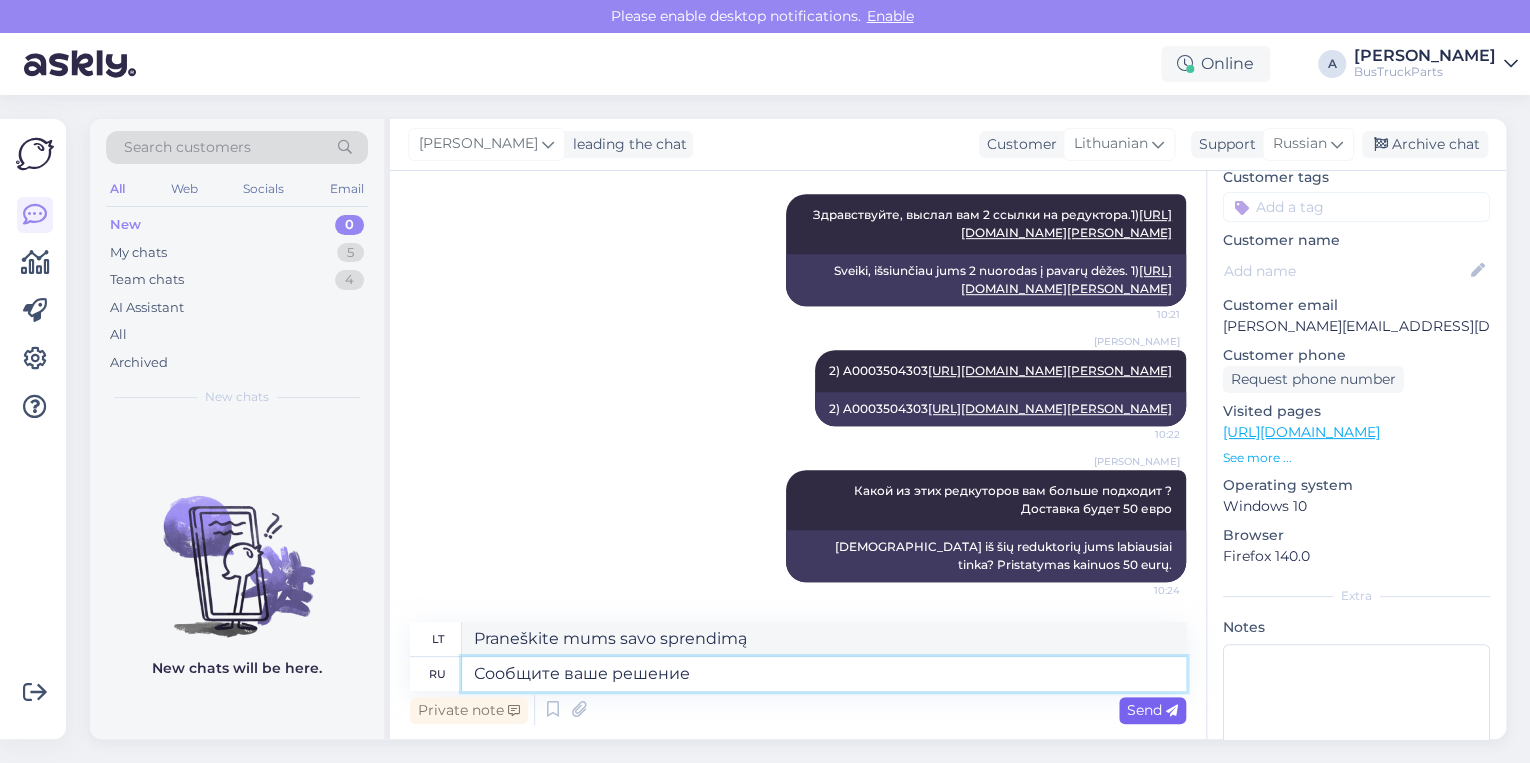 type on "Сообщите ваше решение" 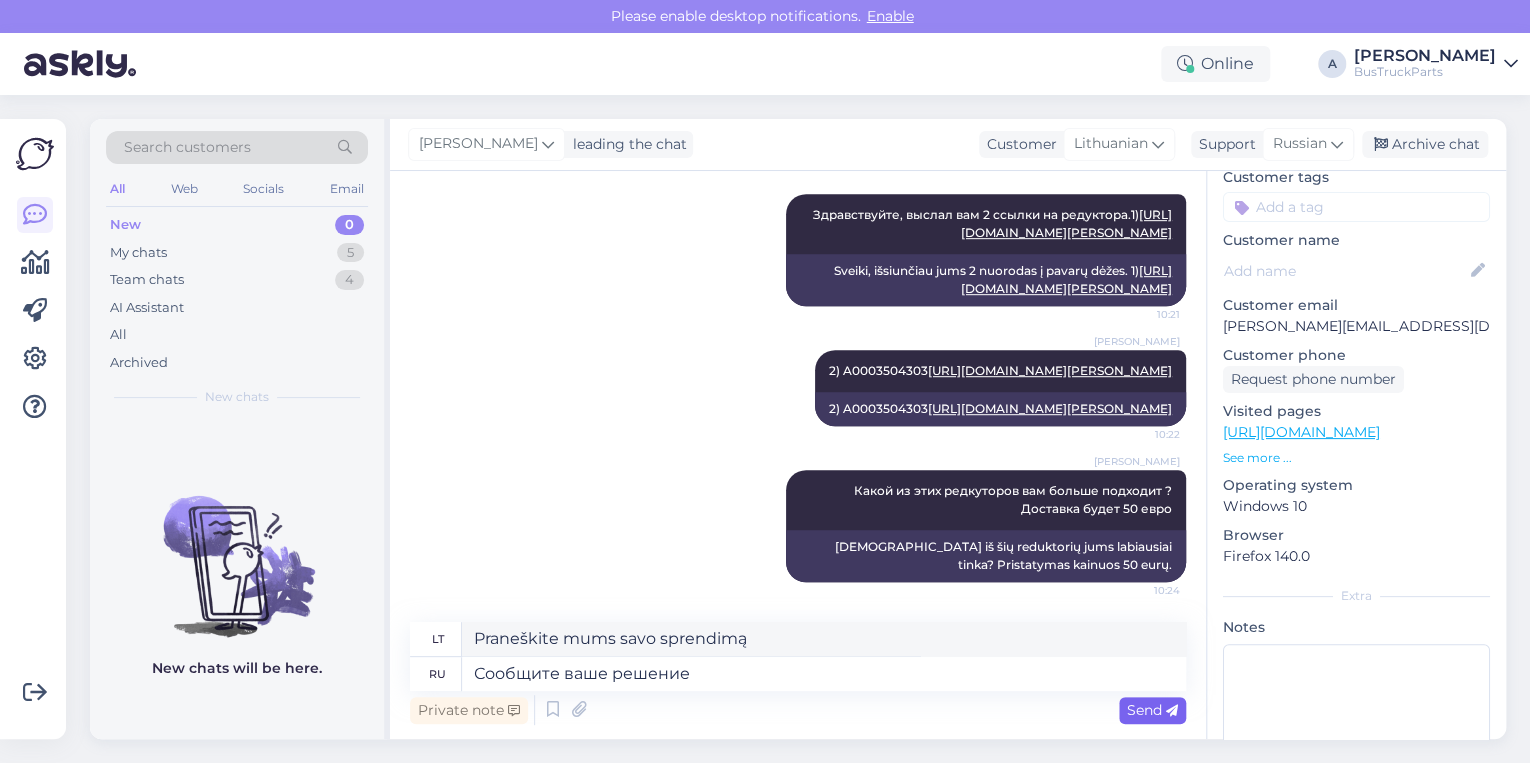 click on "Send" at bounding box center (1152, 710) 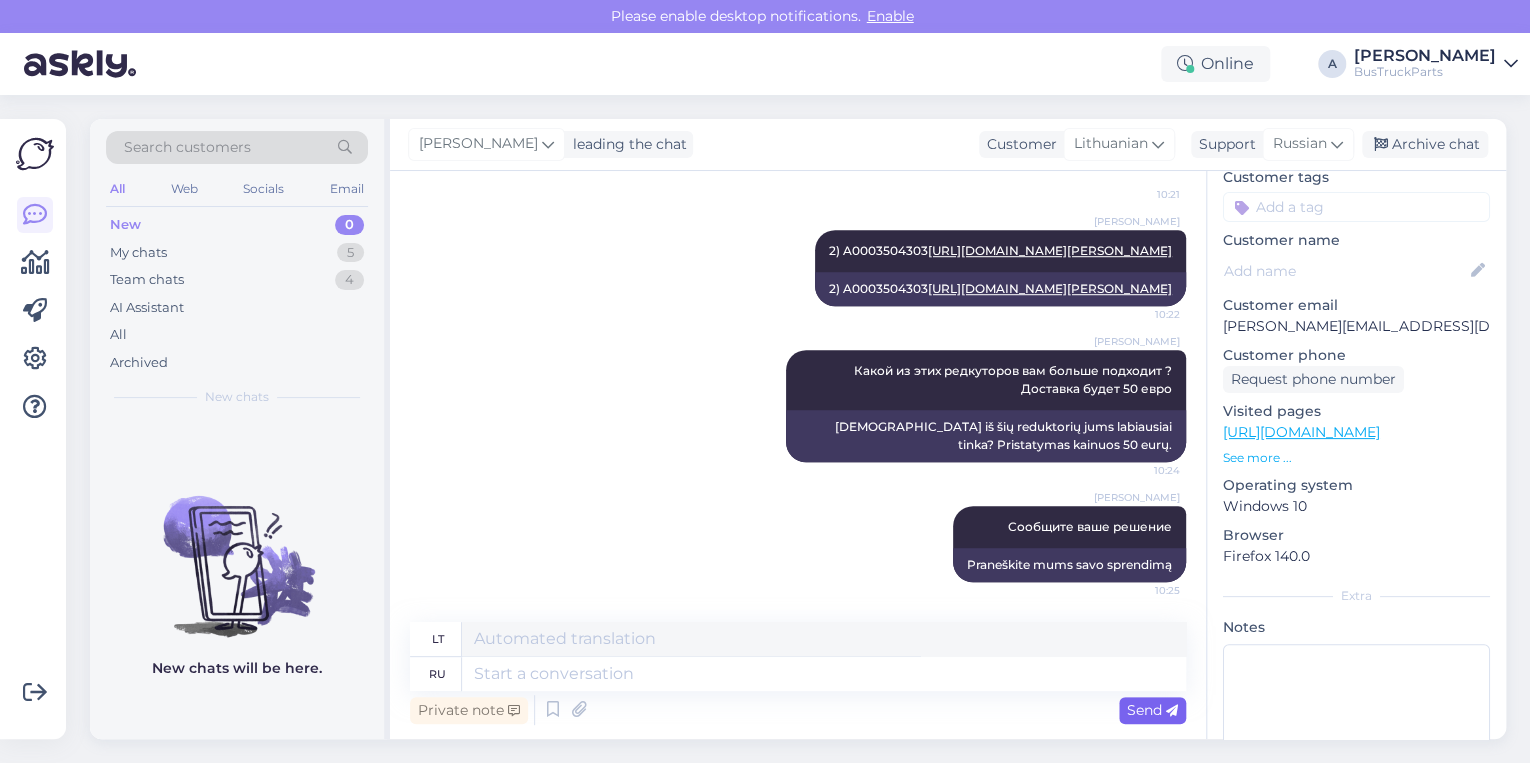scroll, scrollTop: 896, scrollLeft: 0, axis: vertical 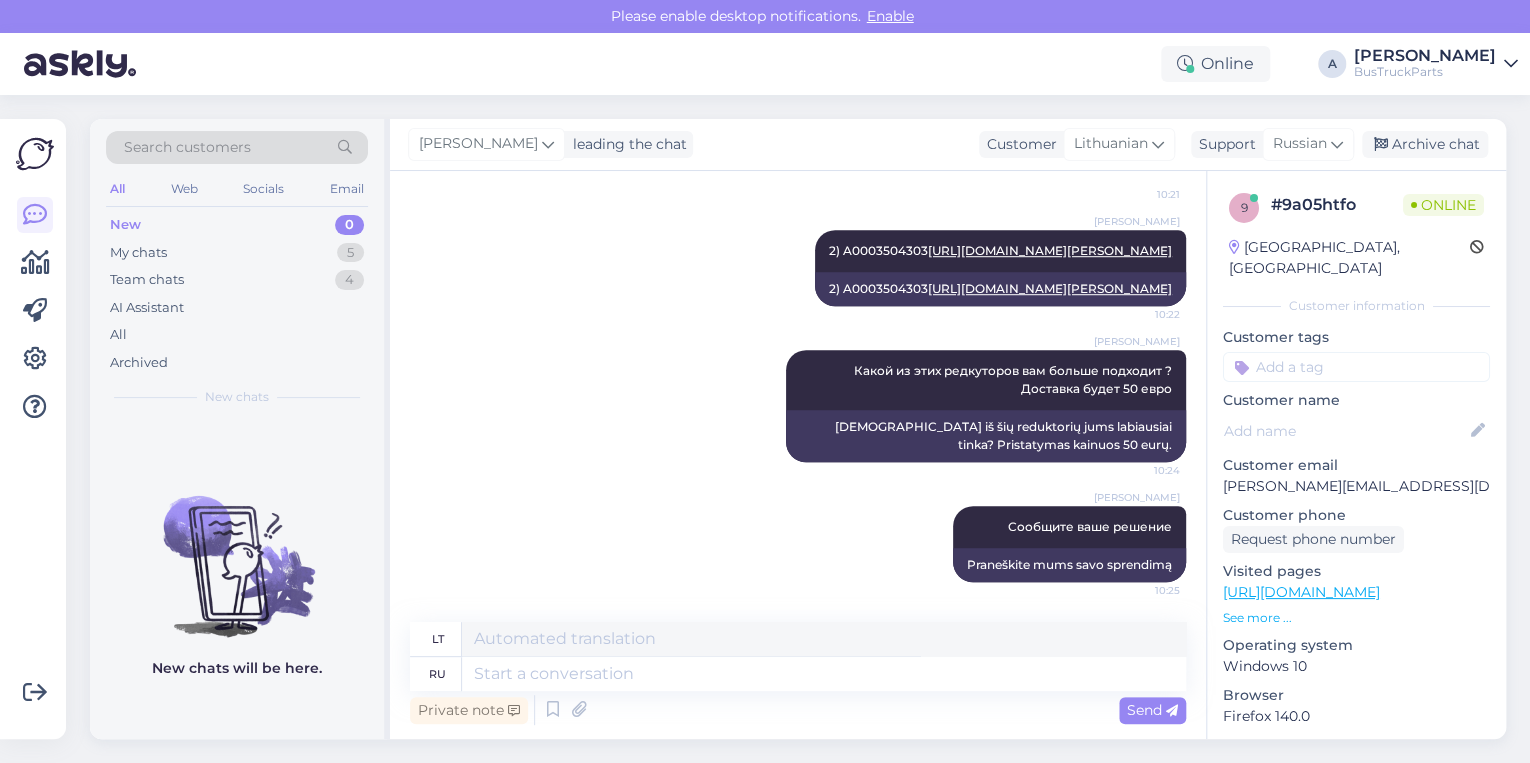 click at bounding box center (1356, 367) 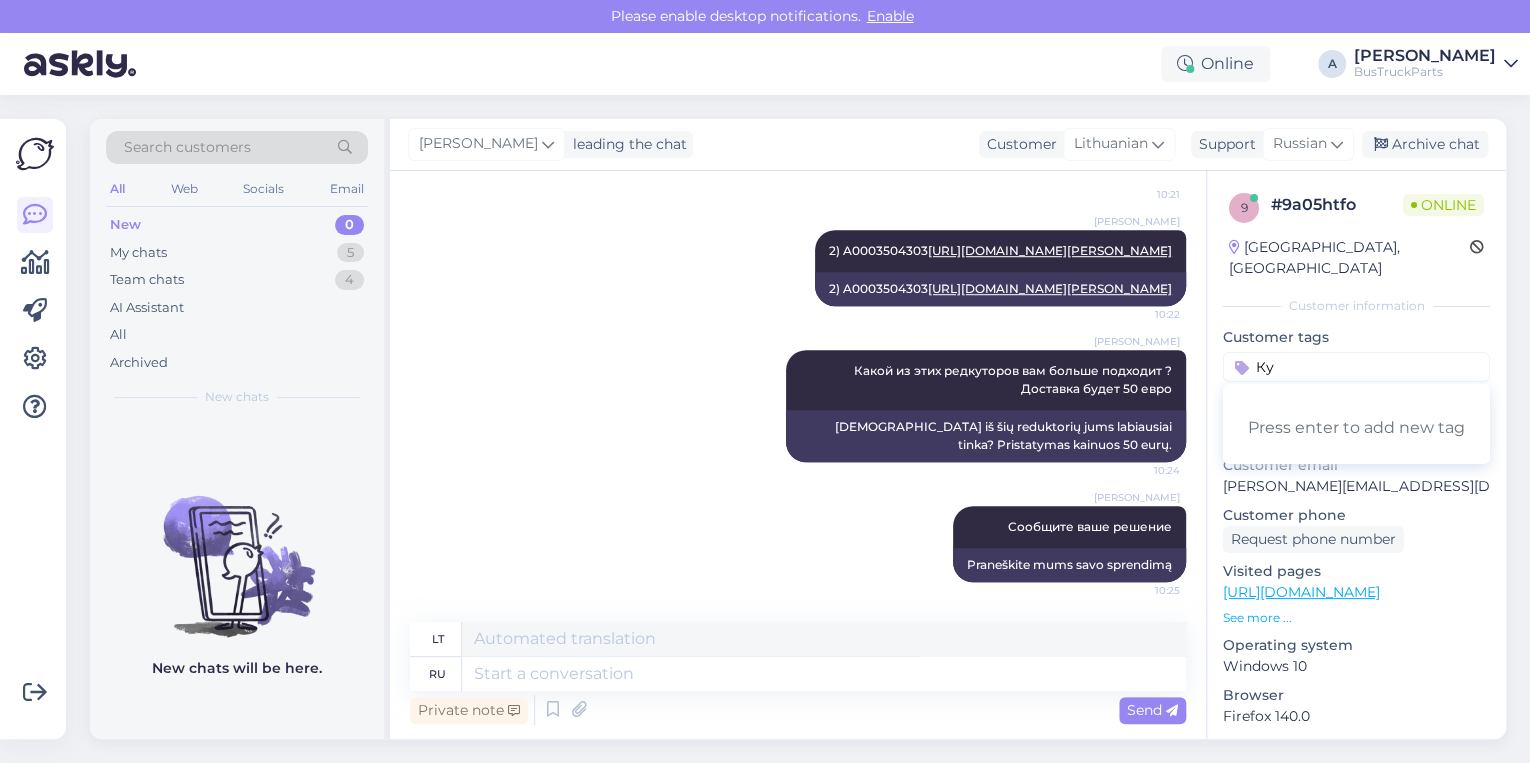 type on "[PERSON_NAME]" 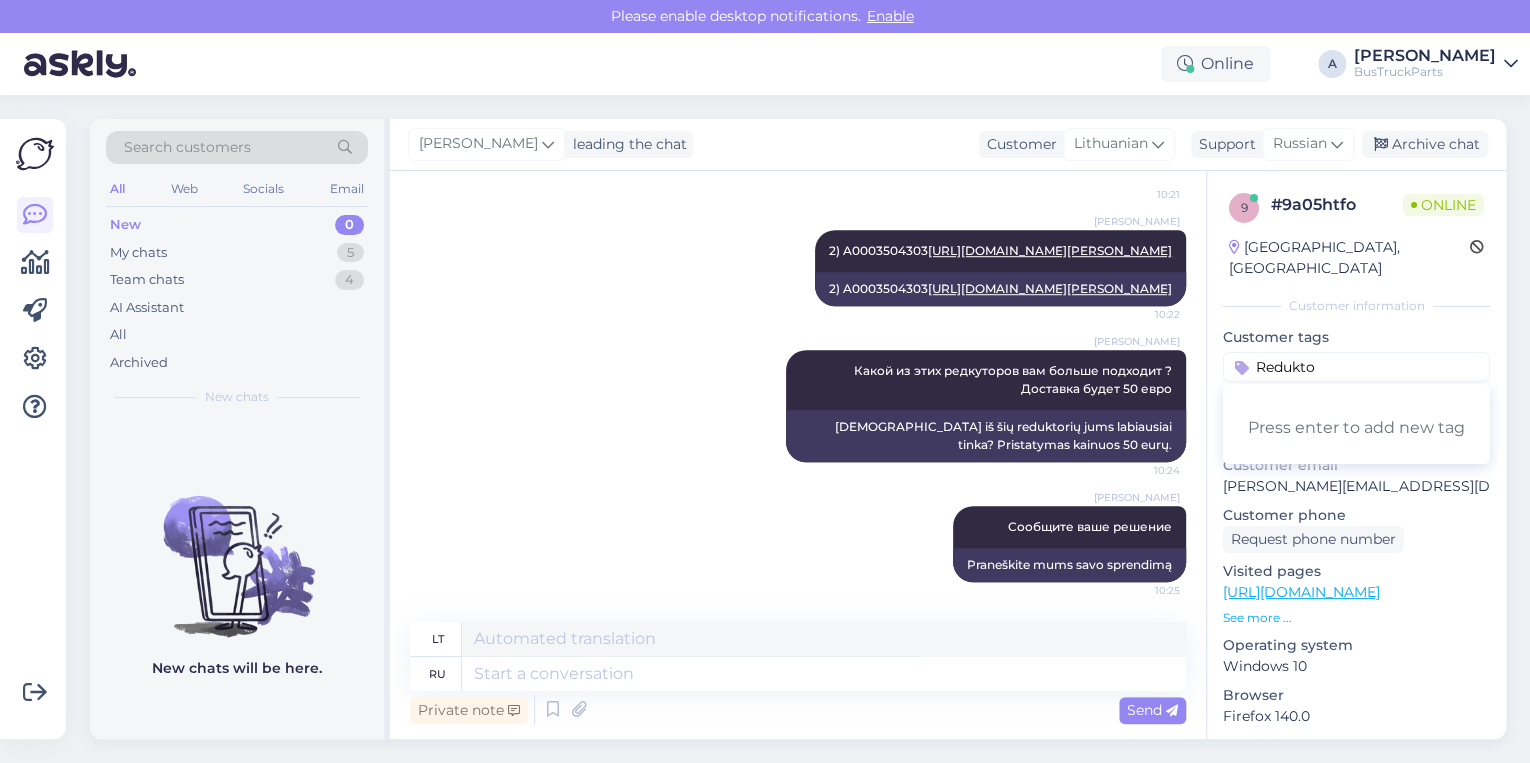 type on "Reduktor" 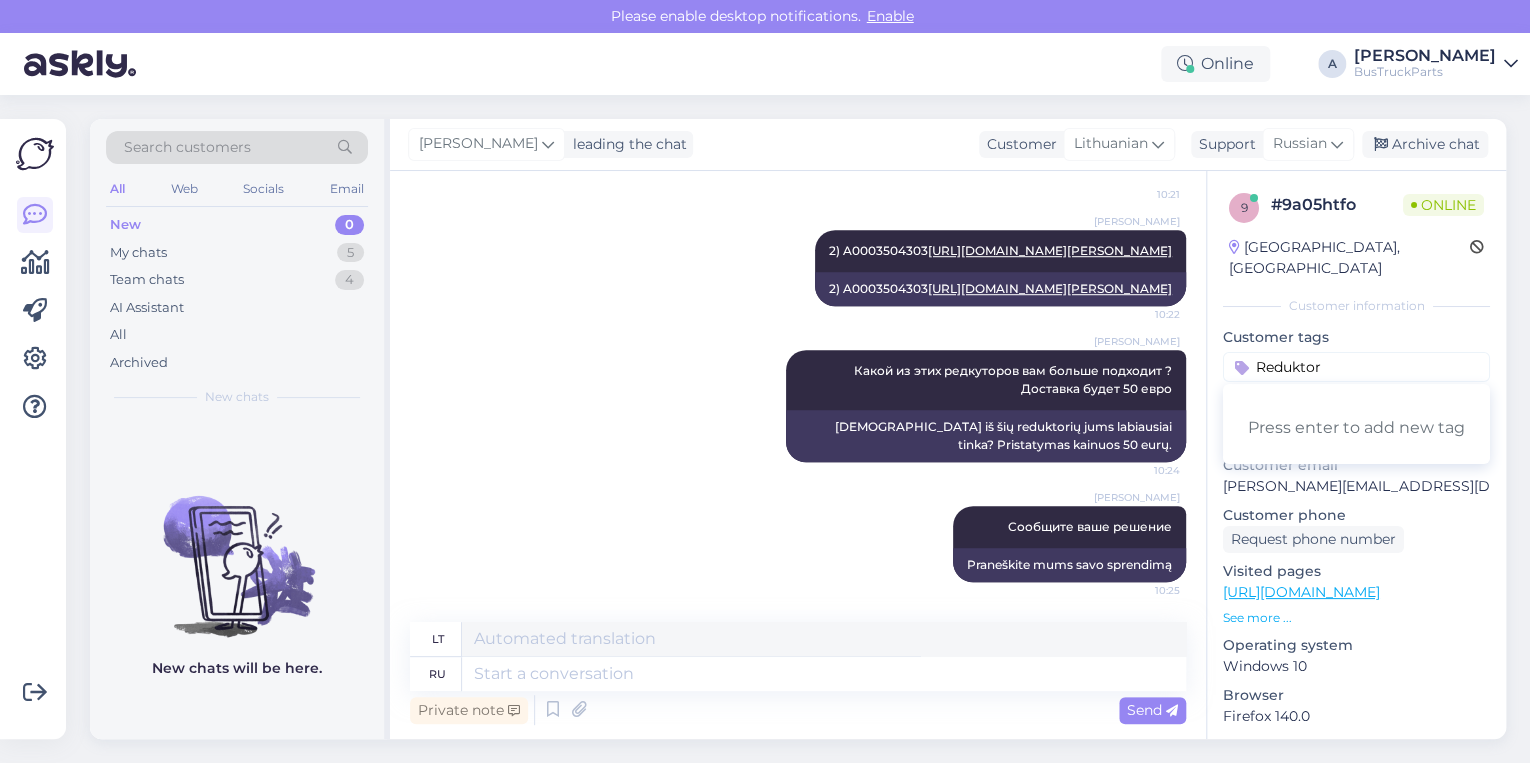 type 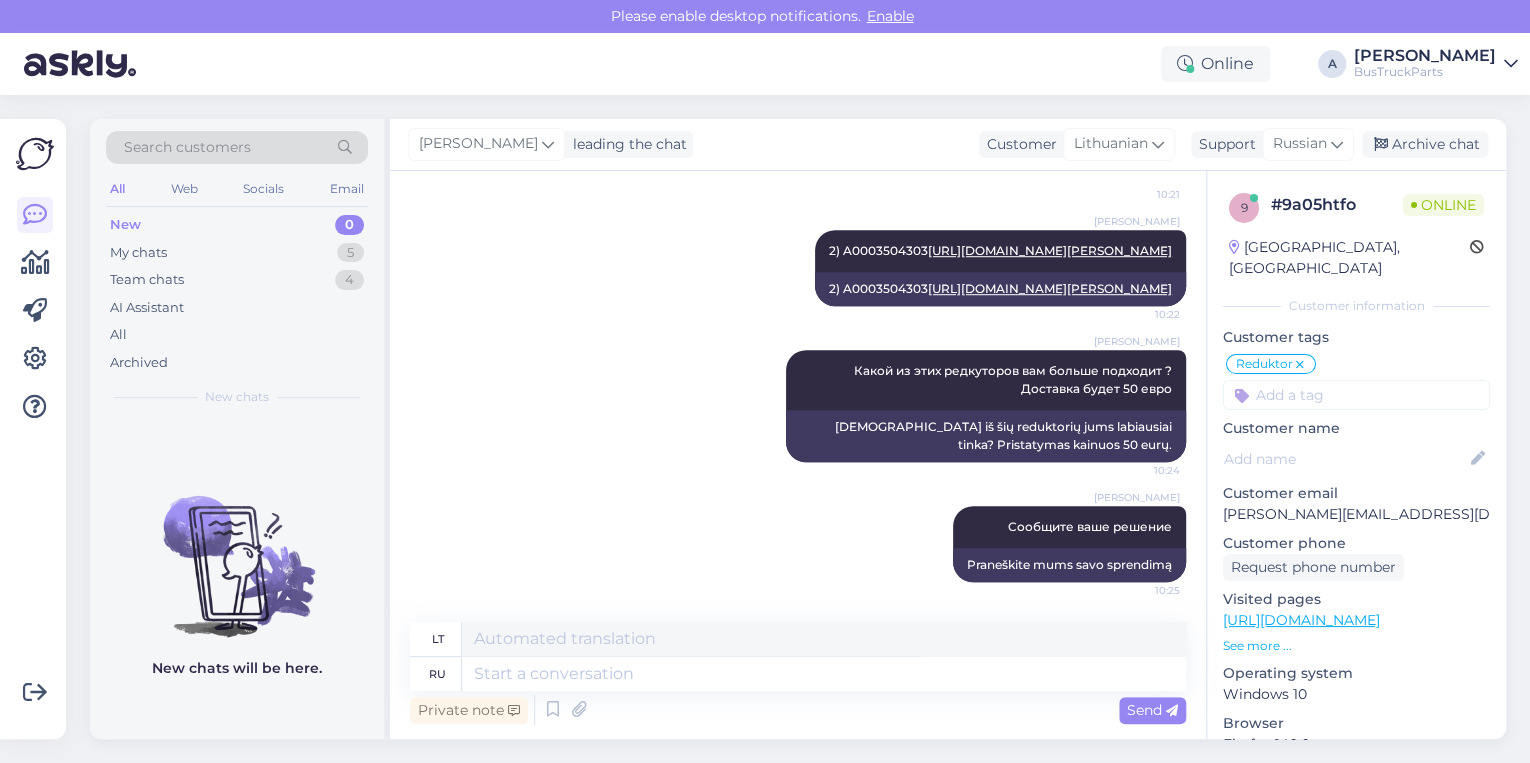 click on "Reduktor Reduktor Piduriklotsid Teeninduse küsimus Keenia telefonitsi ei saanud kätte Veosild Veosild,Eesti pakub uusi juhtplokke müügiks control unit SPOLIER Cabin trim TEST makselink korduv aken  [GEOGRAPHIC_DATA] [GEOGRAPHIC_DATA], [GEOGRAPHIC_DATA]  [GEOGRAPHIC_DATA] [GEOGRAPHIC_DATA]  [GEOGRAPHIC_DATA]  [GEOGRAPHIC_DATA]  [GEOGRAPHIC_DATA], [GEOGRAPHIC_DATA] [GEOGRAPHIC_DATA] ettemaksuarve [PERSON_NAME] Skaliari [PERSON_NAME] Bus services  [GEOGRAPHIC_DATA] S6 back VOK E-shop tellimus [EMAIL_ADDRESS][DOMAIN_NAME] ostu täpsustamine [GEOGRAPHIC_DATA] Ireland M6 Transport Services Azeirbadzaan sõiduk müügiks Ungari e-maililt Alina vastab Mehhiko [GEOGRAPHIC_DATA] plokikaas 50 tk otsib uusi osasid [GEOGRAPHIC_DATA] müüb uusi osasid Hiina eBay vana arve Itaalia [GEOGRAPHIC_DATA] Püsiklient [GEOGRAPHIC_DATA] Norra Hispaania [GEOGRAPHIC_DATA] [GEOGRAPHIC_DATA] Käigukastid [GEOGRAPHIC_DATA] asendus ei vastanud omab lammutust arve transport kallis? Eestri Saksamaa Etioopia mingi spämmar vestlus poolik [GEOGRAPHIC_DATA] Araabia Ühendemiraadid Küpros otsib uut osa WhatsApp Tansaania pakkumine [GEOGRAPHIC_DATA] Stripe link [GEOGRAPHIC_DATA] [GEOGRAPHIC_DATA] späm [GEOGRAPHIC_DATA] [GEOGRAPHIC_DATA] Holland Lapuh Iirimaa [GEOGRAPHIC_DATA] uus klient Katar Insta" at bounding box center (1356, 381) 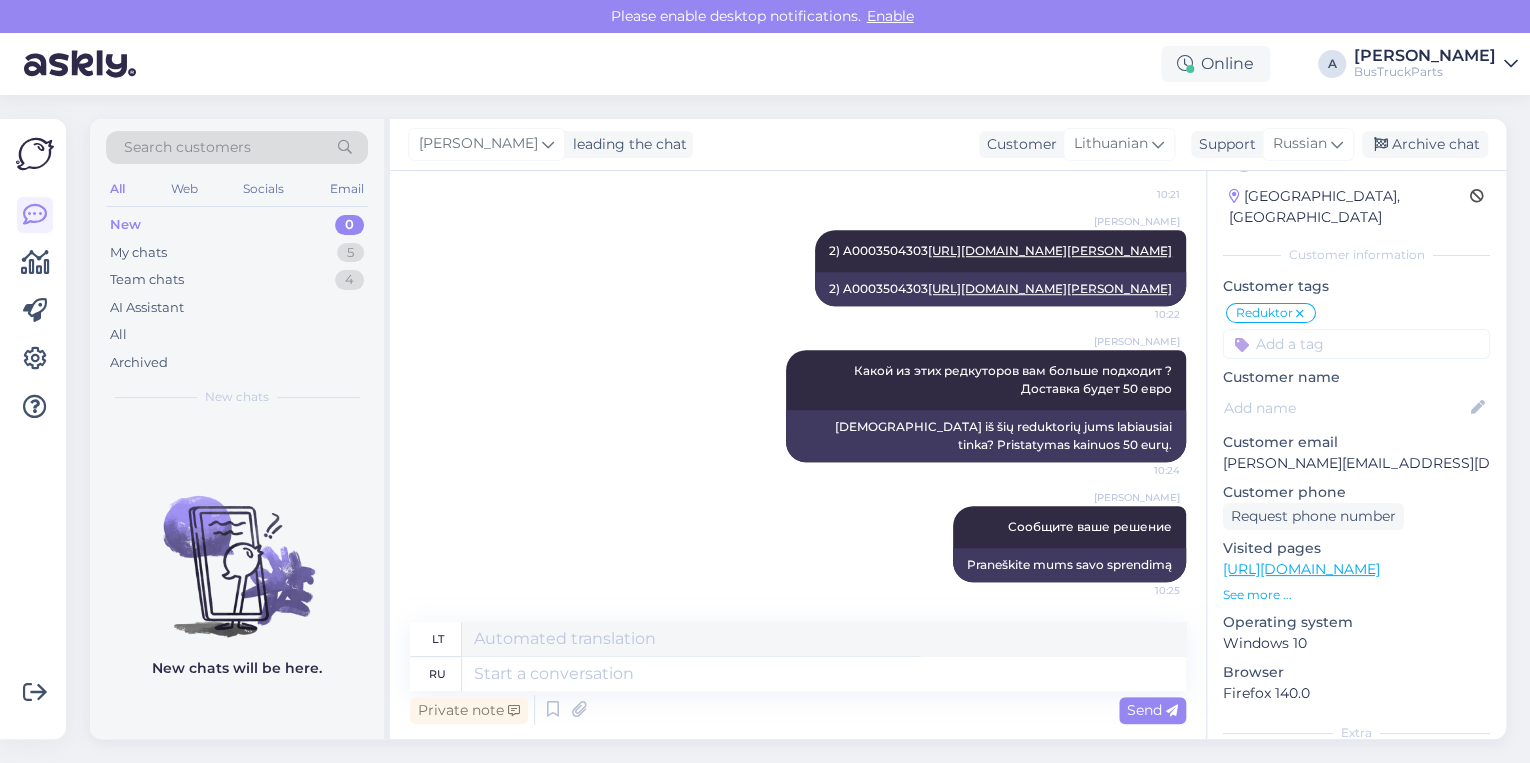 scroll, scrollTop: 80, scrollLeft: 0, axis: vertical 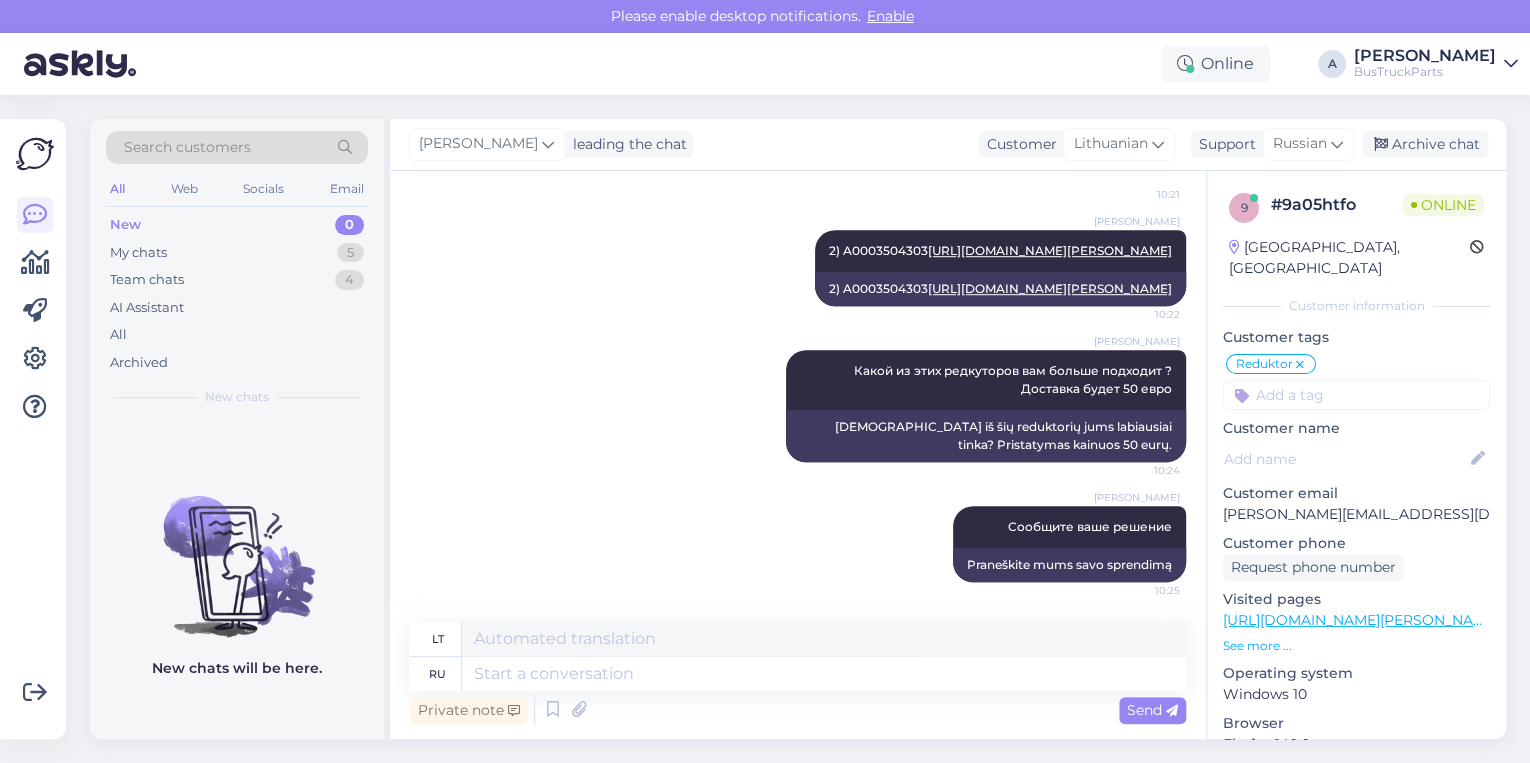click on "See more ..." at bounding box center [1356, 646] 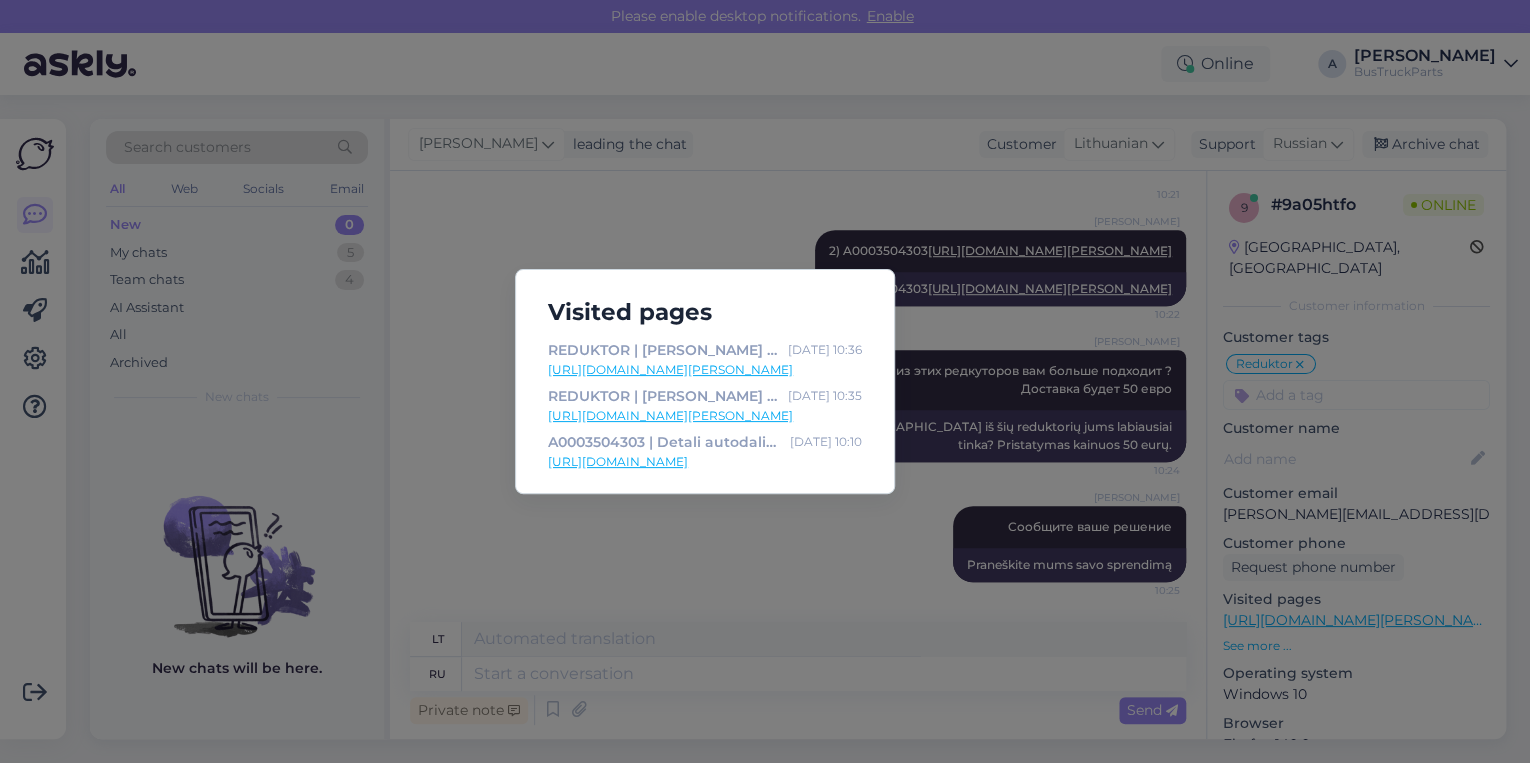 click on "Visited pages REDUKTOR | [PERSON_NAME] ACTROS MP4 ANTOS AROCS (2012-), 2014, [A0003504303 A0003504303] (ID: TP2046057) | Veoautode ja busside lammutus & varuosad | TruckParts Eesti OÜ | TruckParts Eesti OÜ [DATE][DATE]:36  [URL][DOMAIN_NAME][PERSON_NAME] REDUKTOR | [PERSON_NAME] ACTROS MP4 ANTOS AROCS (2012-), 2016, [748596R485-13,0A/C22,5 748595R485-13A/C22.5V] (ID: TP2035649) | Veoautode ja busside lammutus & varuosad | TruckParts [GEOGRAPHIC_DATA] OÜ | TruckParts Eesti OÜ [DATE][DATE]:35  [URL][DOMAIN_NAME][PERSON_NAME] A0003504303 | Detali autodalių paieška | TruckParts Eesti OÜ [DATE][DATE]:10  [URL][DOMAIN_NAME]" at bounding box center (765, 381) 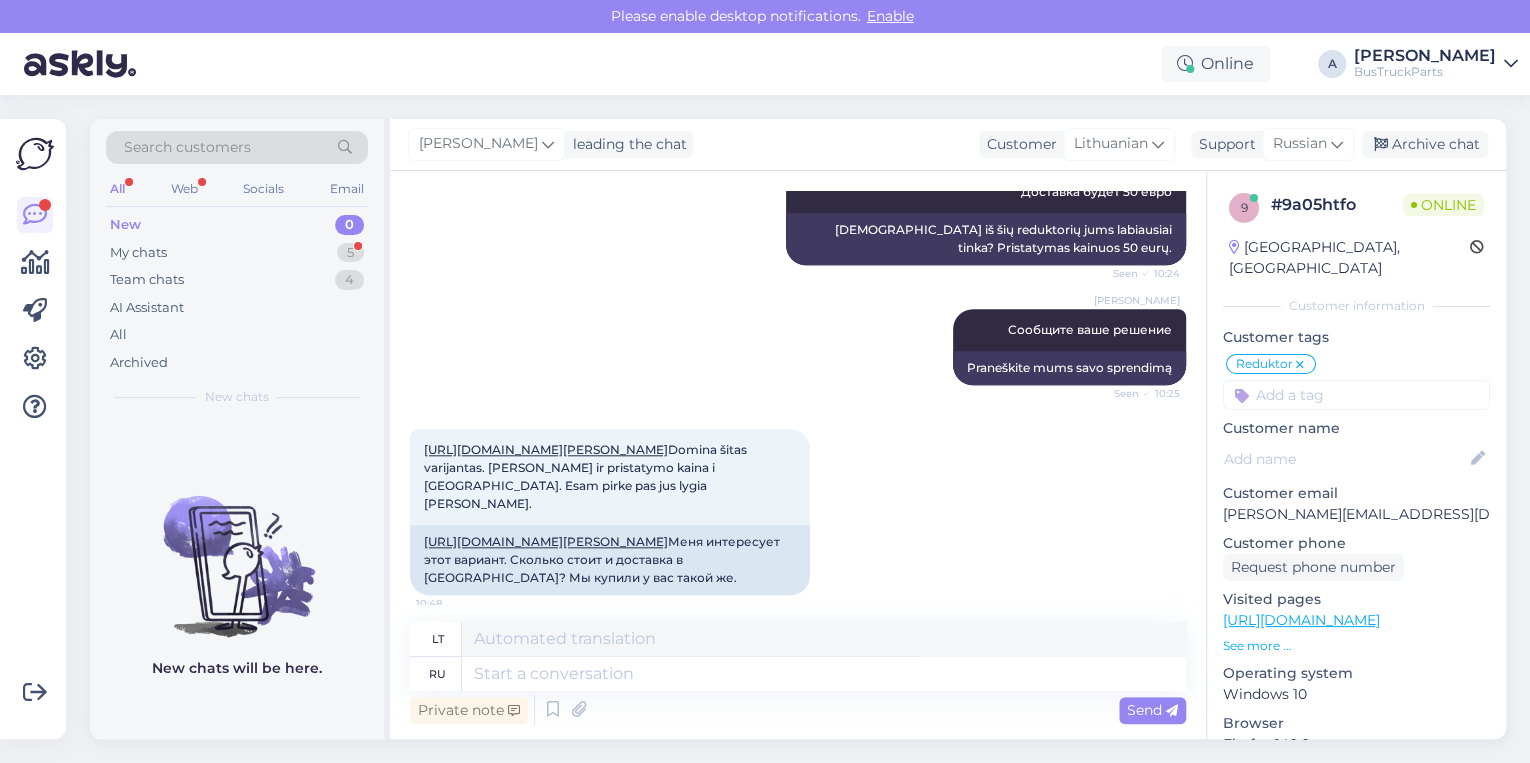 scroll, scrollTop: 1232, scrollLeft: 0, axis: vertical 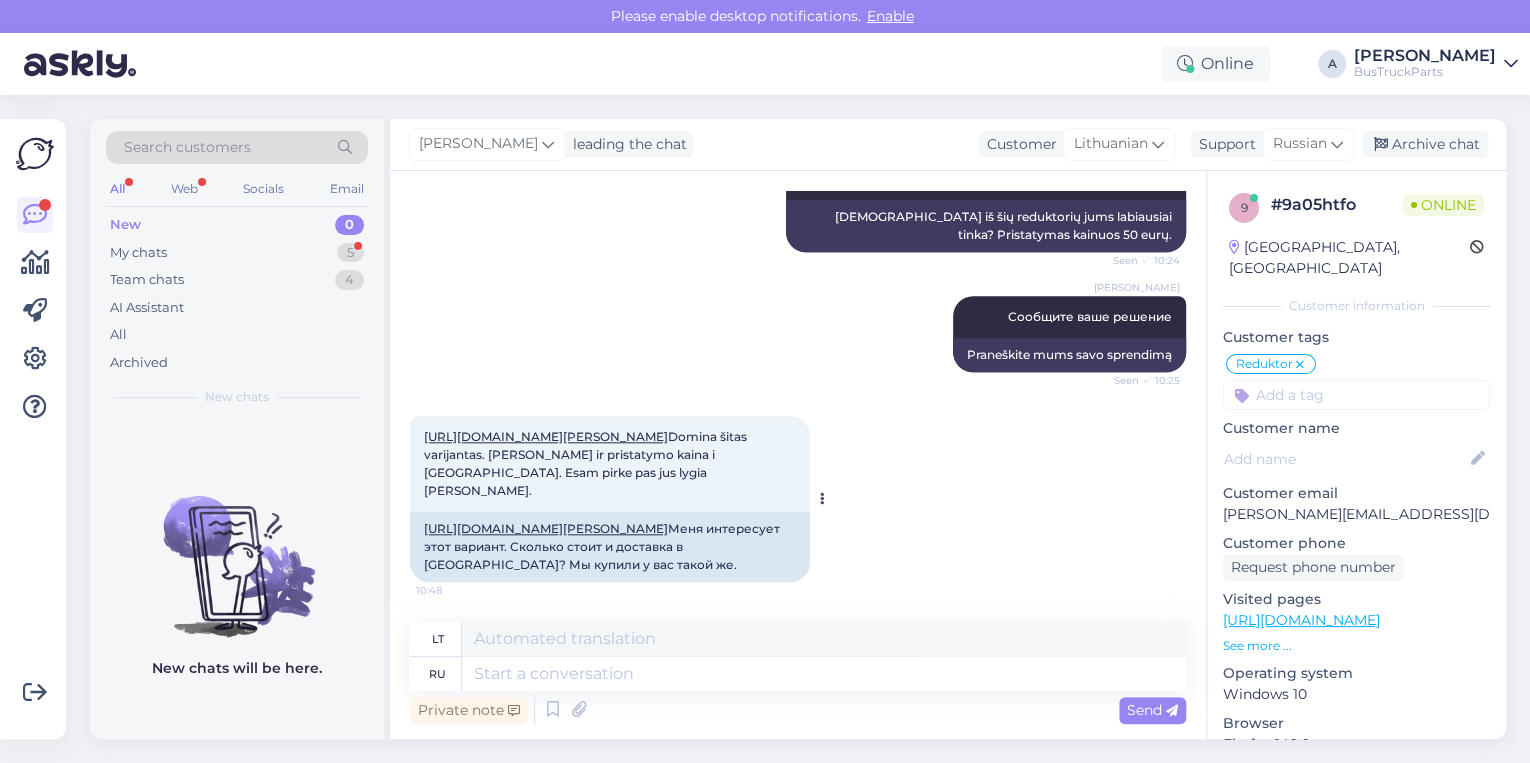 click on "[URL][DOMAIN_NAME][PERSON_NAME]" at bounding box center [546, 436] 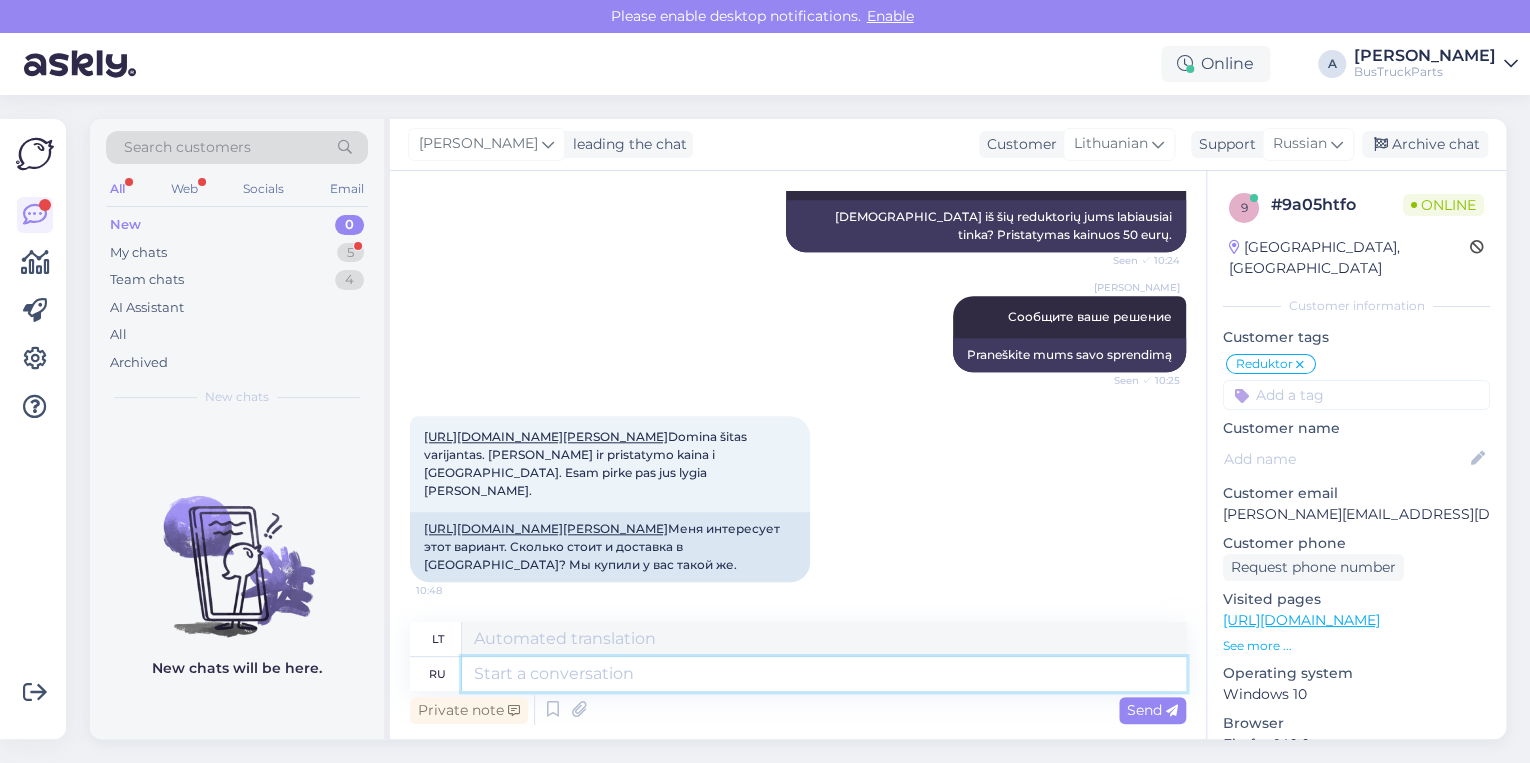 click at bounding box center (824, 674) 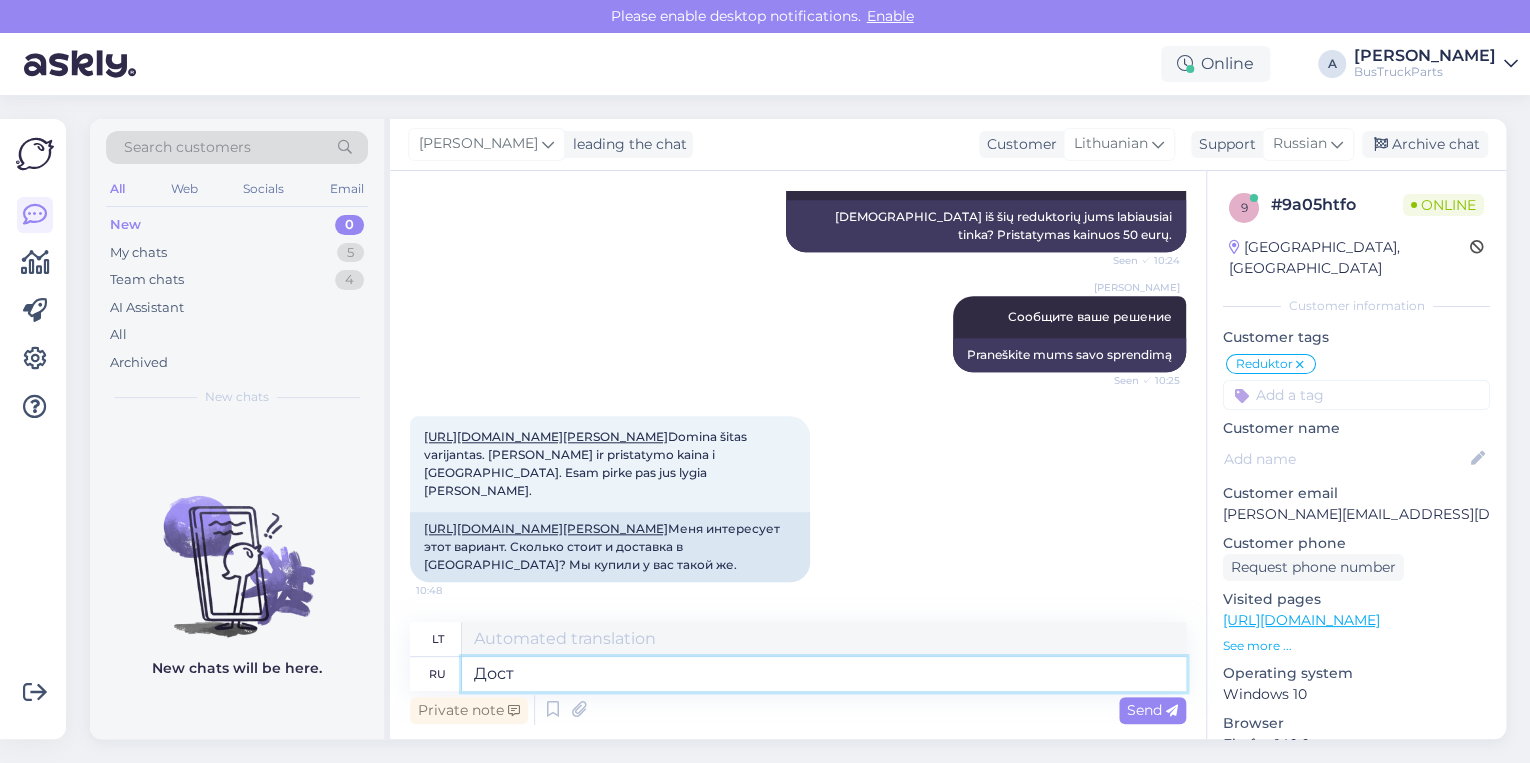 type on "Доста" 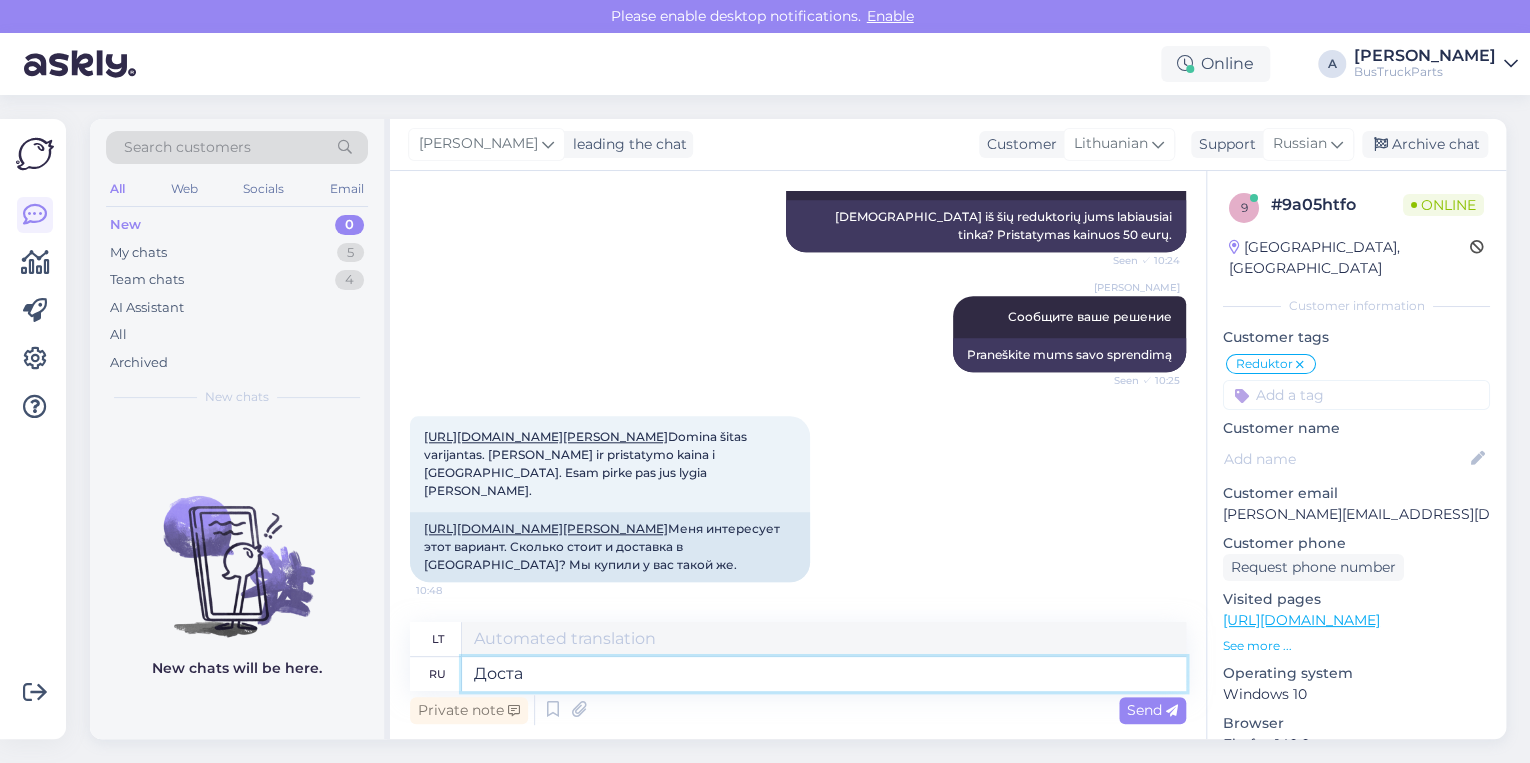 type on "Dost" 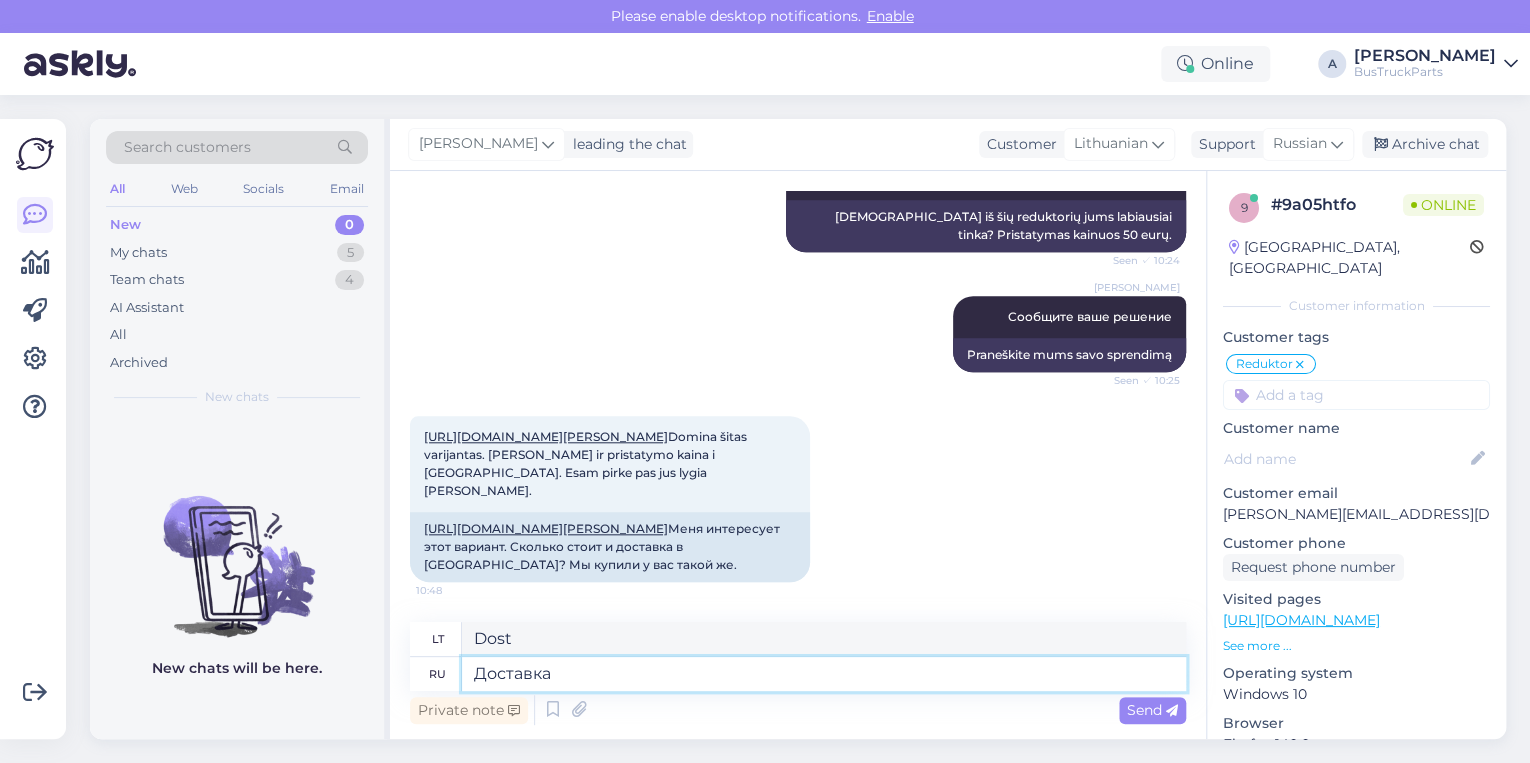 type on "Доставка" 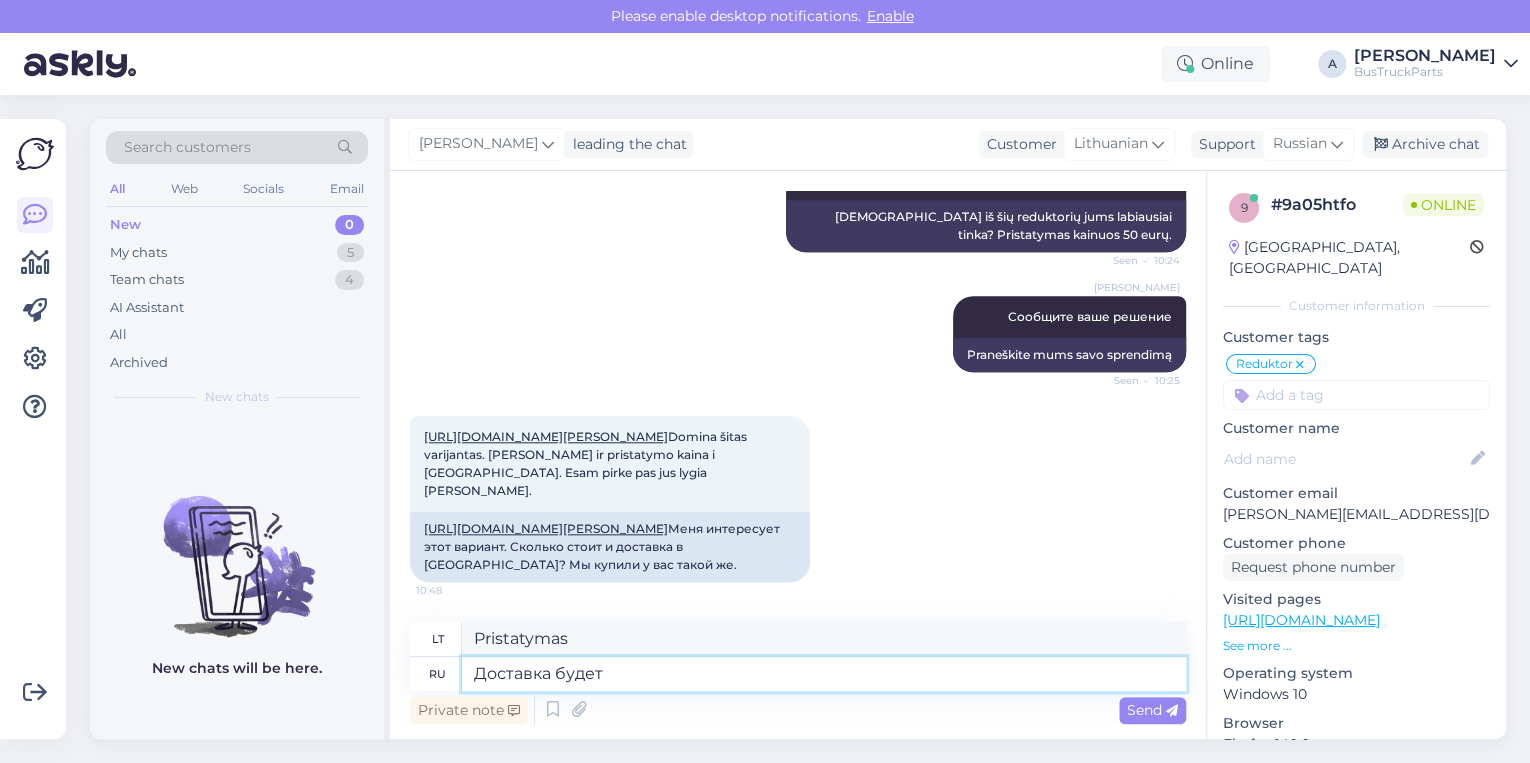 type on "Доставка будет с" 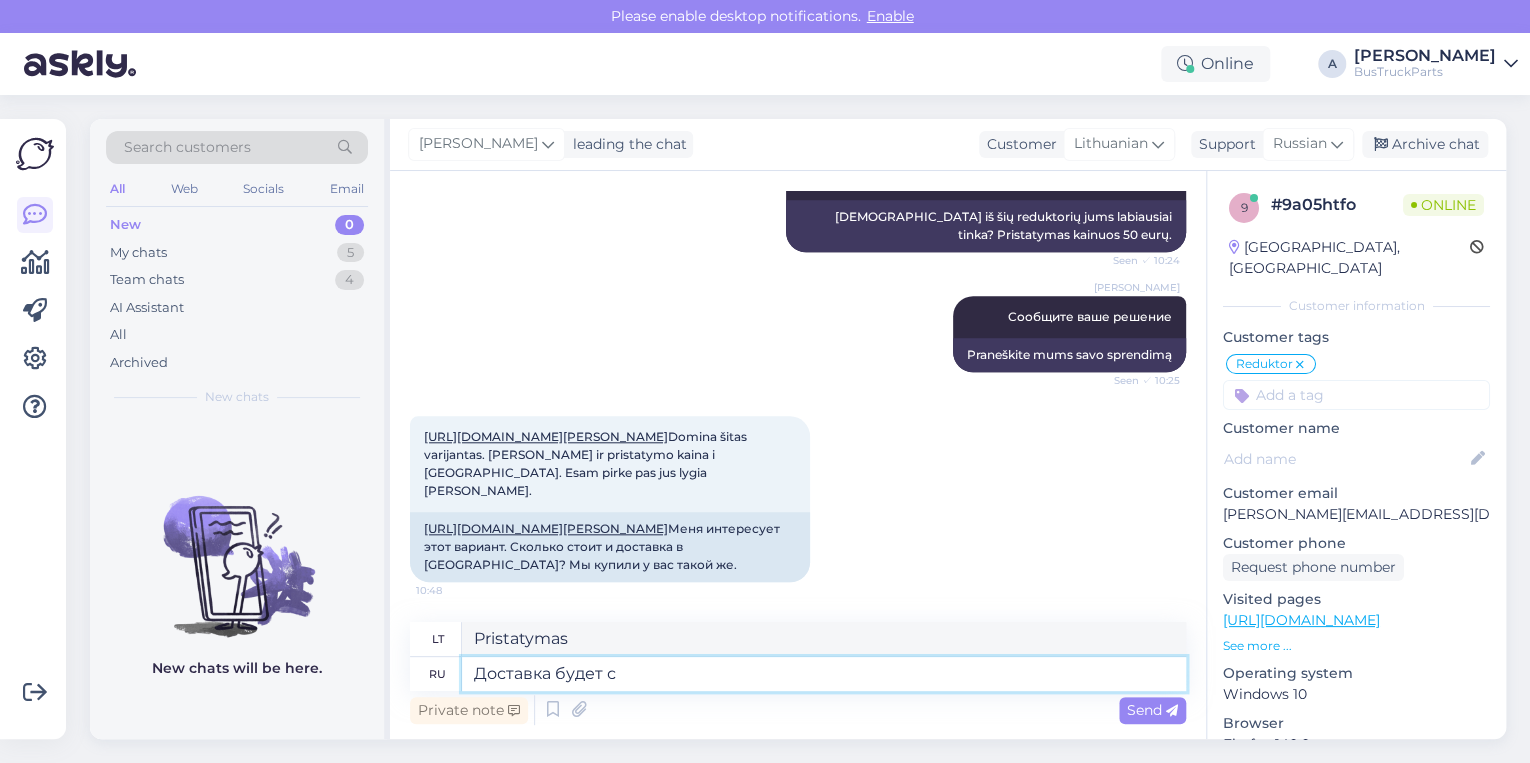 type on "Pristatymas bus" 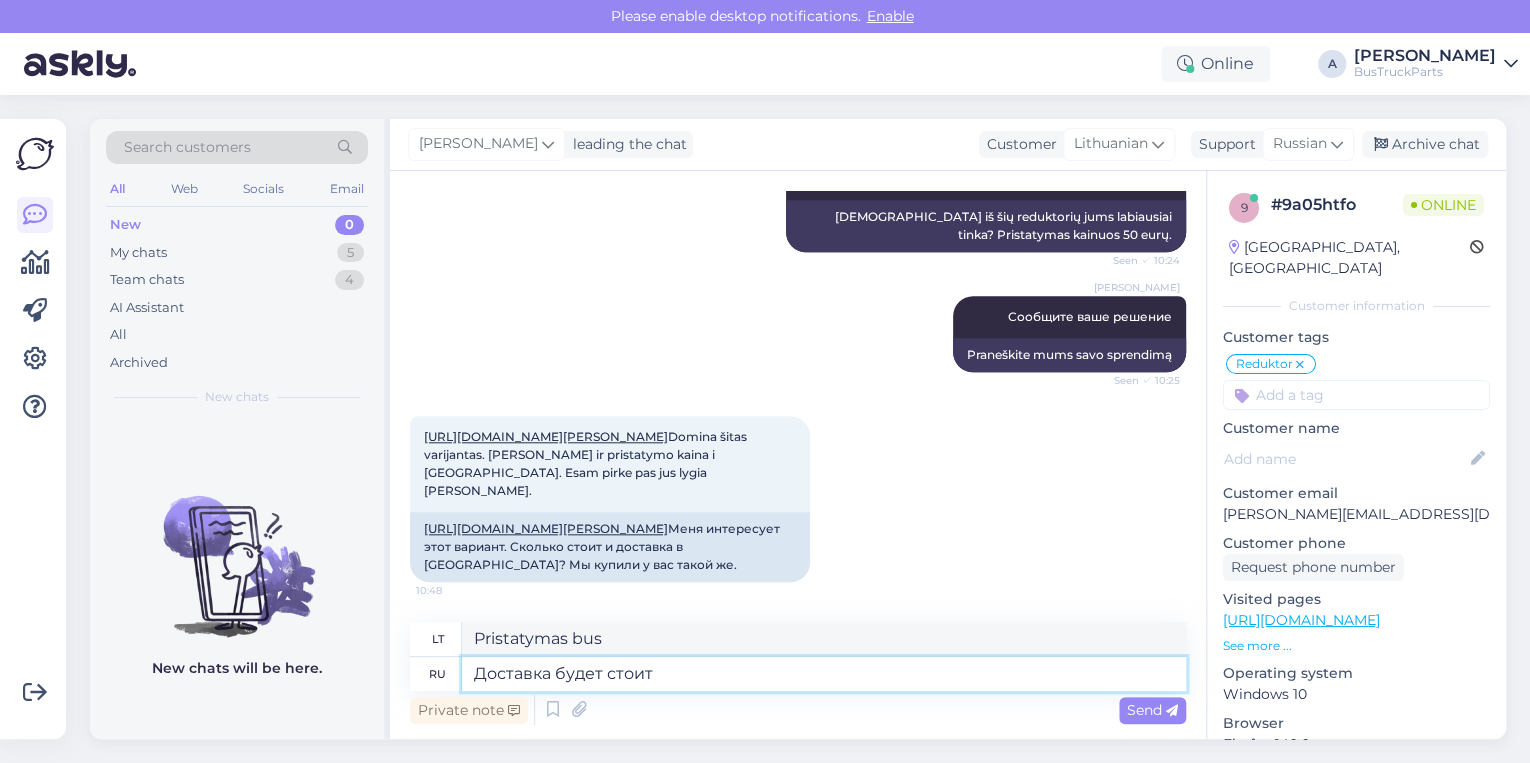 type on "Доставка будет стоит" 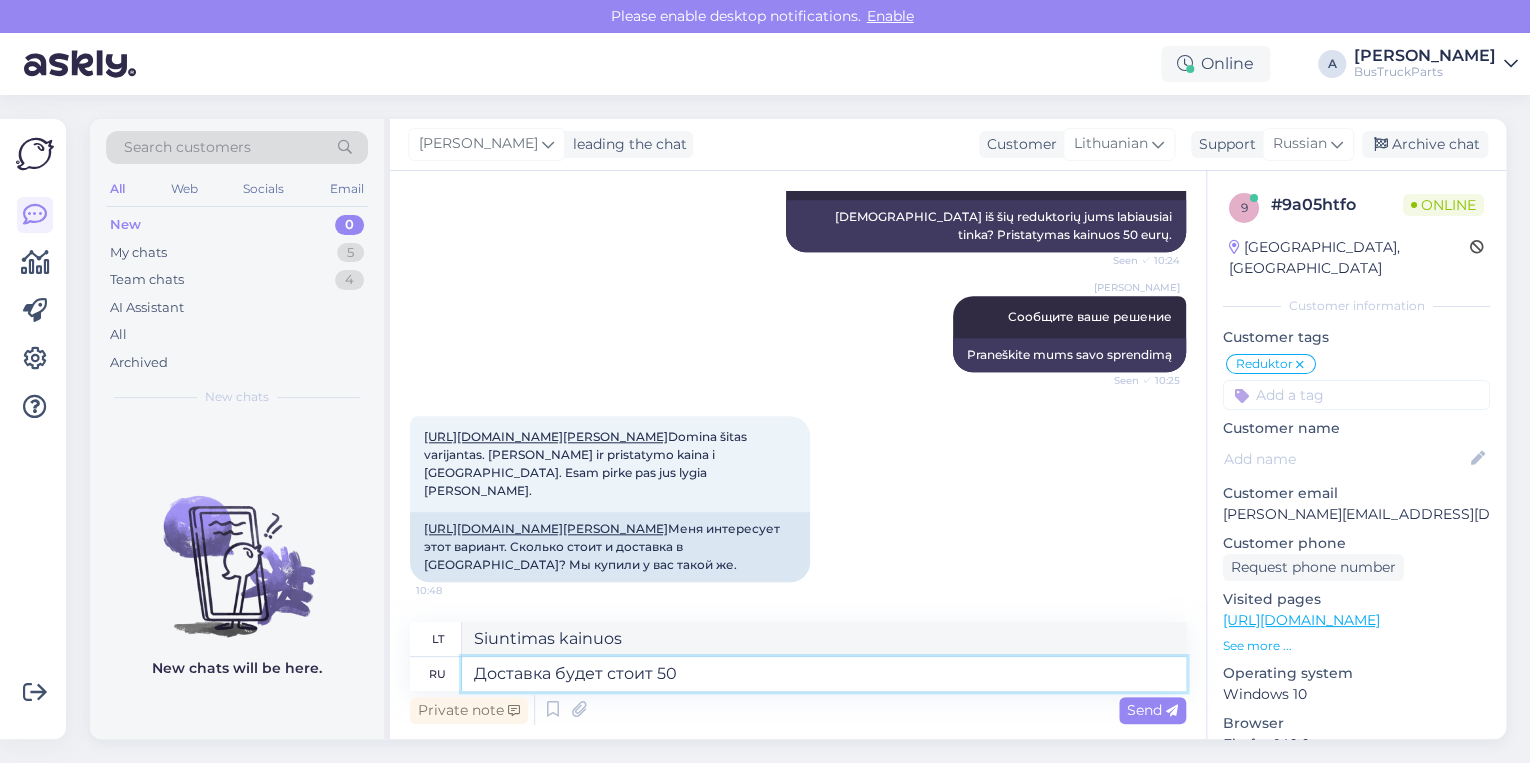 type on "Доставка будет стоит 50" 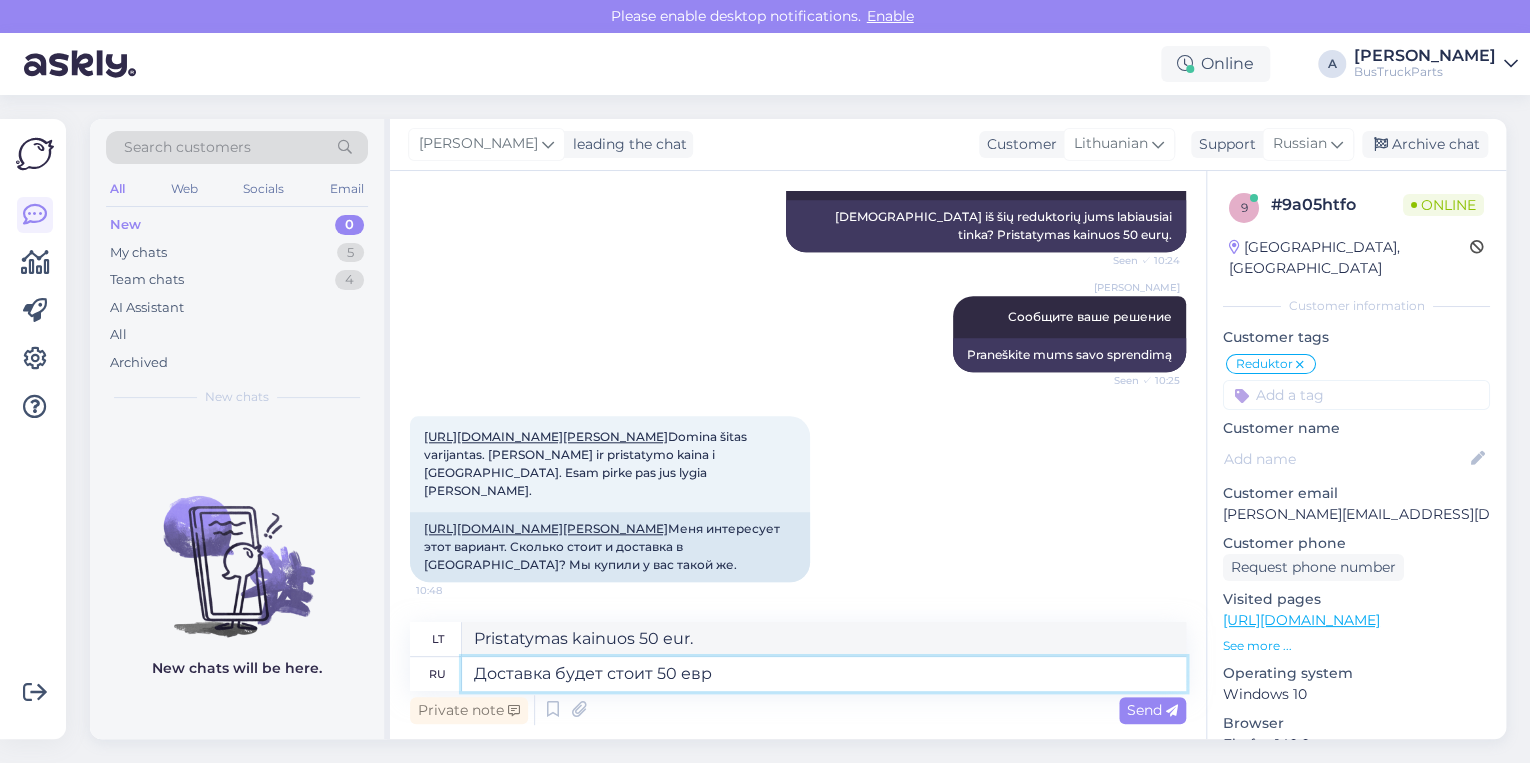 type on "Доставка будет стоит 50 евро" 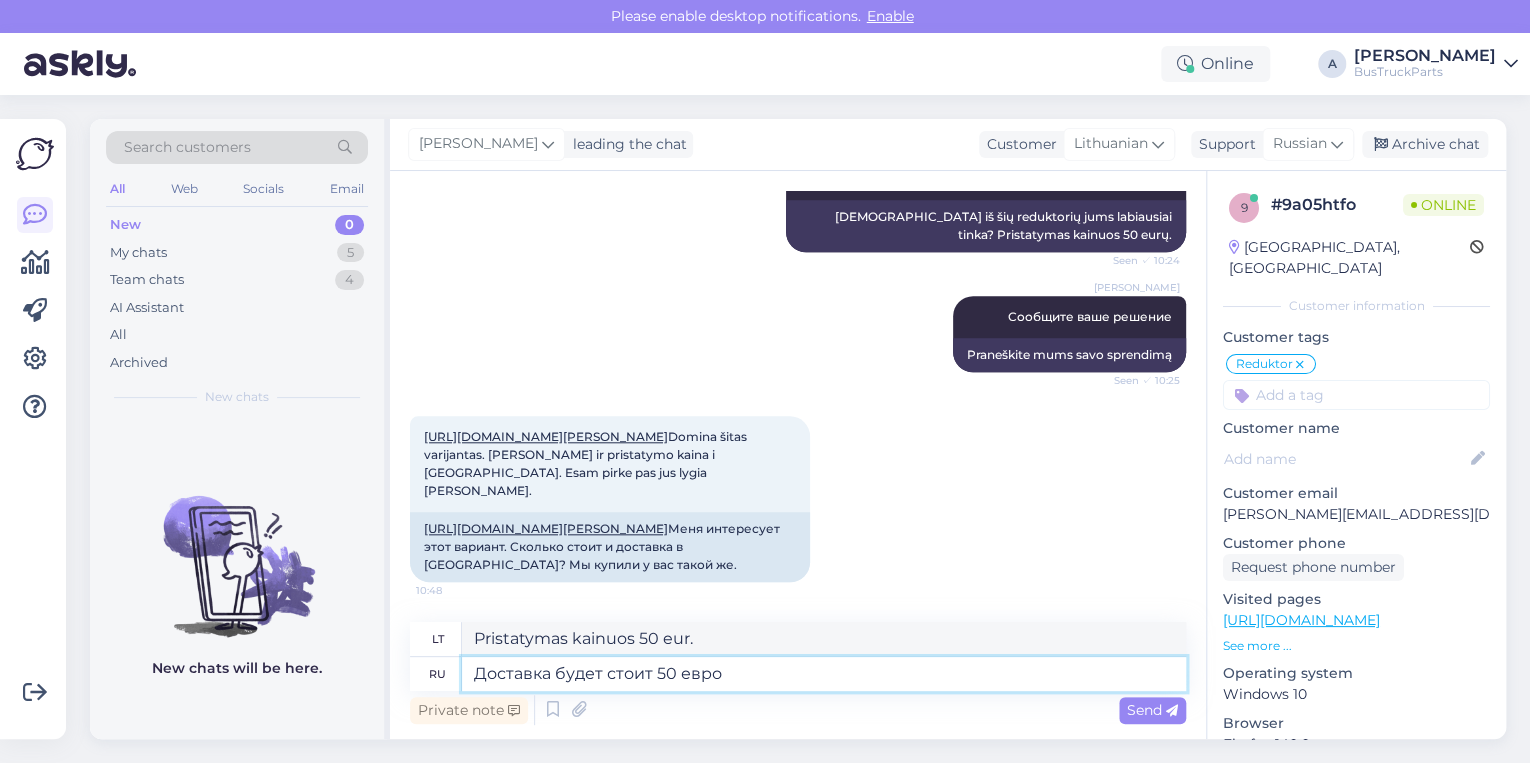 type on "Pristatymas kainuos 50 eurų" 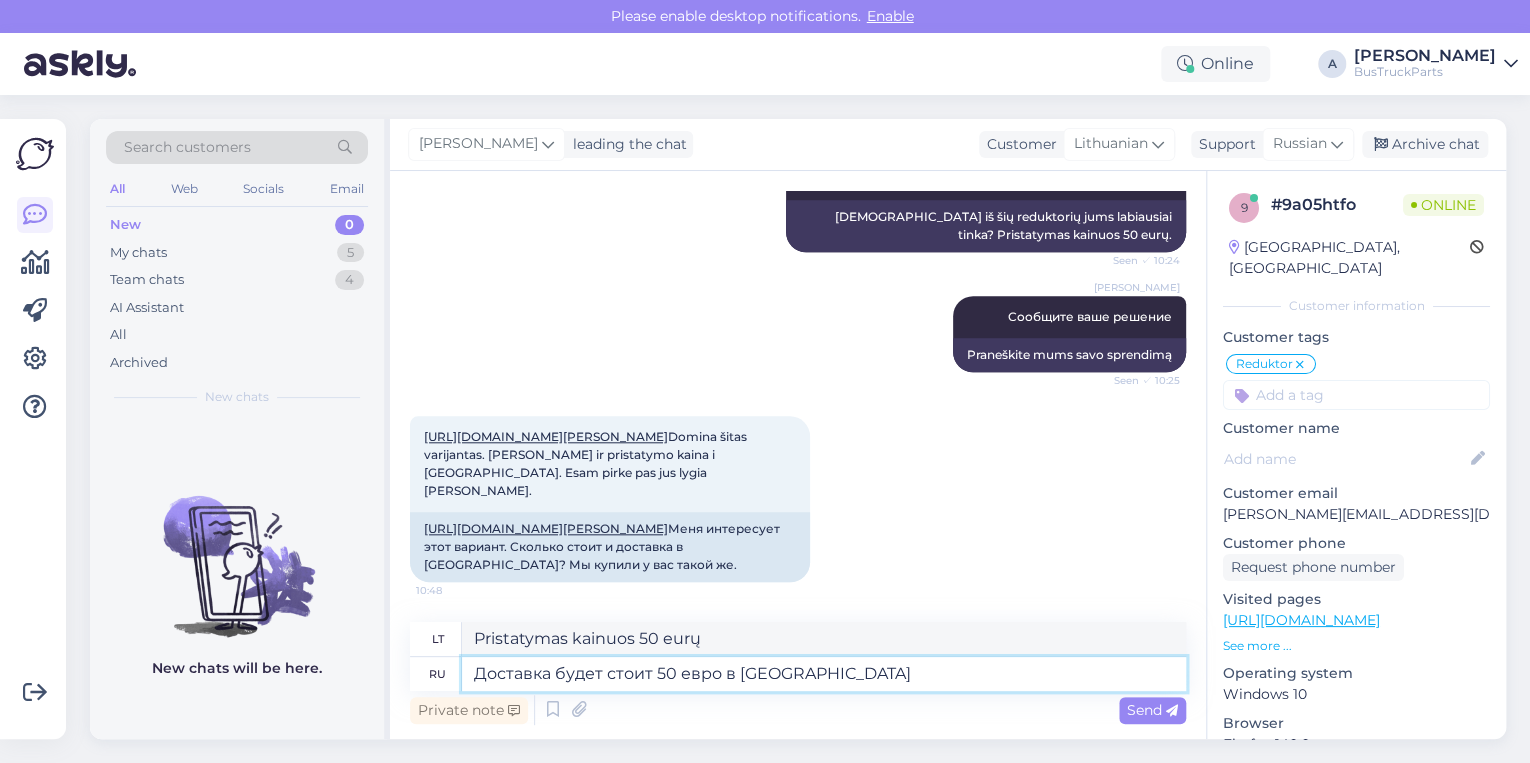 type on "Доставка будет стоит 50 евро в [GEOGRAPHIC_DATA]" 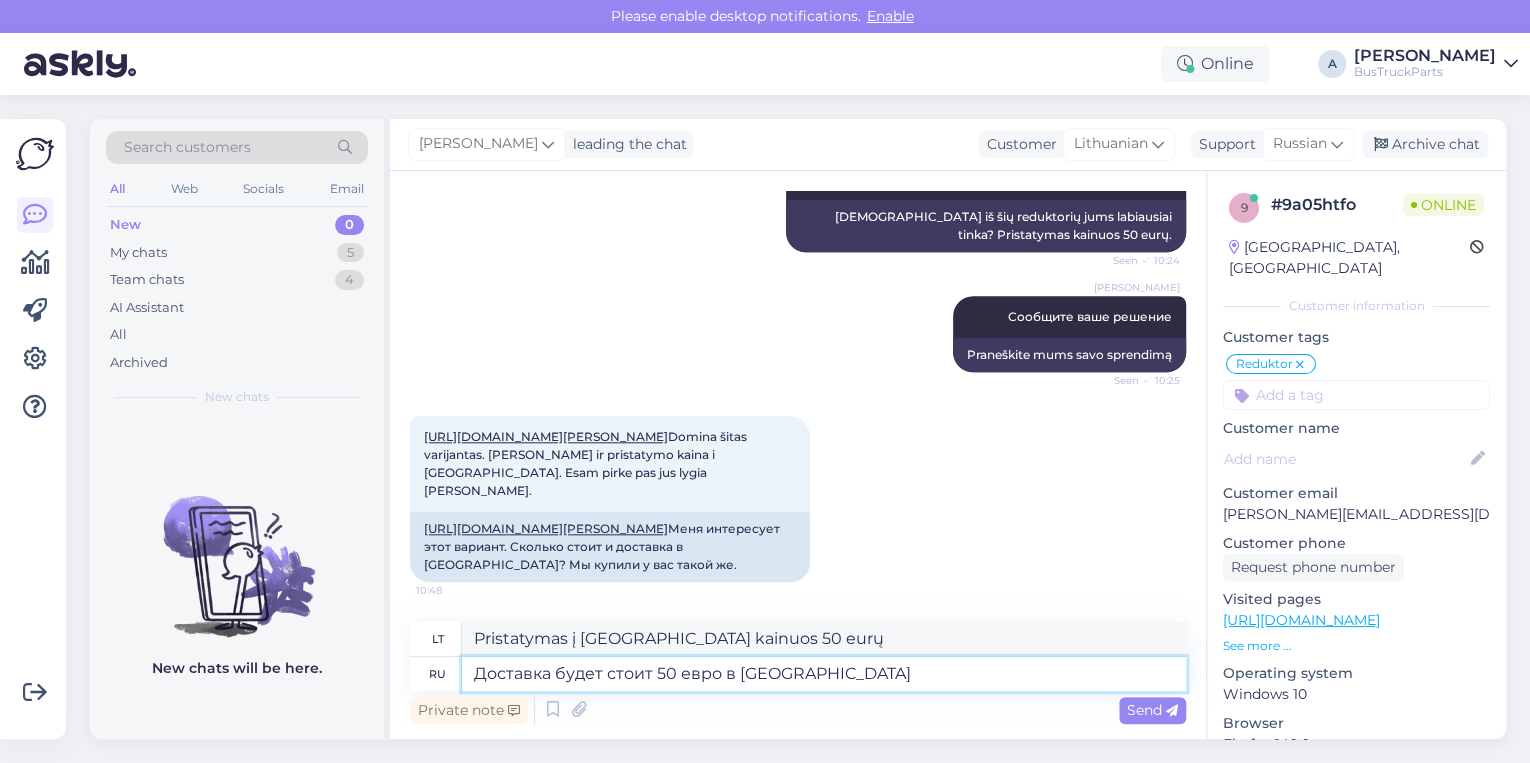 type 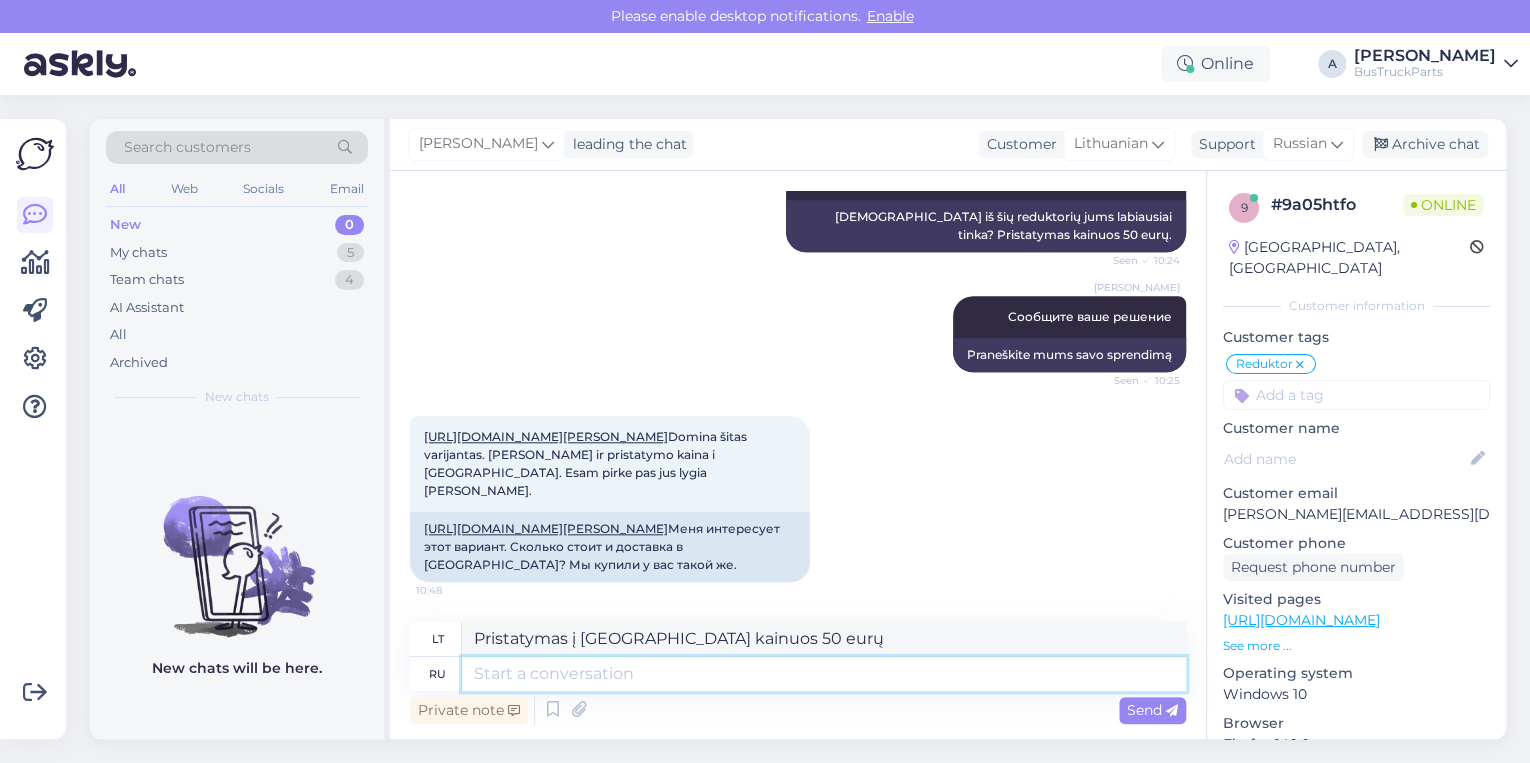 type 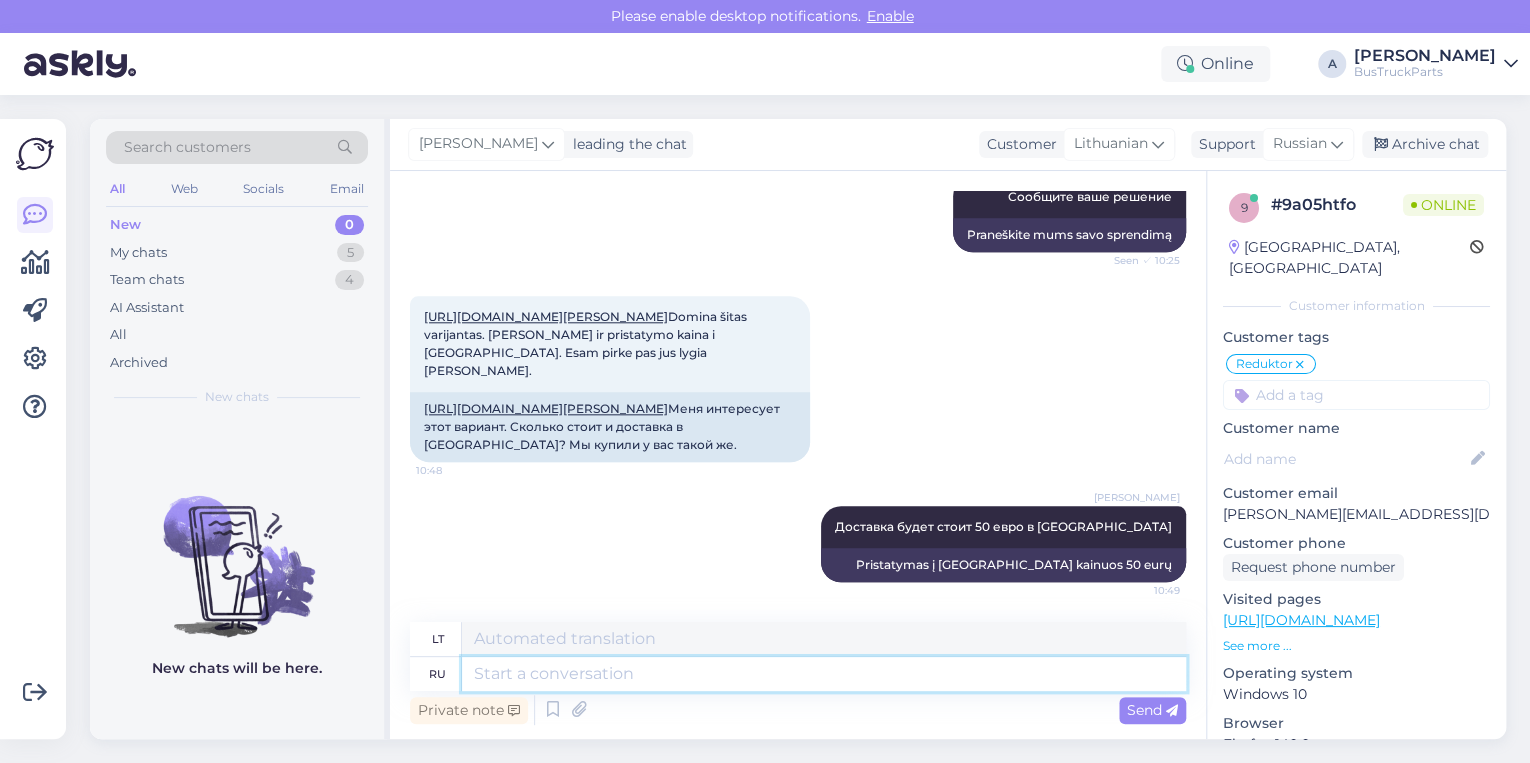scroll, scrollTop: 1352, scrollLeft: 0, axis: vertical 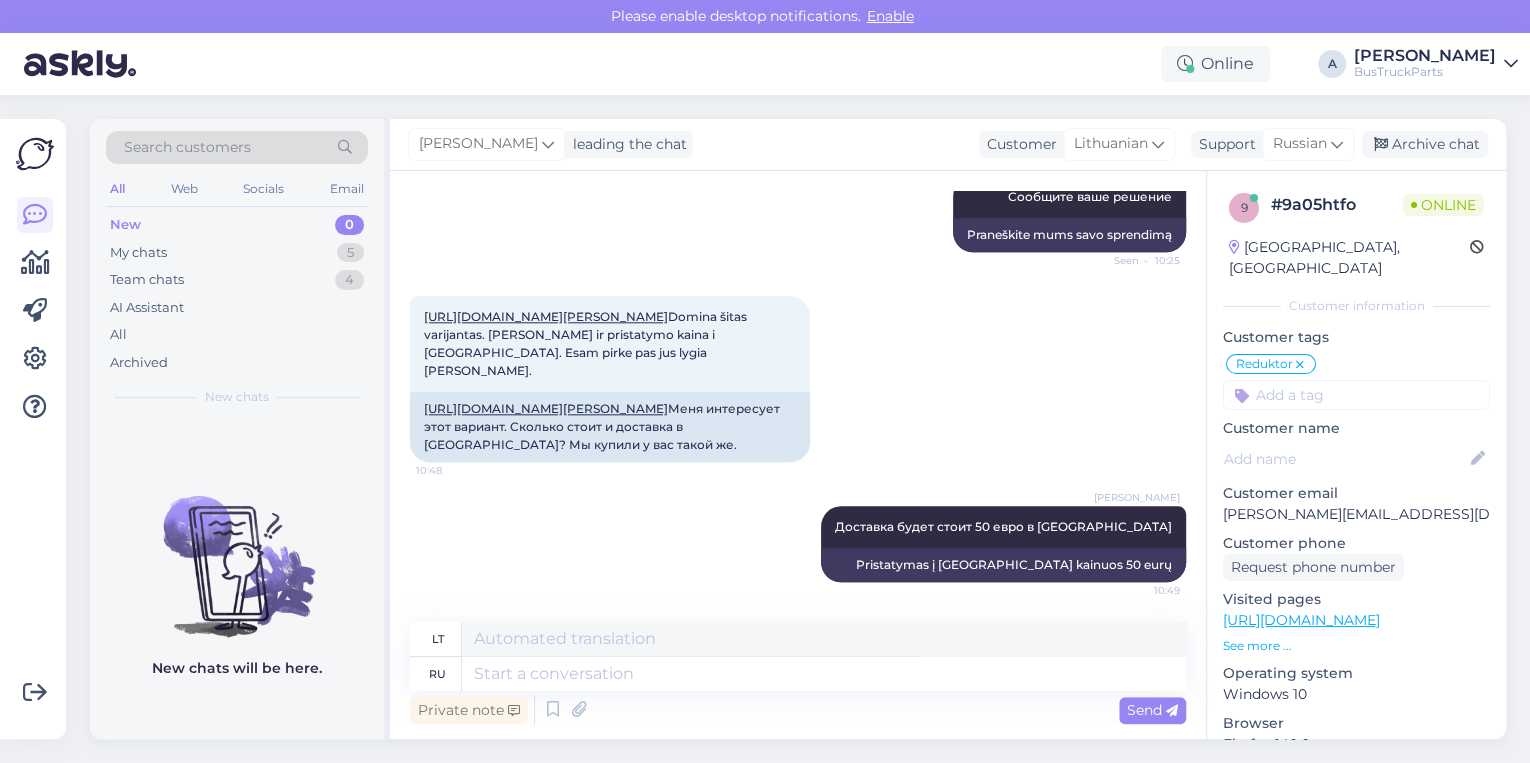 click on "[PERSON_NAME] будет стоит 50 евро в [GEOGRAPHIC_DATA] 10:49  Pristatymas į [GEOGRAPHIC_DATA] kainuos 50 eurų" at bounding box center (798, 544) 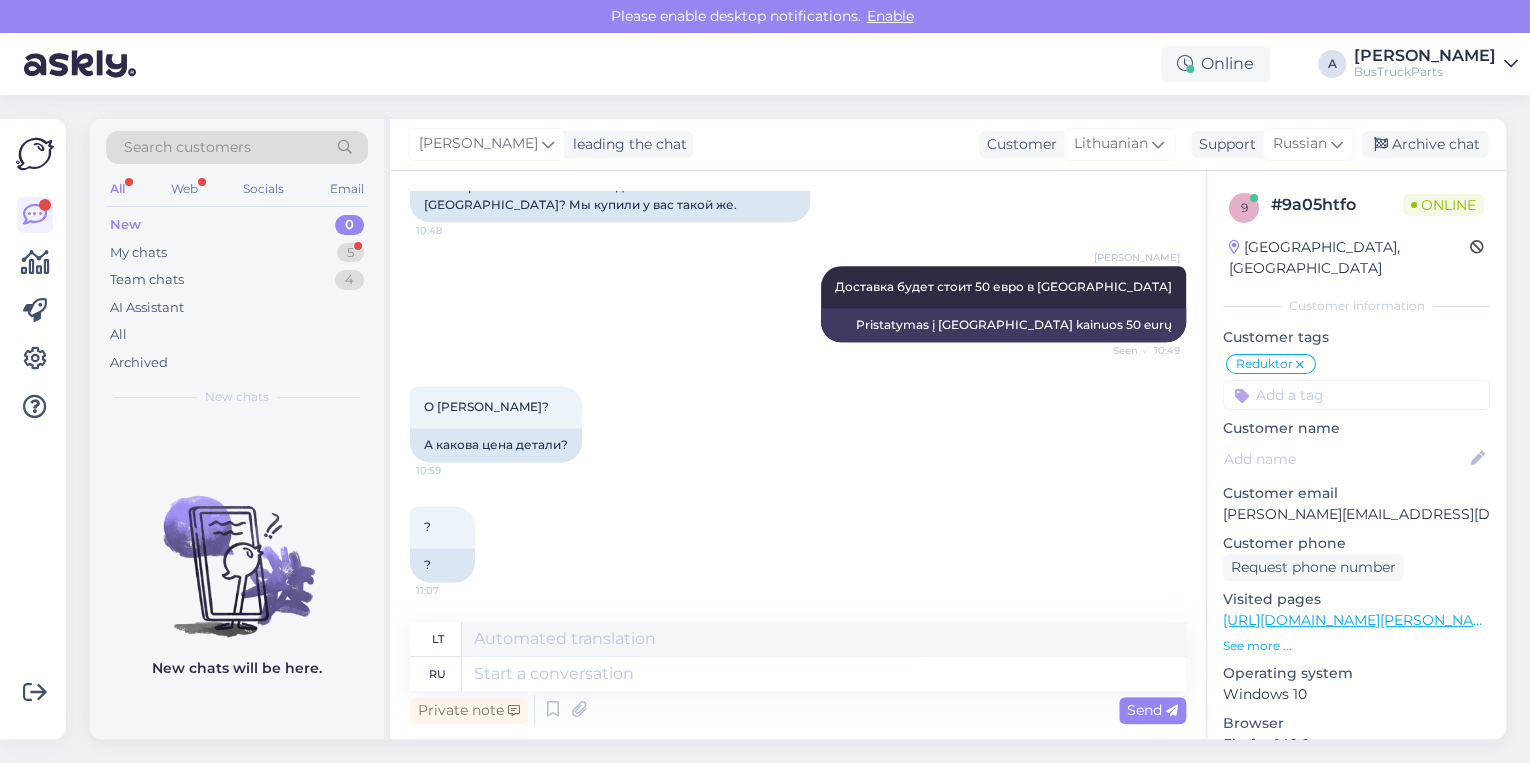 scroll, scrollTop: 1592, scrollLeft: 0, axis: vertical 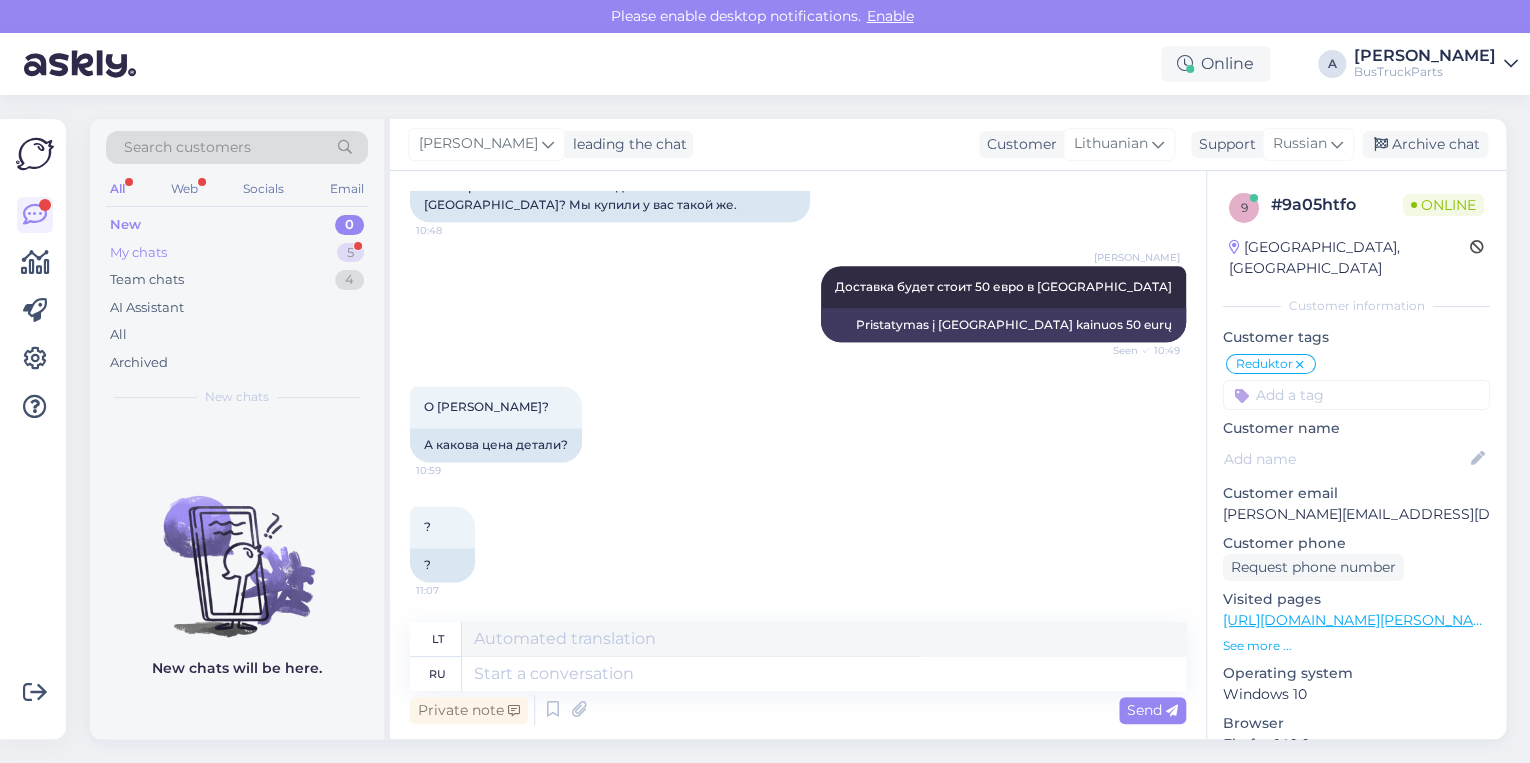 click on "My chats 5" at bounding box center [237, 253] 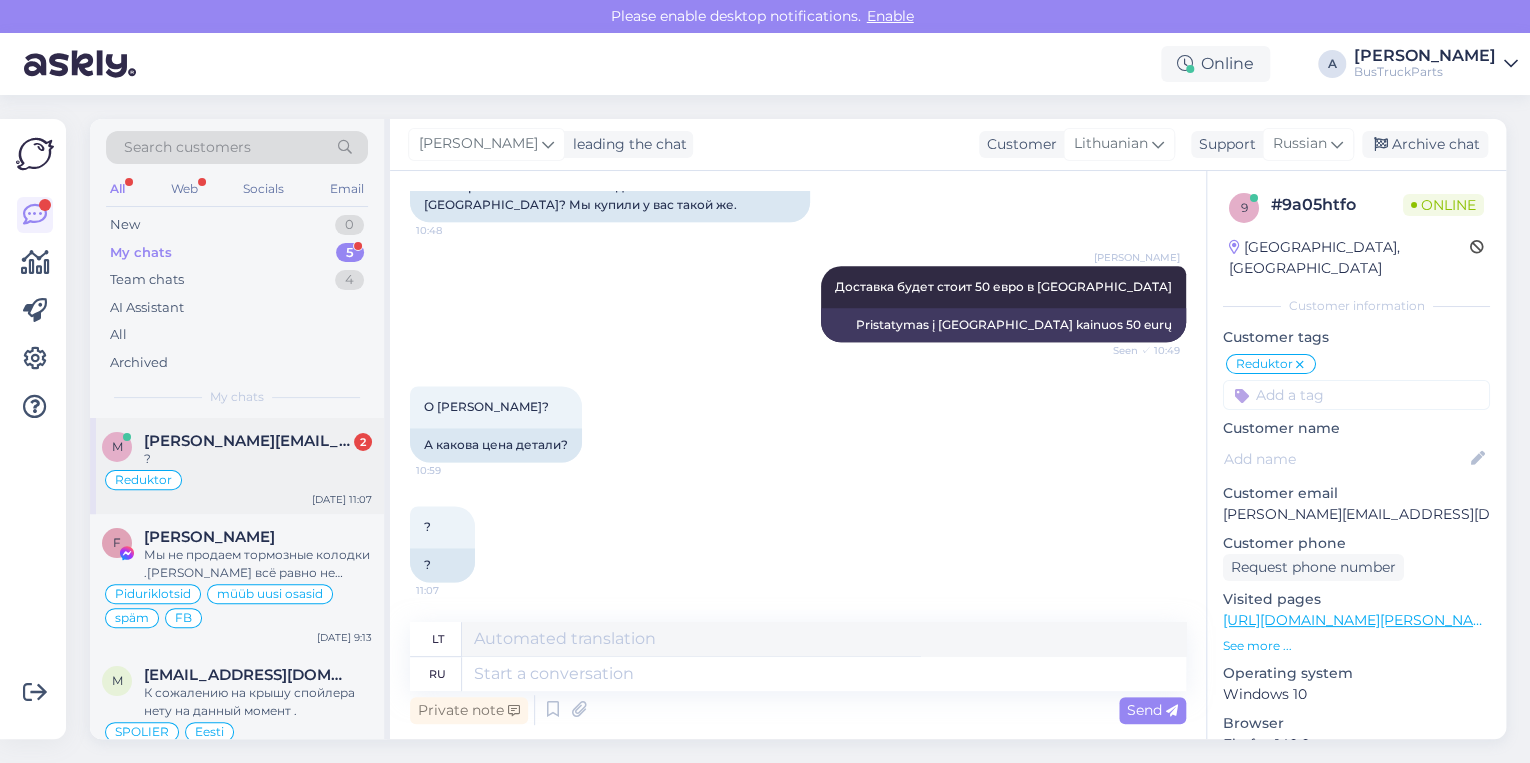 click on "?" at bounding box center [258, 459] 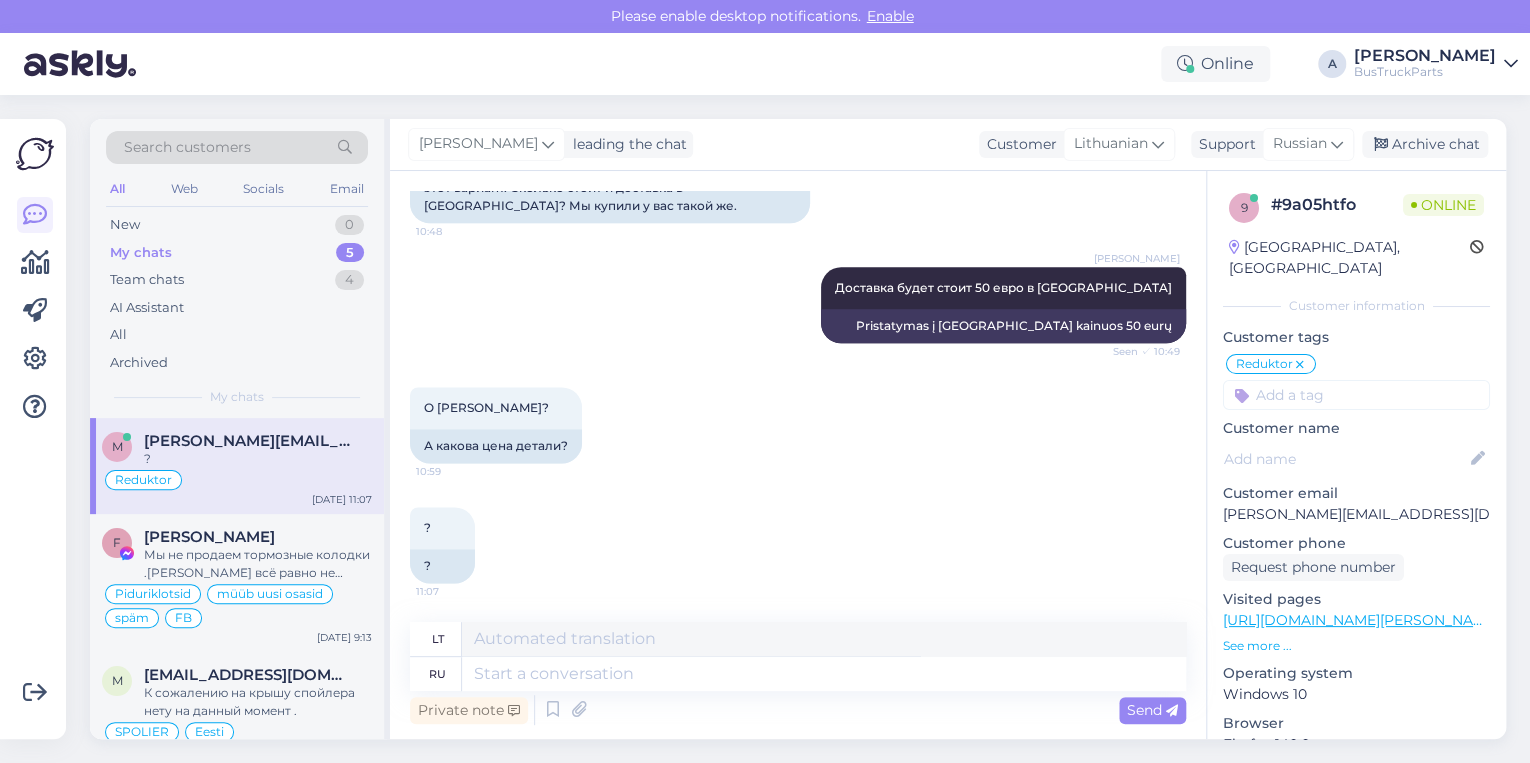 scroll, scrollTop: 1192, scrollLeft: 0, axis: vertical 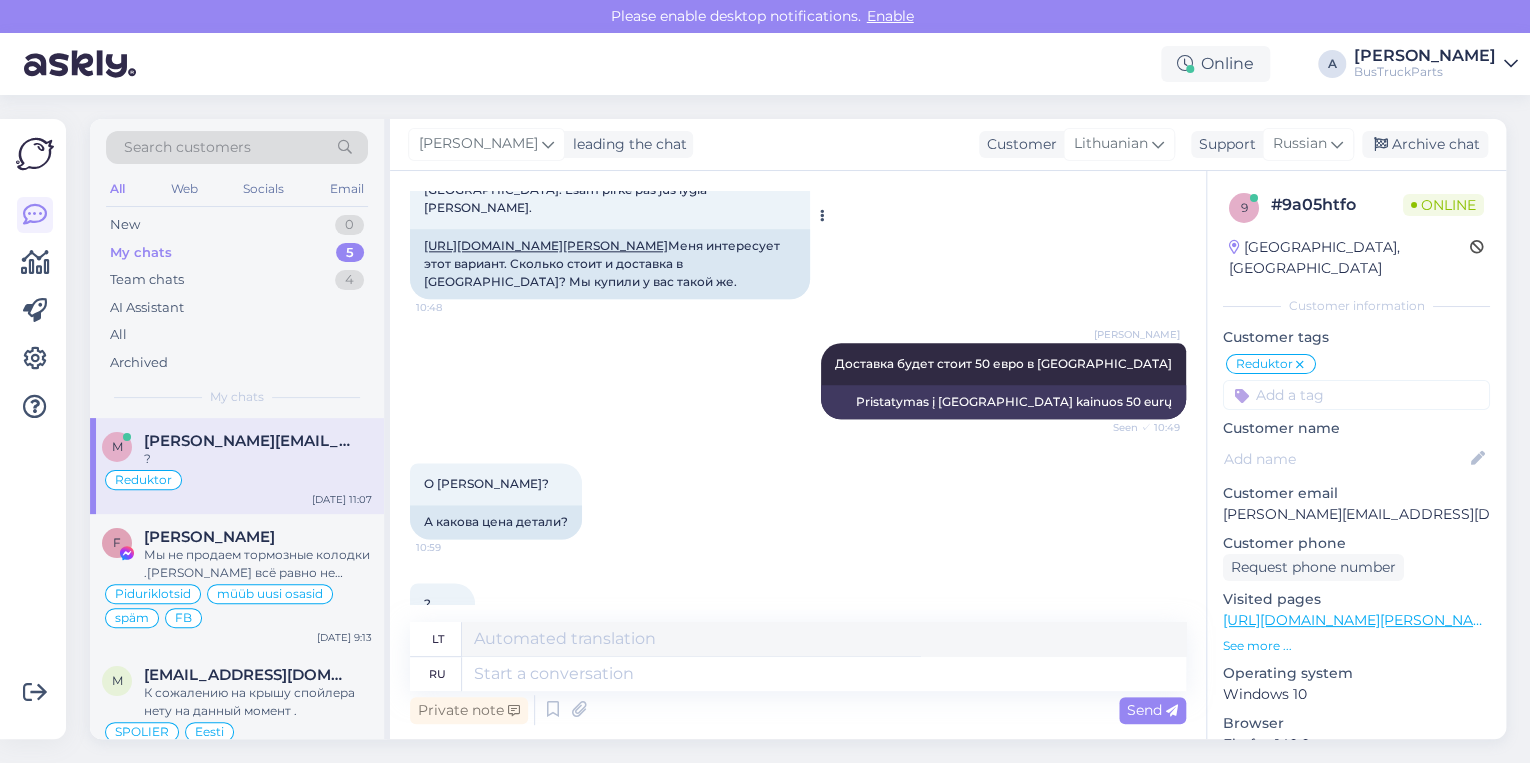 click on "[URL][DOMAIN_NAME][PERSON_NAME]" at bounding box center (546, 153) 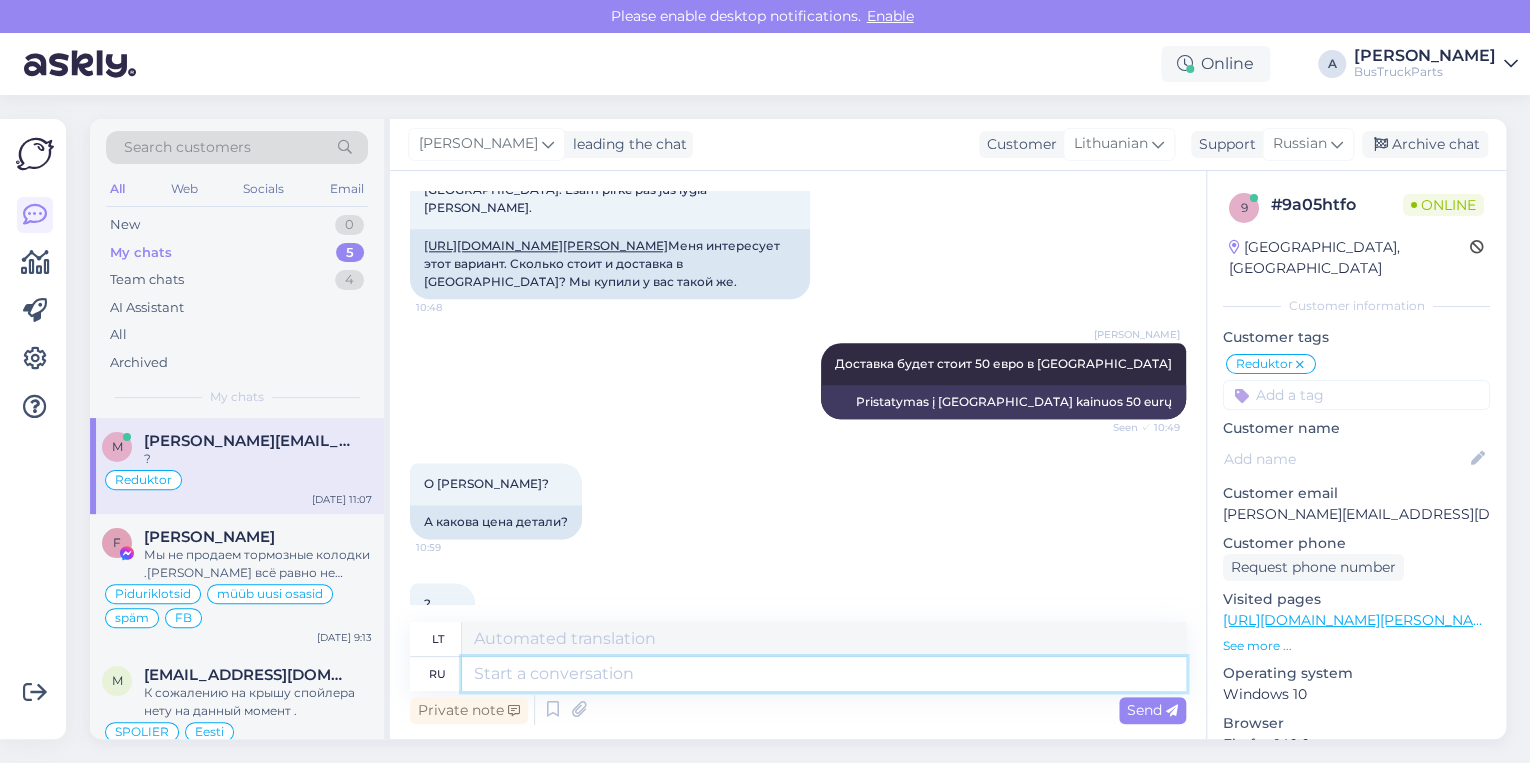 click at bounding box center [824, 674] 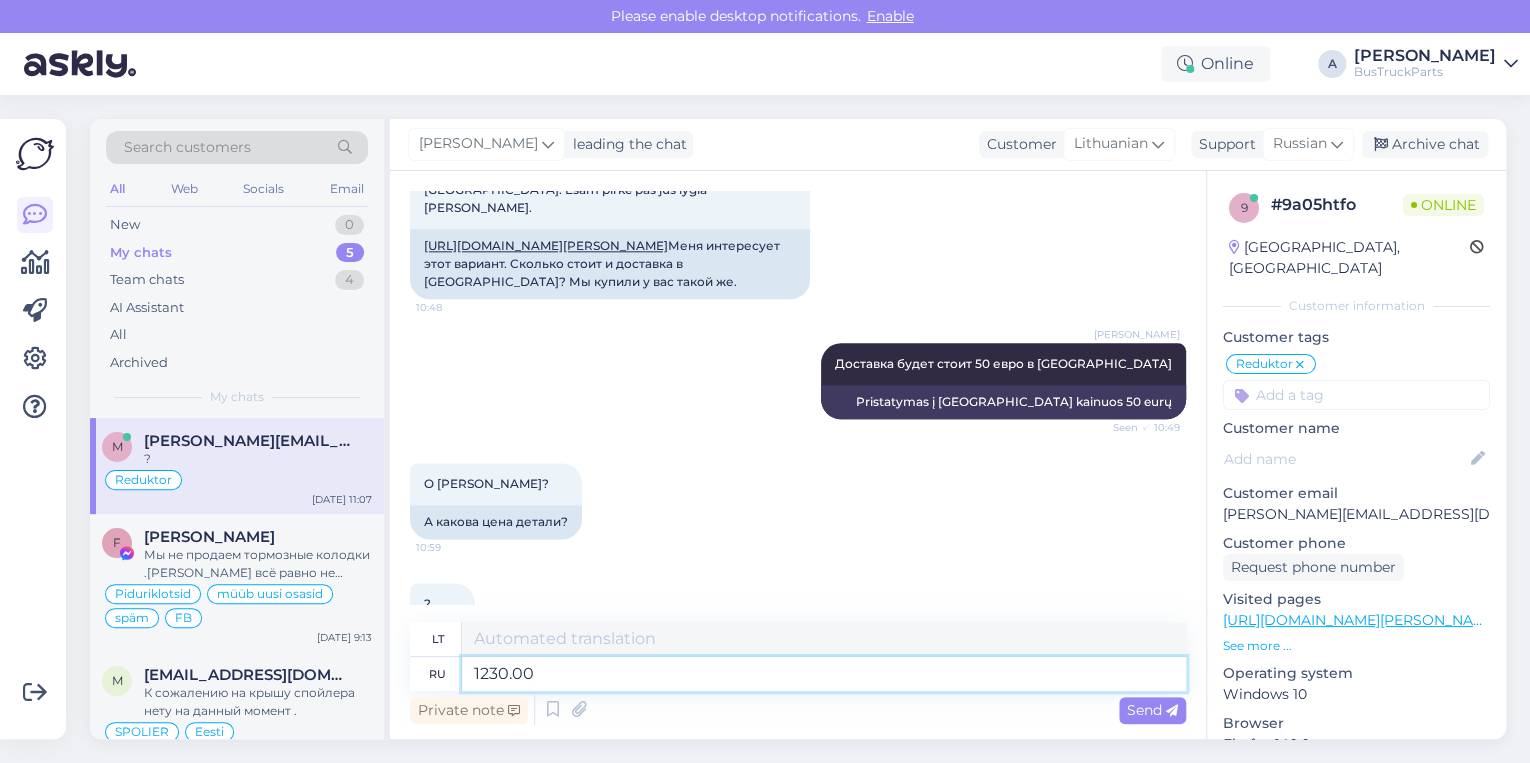 type on "1230.00" 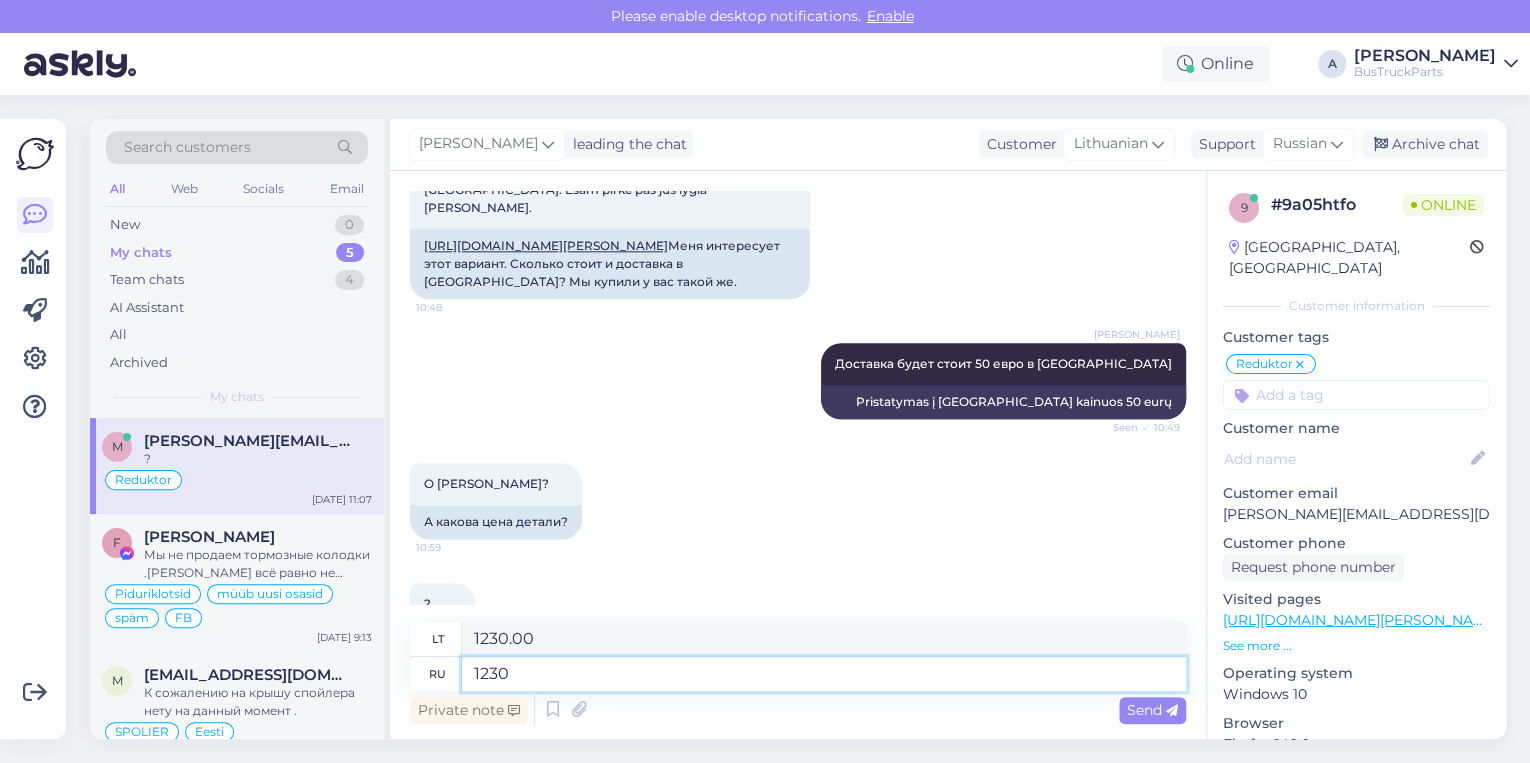 type on "1230" 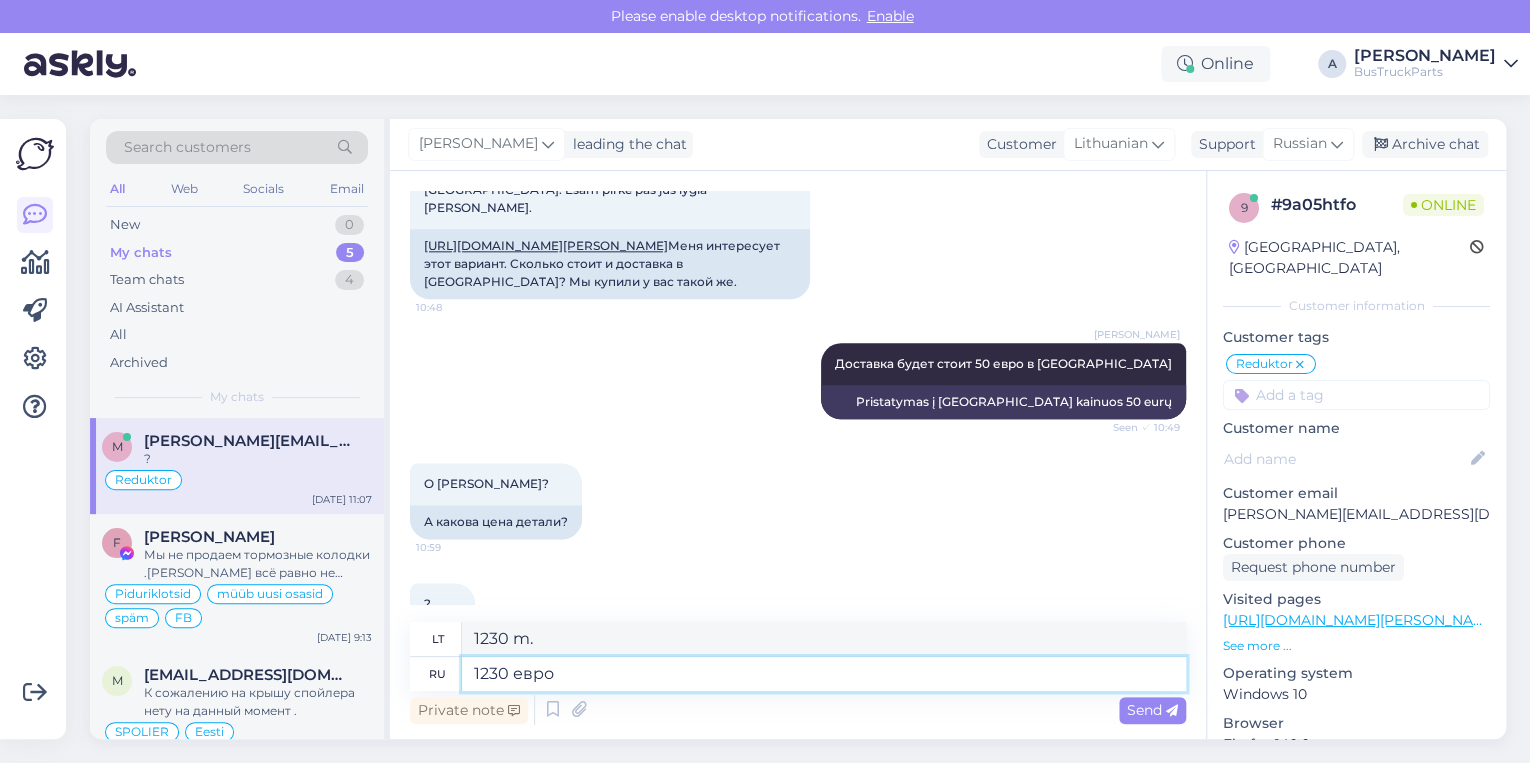 type on "1230 евро в" 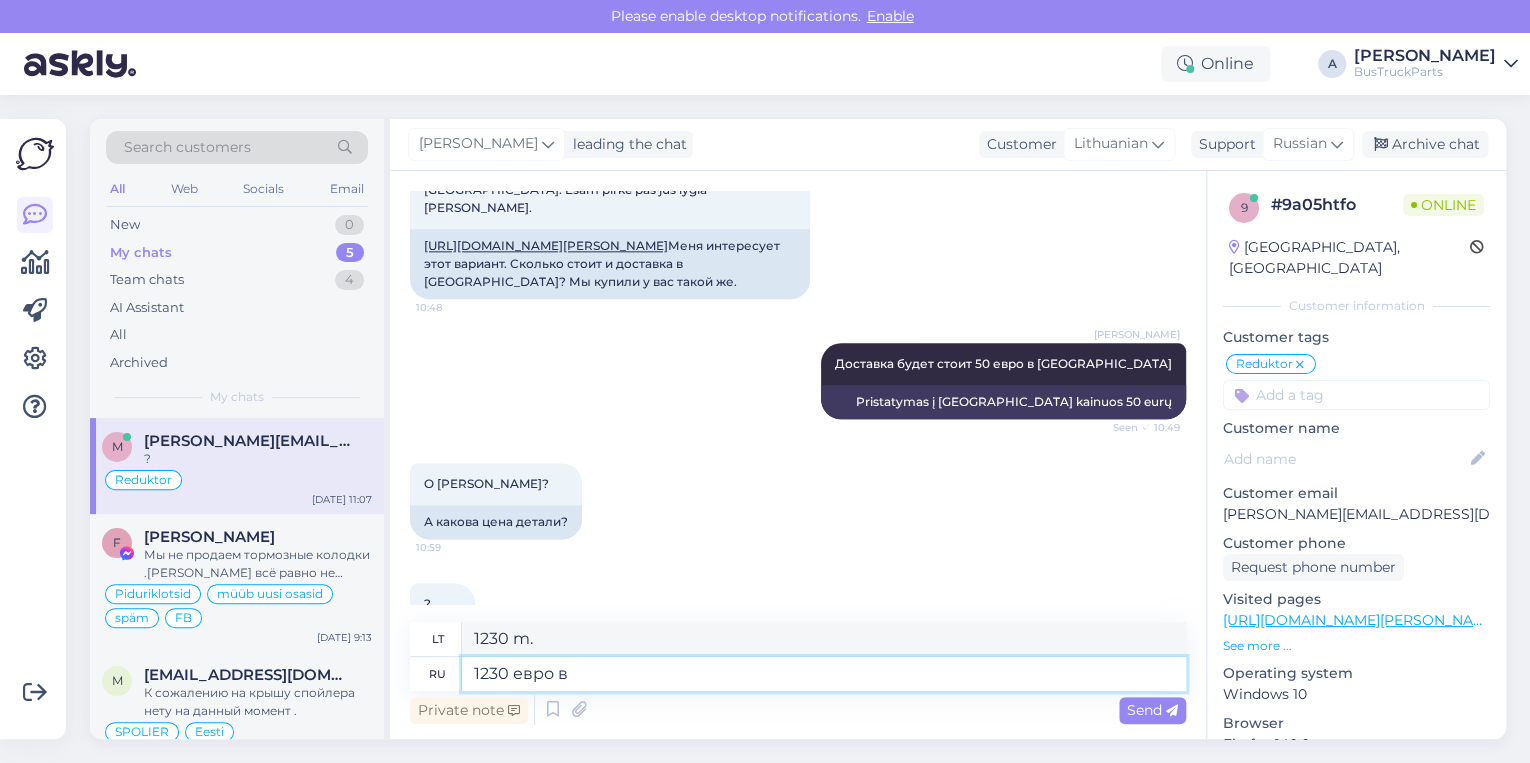 type on "1230 eurų" 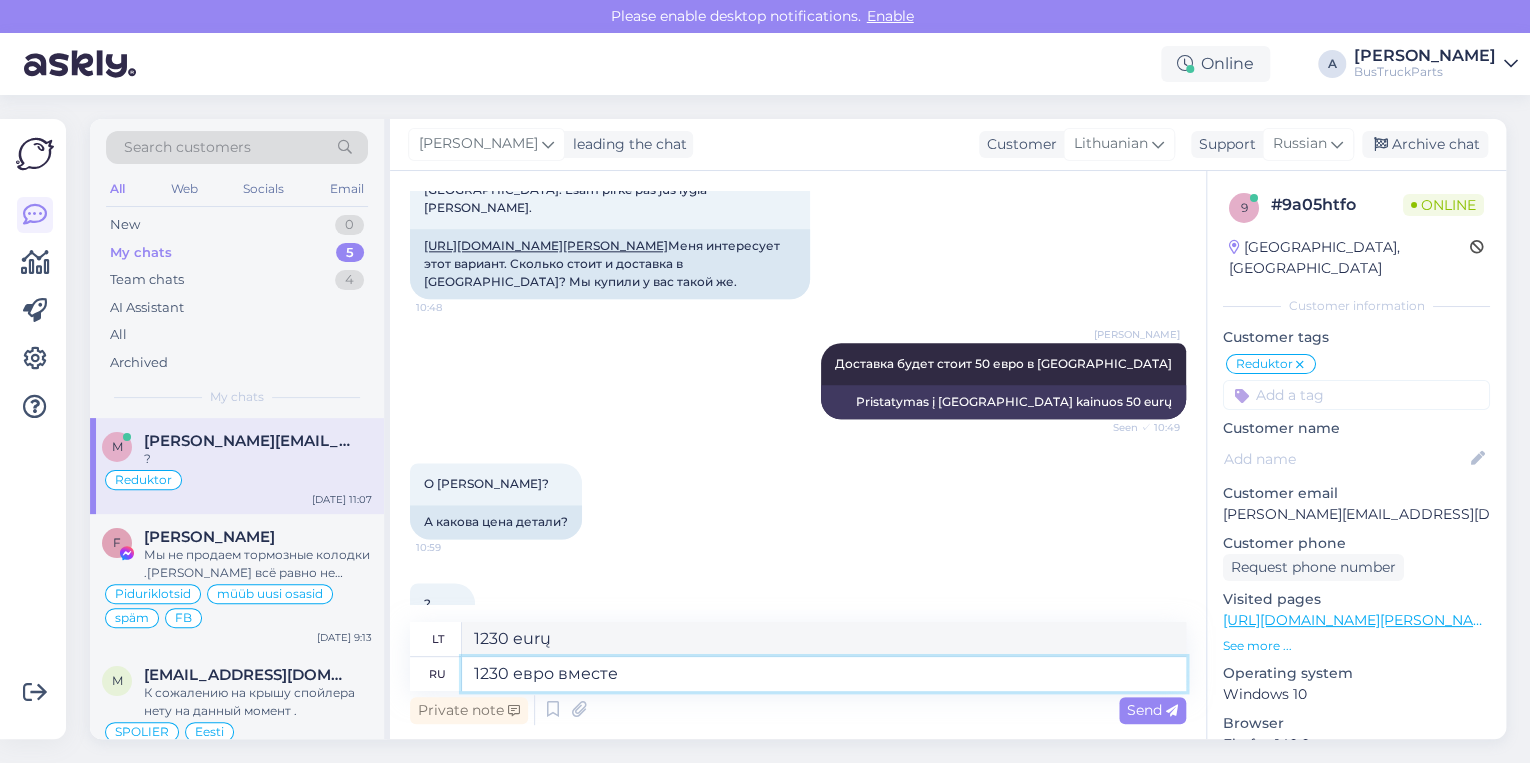 type on "1230 евро вместе" 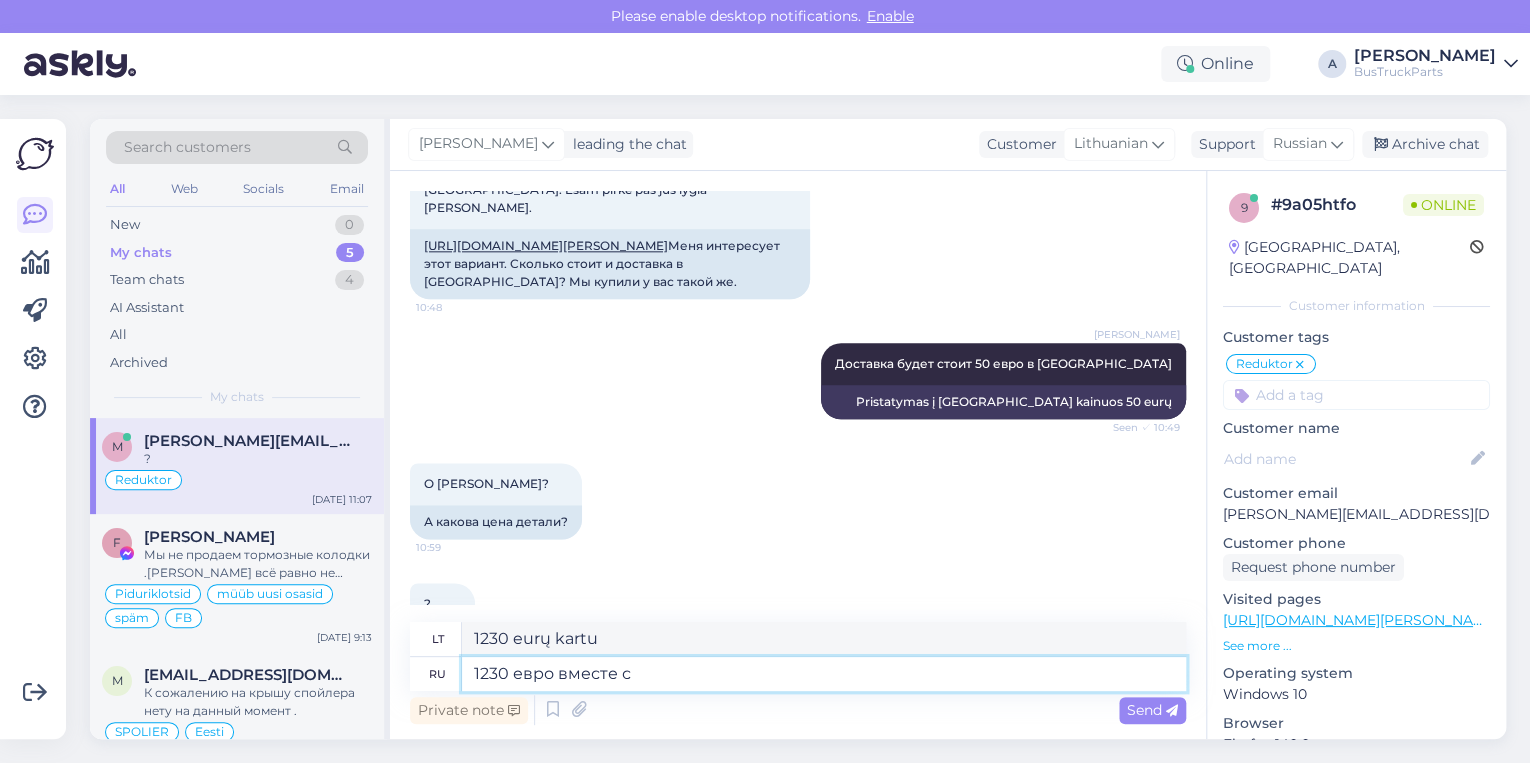 type on "1230 евро вместе с" 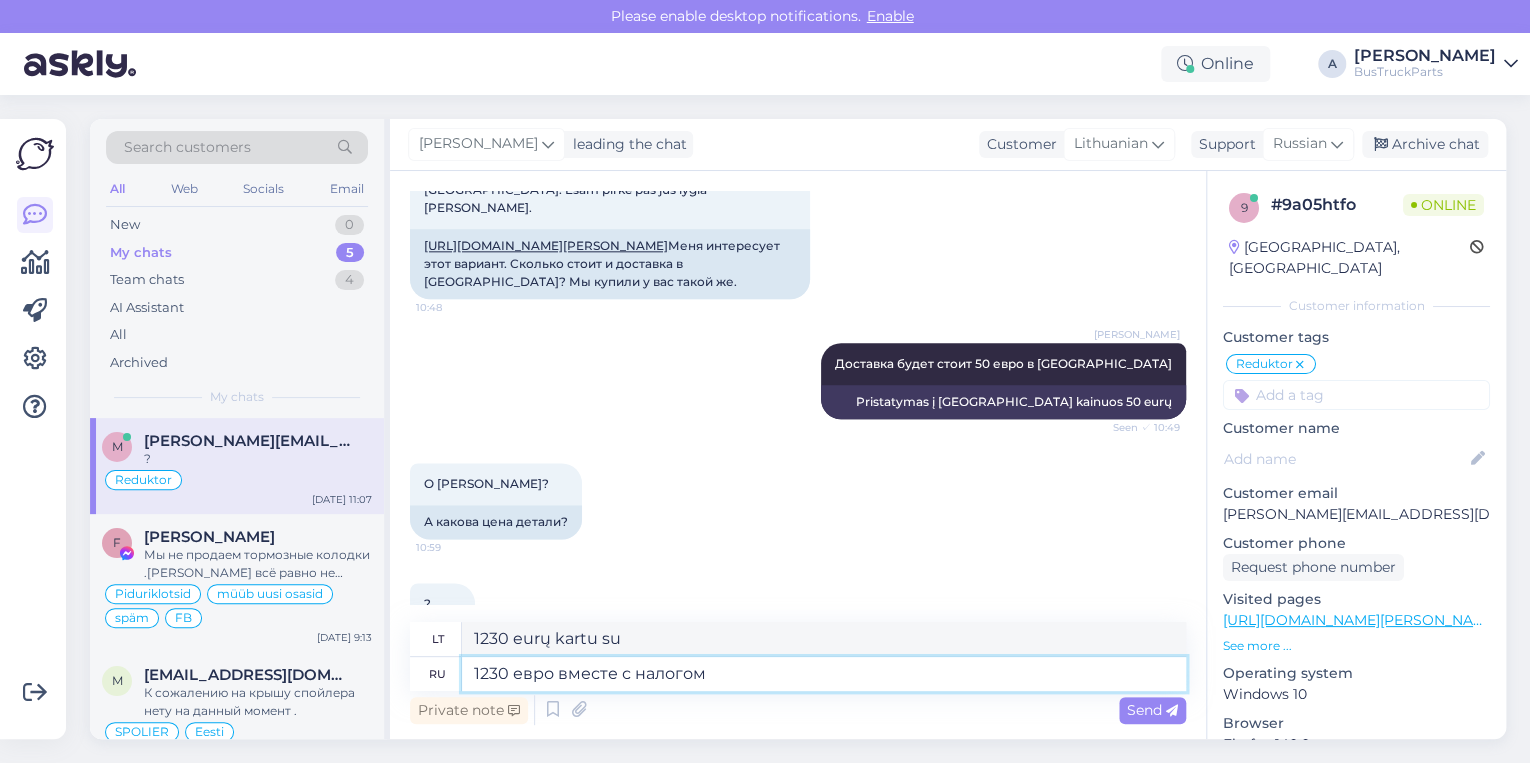 type on "1230 евро вместе с налогом" 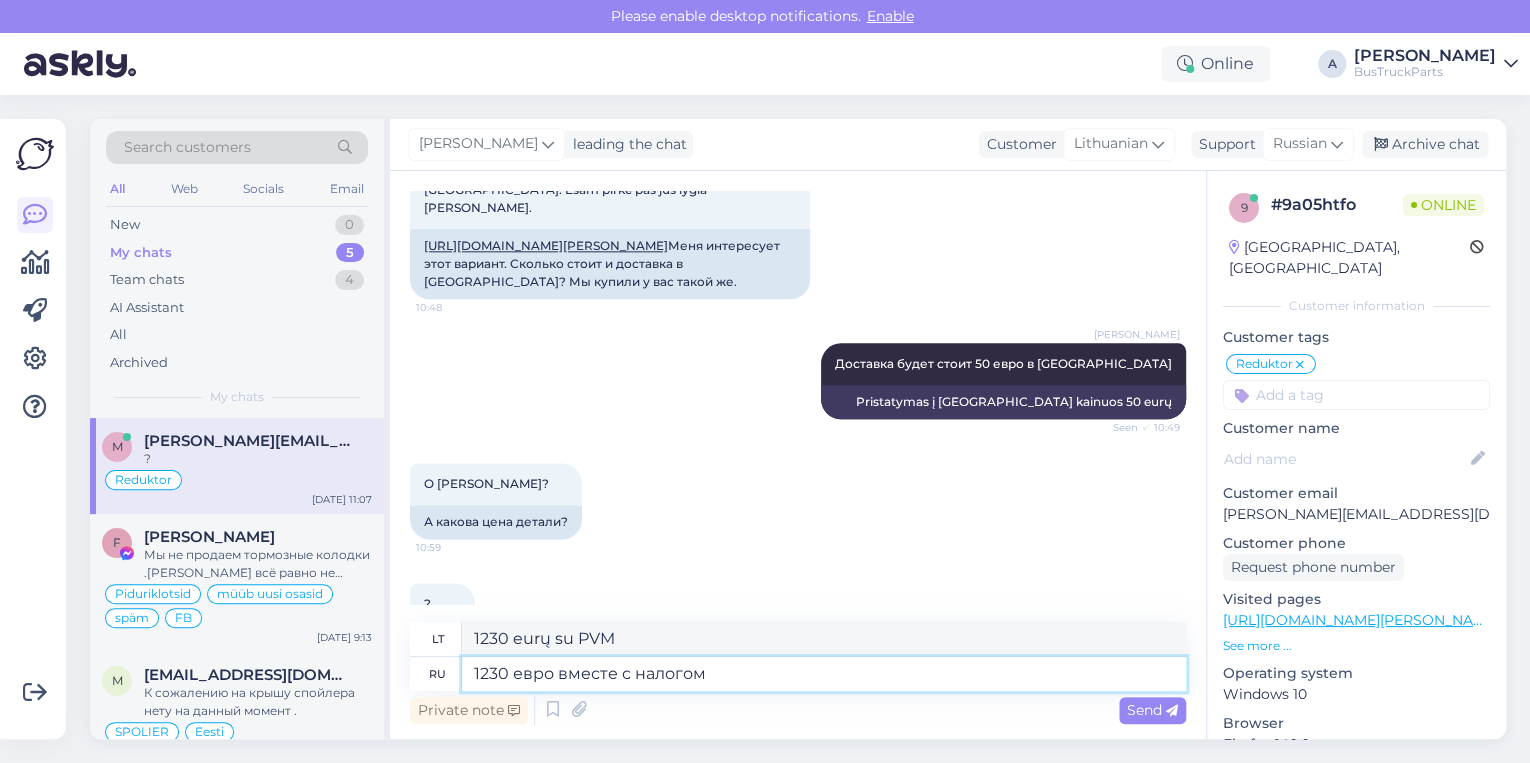 type on "1230 евро вместе с налогом ," 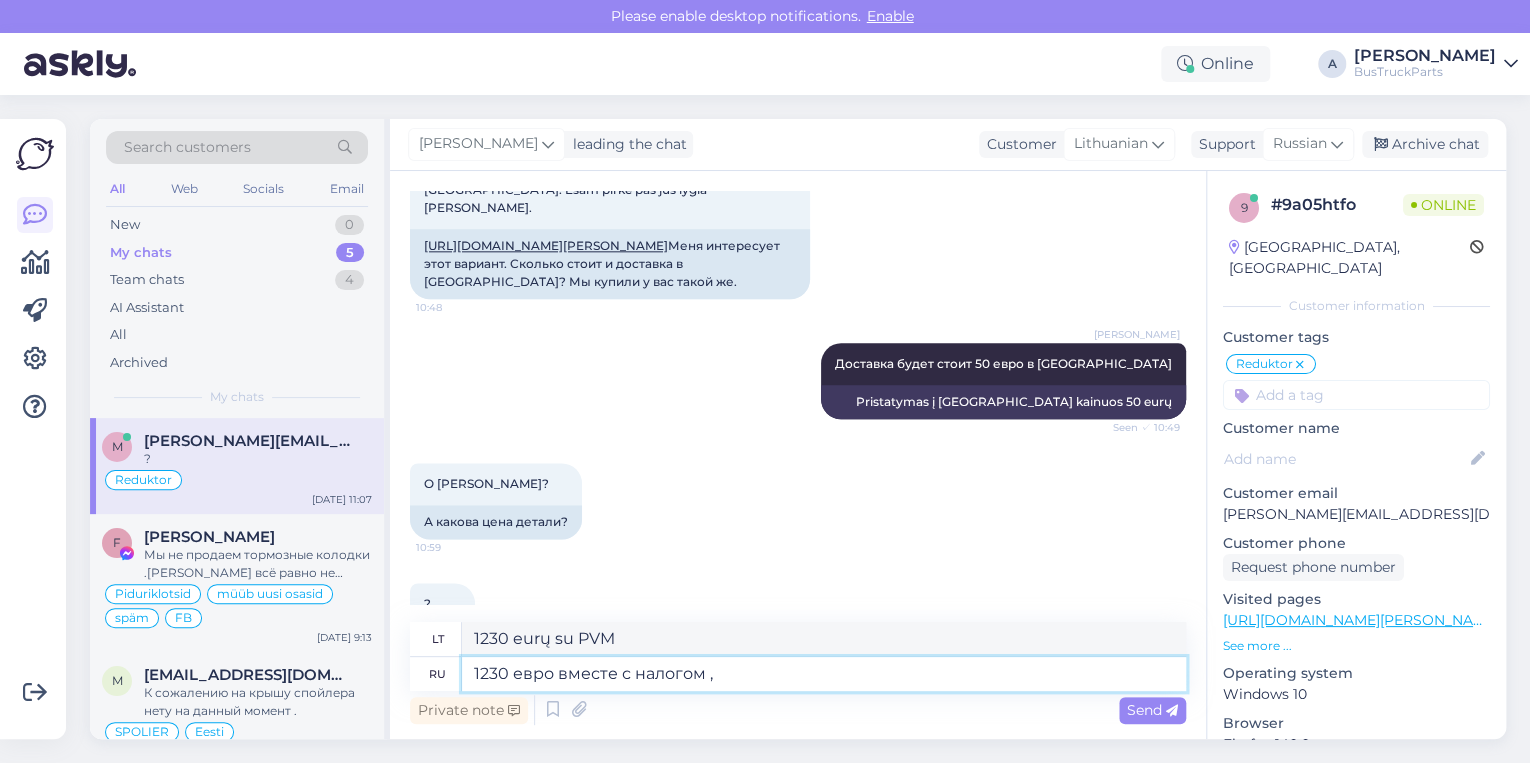 type on "1230 eurų su mokesčiais," 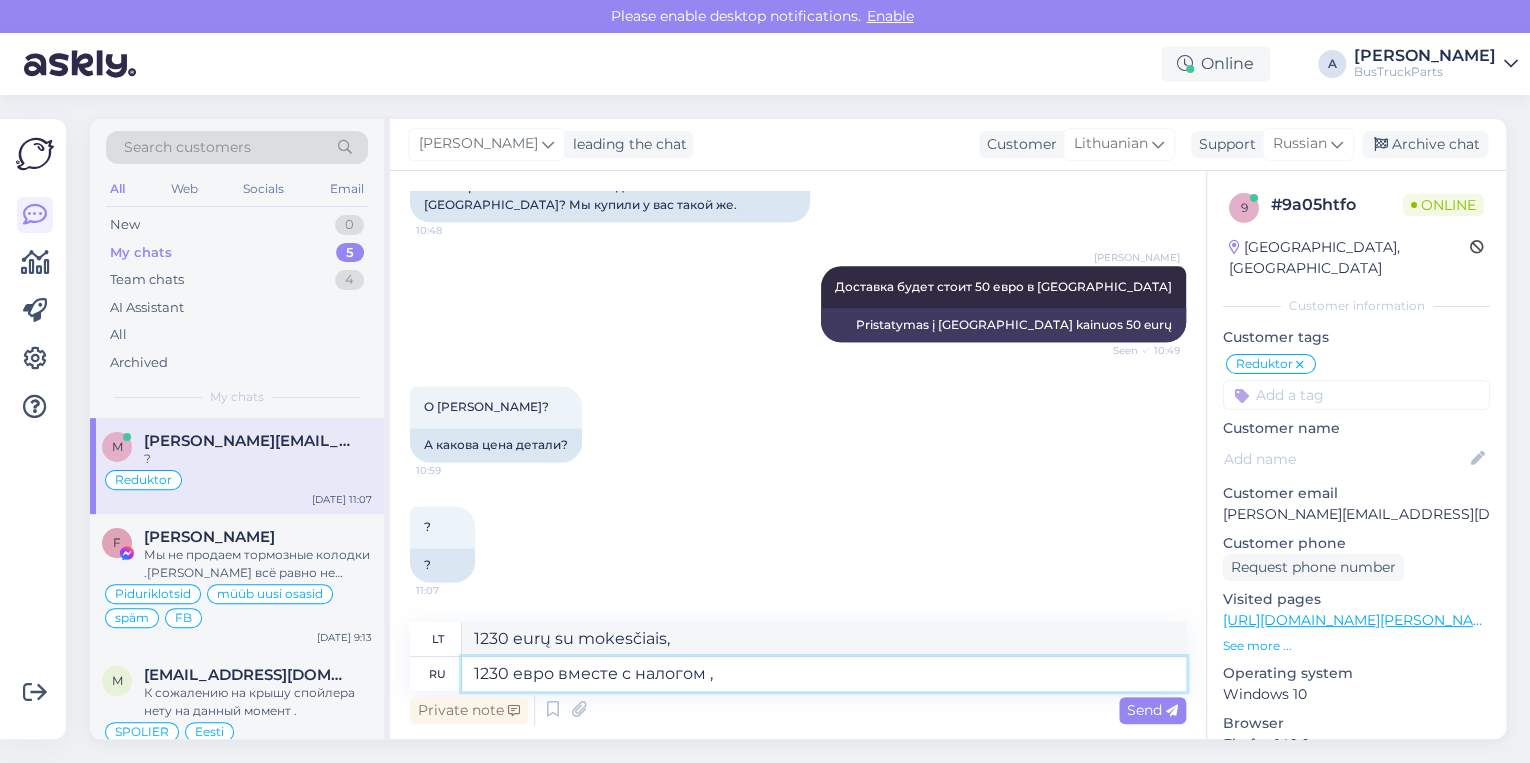 scroll, scrollTop: 1592, scrollLeft: 0, axis: vertical 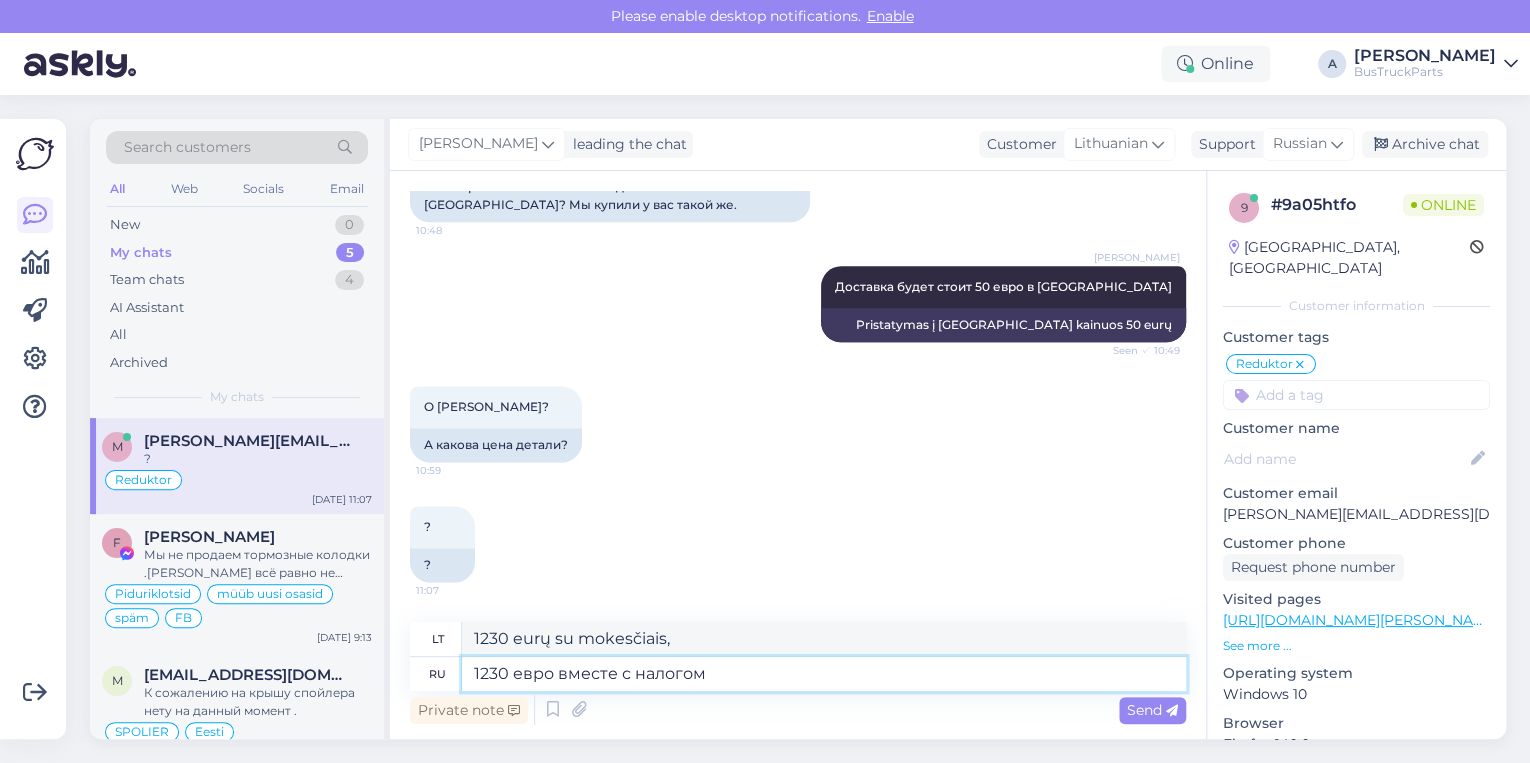 type on "1230 eurų su PVM" 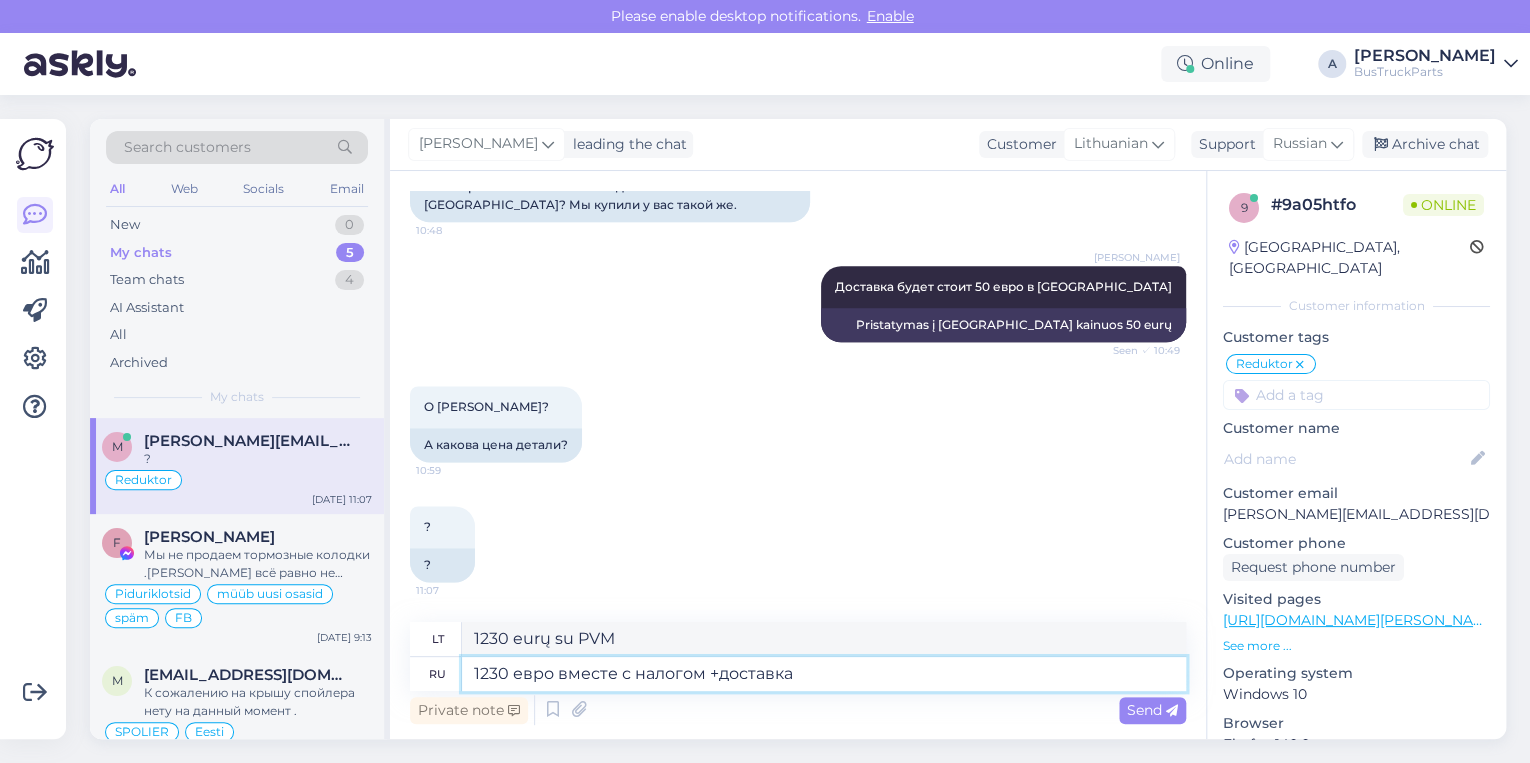 type on "1230 евро вместе с налогом +доставка" 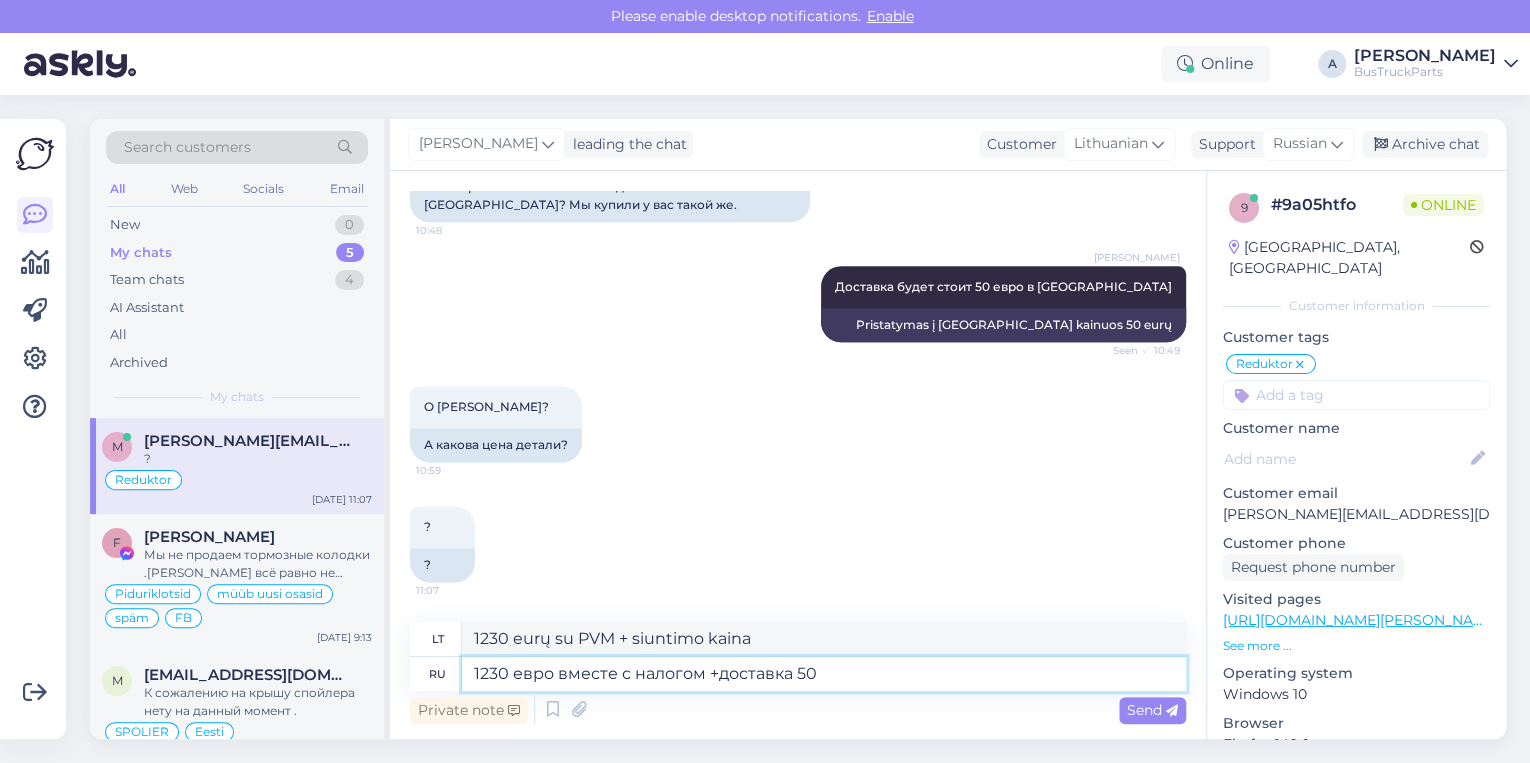 type on "1230 евро вместе с налогом +доставка 50" 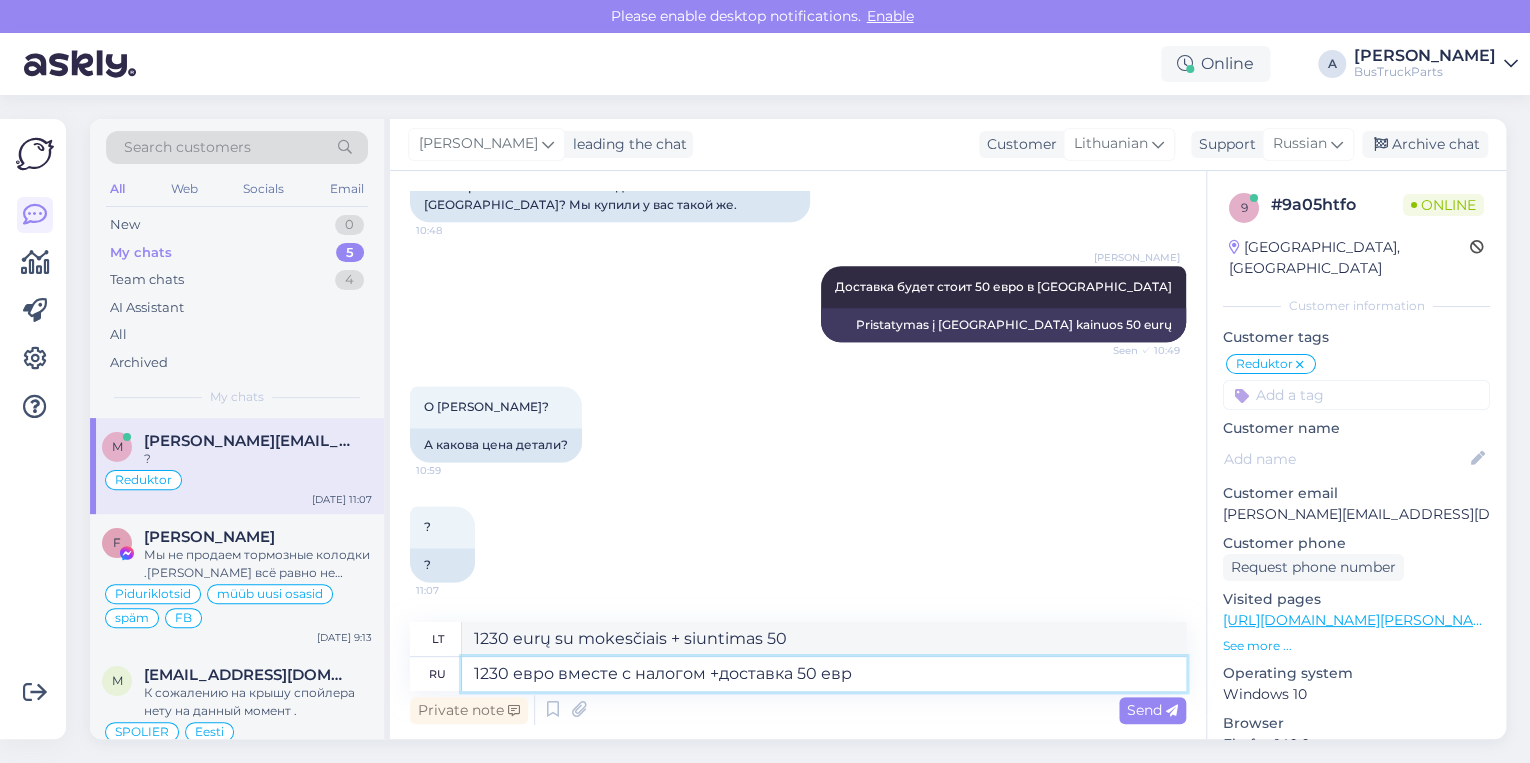 type on "1230 евро вместе с налогом +доставка 50 евро" 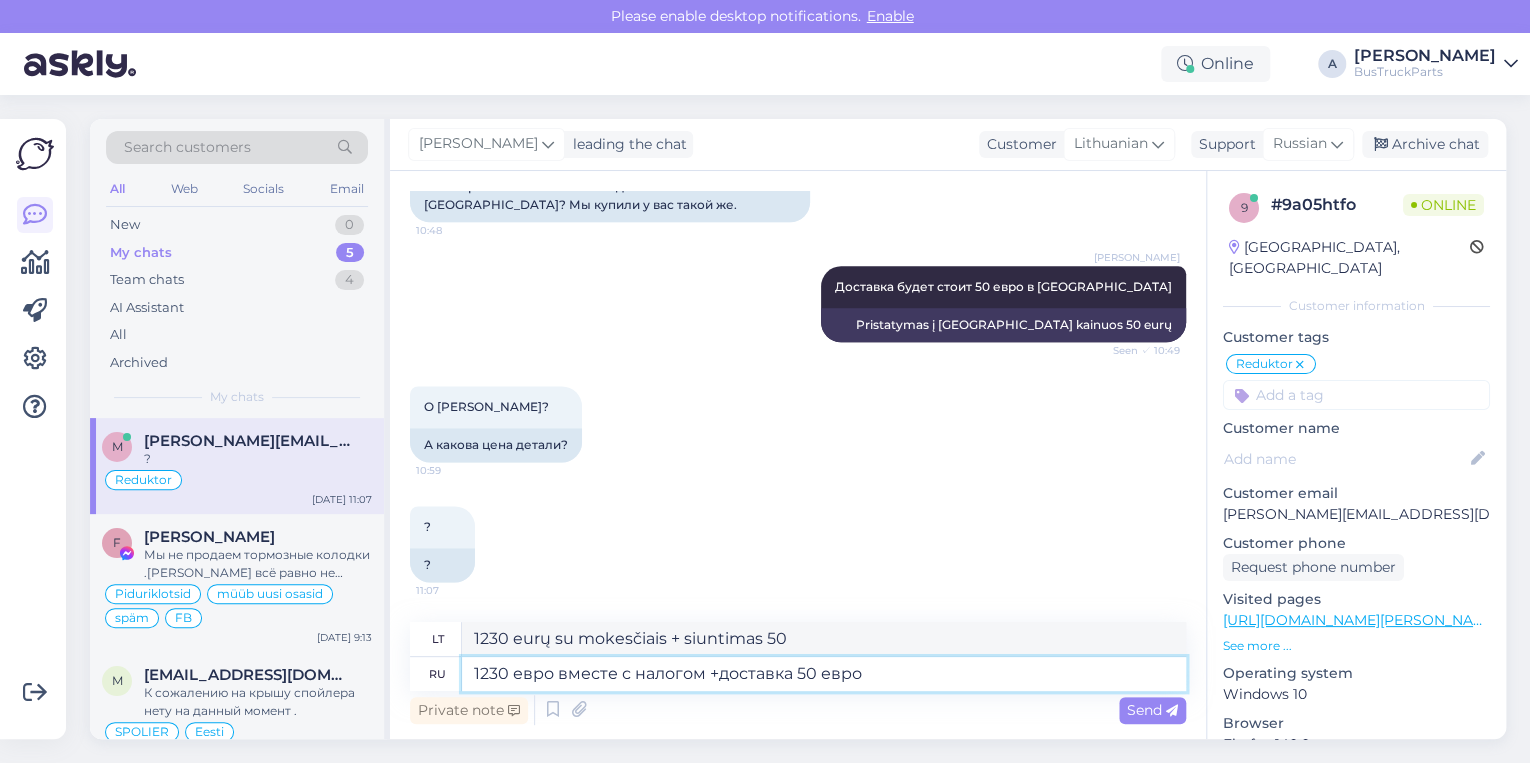 type on "1230 eurų su mokesčiais + 50 eurų siuntimo išlaidos" 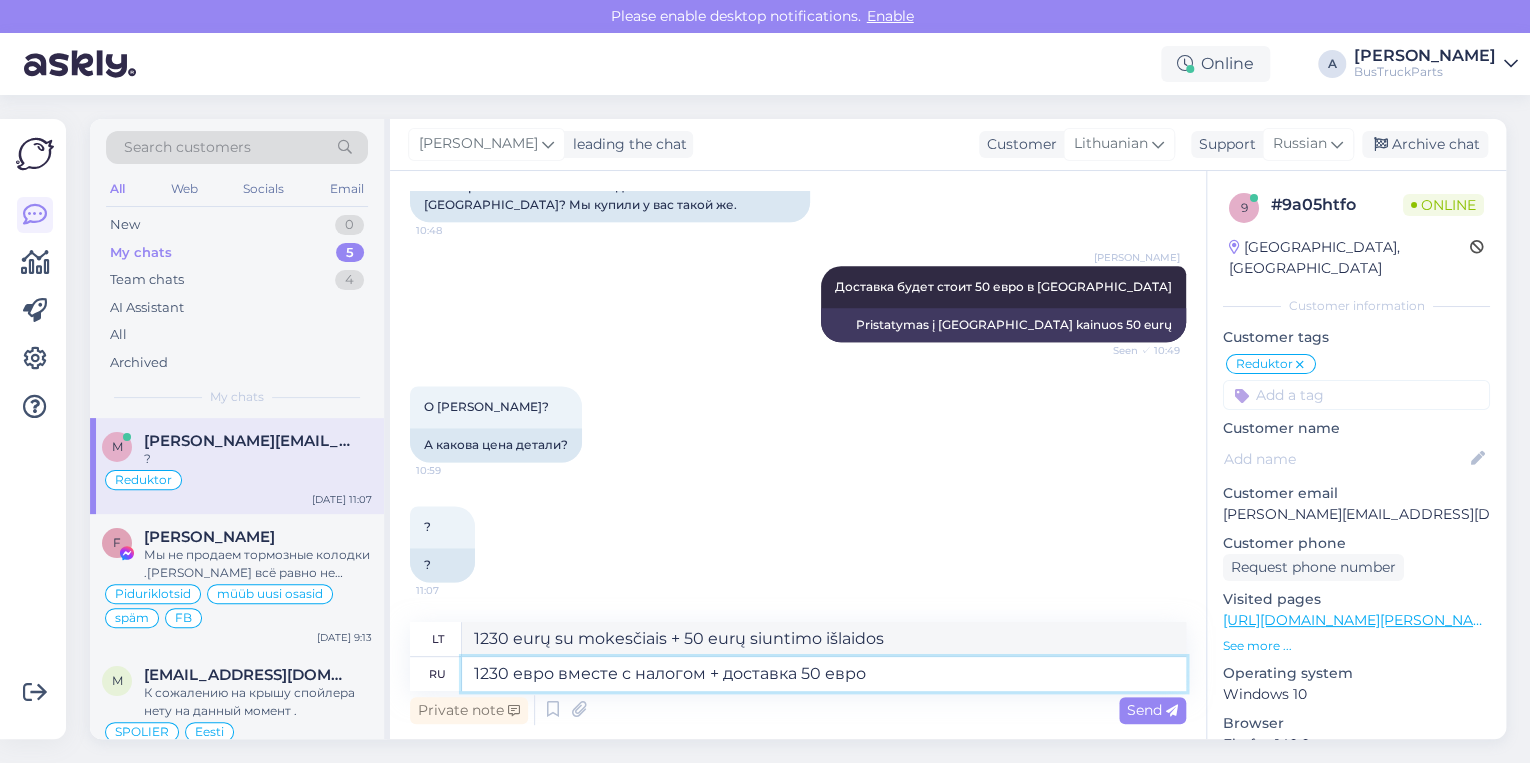 type on "1230 евро вместе с налогом + доставка 50 евро." 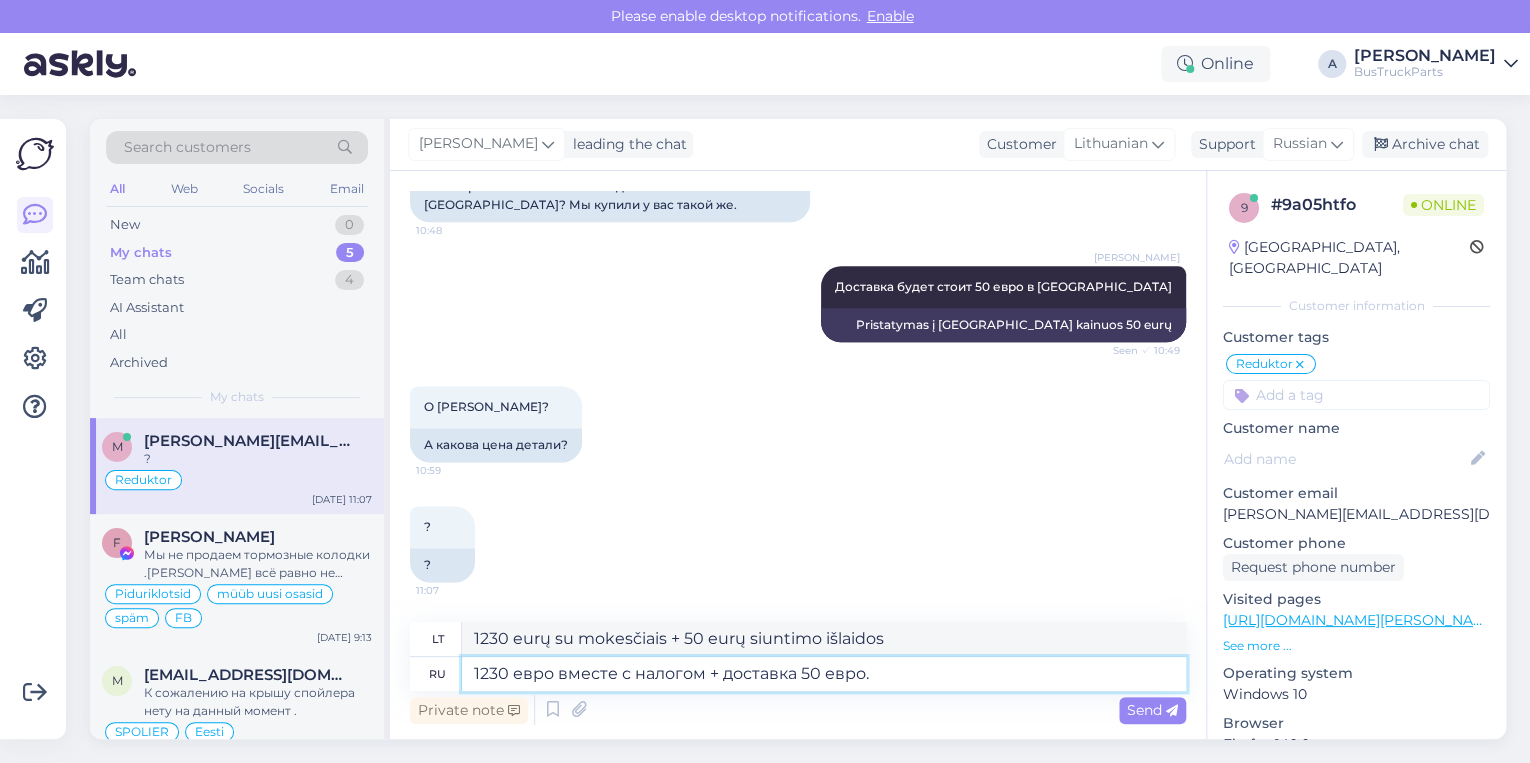 type on "1230 eurų su mokesčiais + 50 eurų siuntimo mokestis." 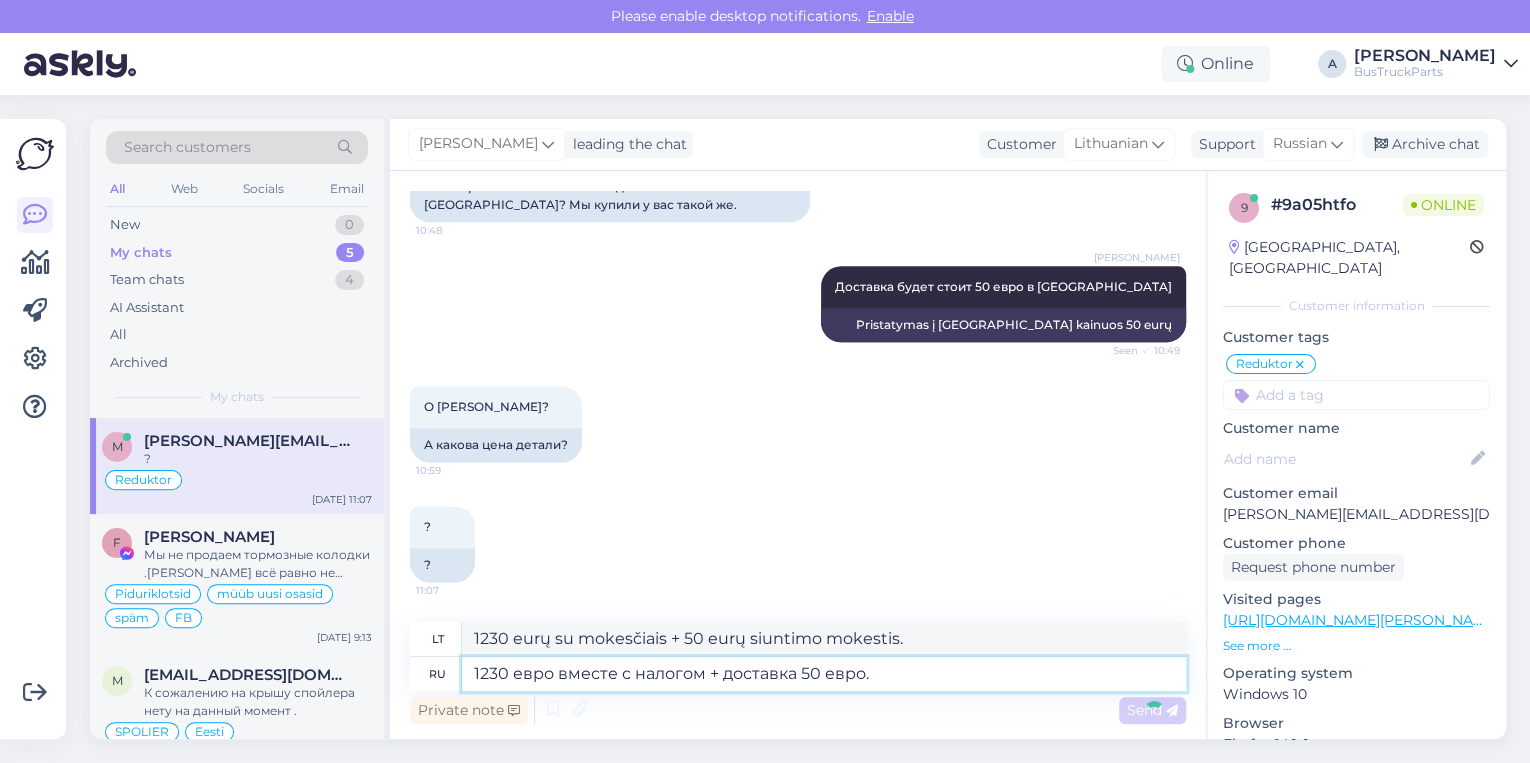 type 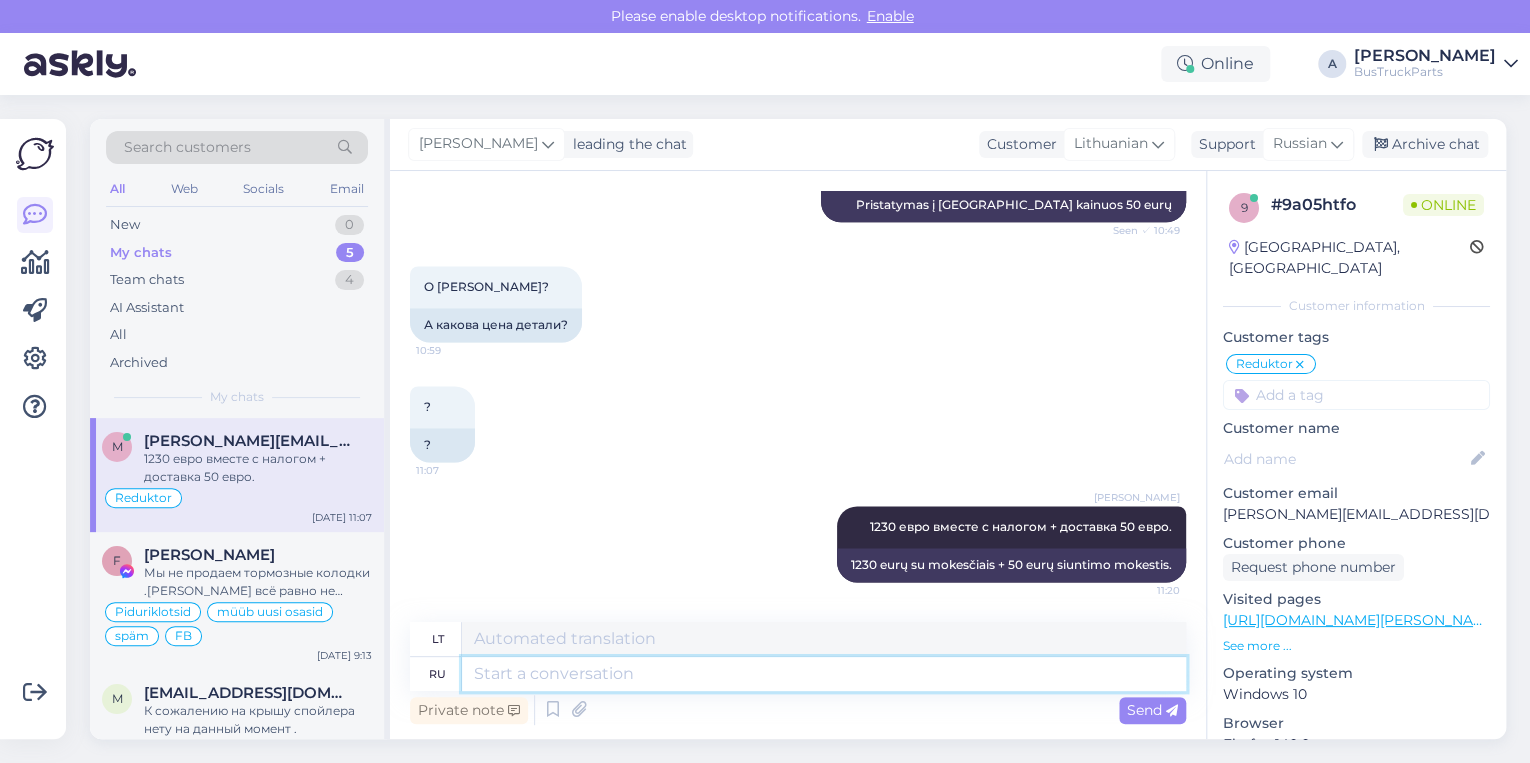 scroll, scrollTop: 1712, scrollLeft: 0, axis: vertical 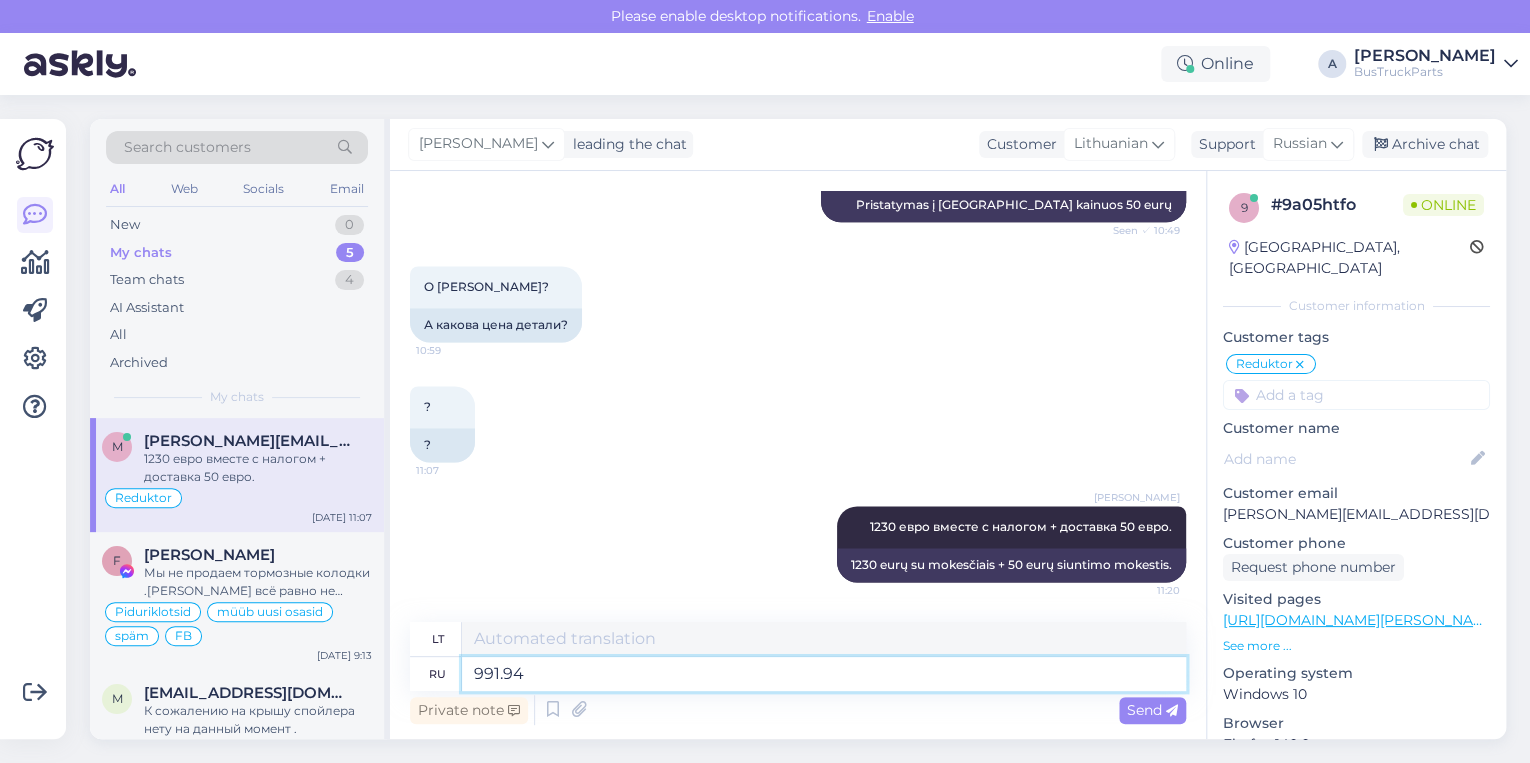 type on "991.94" 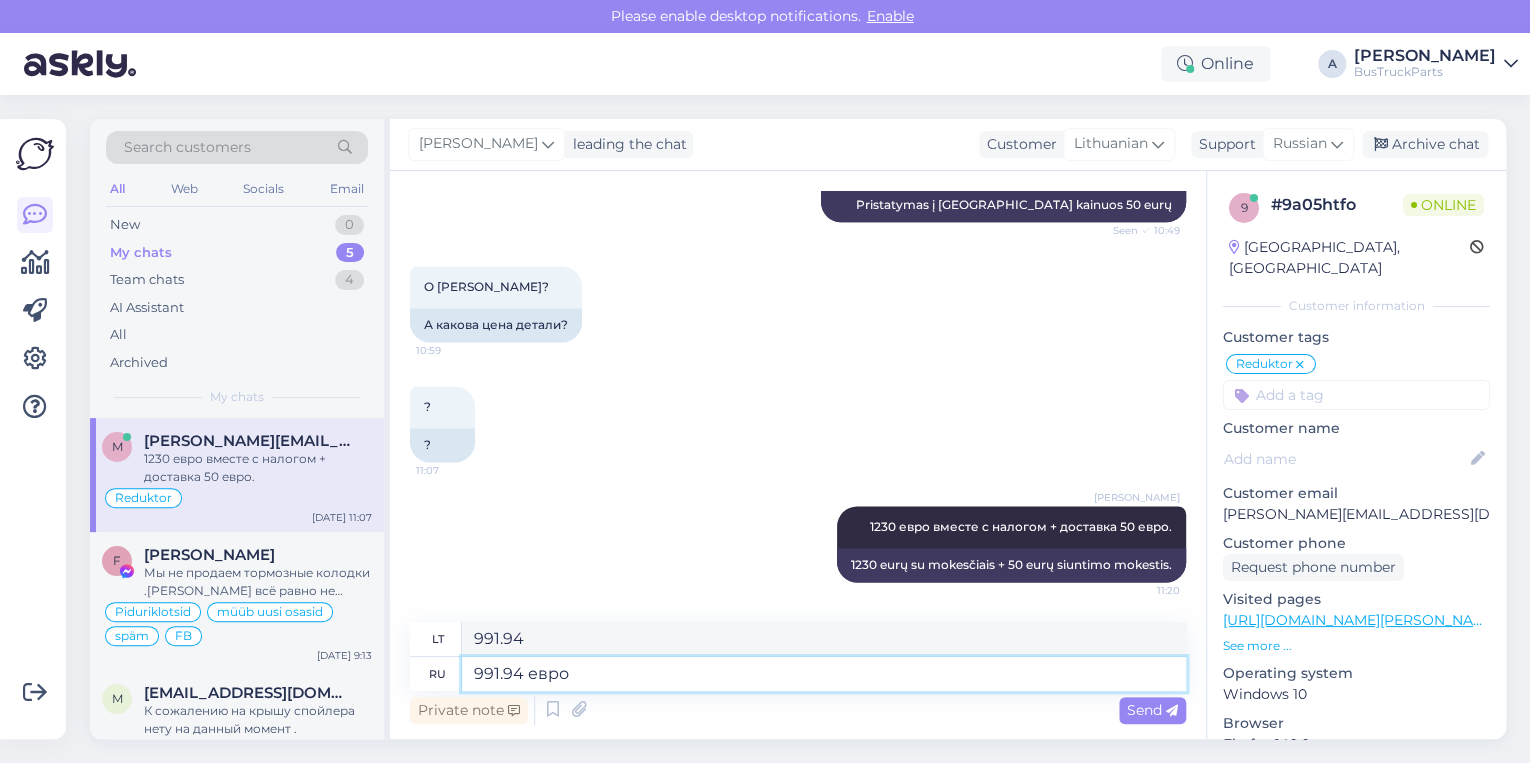 type on "991.94 евро" 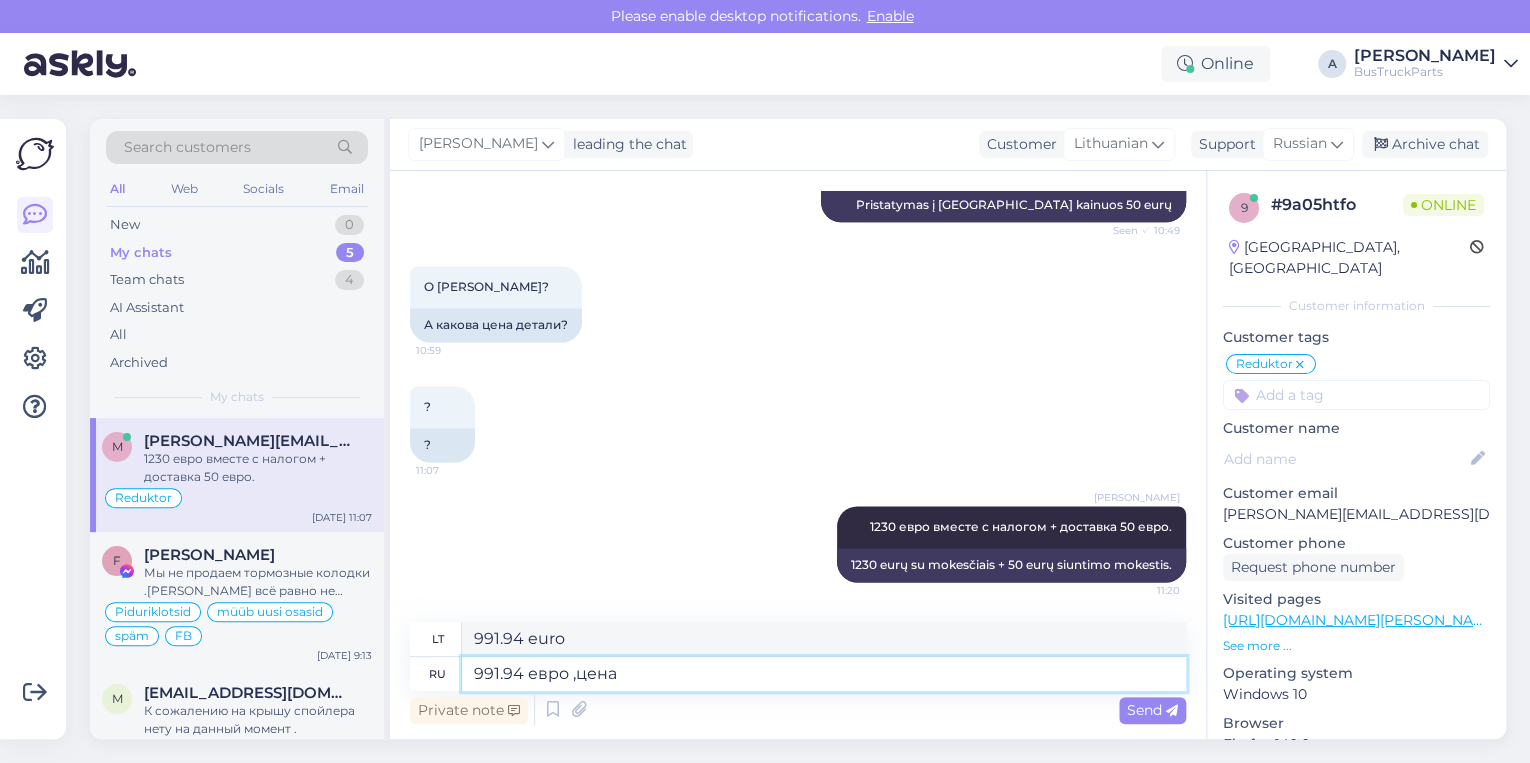 type 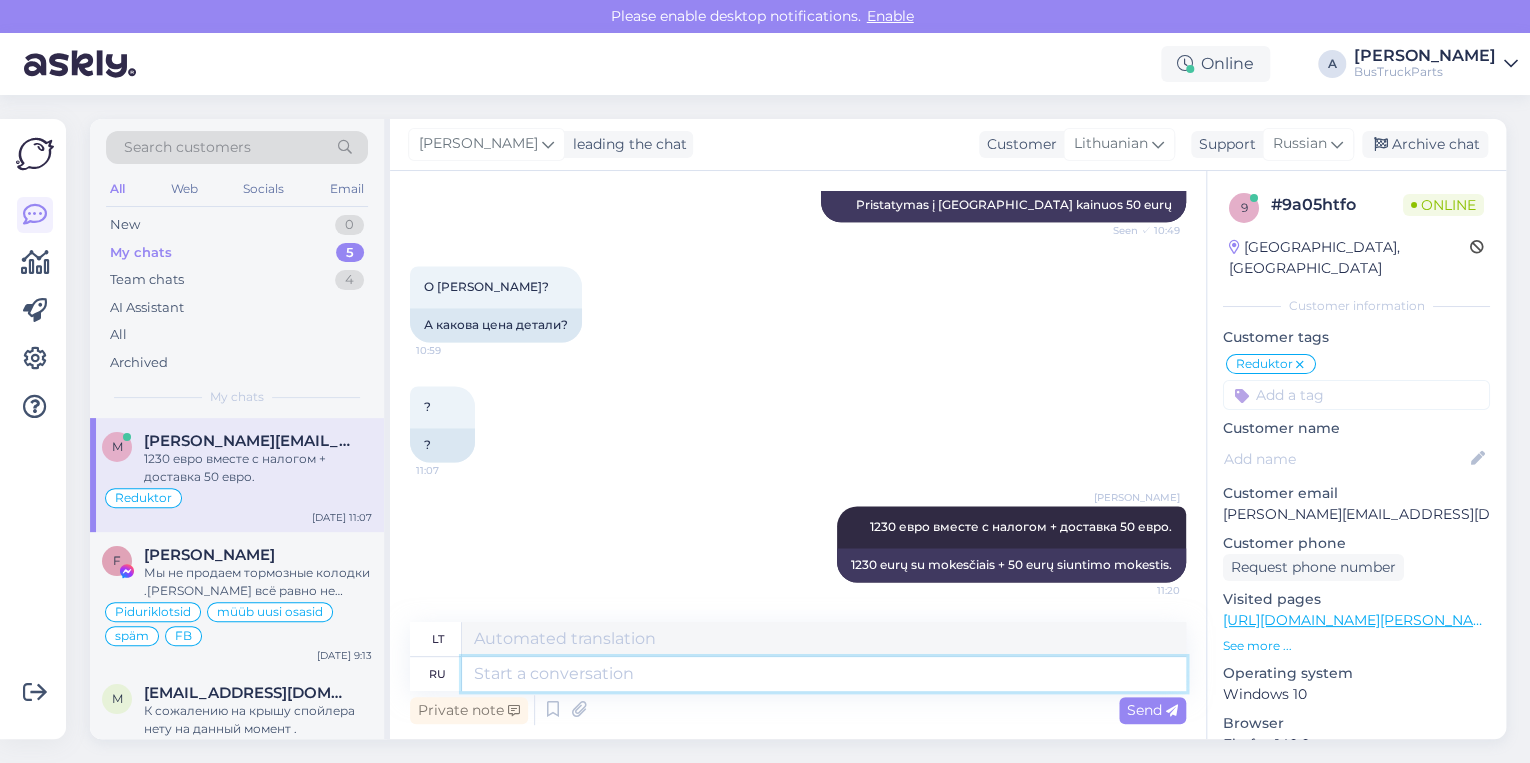 scroll, scrollTop: 1832, scrollLeft: 0, axis: vertical 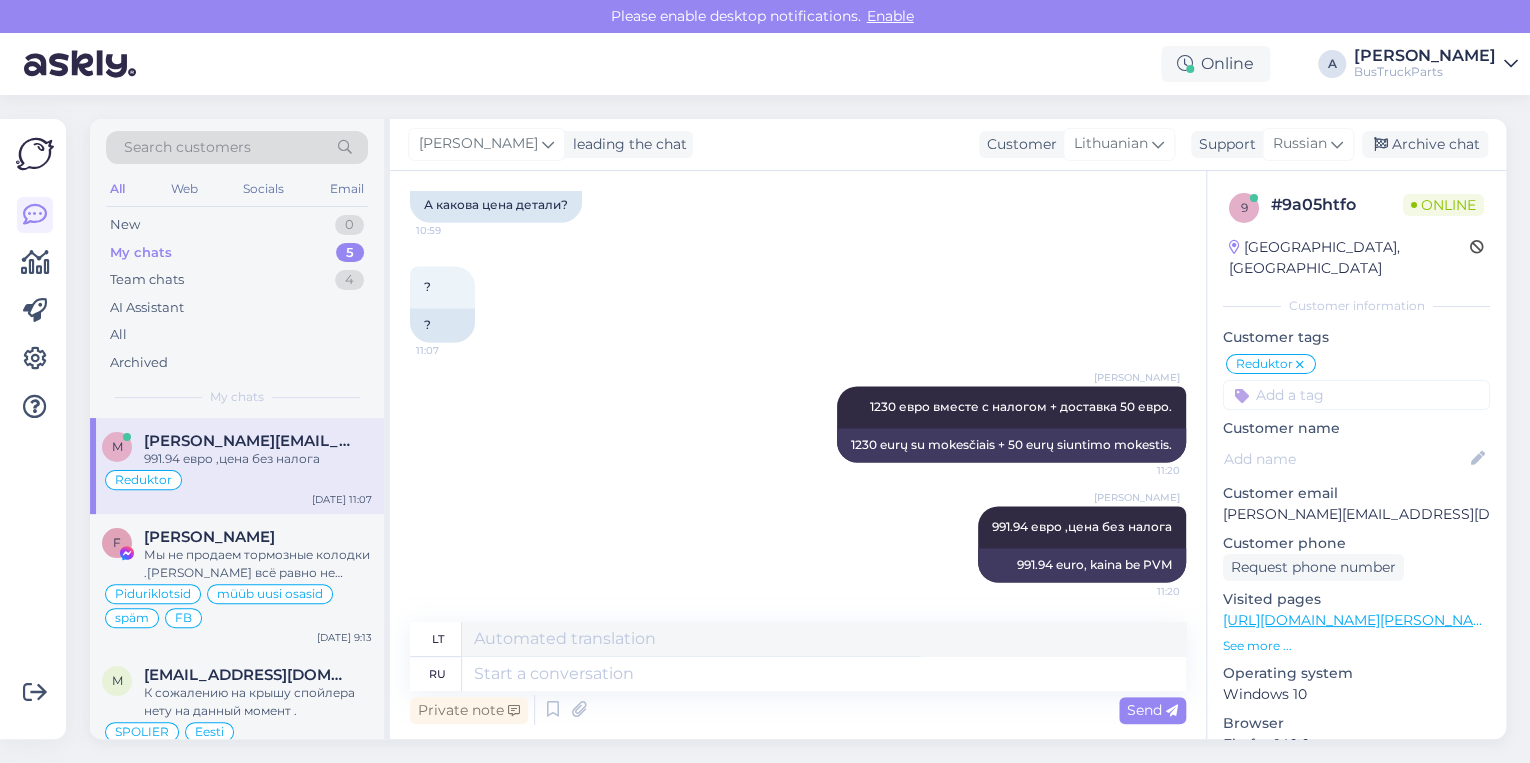click on "[PERSON_NAME] 991.94 евро ,цена без налога 11:20  991.94 euro, kaina be PVM" at bounding box center [798, 544] 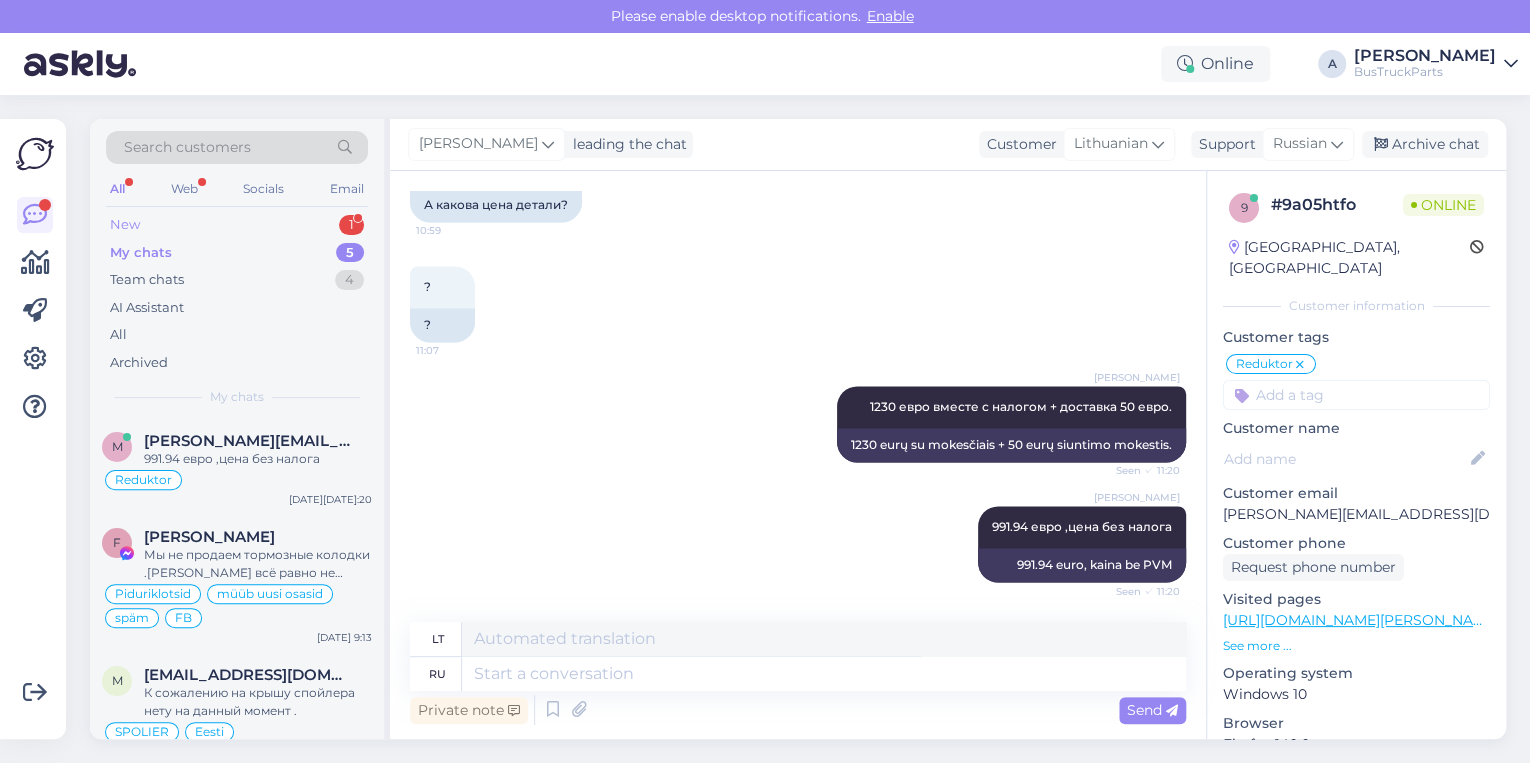 click on "New 1" at bounding box center [237, 225] 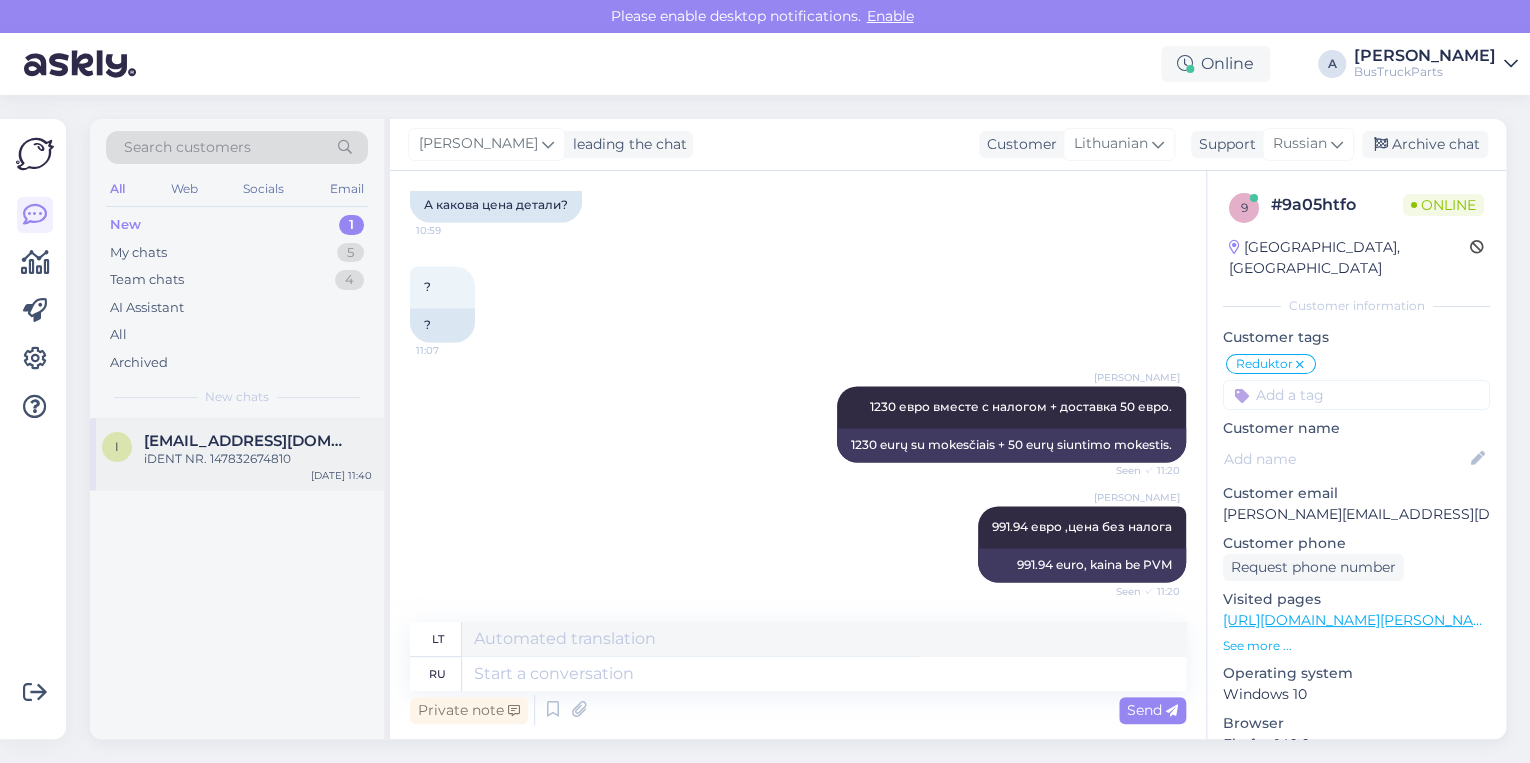click on "iDENT NR. 147832674810" at bounding box center [258, 459] 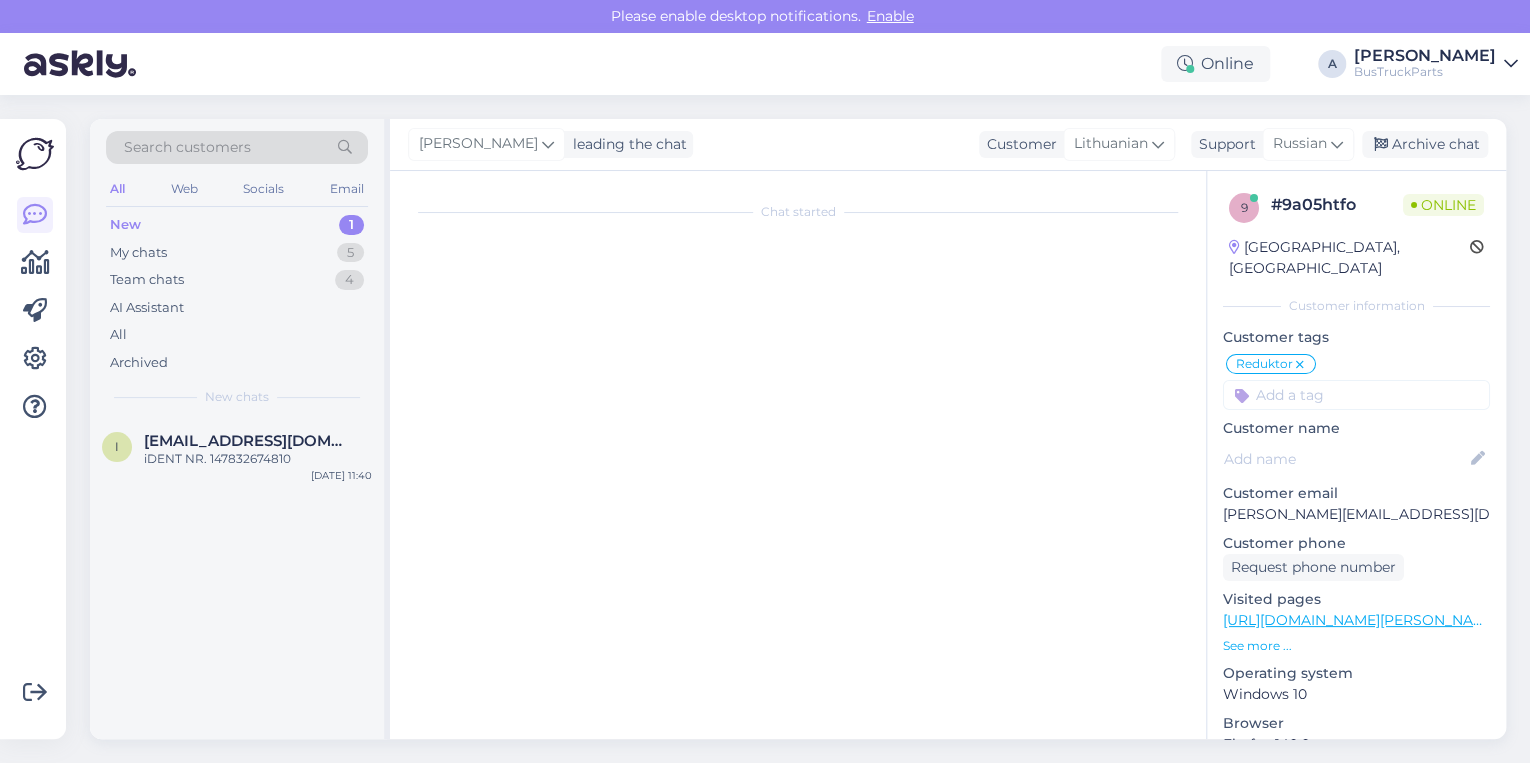 scroll, scrollTop: 492, scrollLeft: 0, axis: vertical 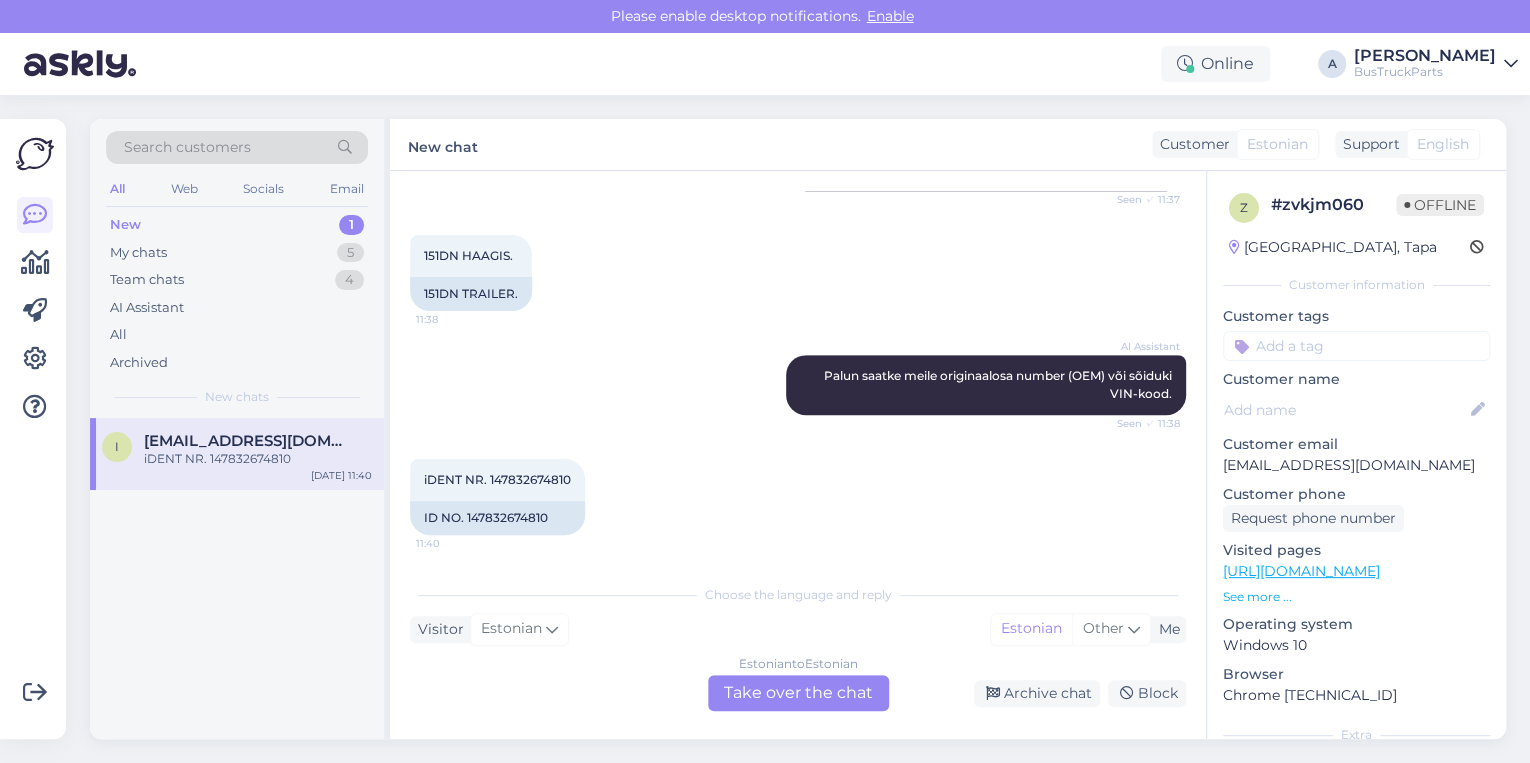 click on "Estonian  to  Estonian Take over the chat" at bounding box center (798, 693) 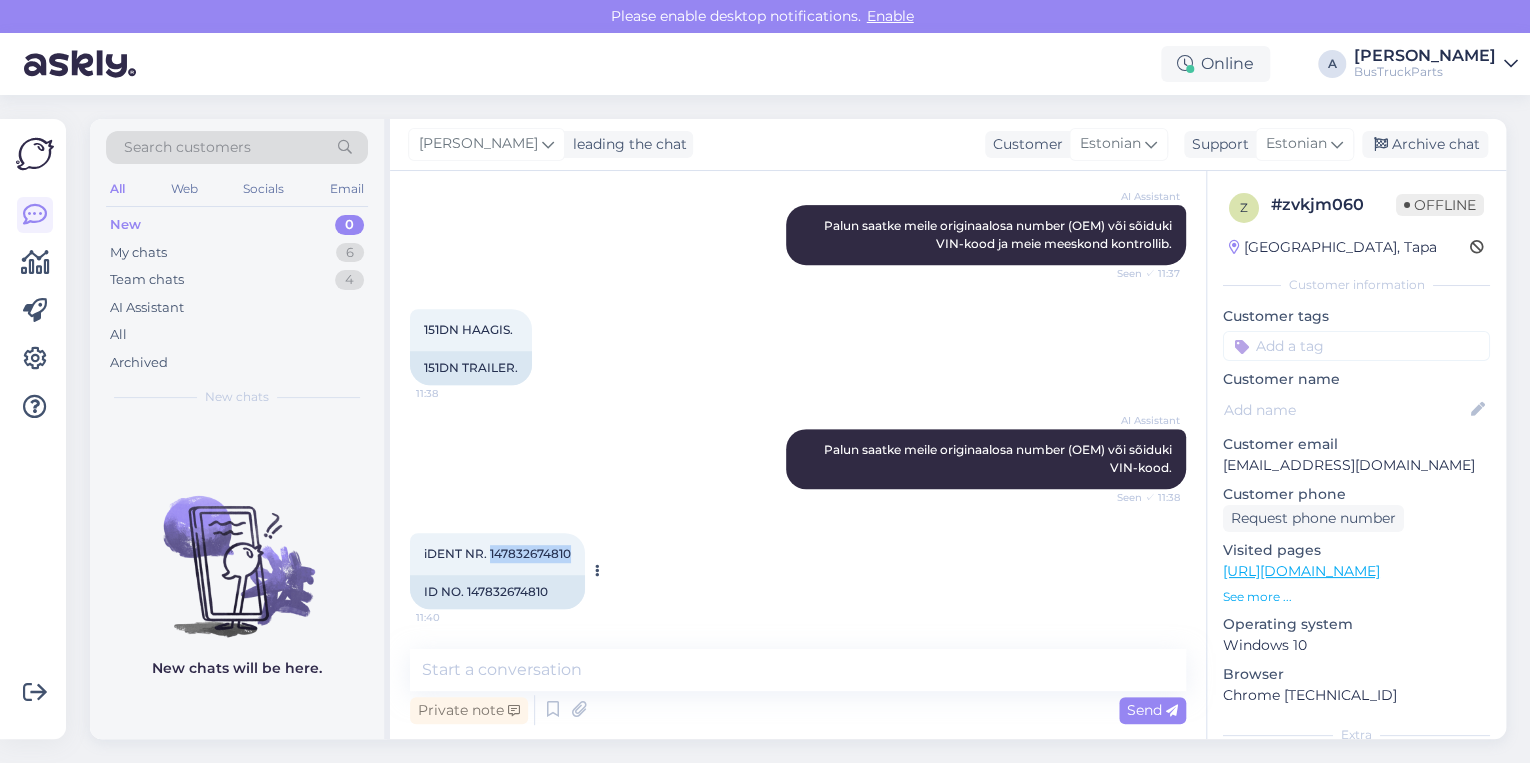 drag, startPoint x: 572, startPoint y: 547, endPoint x: 488, endPoint y: 556, distance: 84.48077 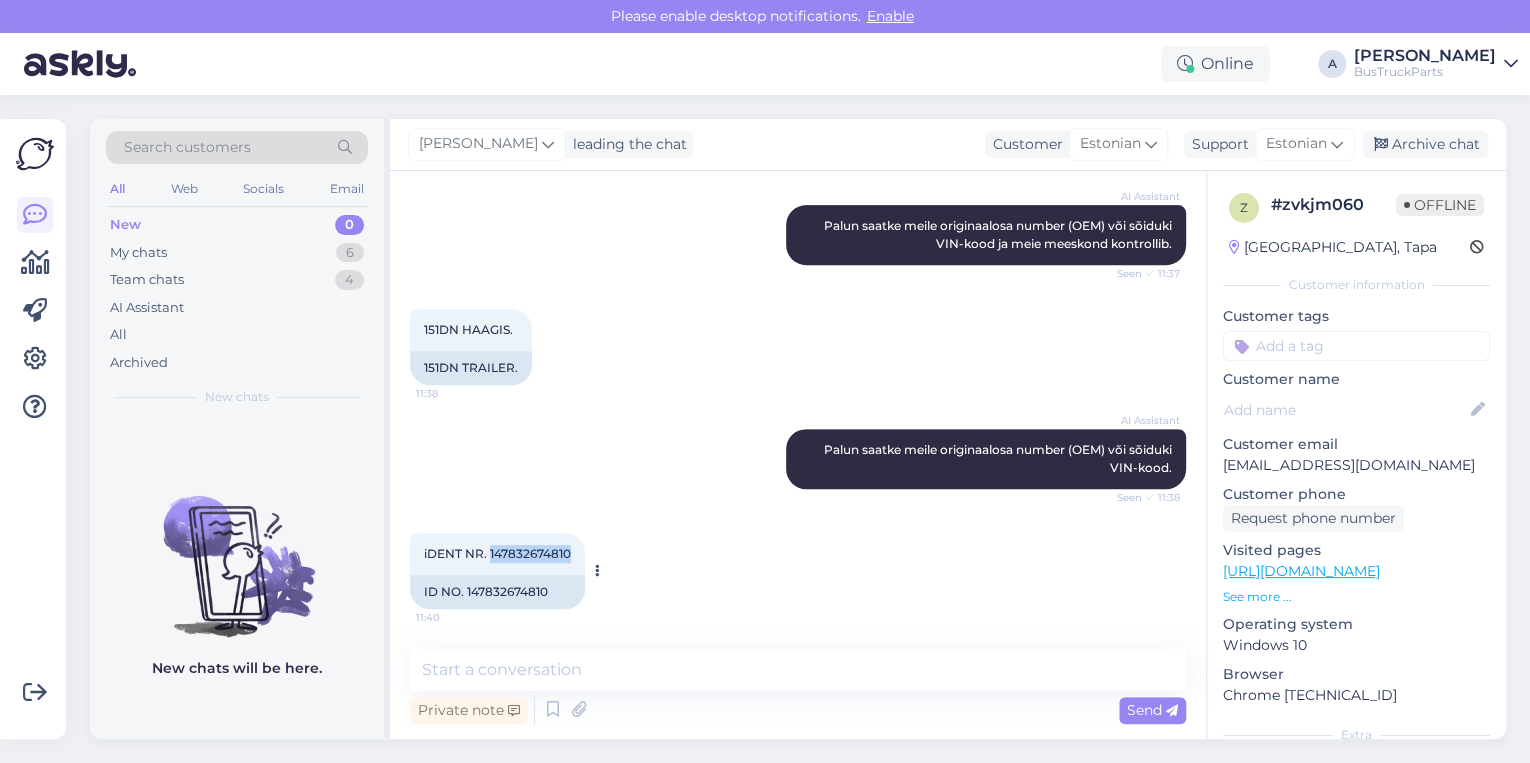 click on "iDENT NR. 147832674810 11:40" at bounding box center [497, 554] 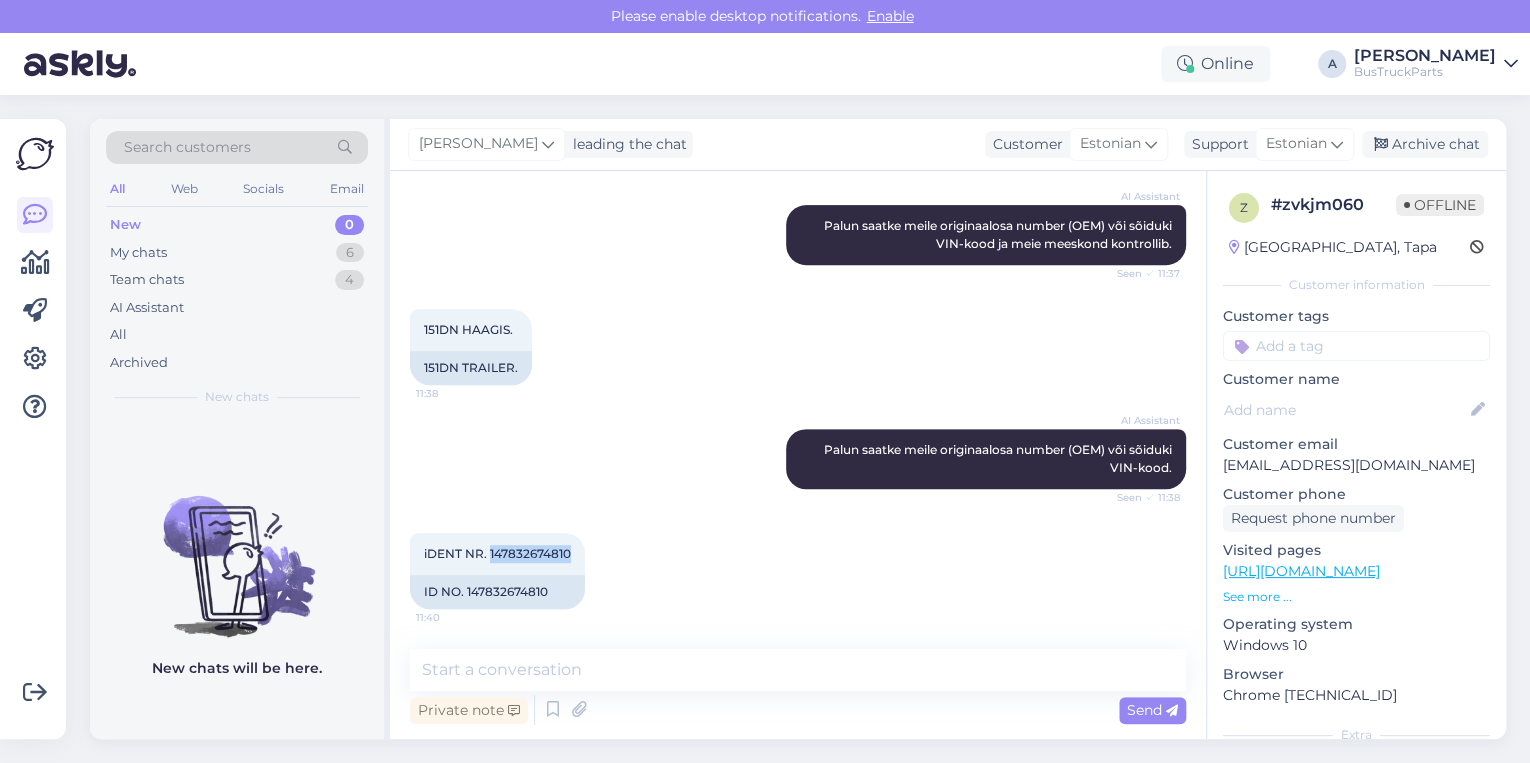 copy on "147832674810" 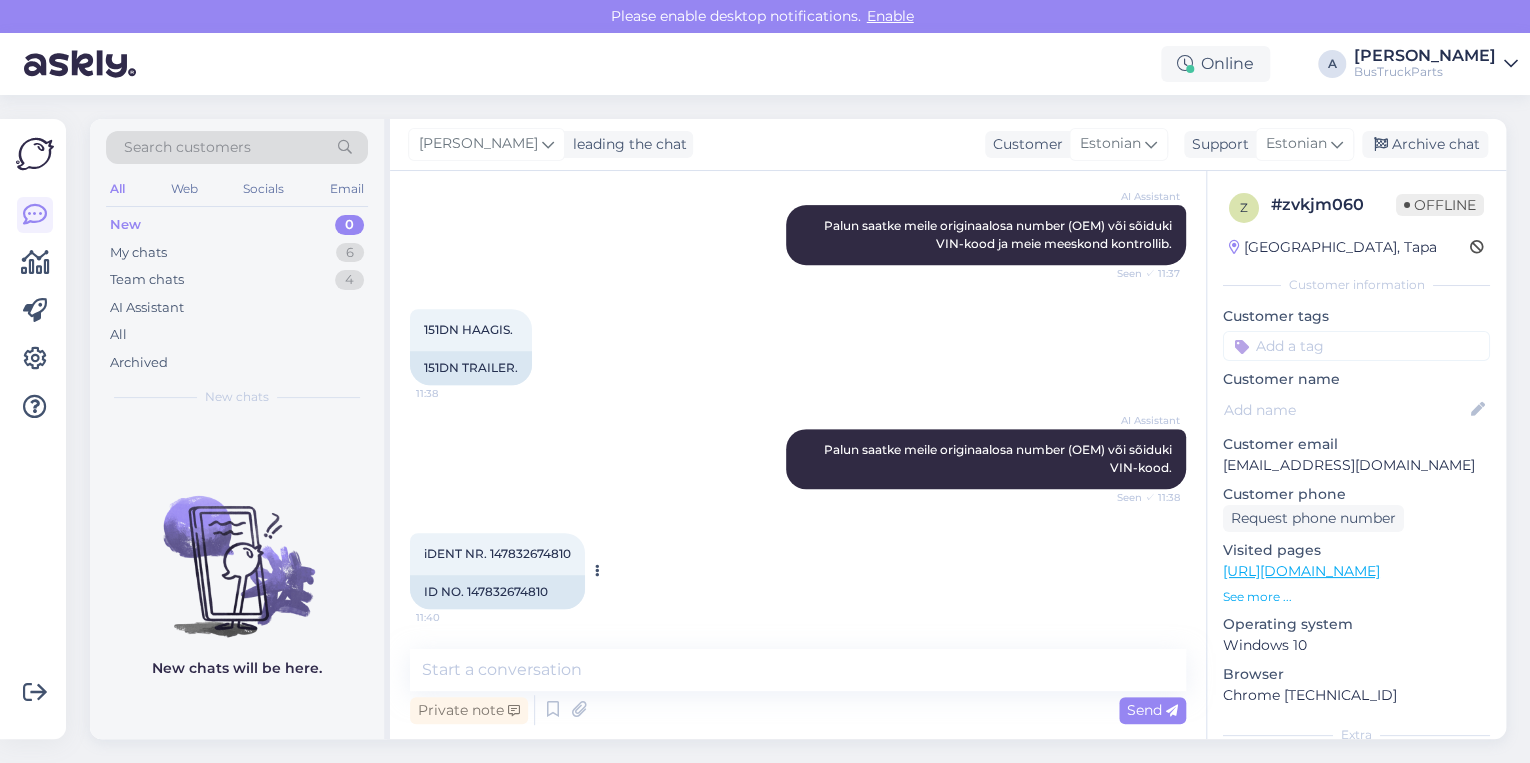 click on "ID NO. 147832674810" at bounding box center [497, 592] 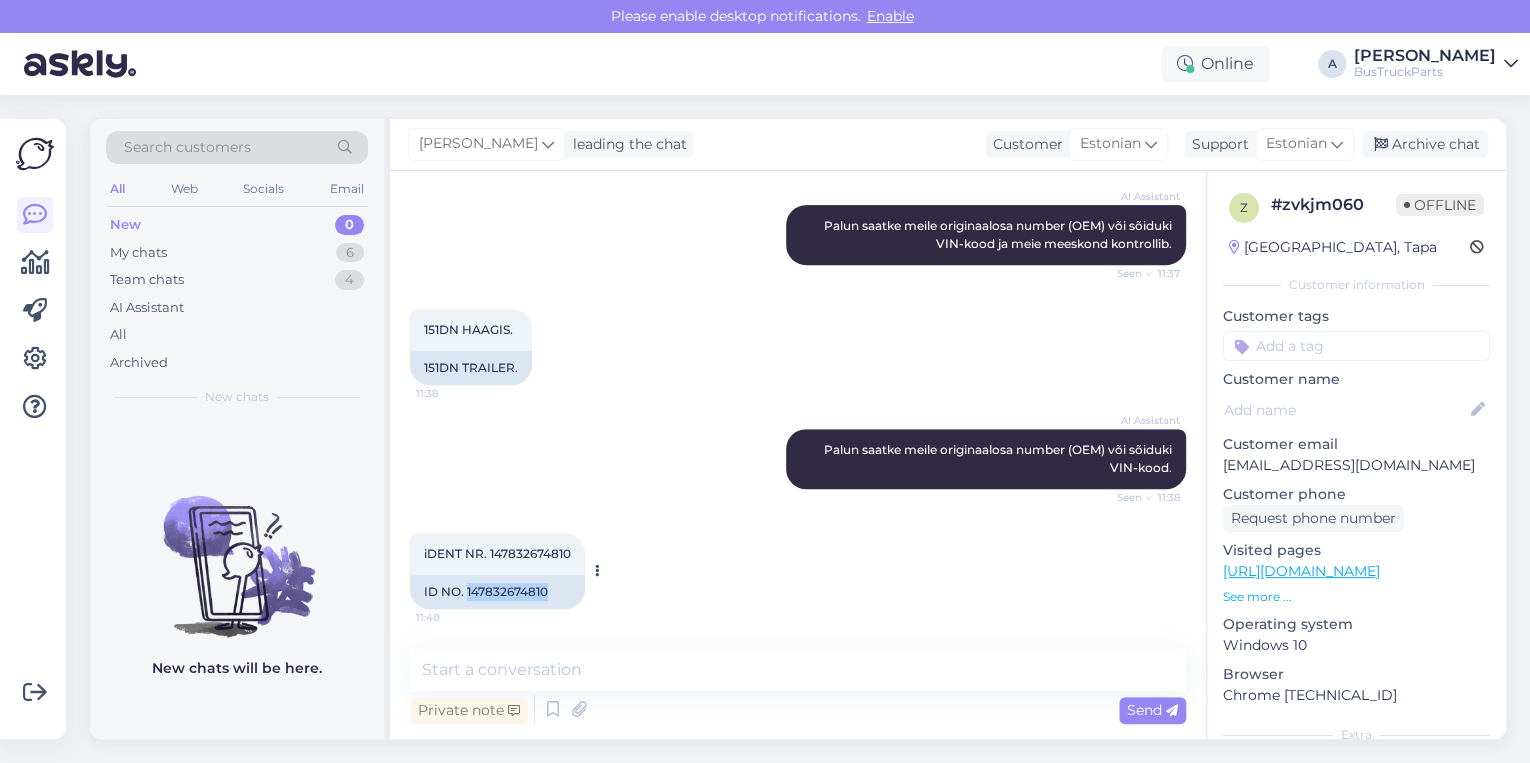 click on "ID NO. 147832674810" at bounding box center [497, 592] 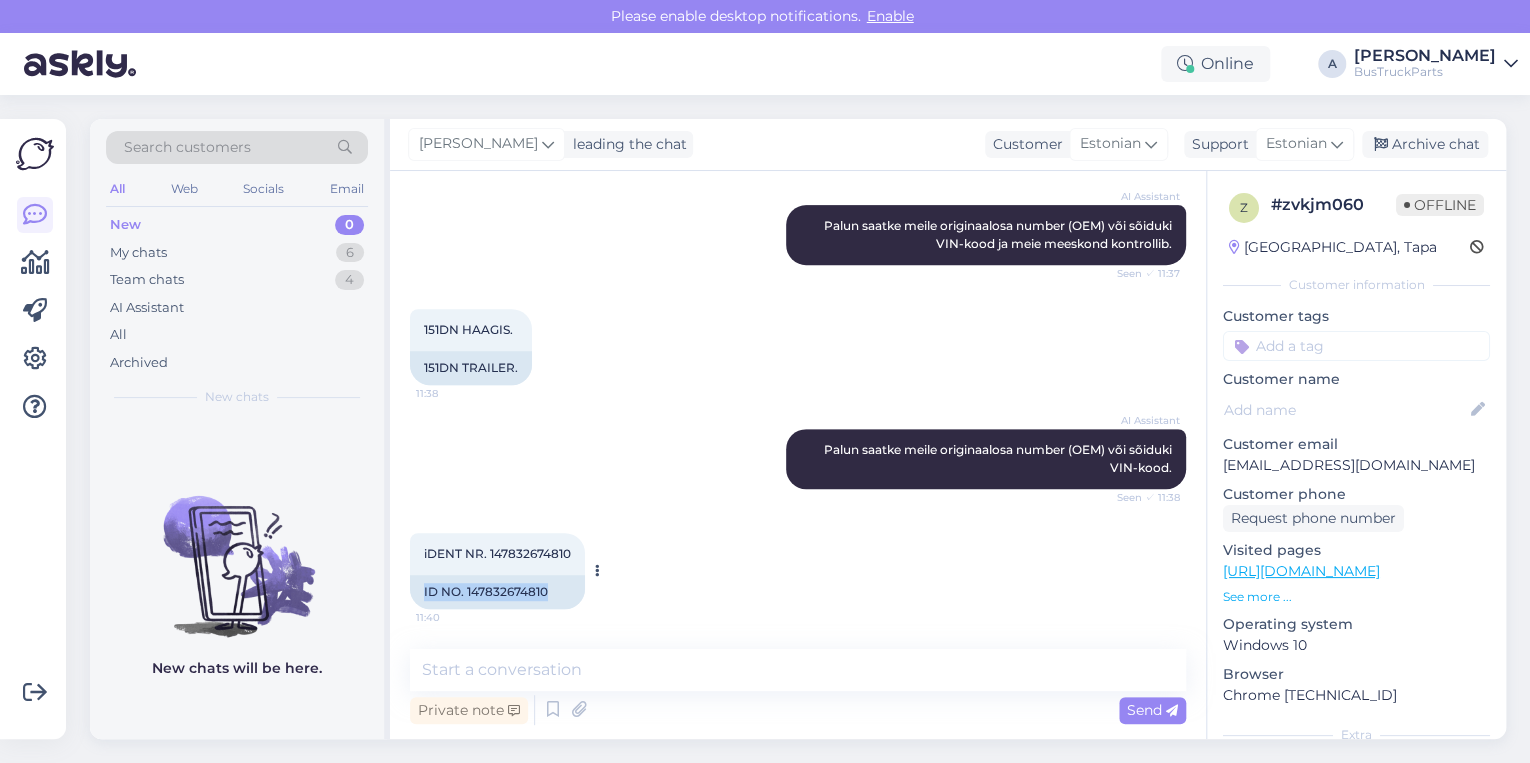 click on "ID NO. 147832674810" at bounding box center [497, 592] 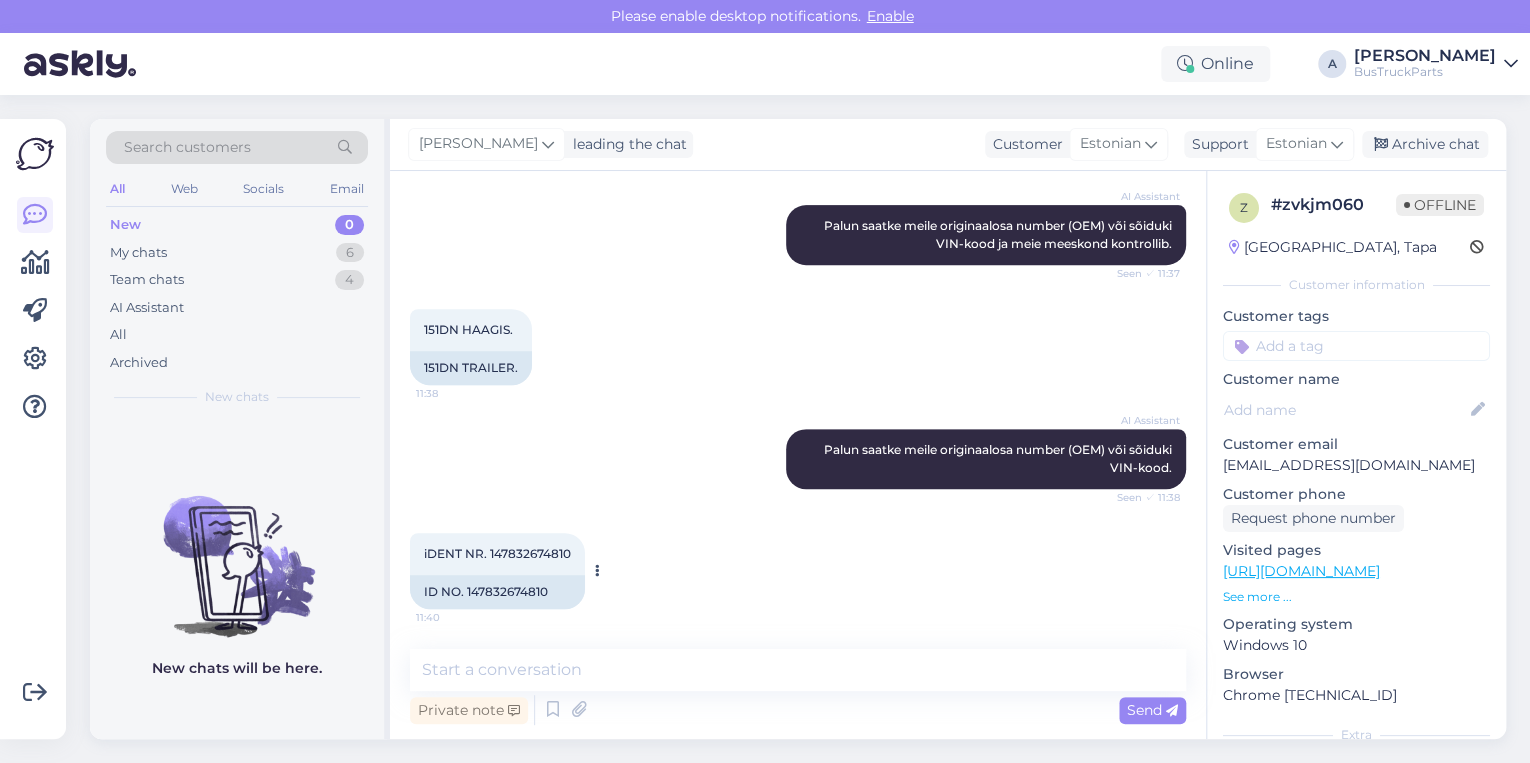 click on "ID NO. 147832674810" at bounding box center [497, 592] 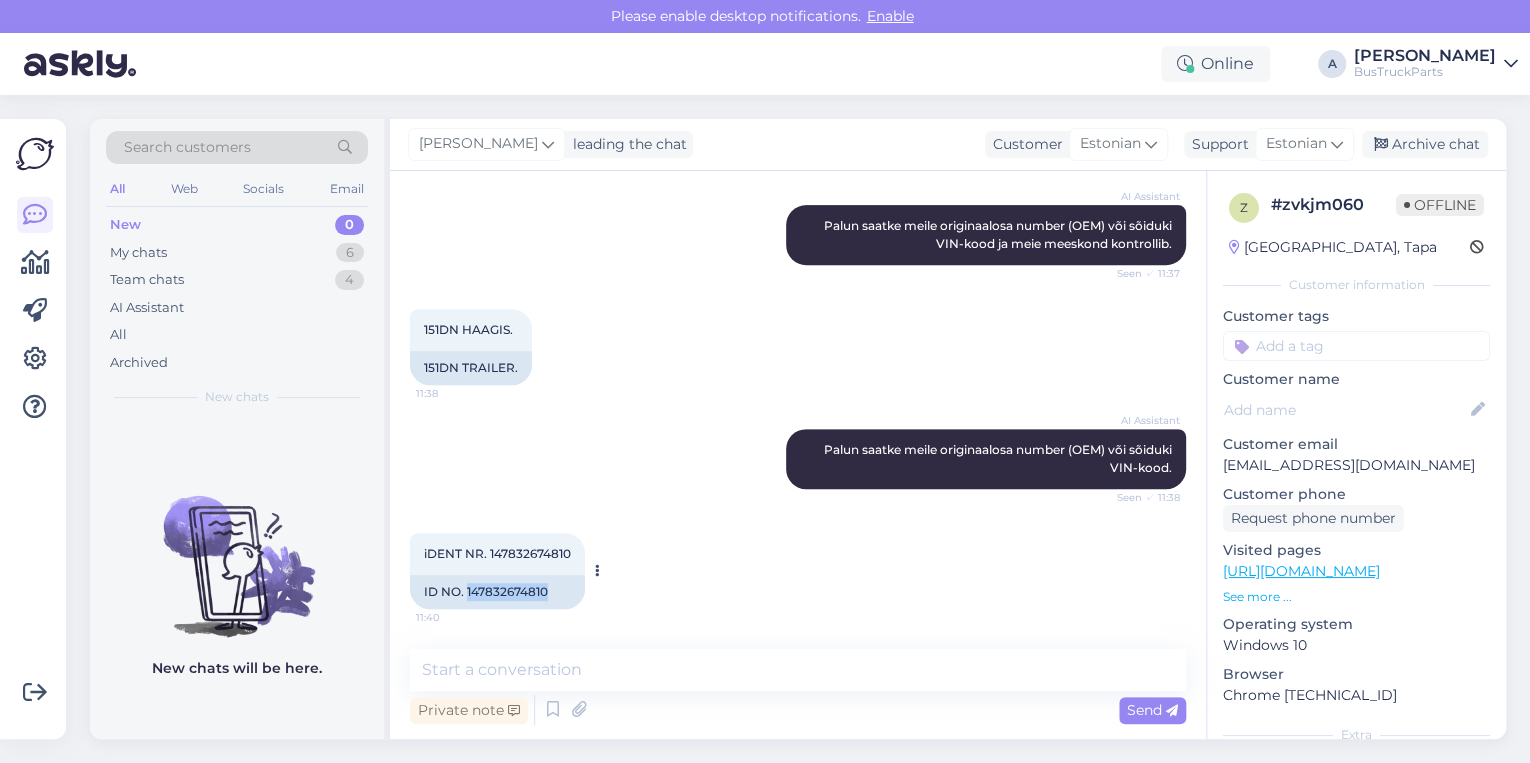 click on "ID NO. 147832674810" at bounding box center (497, 592) 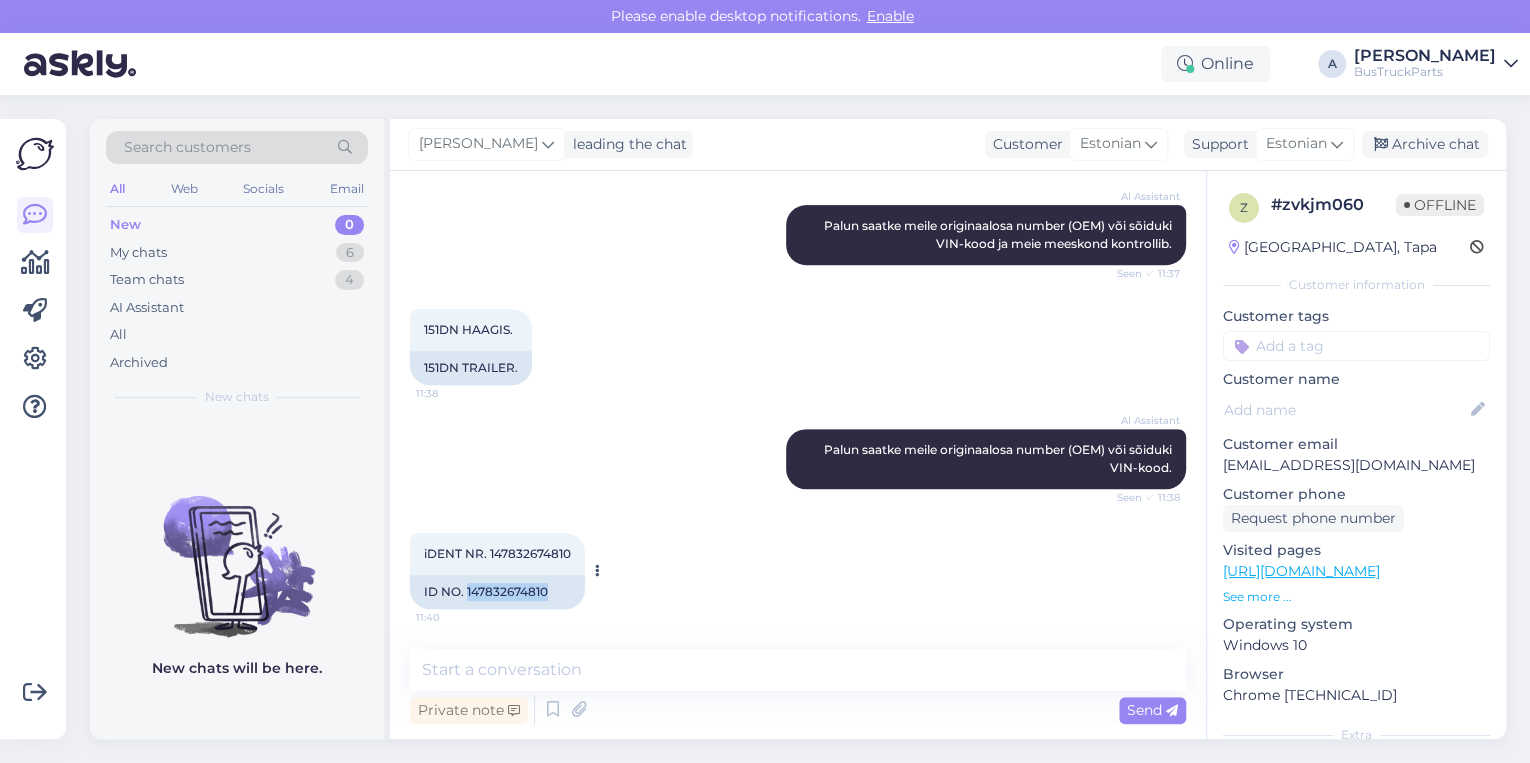 copy on "147832674810" 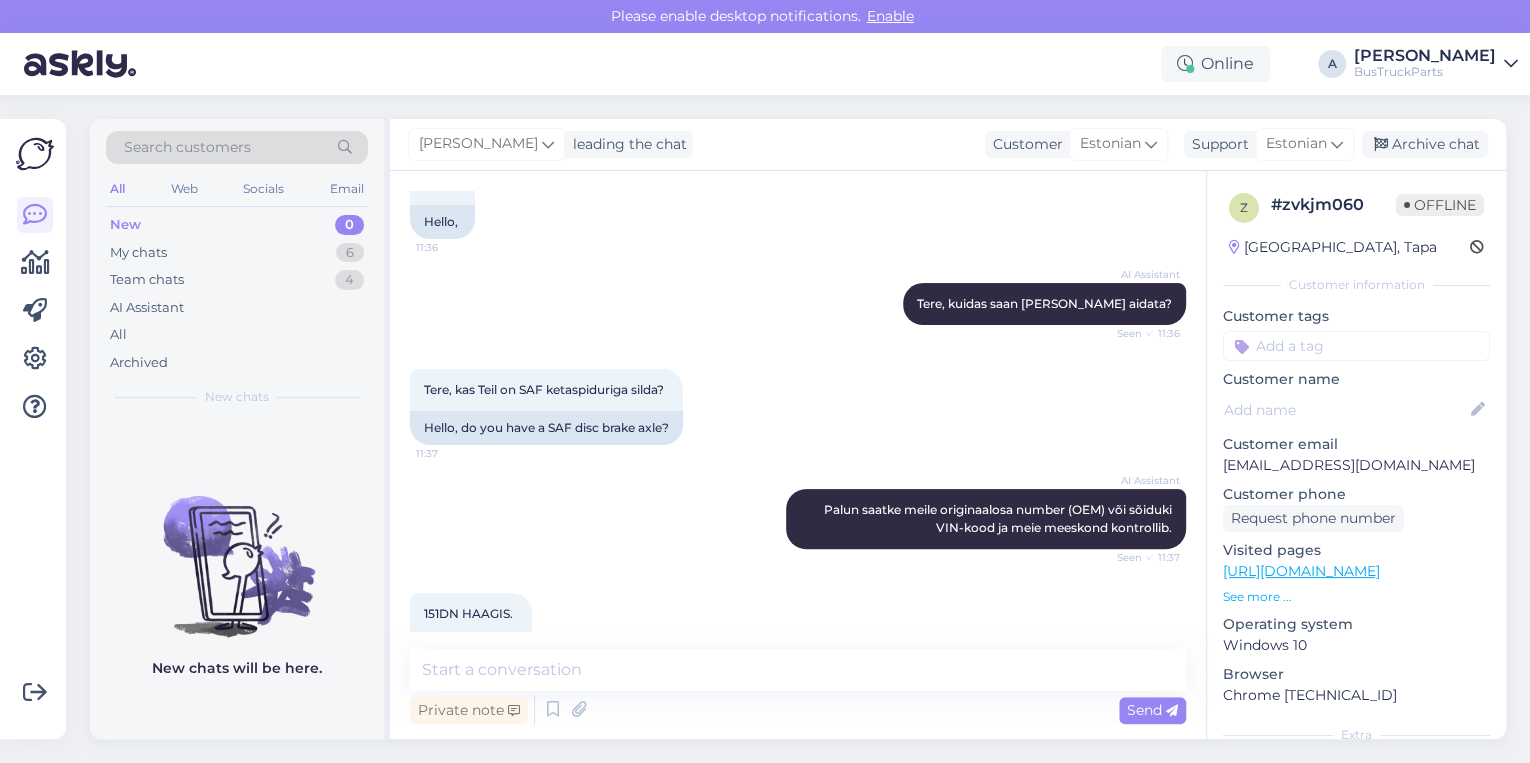 scroll, scrollTop: 160, scrollLeft: 0, axis: vertical 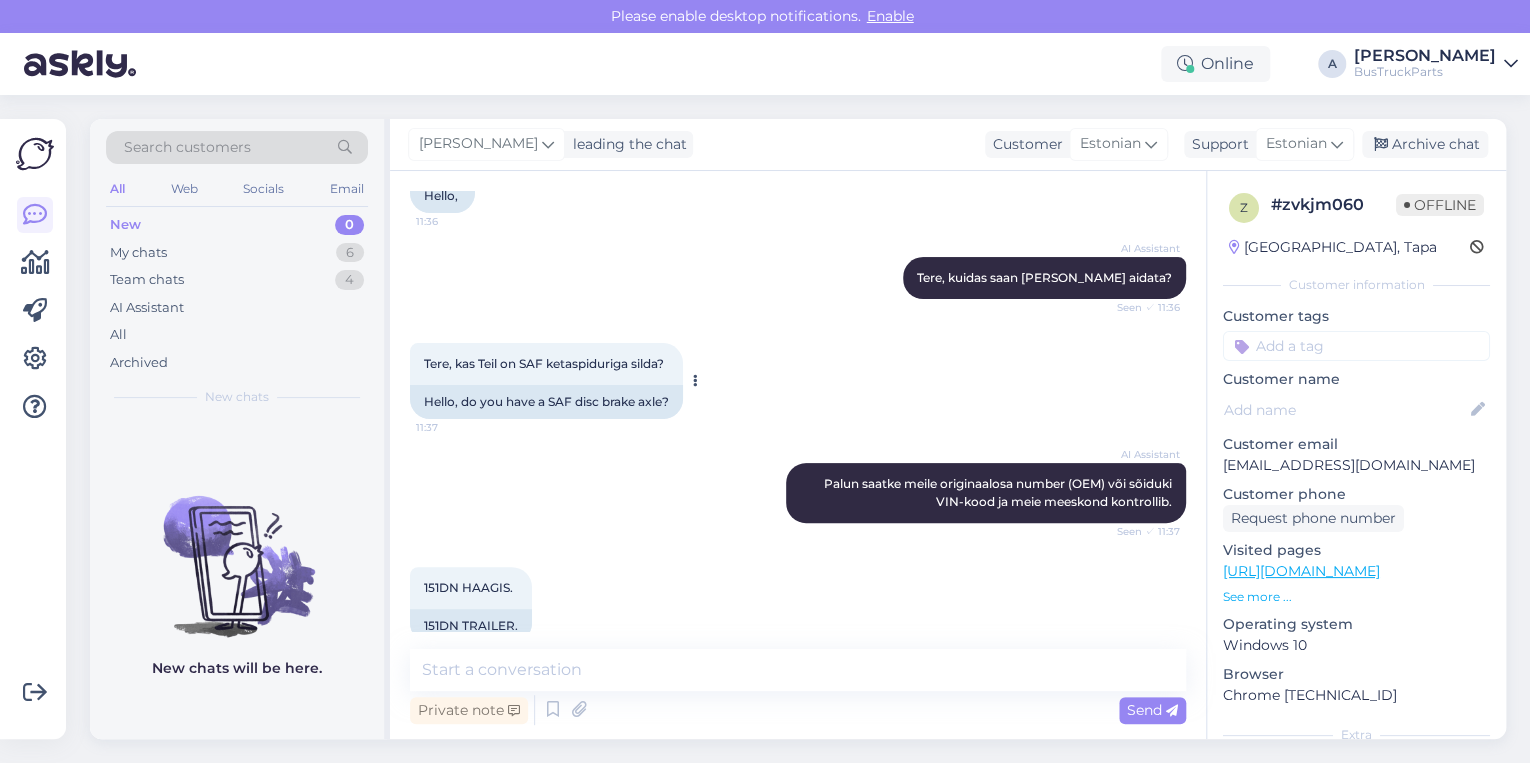 click on "Tere, kas Teil on SAF ketaspiduriga silda?" at bounding box center (544, 363) 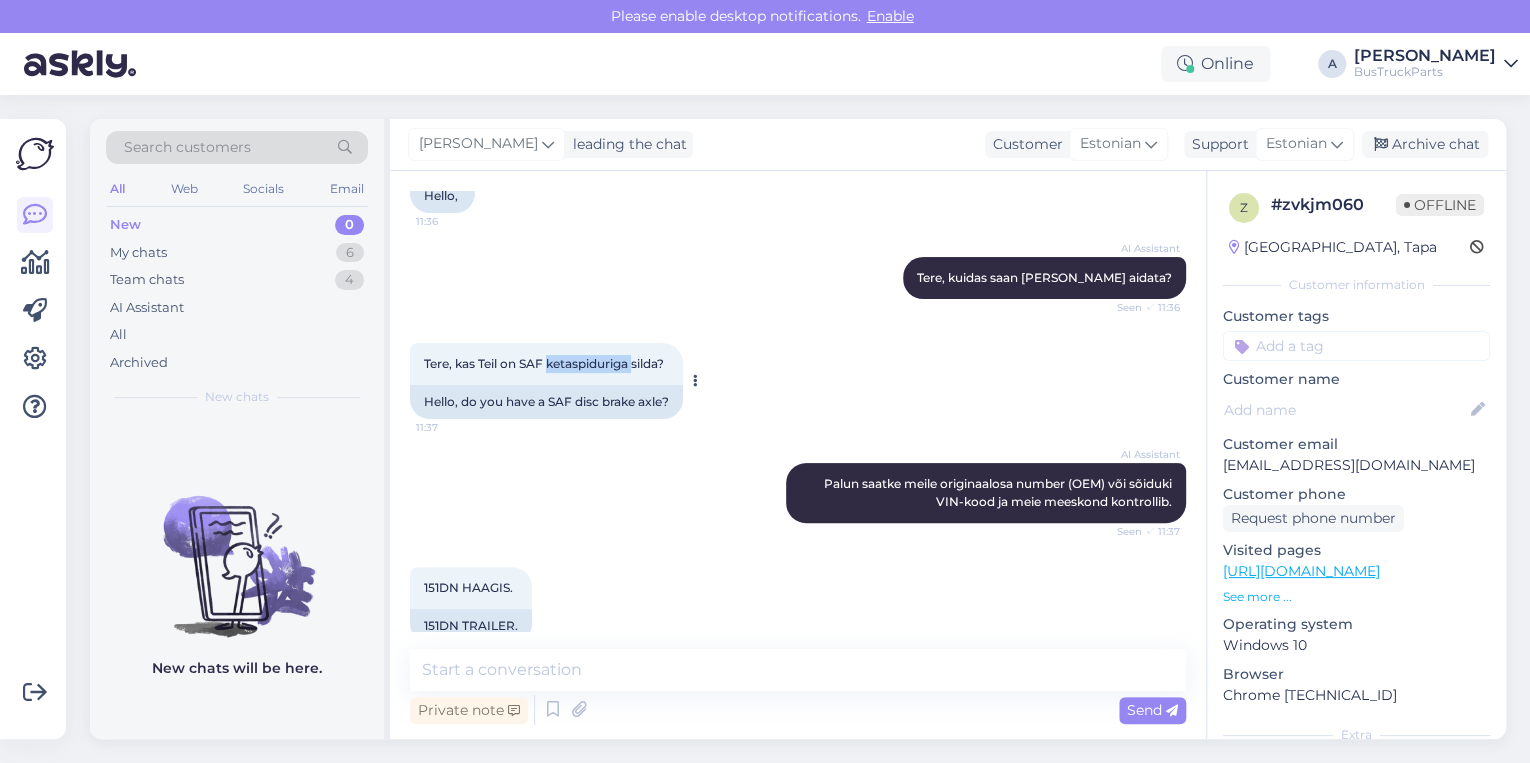 click on "Tere, kas Teil on SAF ketaspiduriga silda?" at bounding box center (544, 363) 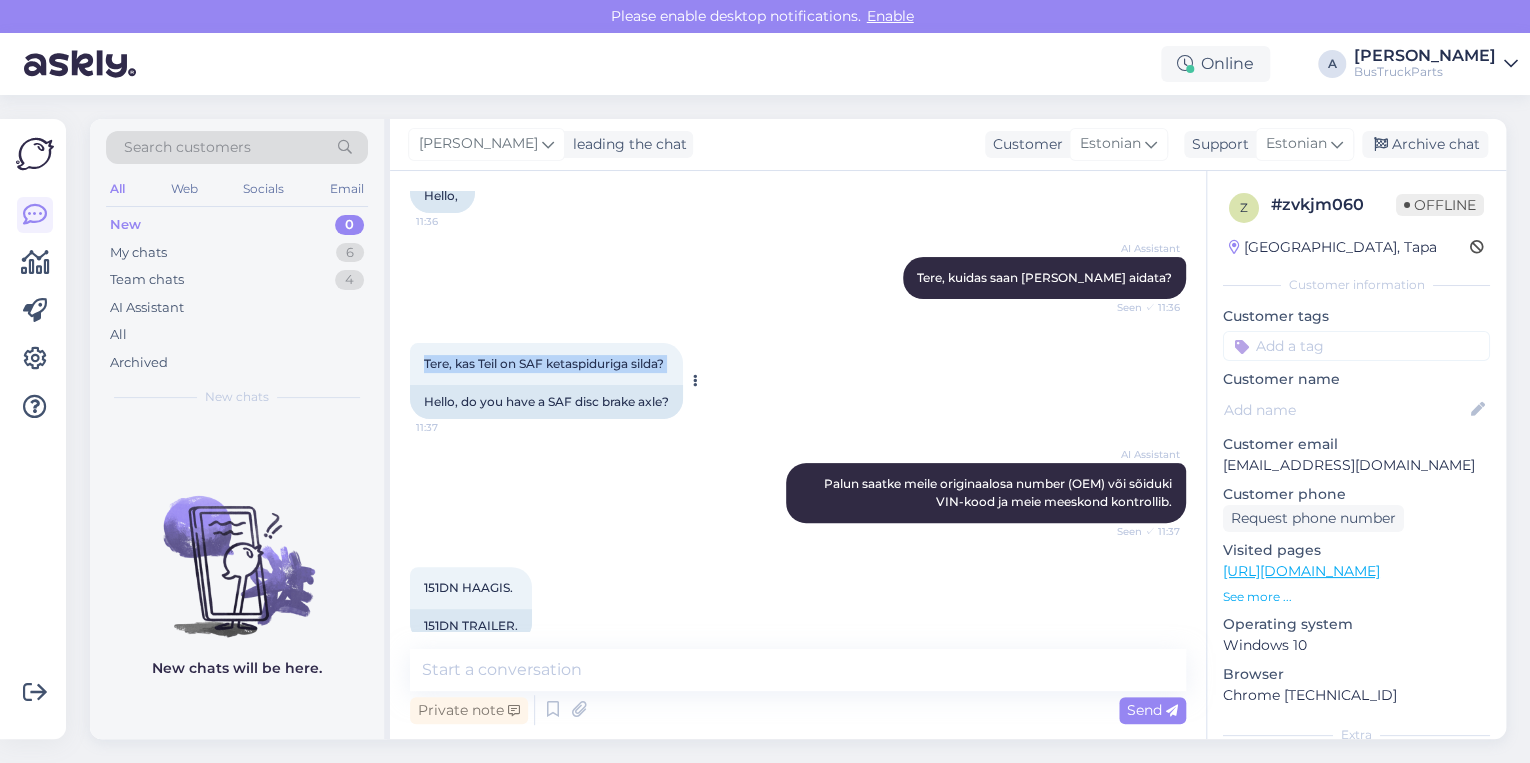 click on "Tere, kas Teil on SAF ketaspiduriga silda?" at bounding box center (544, 363) 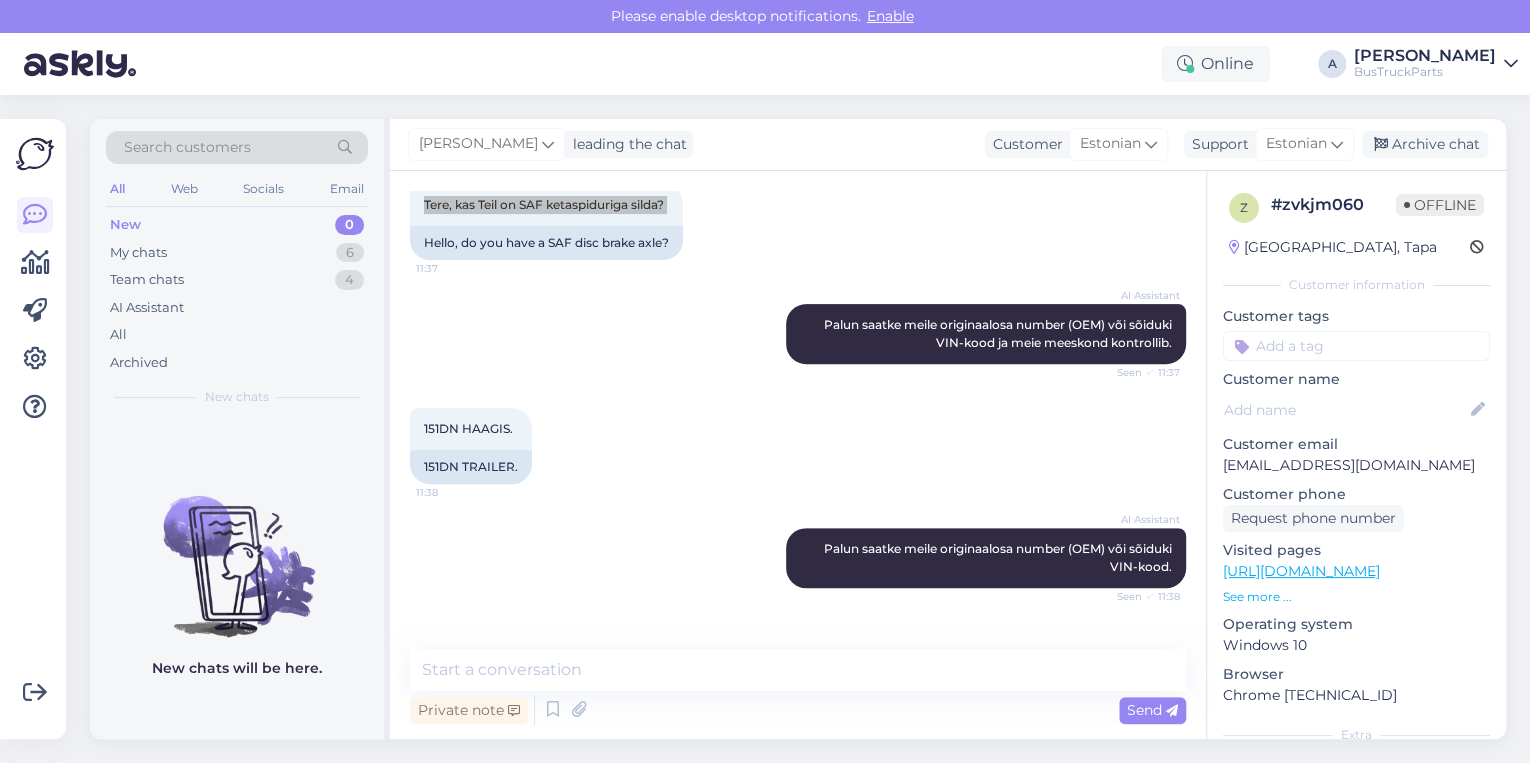 scroll, scrollTop: 417, scrollLeft: 0, axis: vertical 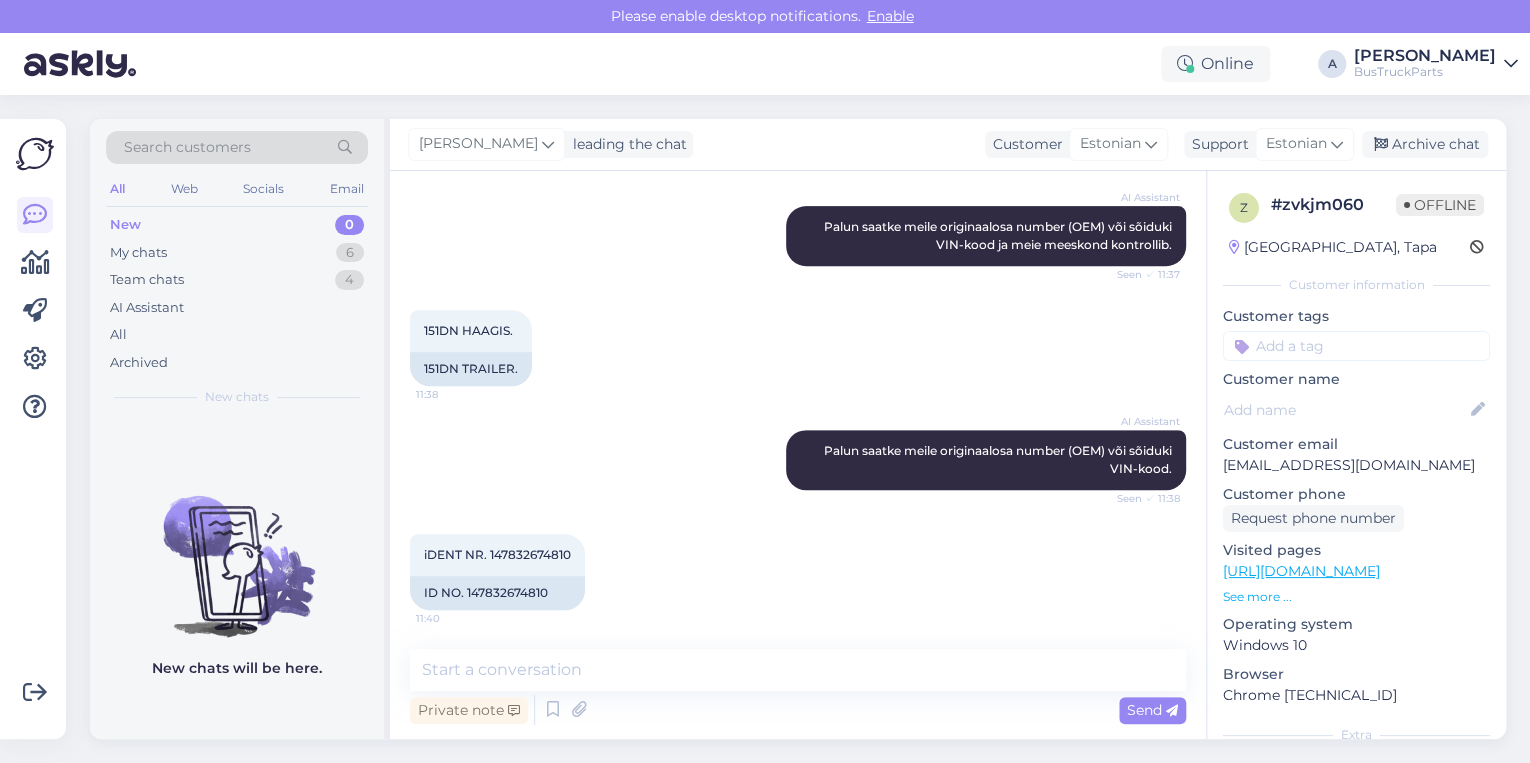 click on "Private note Send" at bounding box center (798, 710) 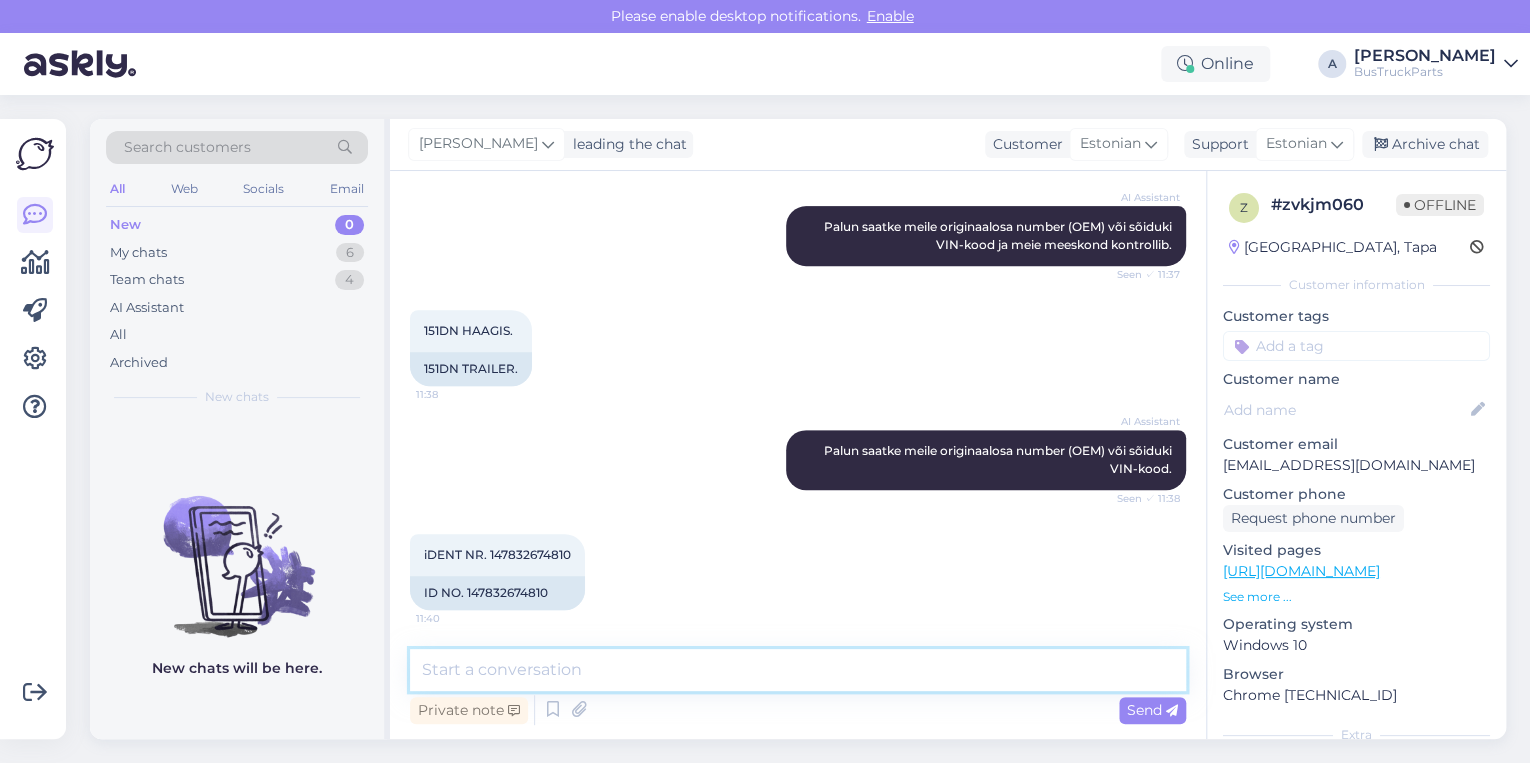 click at bounding box center (798, 670) 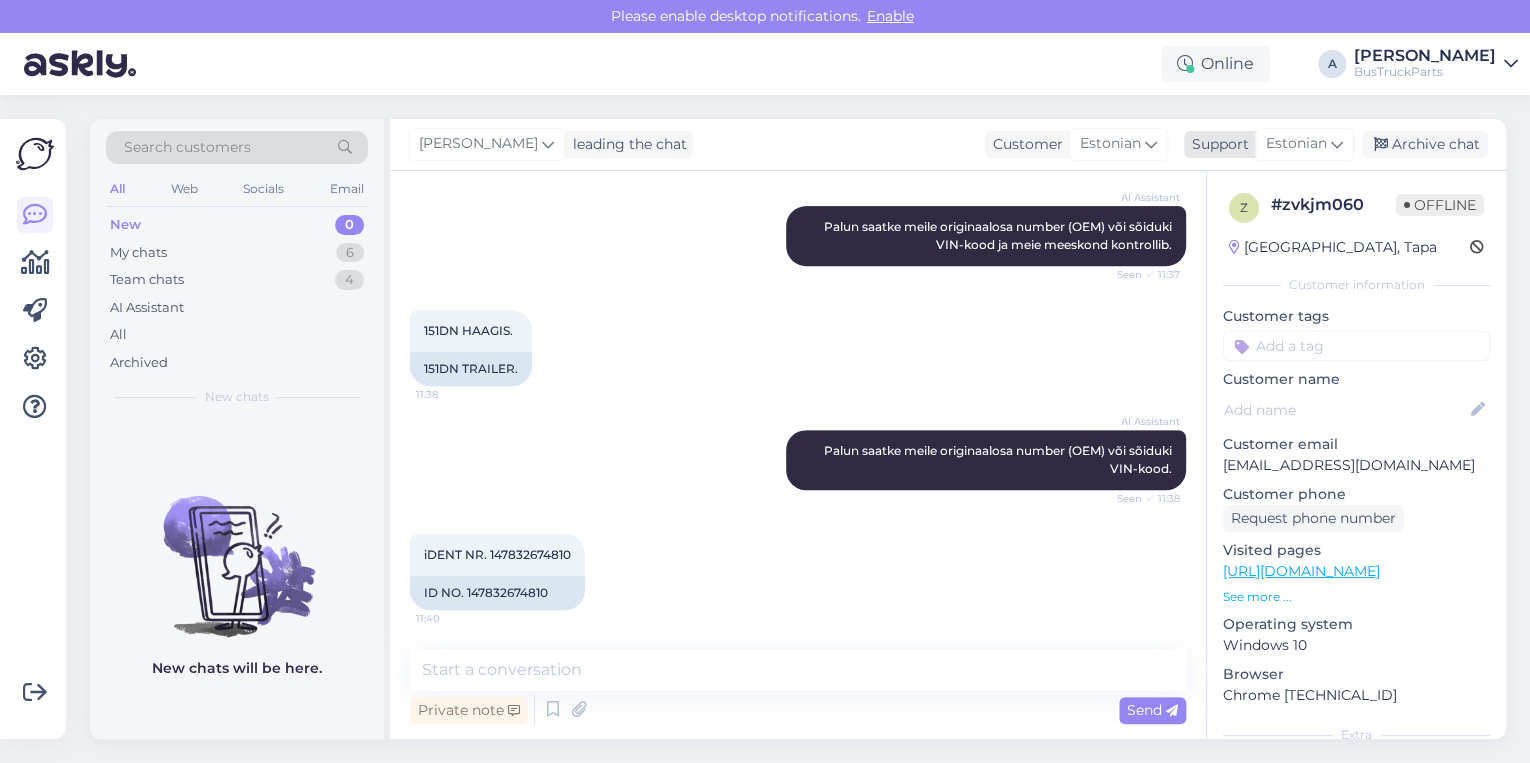 click at bounding box center [1337, 144] 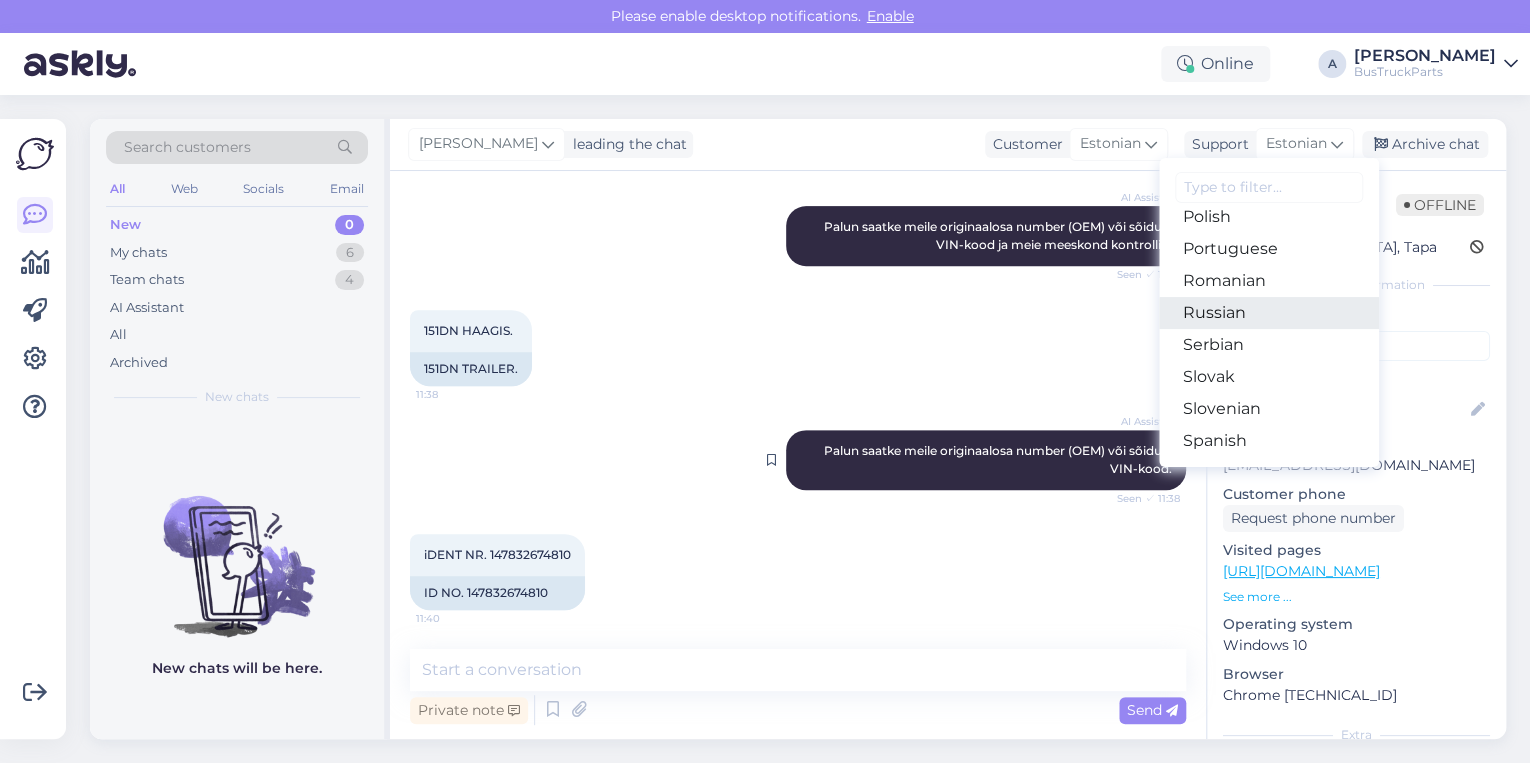 drag, startPoint x: 1259, startPoint y: 310, endPoint x: 1128, endPoint y: 445, distance: 188.11166 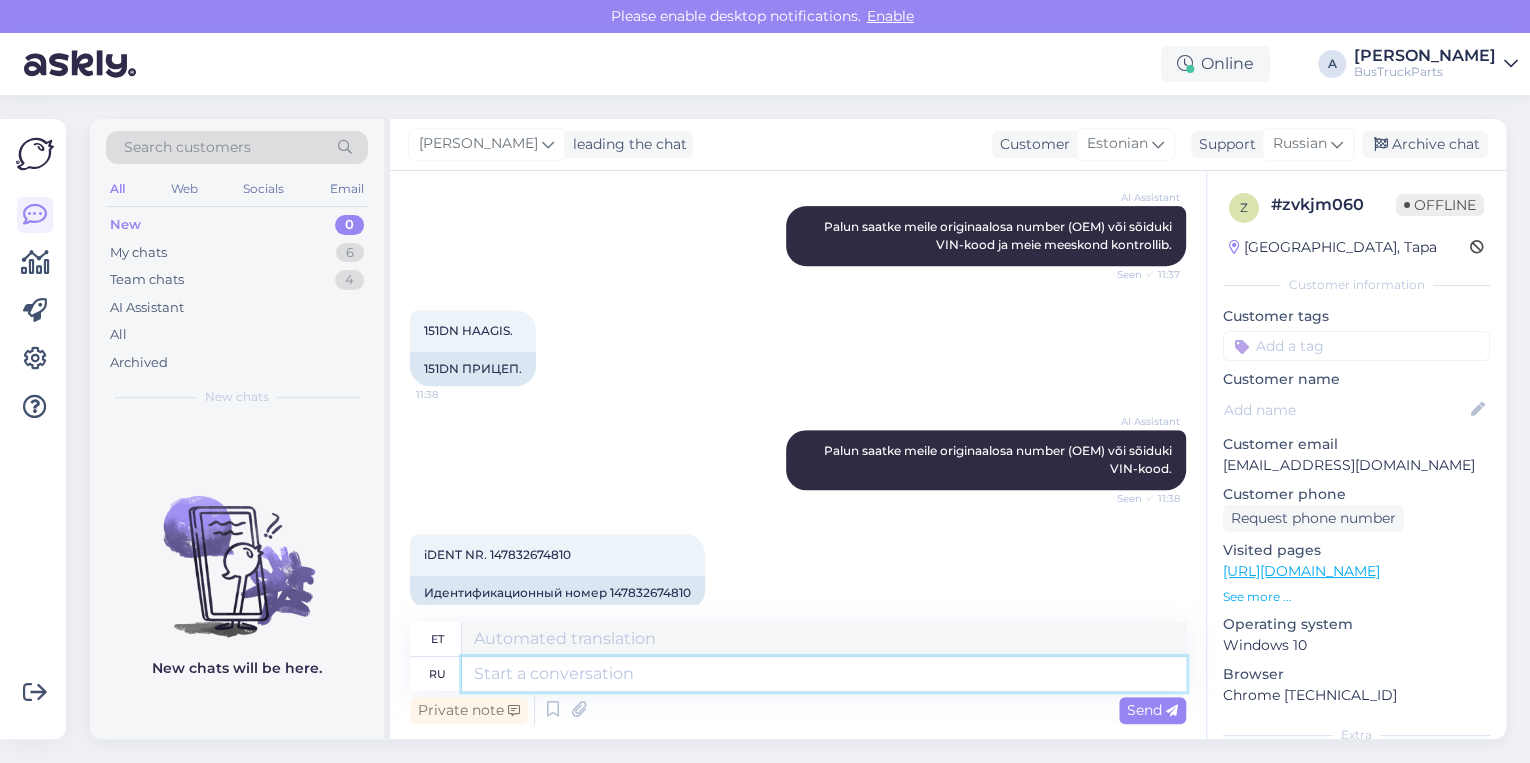 click at bounding box center (824, 674) 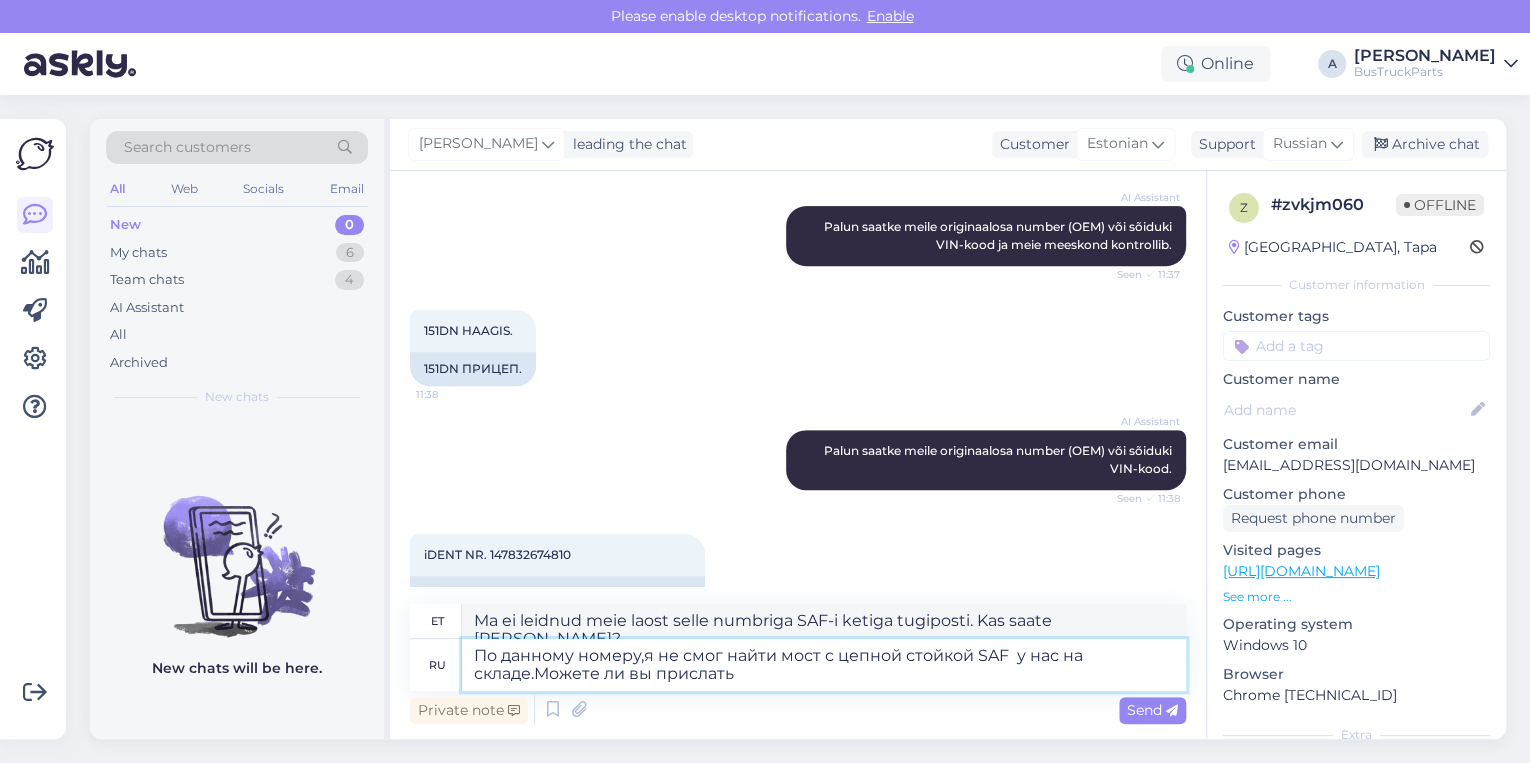 click on "По данному номеру,я не смог найти мост с цепной стойкой SAF  у нас на складе.Можете ли вы прислать" at bounding box center [824, 665] 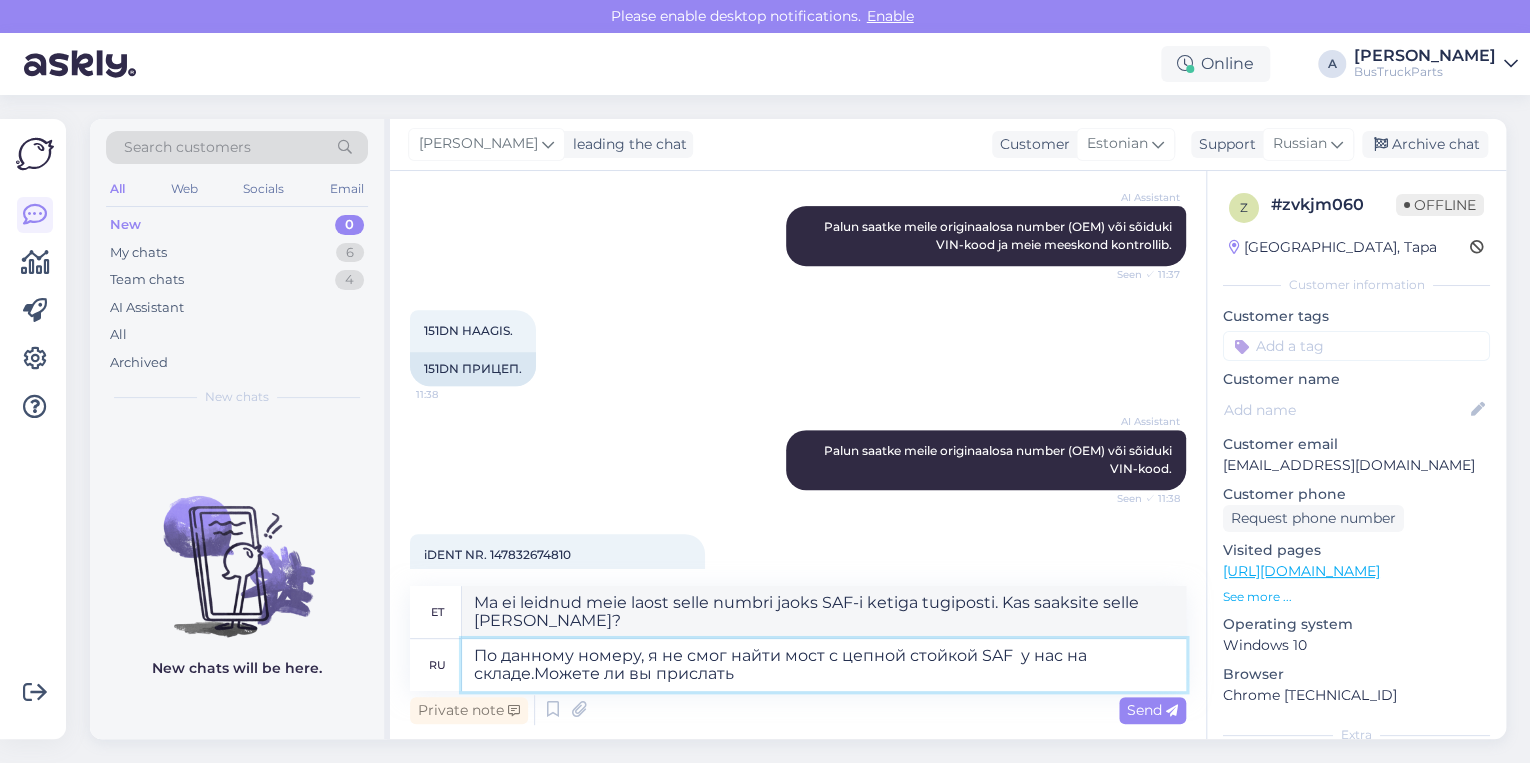 click on "По данному номеру, я не смог найти мост с цепной стойкой SAF  у нас на складе.Можете ли вы прислать" at bounding box center (824, 665) 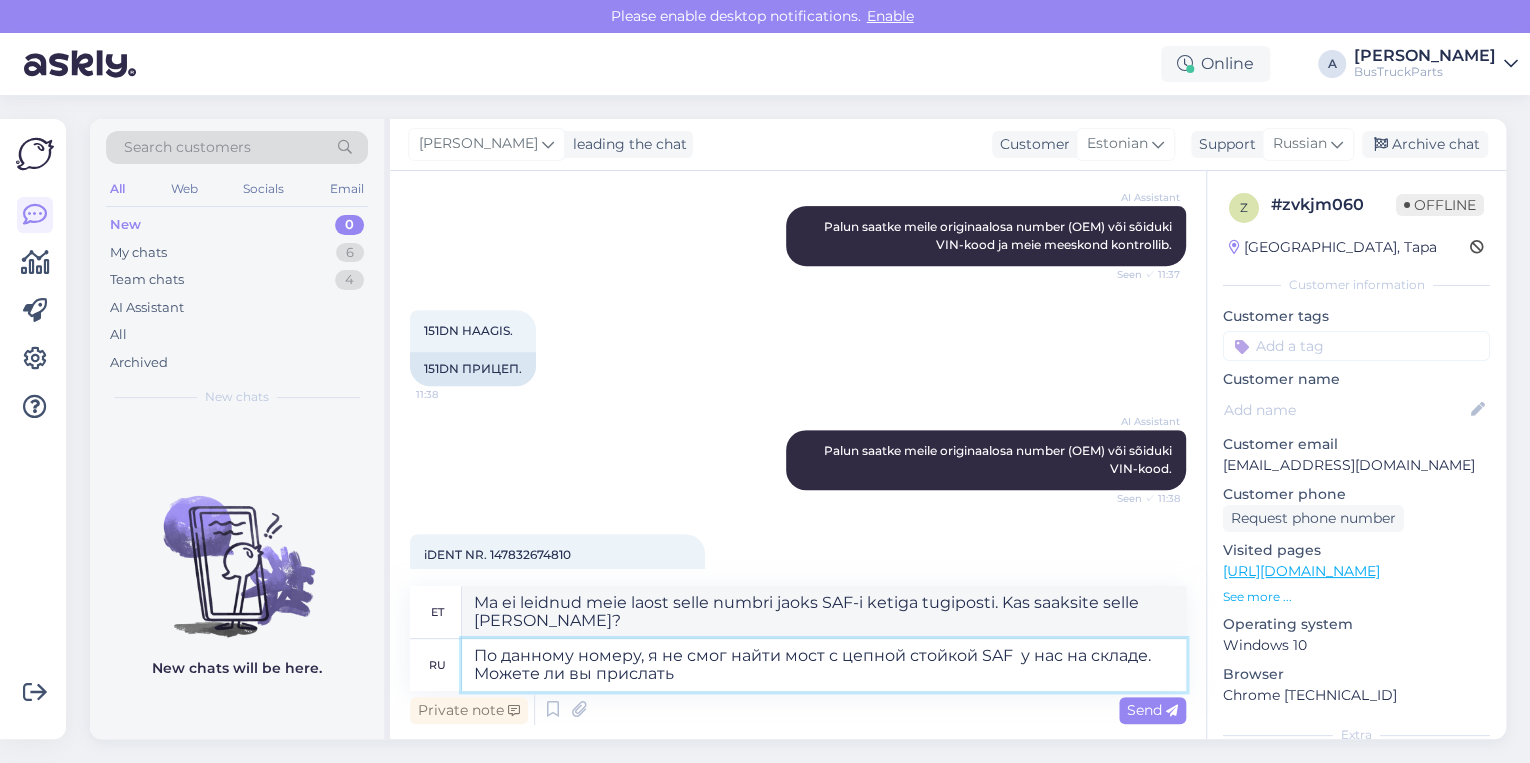 click on "По данному номеру, я не смог найти мост с цепной стойкой SAF  у нас на складе. Можете ли вы прислать" at bounding box center [824, 665] 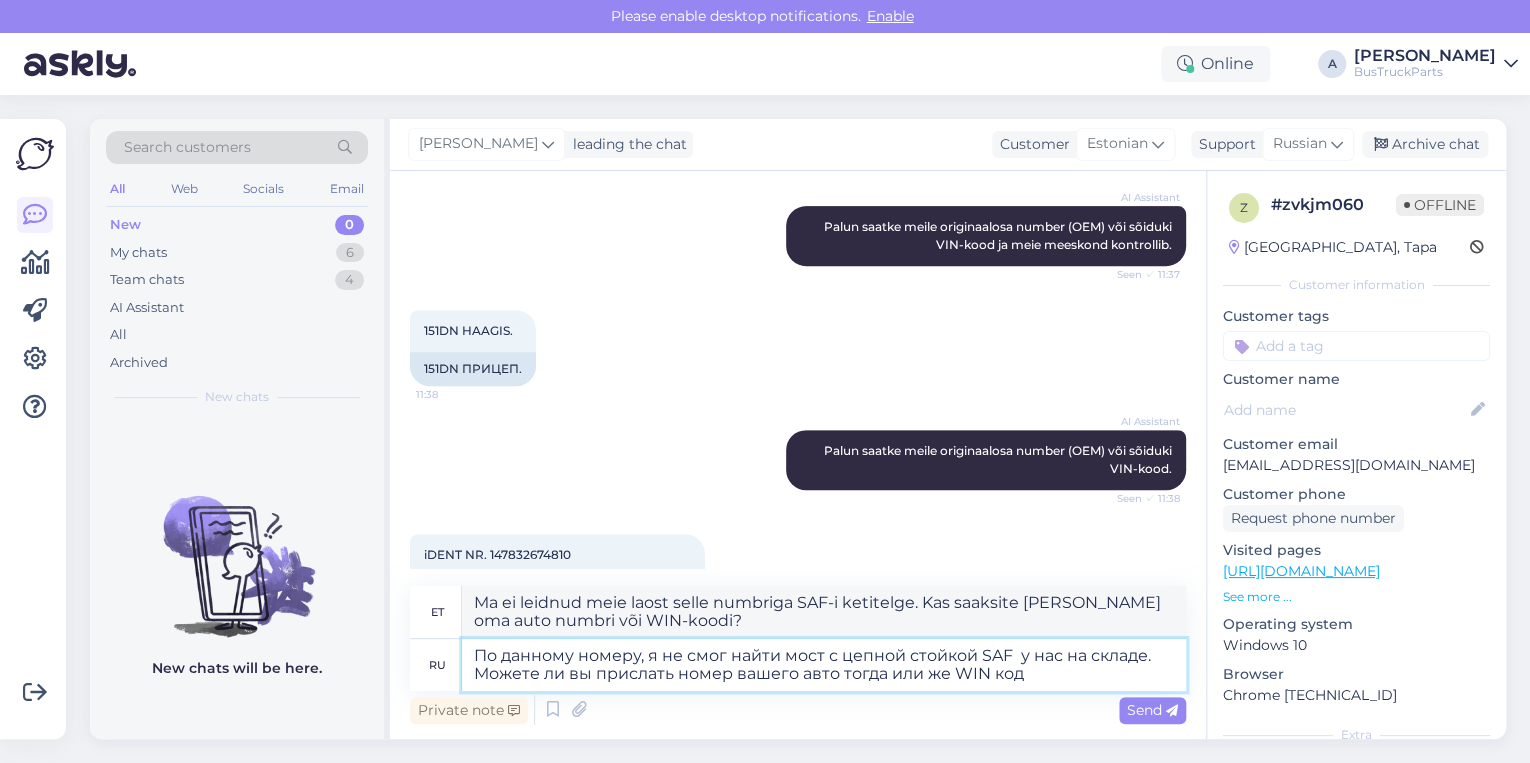 click on "По данному номеру, я не смог найти мост с цепной стойкой SAF  у нас на складе. Можете ли вы прислать номер вашего авто тогда или же WIN код" at bounding box center (824, 665) 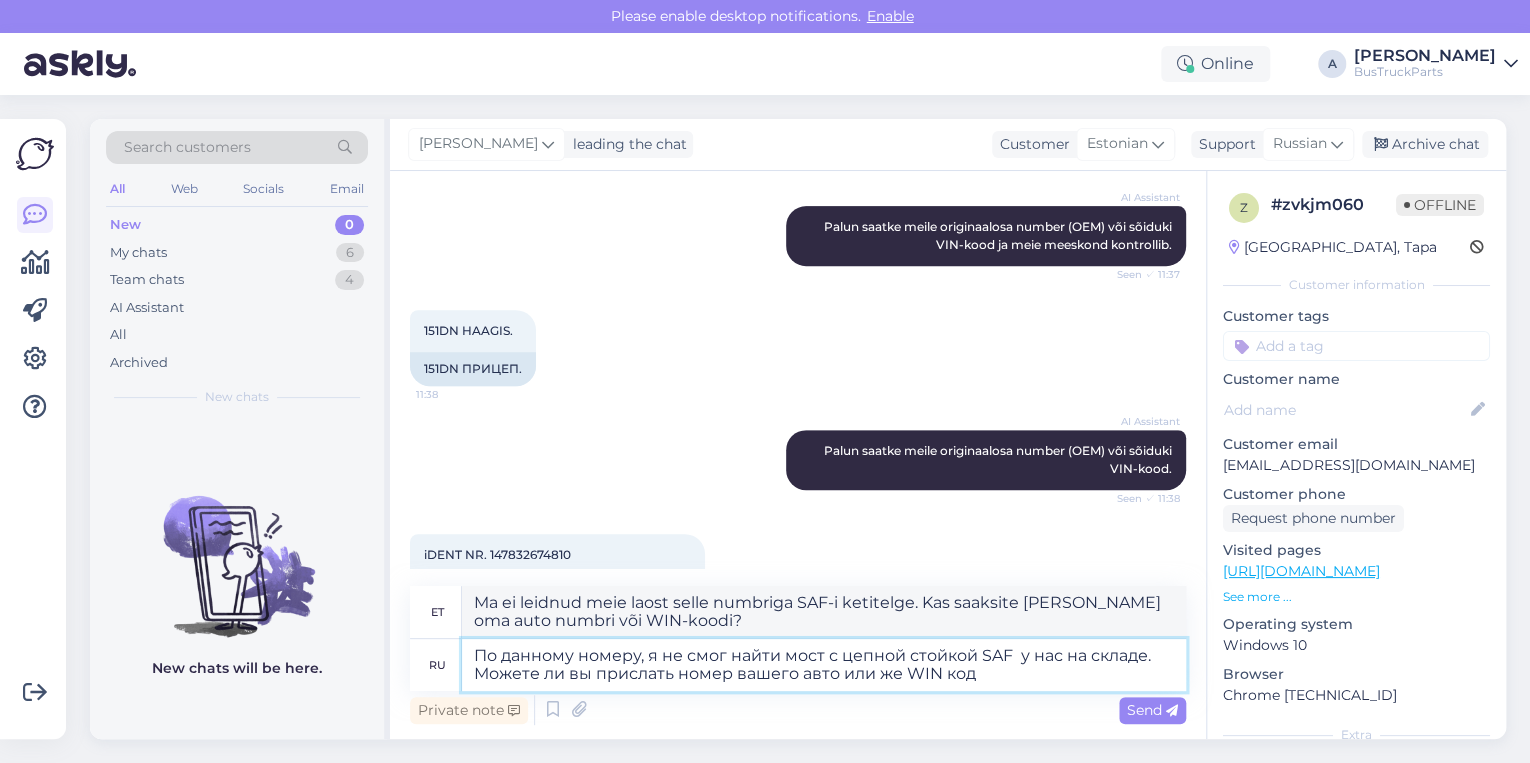 click on "По данному номеру, я не смог найти мост с цепной стойкой SAF  у нас на складе. Можете ли вы прислать номер вашего авто или же WIN код" at bounding box center [824, 665] 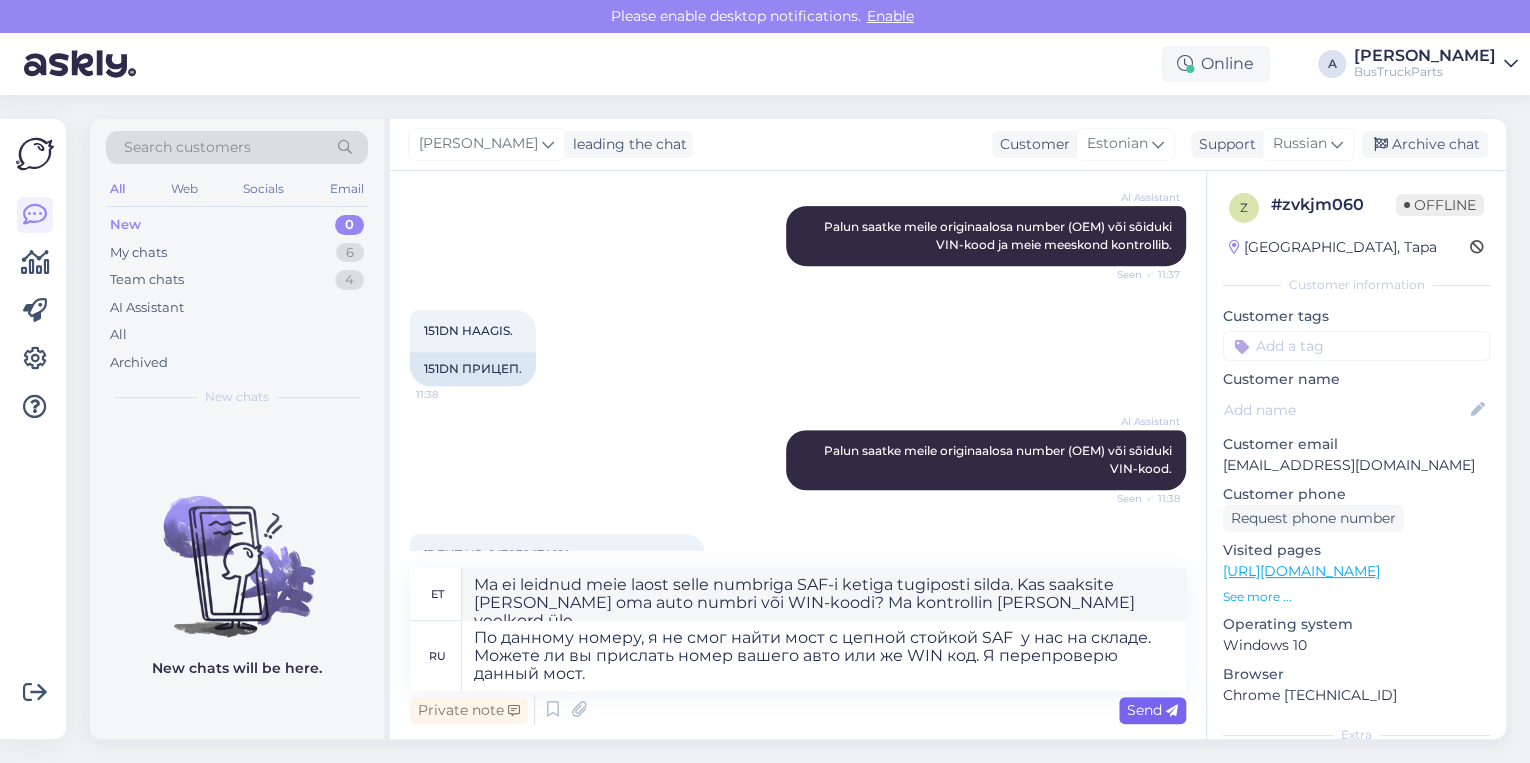 click on "Send" at bounding box center (1152, 710) 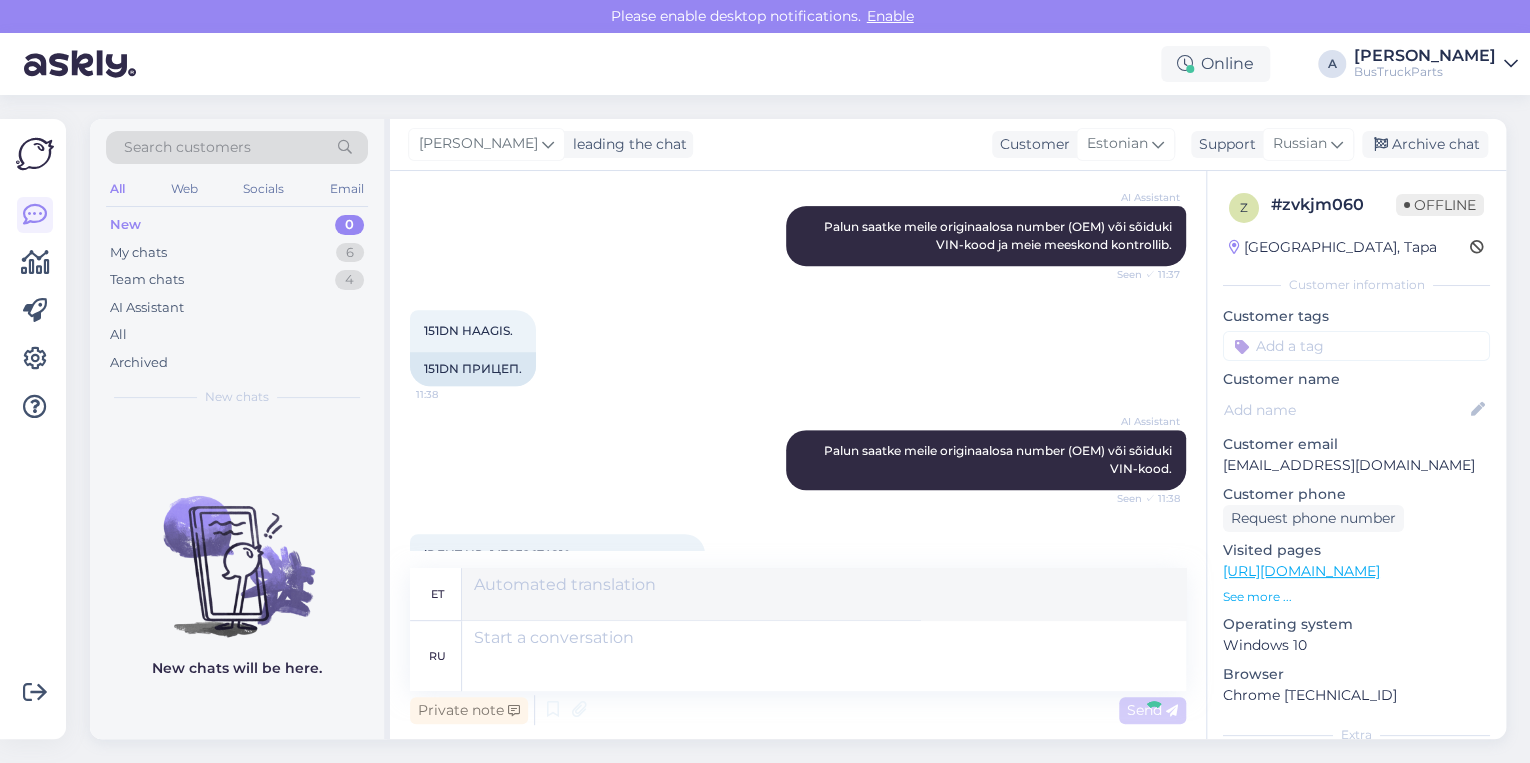 scroll, scrollTop: 654, scrollLeft: 0, axis: vertical 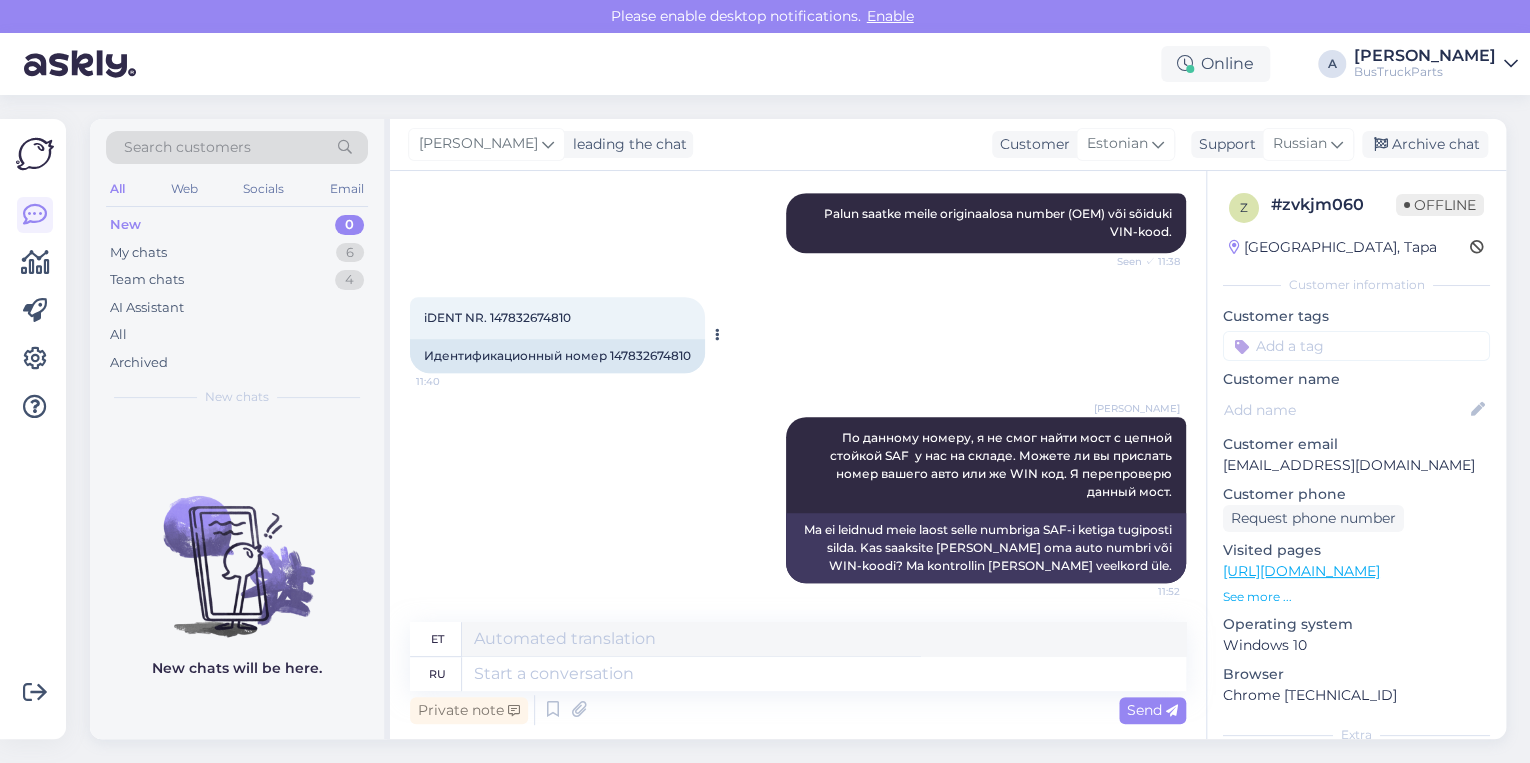 click on "Идентификационный номер 147832674810" at bounding box center (557, 356) 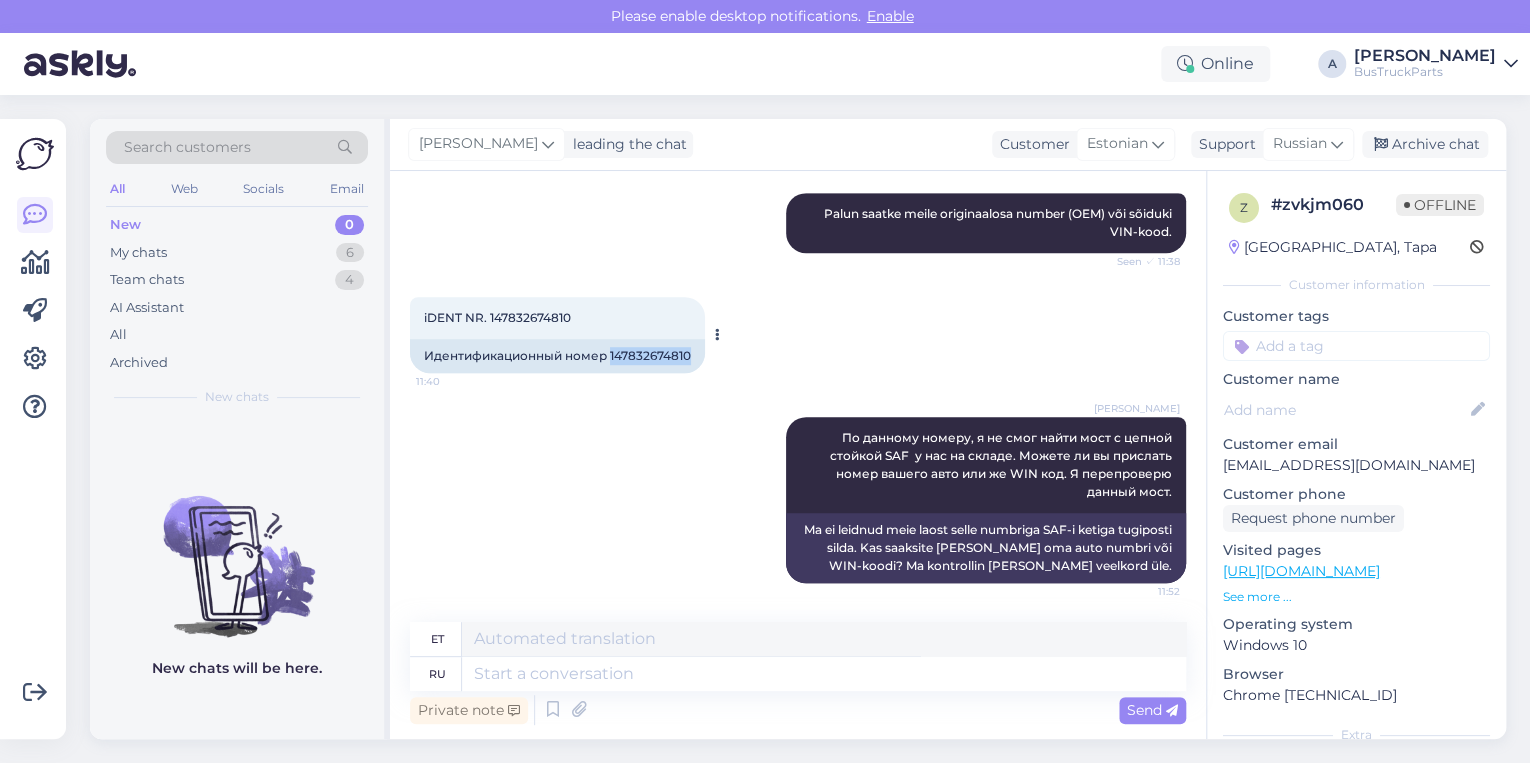 click on "Идентификационный номер 147832674810" at bounding box center (557, 356) 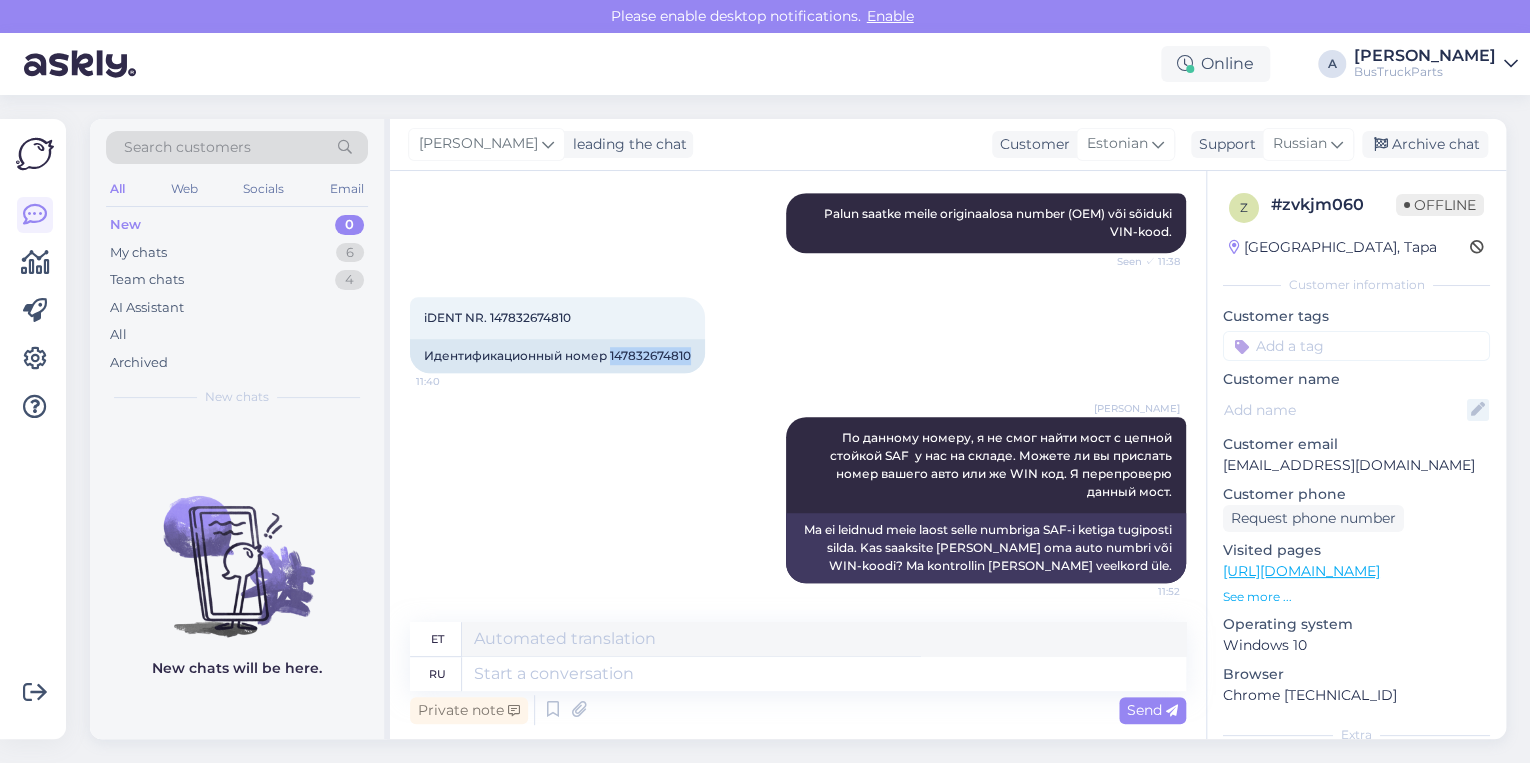 copy on "147832674810" 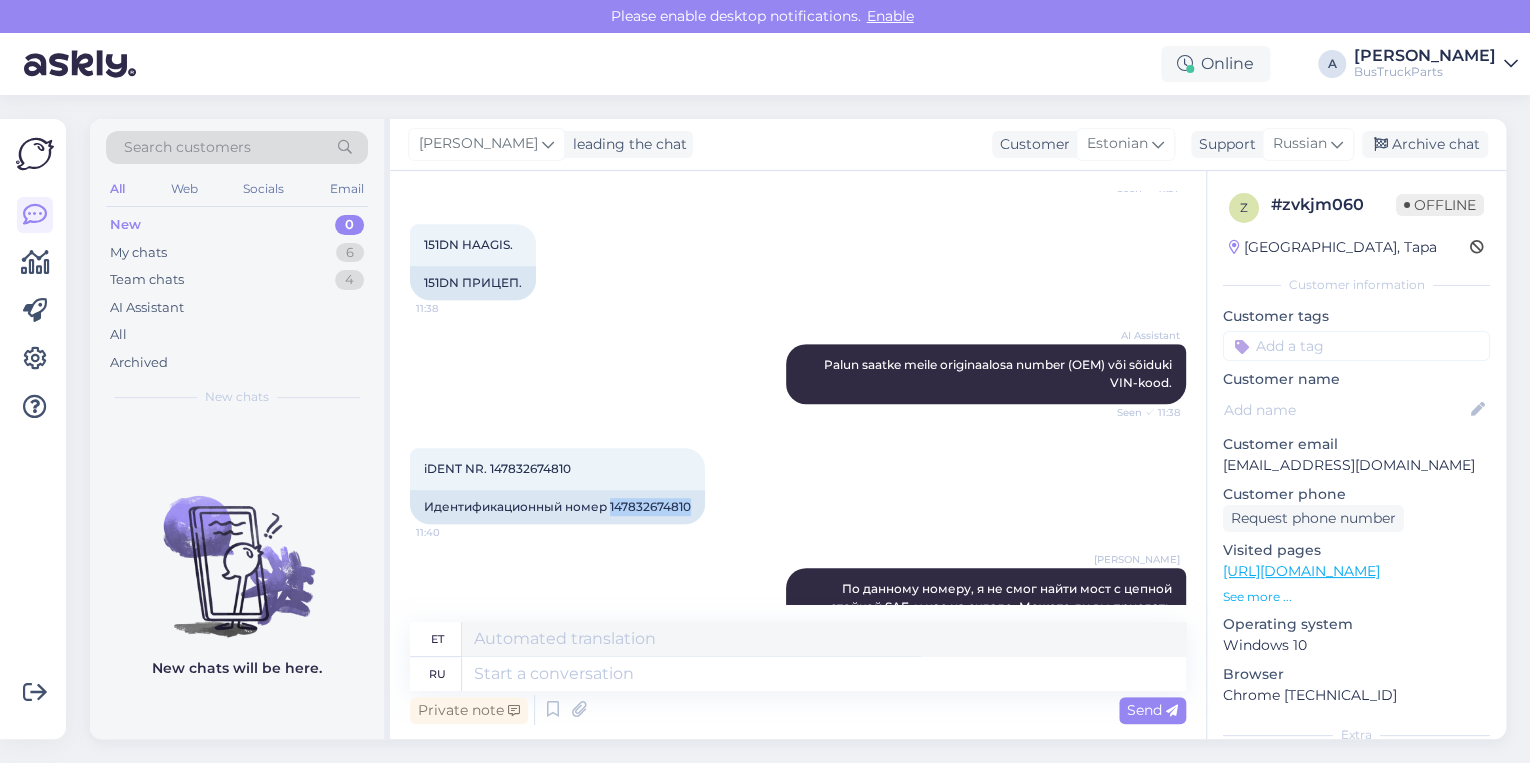 scroll, scrollTop: 654, scrollLeft: 0, axis: vertical 